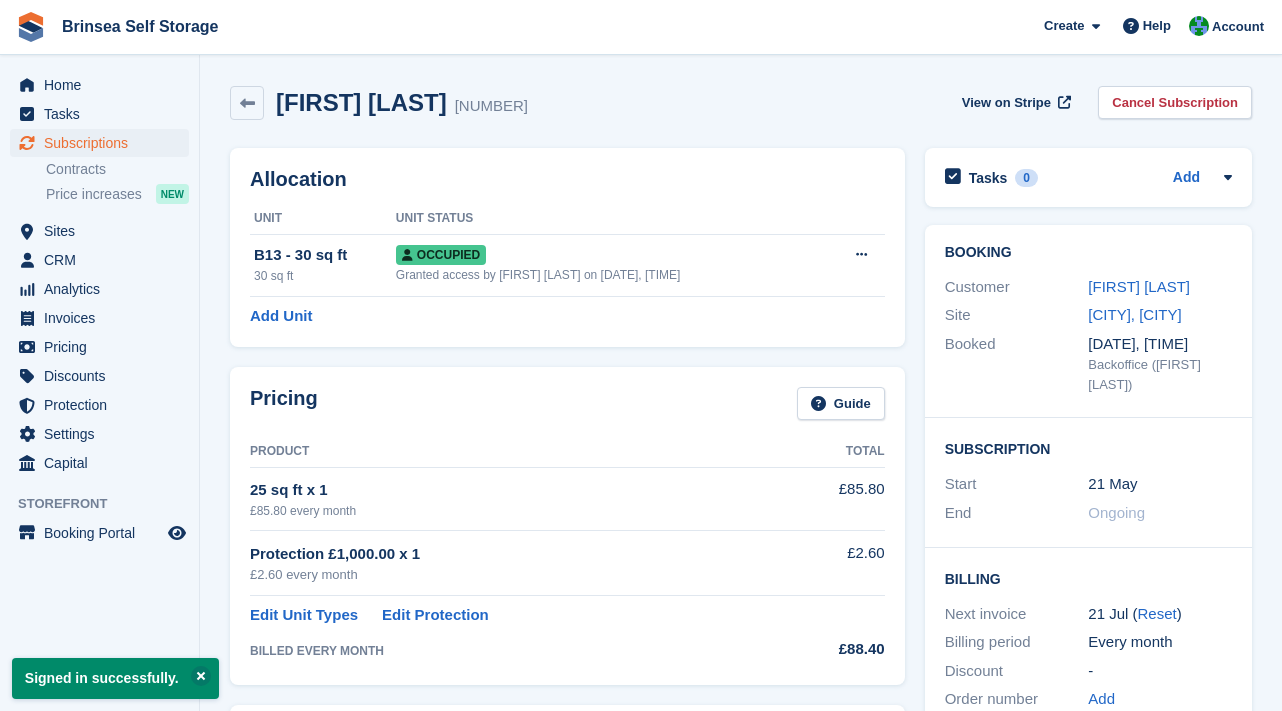 scroll, scrollTop: 0, scrollLeft: 0, axis: both 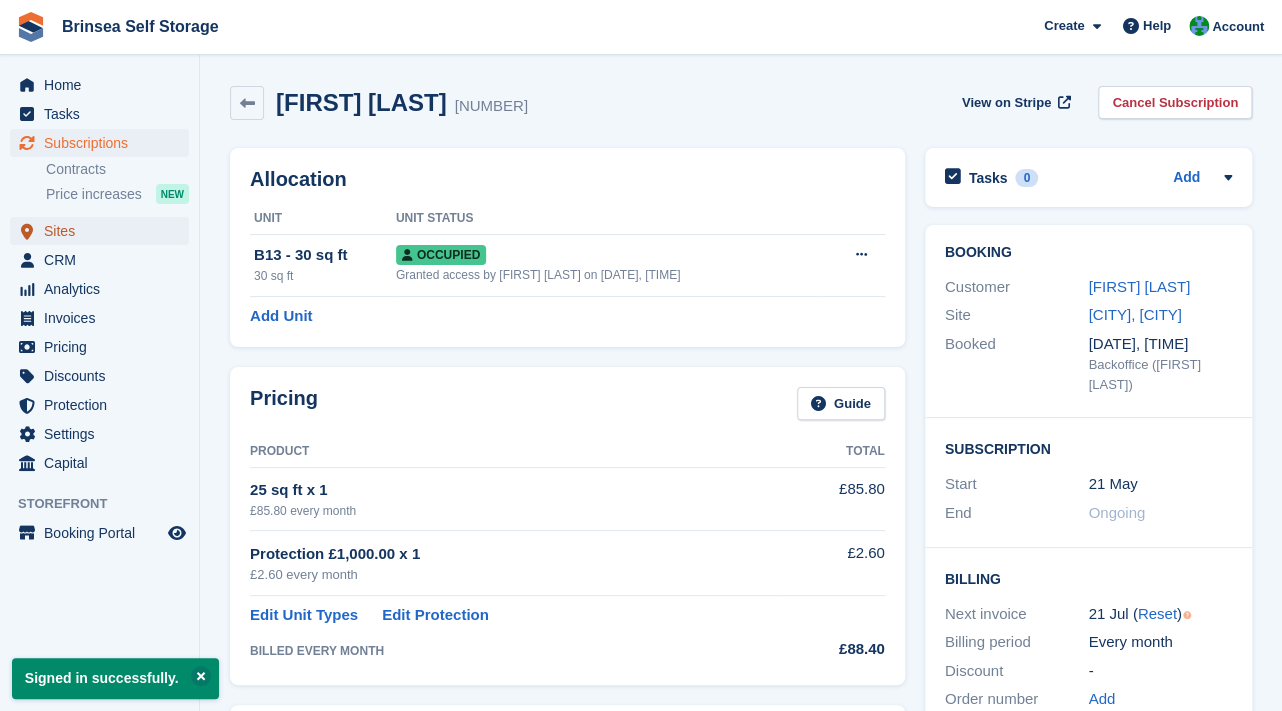 click on "Sites" at bounding box center [104, 231] 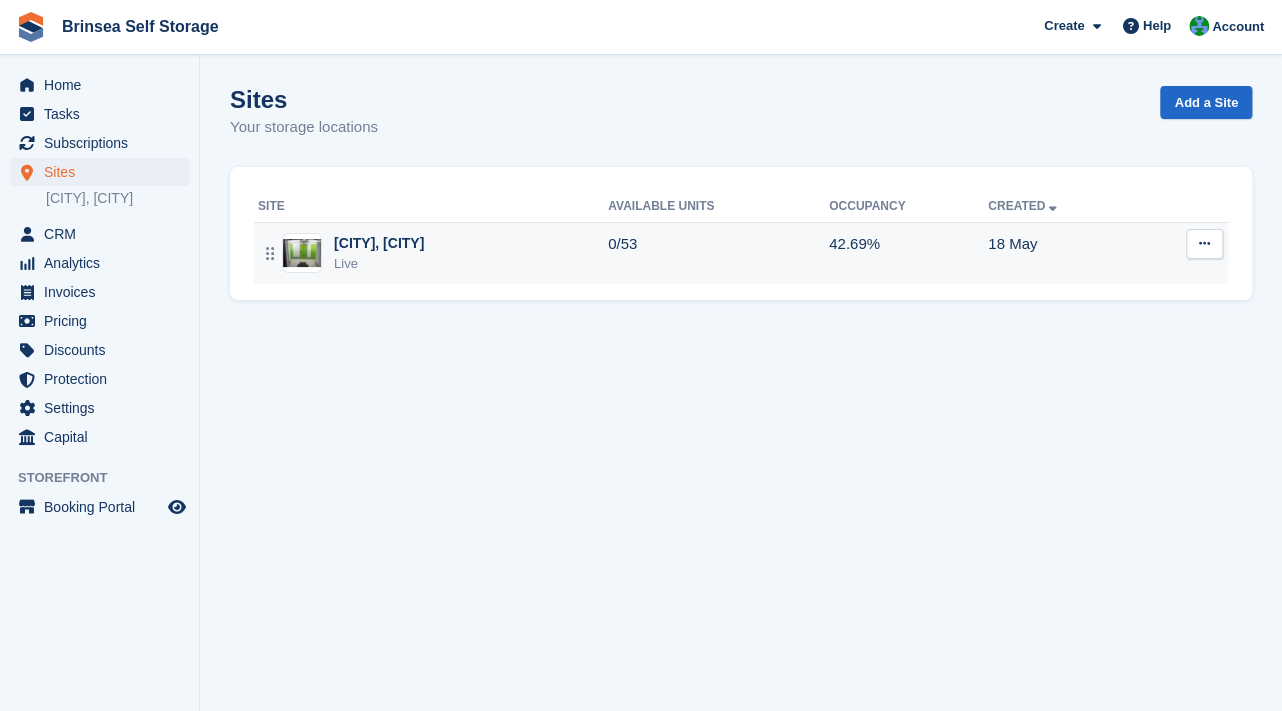 click at bounding box center (302, 253) 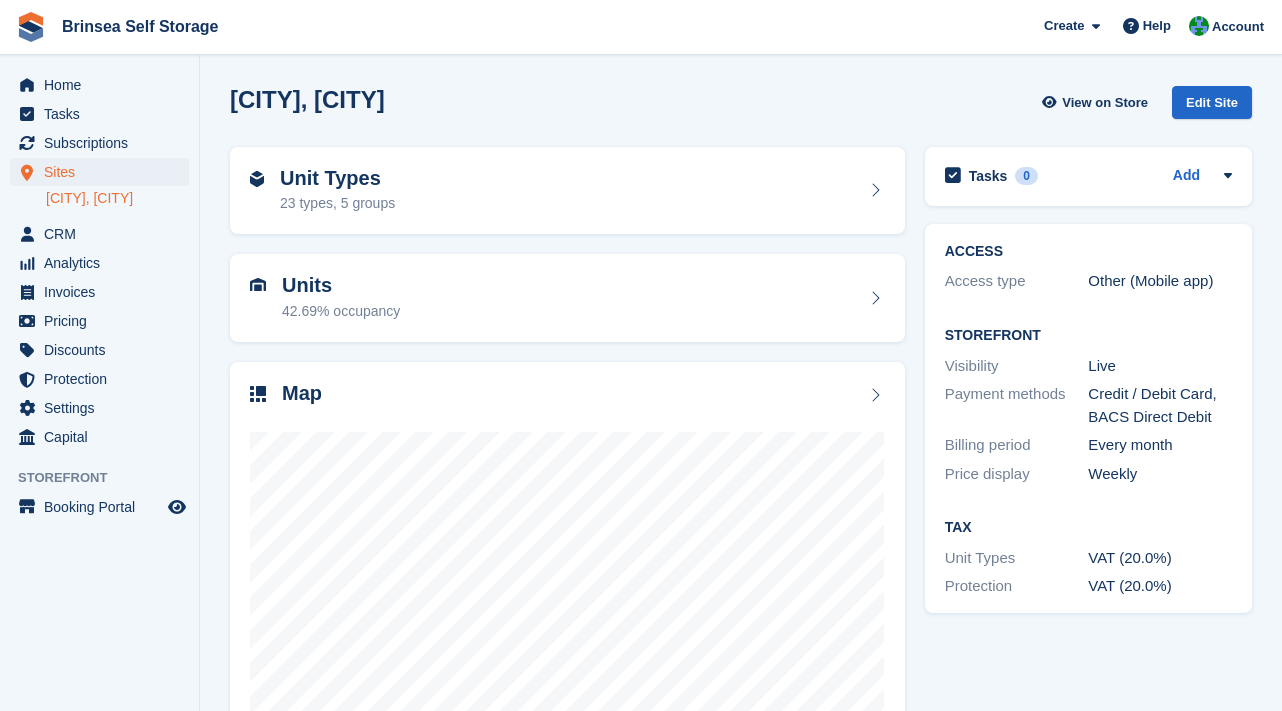 scroll, scrollTop: 0, scrollLeft: 0, axis: both 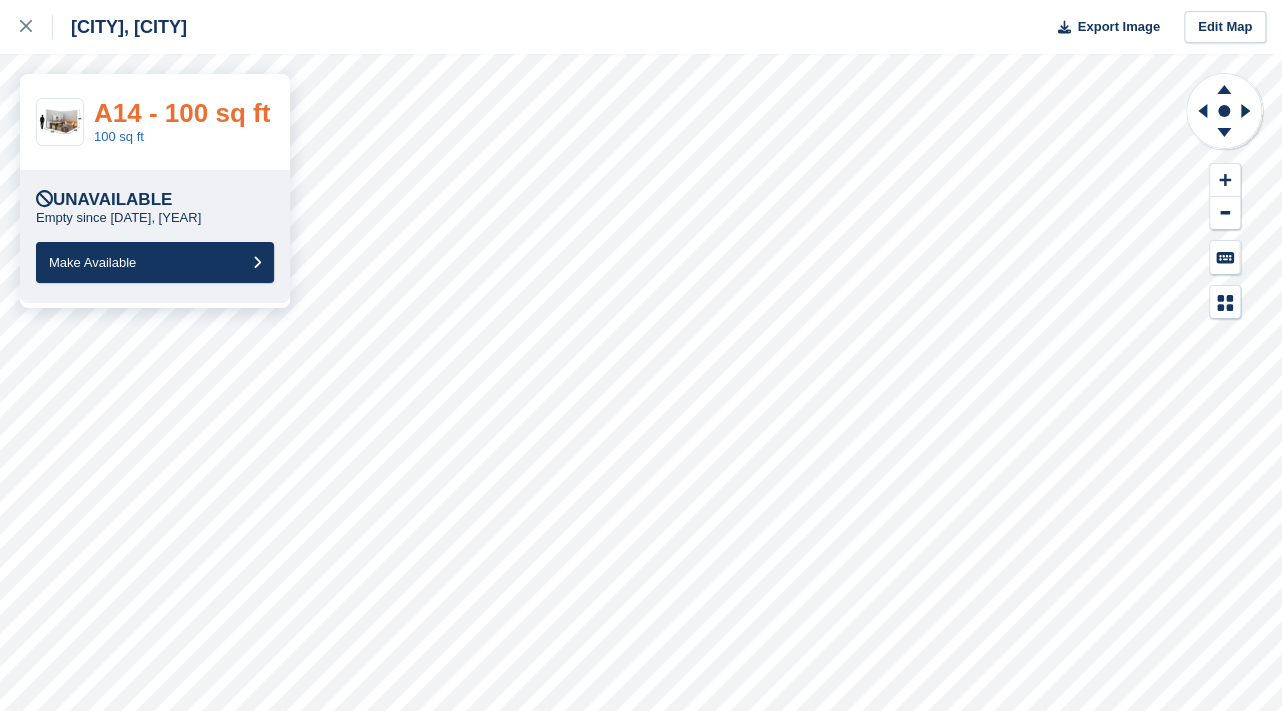 click on "A14 - 100 sq ft" at bounding box center (182, 113) 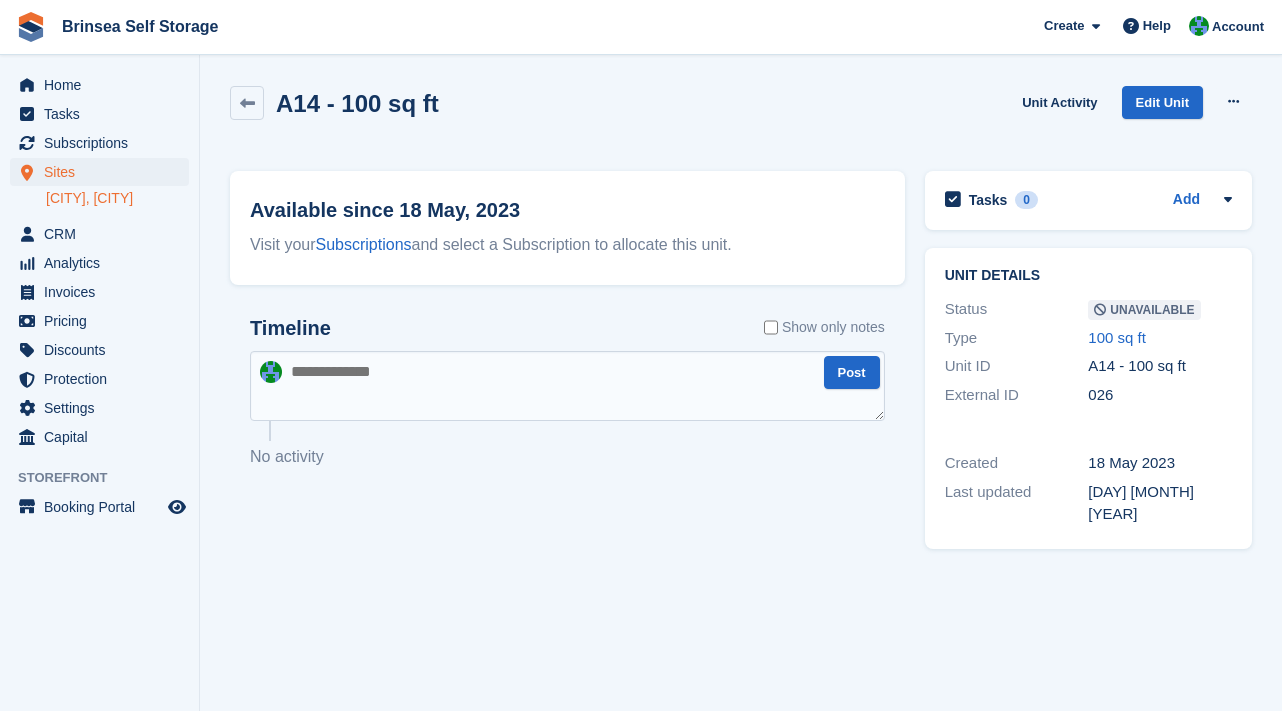 scroll, scrollTop: 0, scrollLeft: 0, axis: both 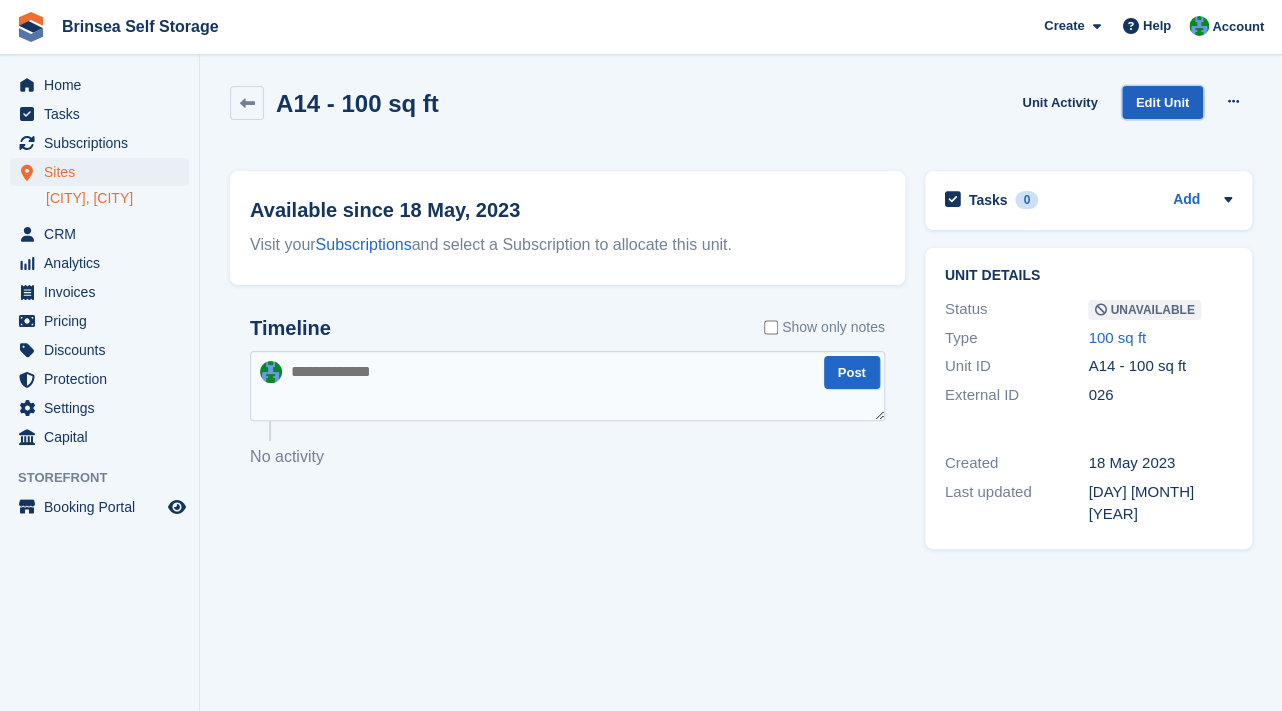 click on "Edit Unit" at bounding box center [1162, 102] 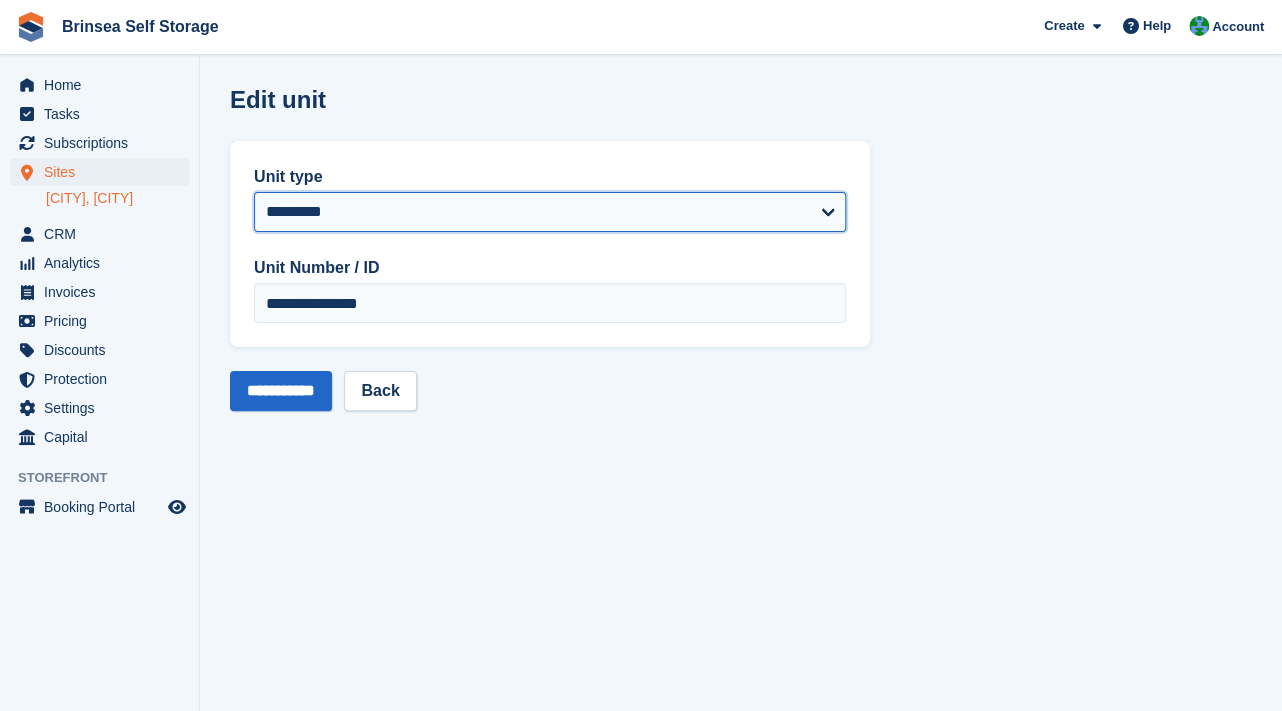 click on "**********" at bounding box center [550, 212] 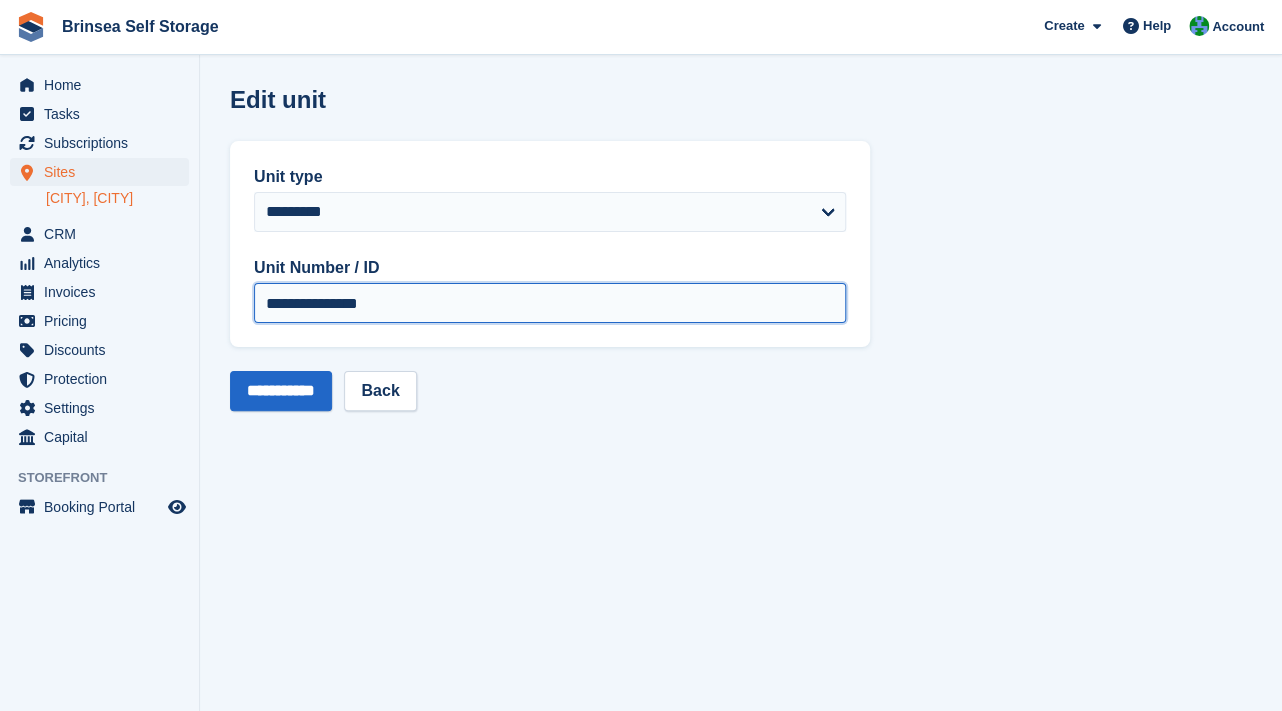 click on "**********" at bounding box center (550, 303) 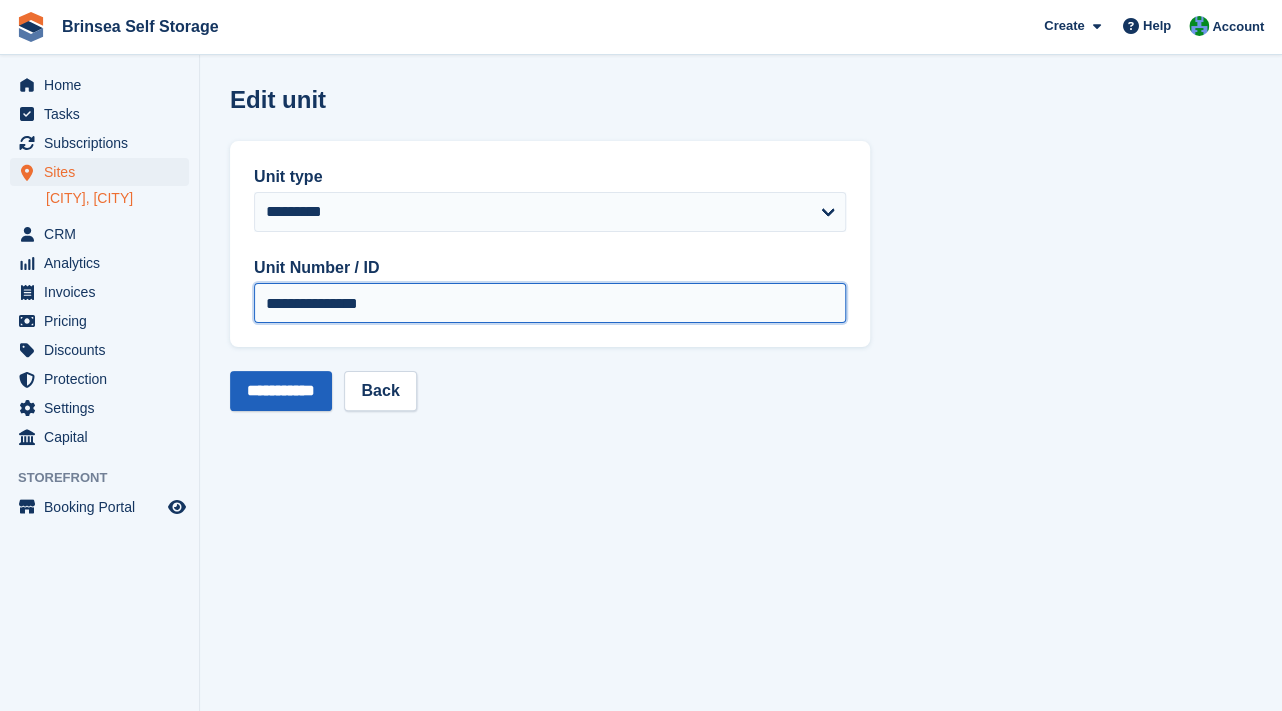 type on "**********" 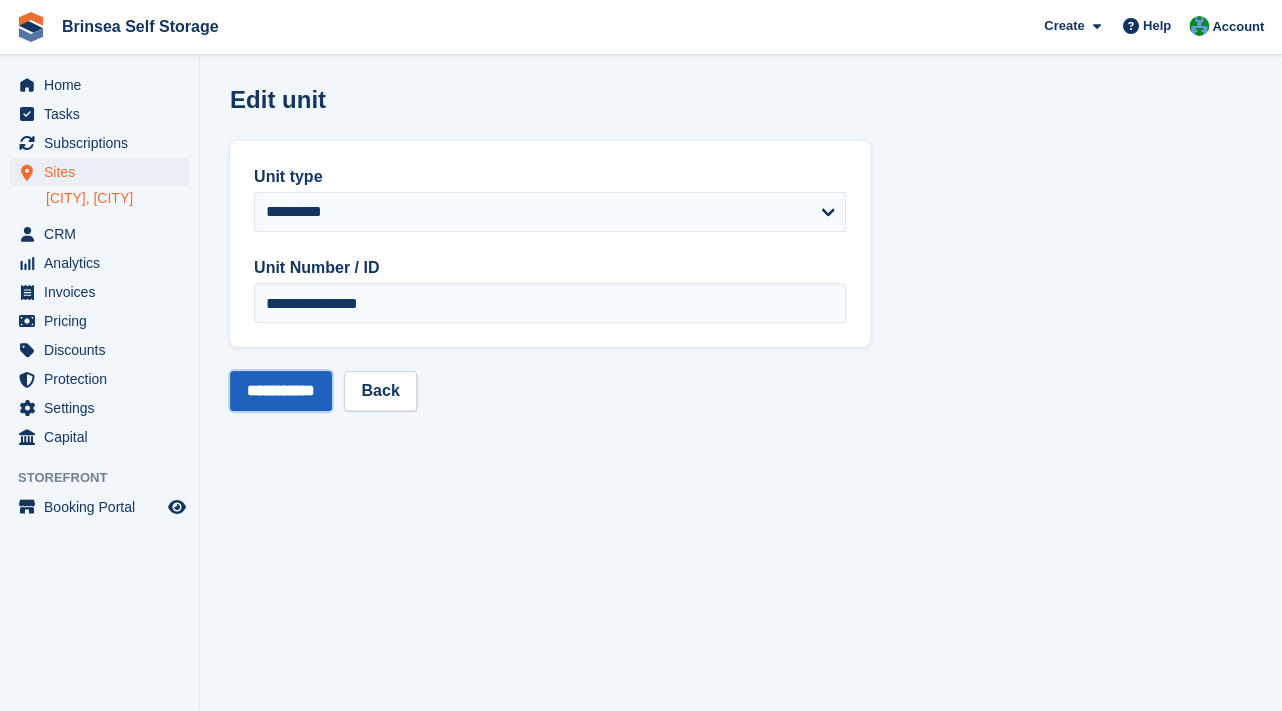 click on "**********" at bounding box center (281, 391) 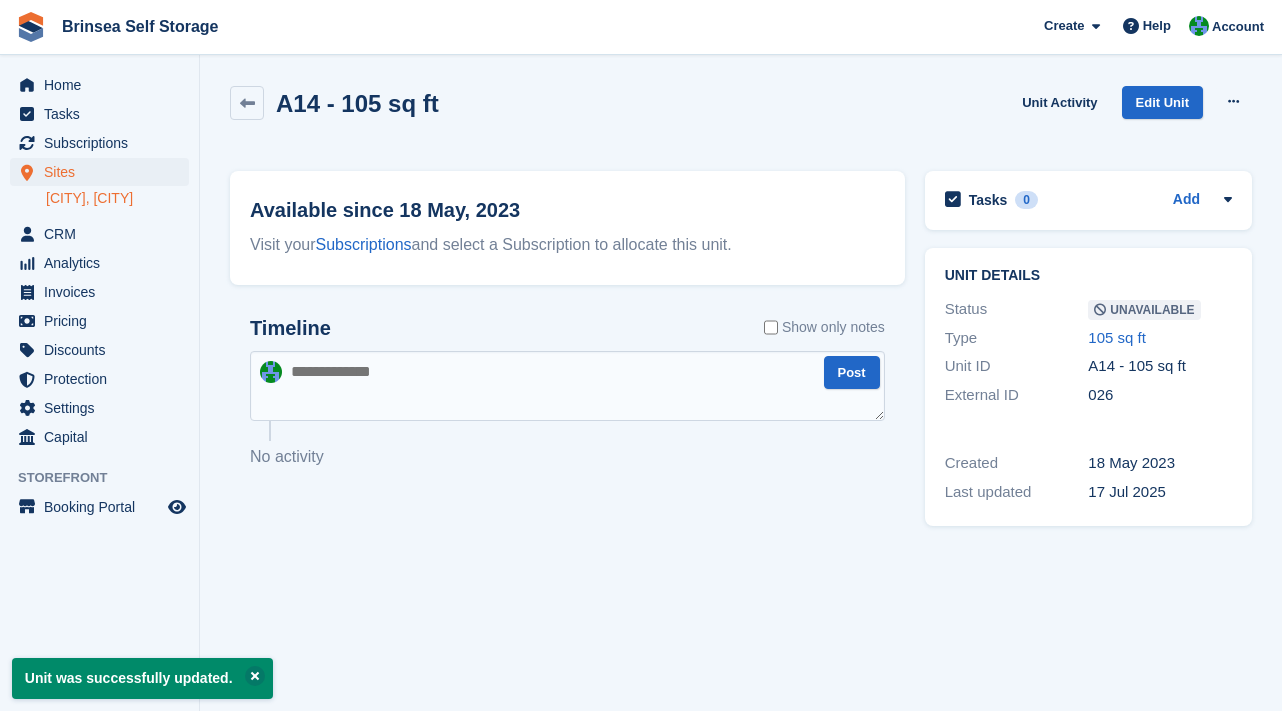 scroll, scrollTop: 0, scrollLeft: 0, axis: both 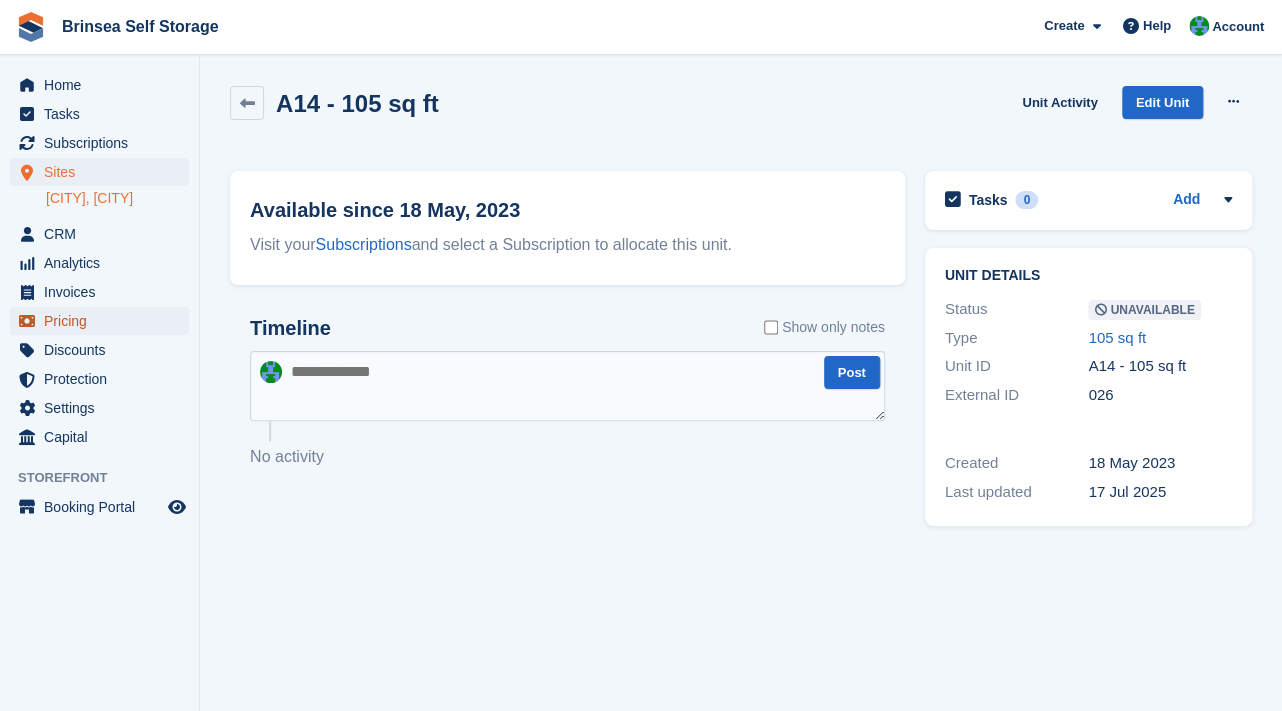 click on "Pricing" at bounding box center [104, 321] 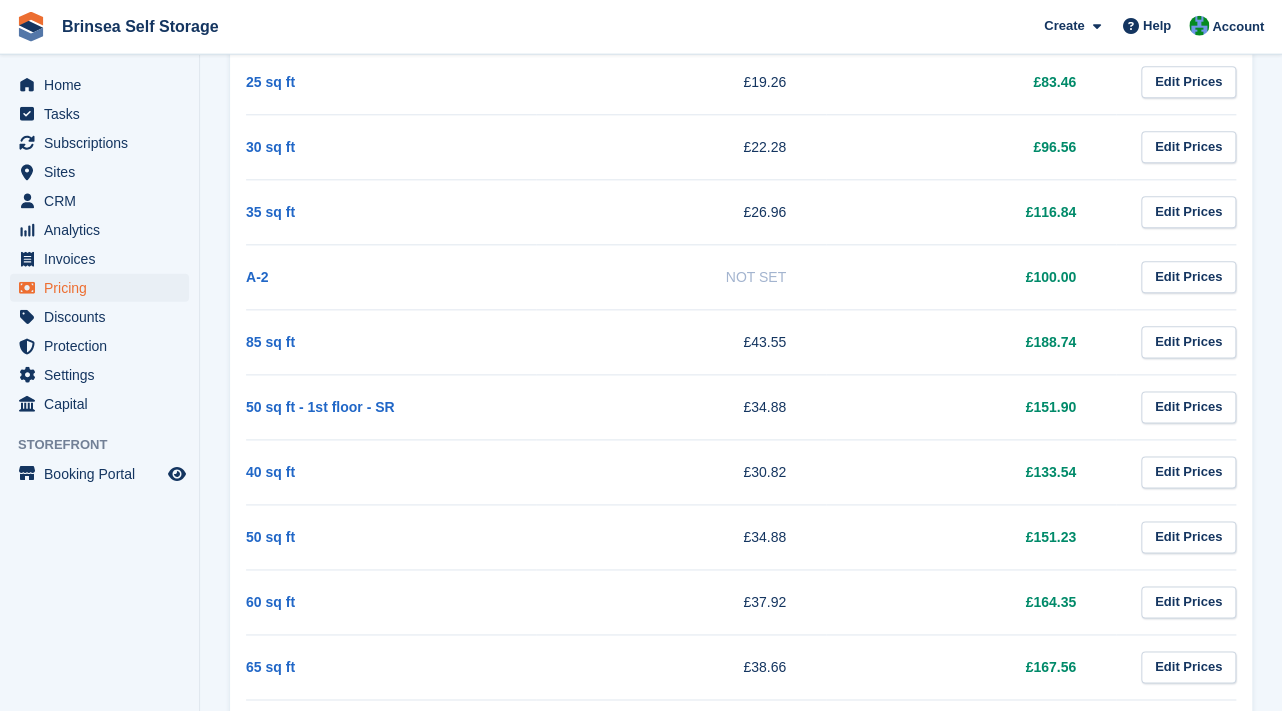 scroll, scrollTop: 862, scrollLeft: 0, axis: vertical 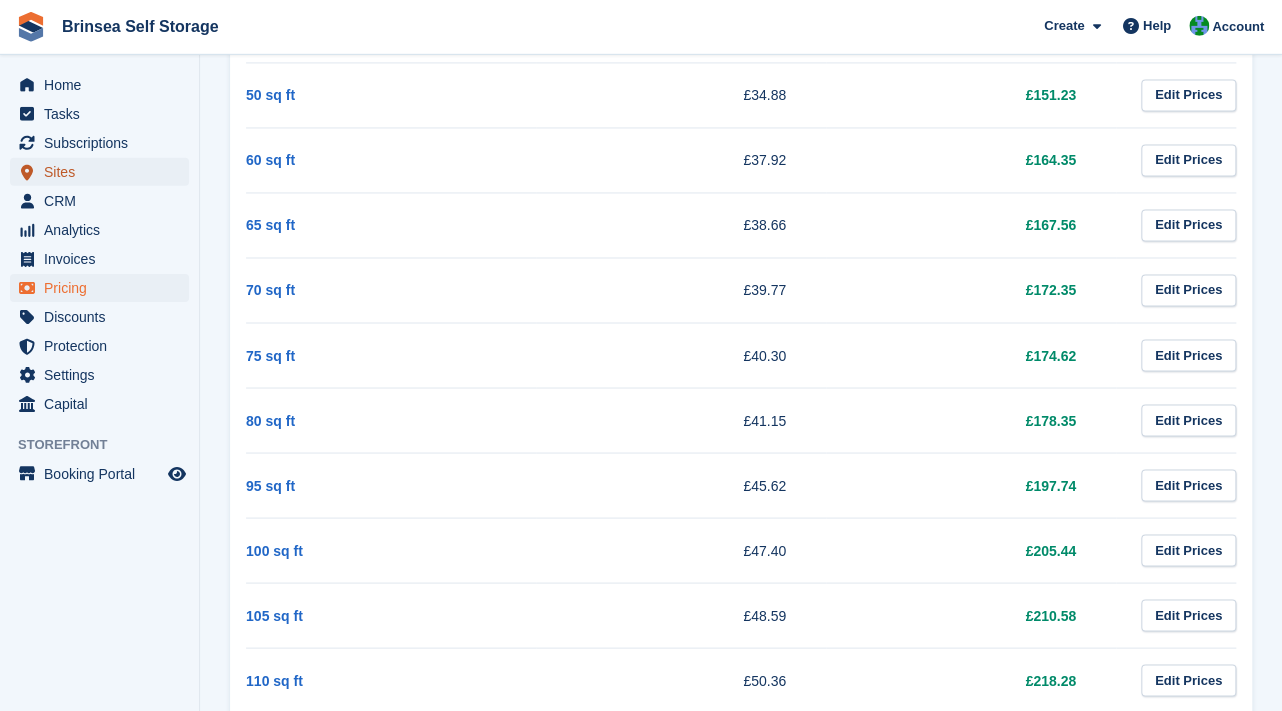 click on "Sites" at bounding box center (104, 172) 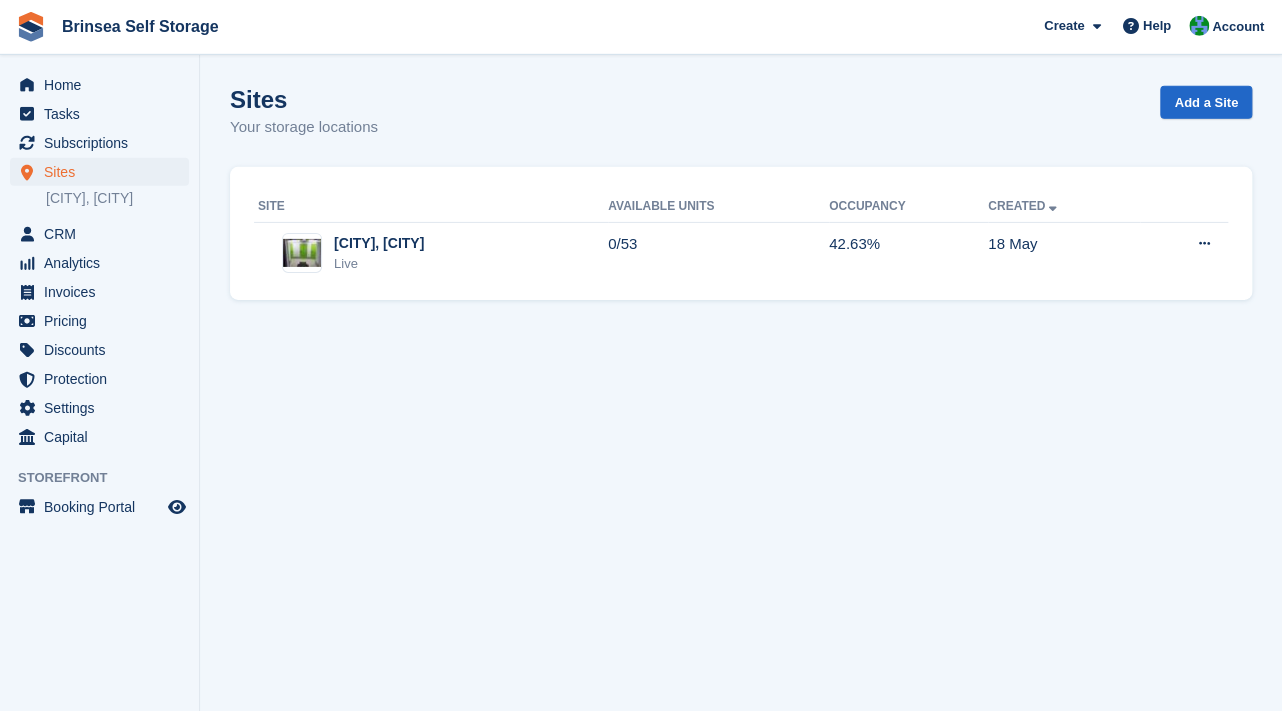 scroll, scrollTop: 0, scrollLeft: 0, axis: both 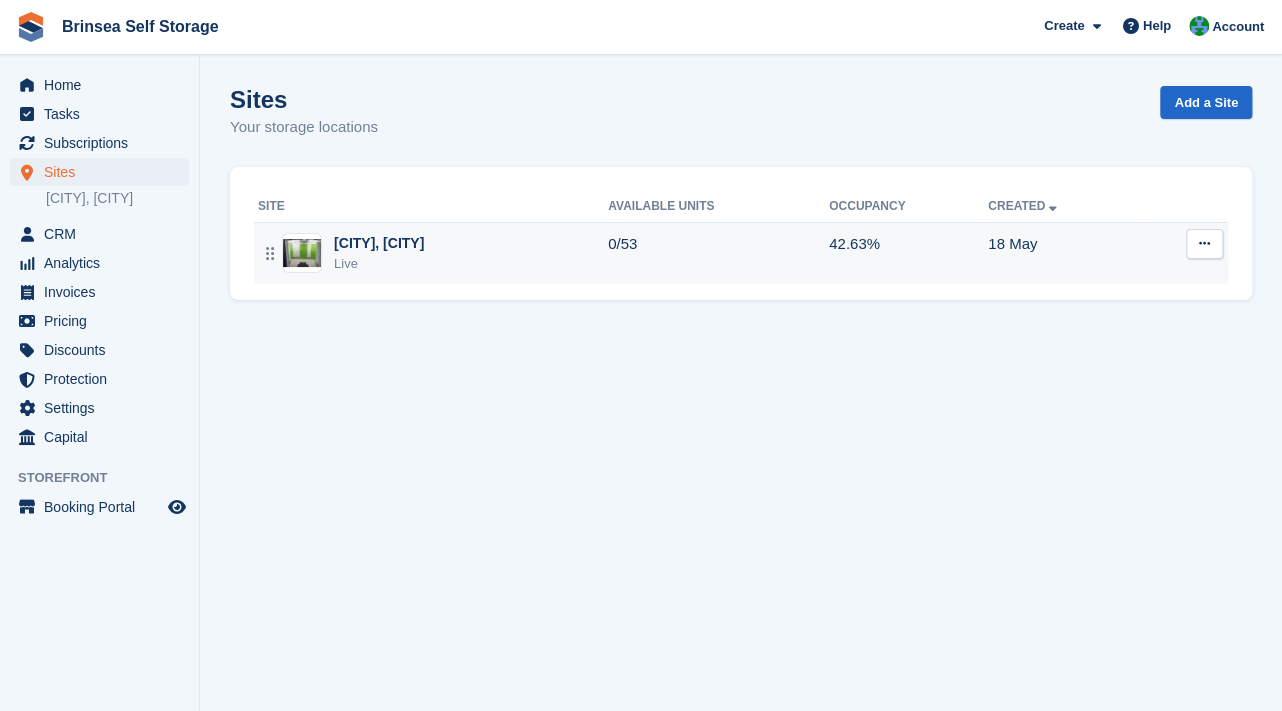 click at bounding box center [302, 253] 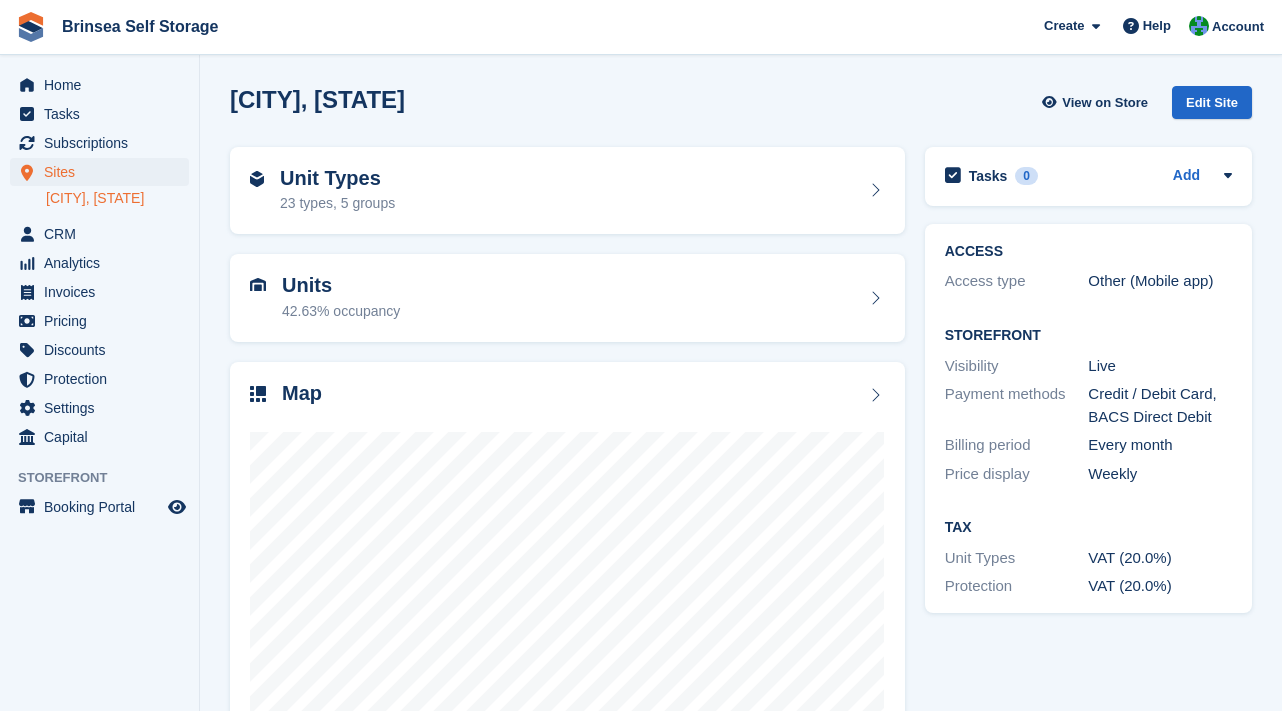 scroll, scrollTop: 0, scrollLeft: 0, axis: both 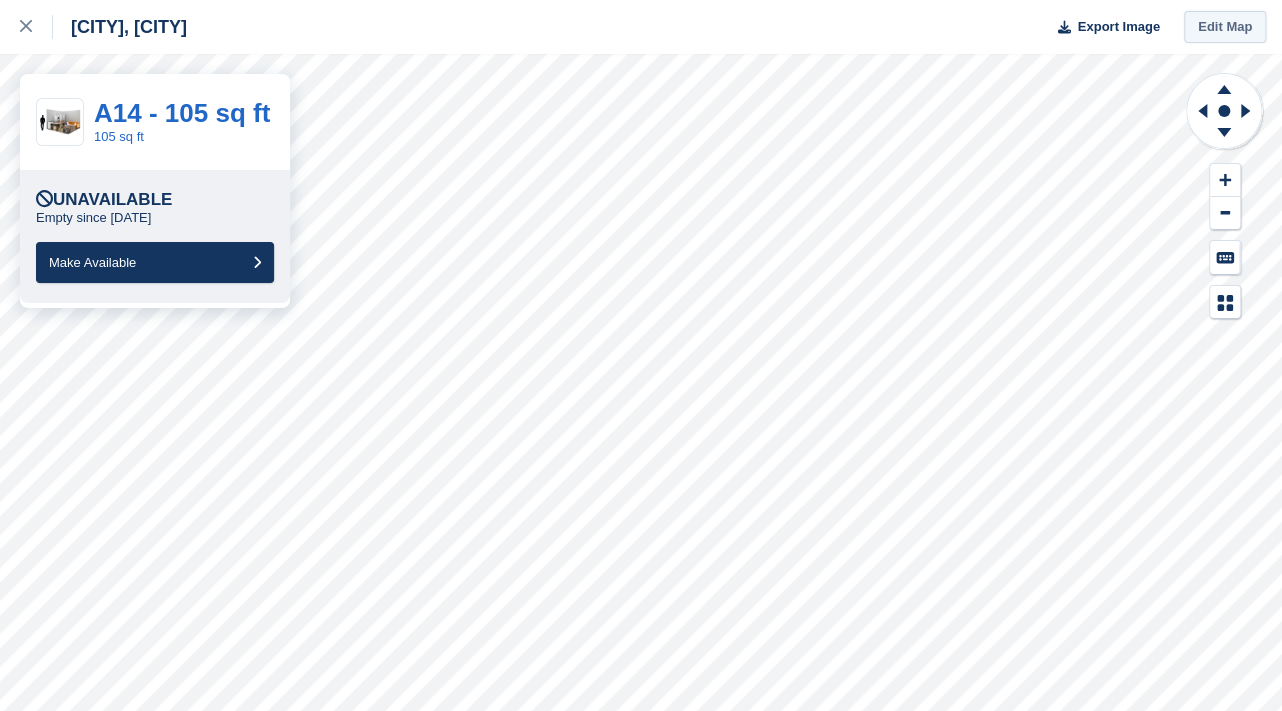 click on "Edit Map" at bounding box center [1225, 27] 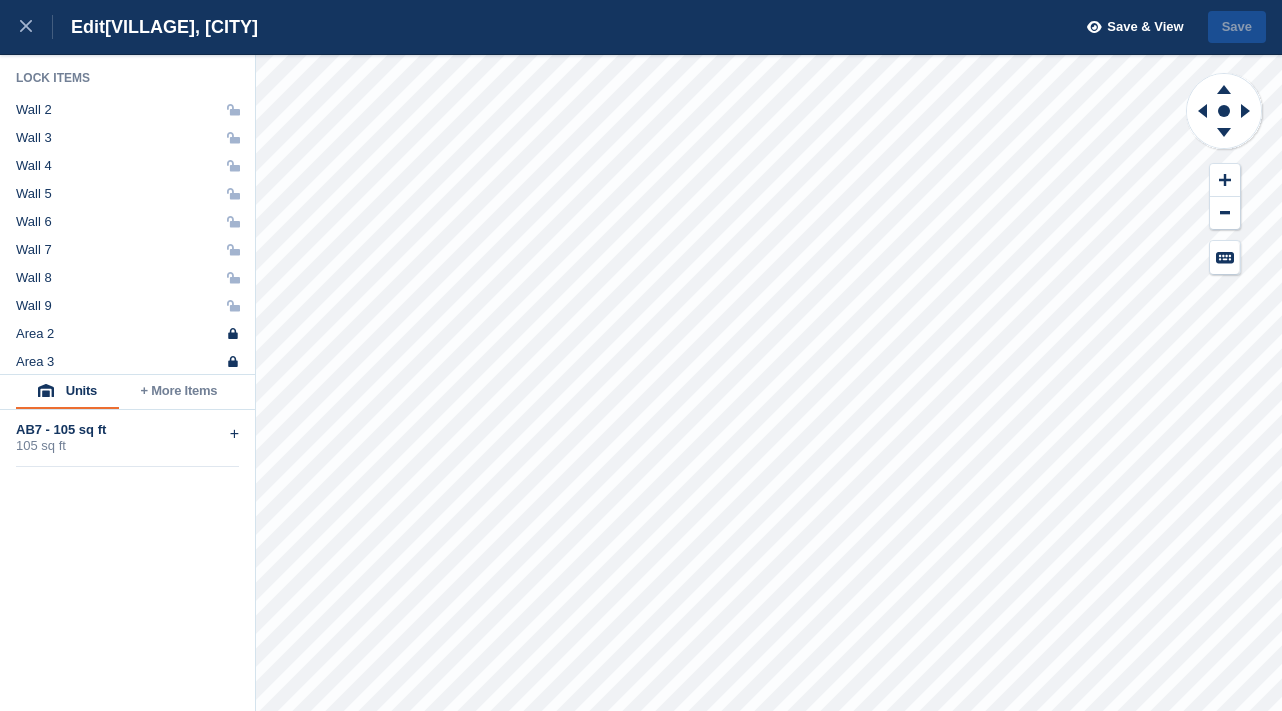 scroll, scrollTop: 0, scrollLeft: 0, axis: both 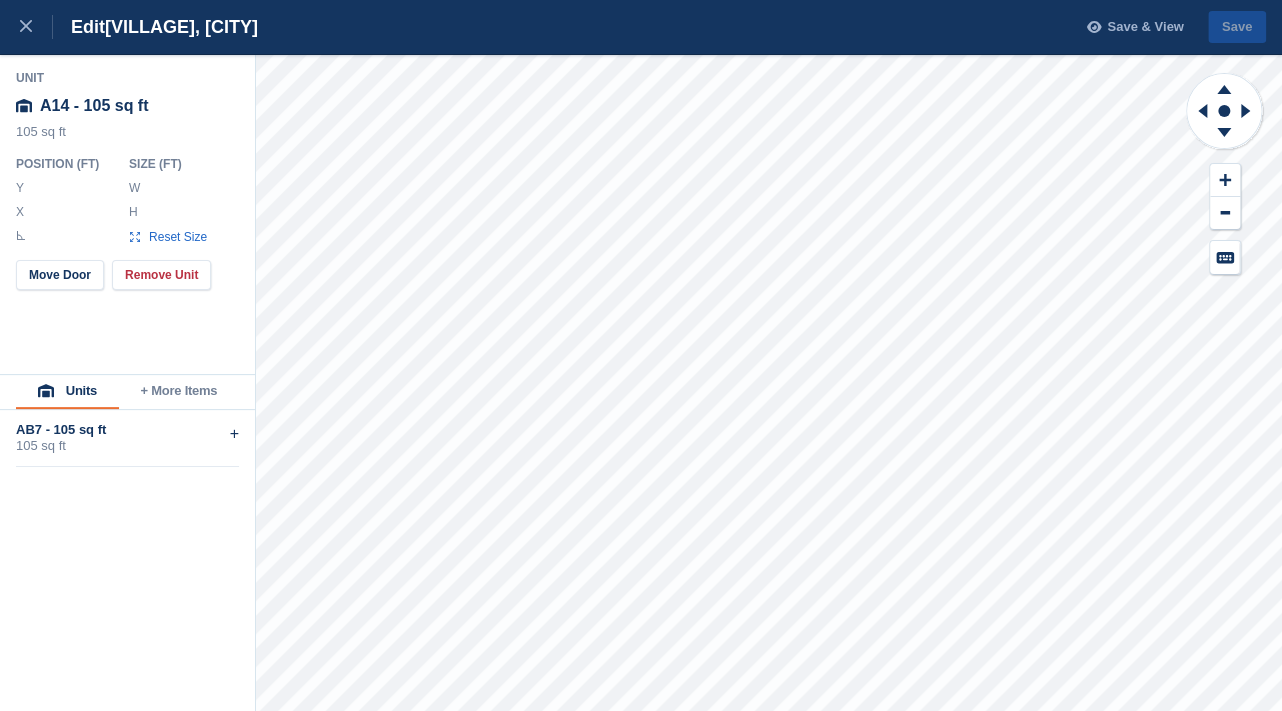 click on "Save & View" at bounding box center [1145, 27] 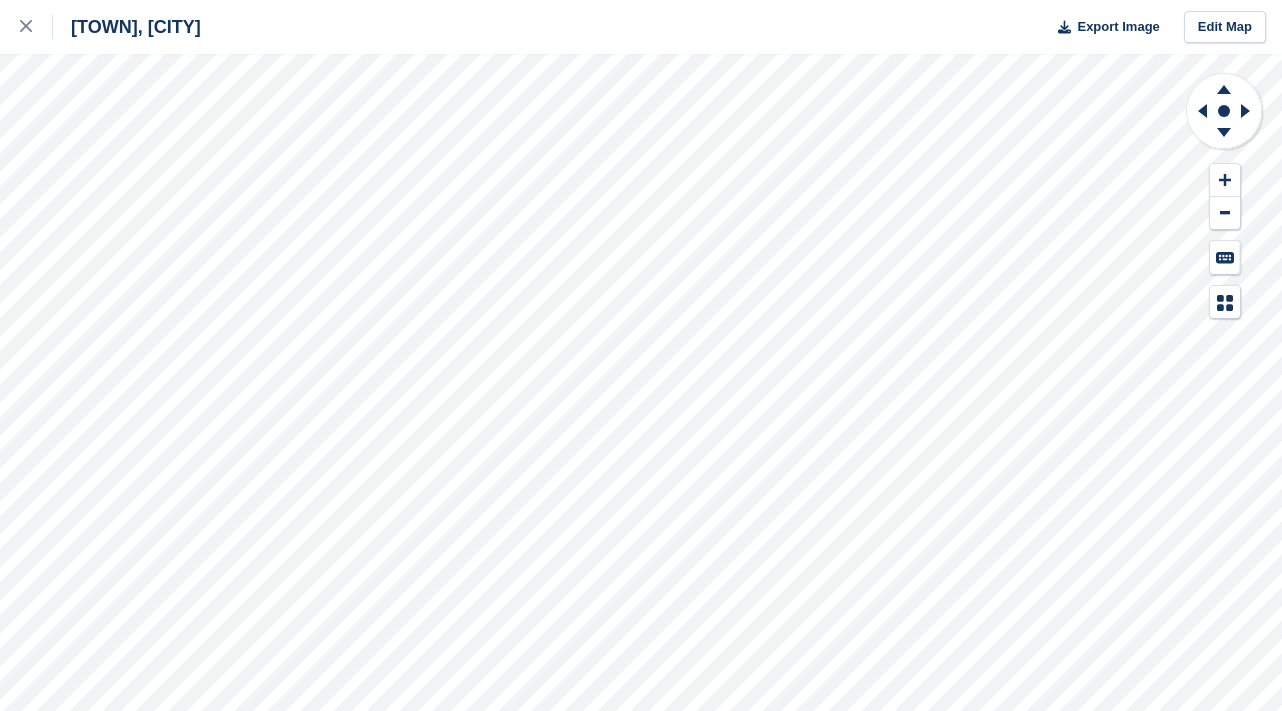 scroll, scrollTop: 0, scrollLeft: 0, axis: both 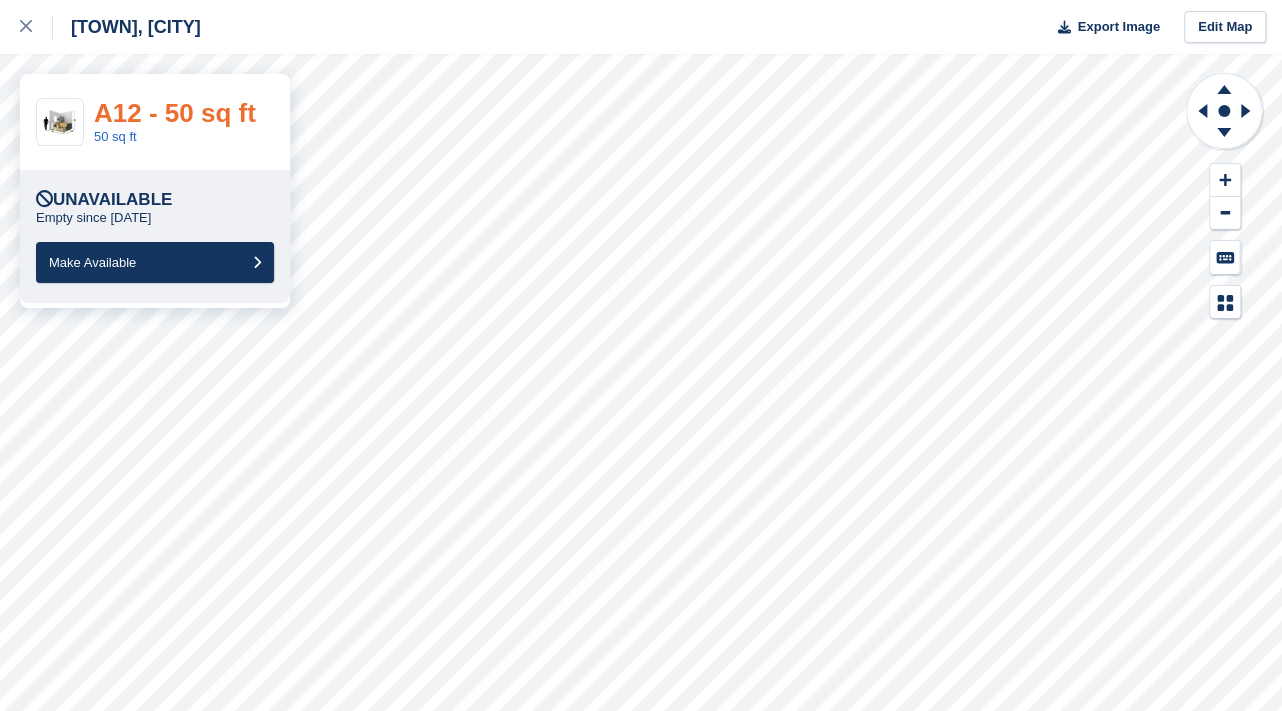click on "A12 - 50 sq ft" at bounding box center [175, 113] 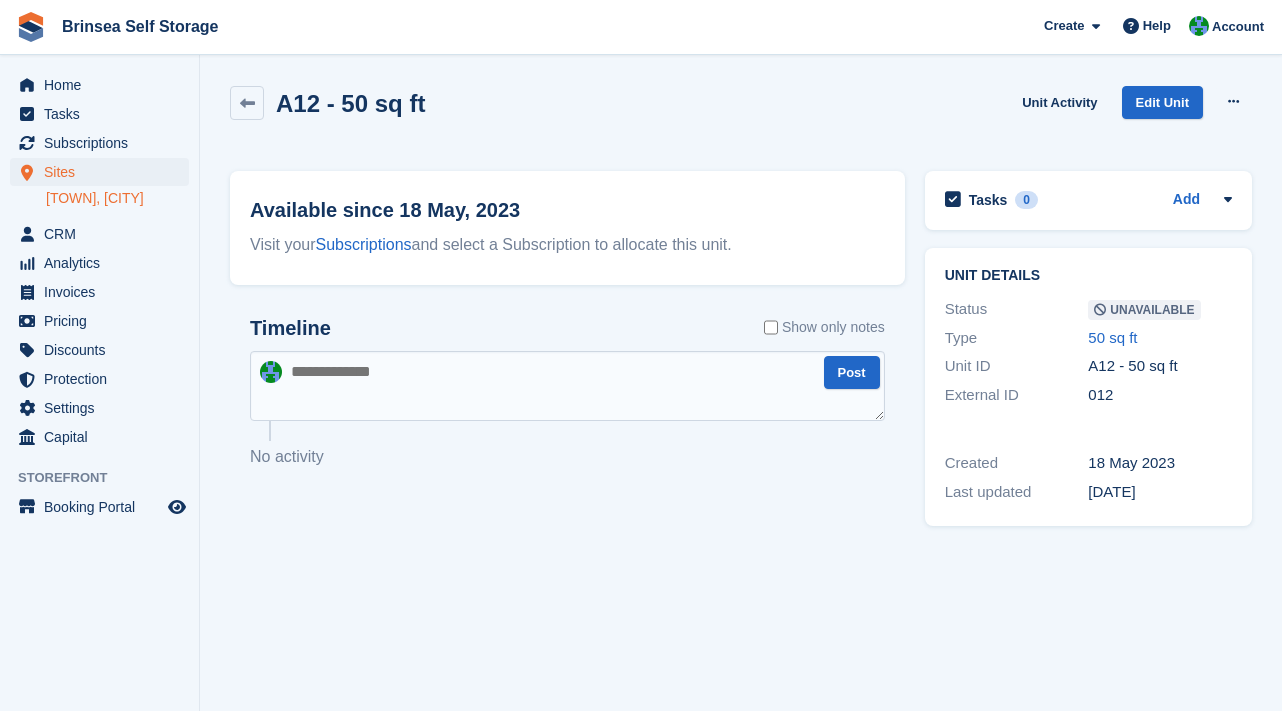 scroll, scrollTop: 0, scrollLeft: 0, axis: both 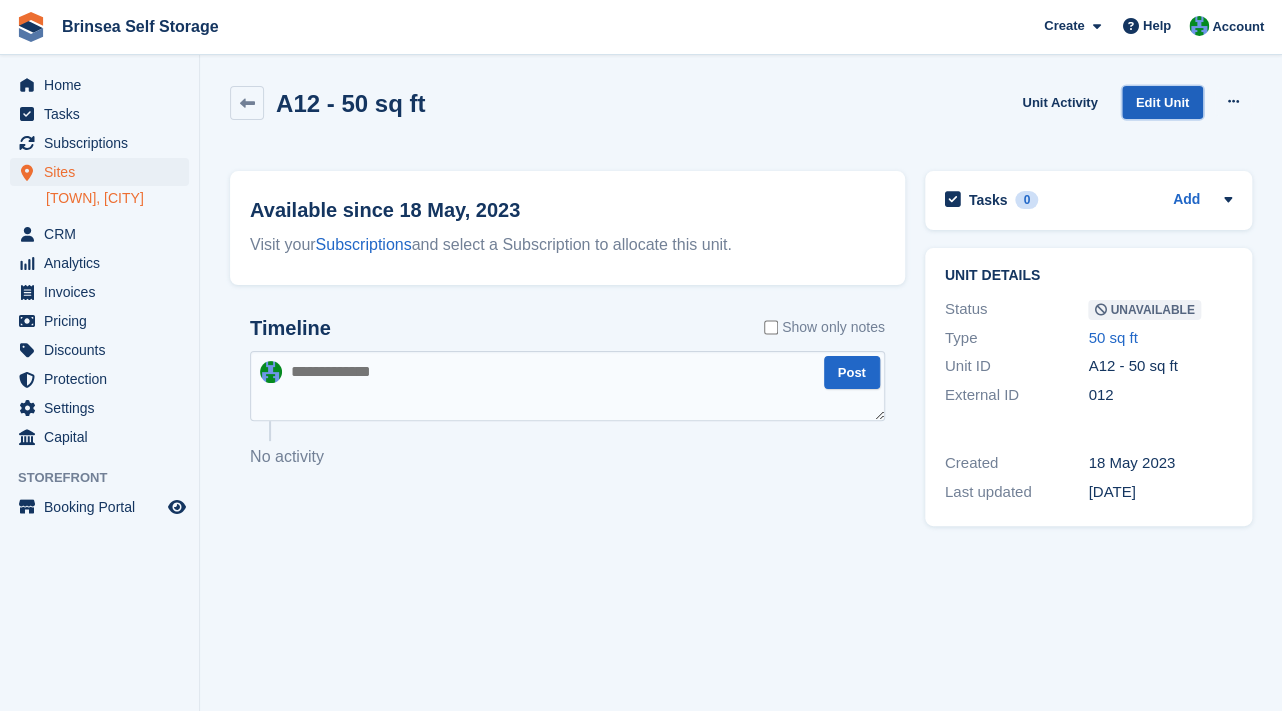 click on "Edit Unit" at bounding box center [1162, 102] 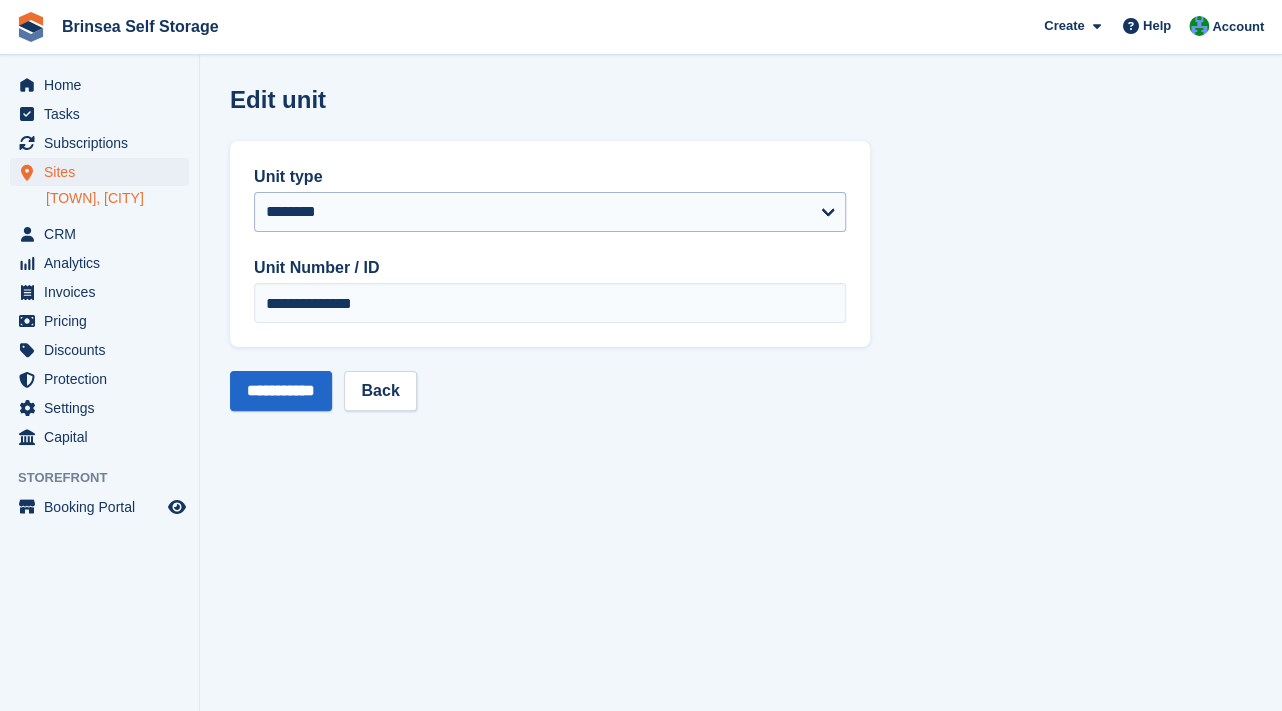 click on "**********" at bounding box center (741, 355) 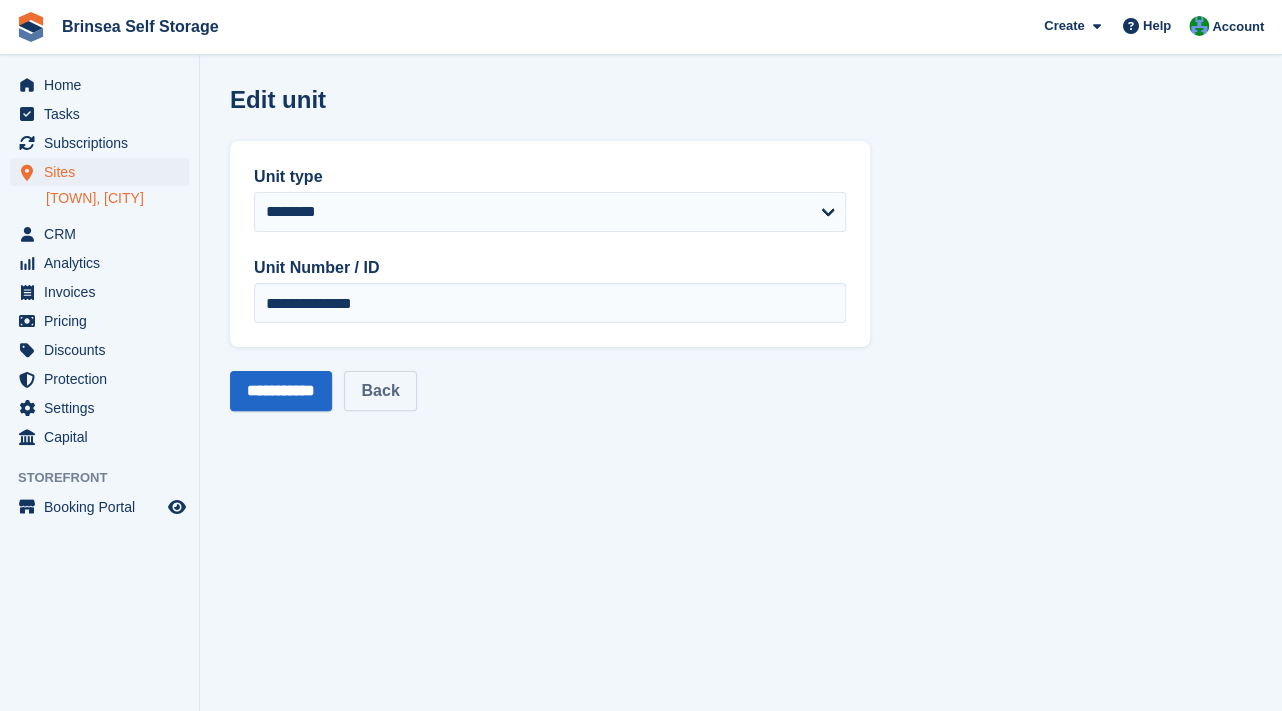click on "Back" at bounding box center [380, 391] 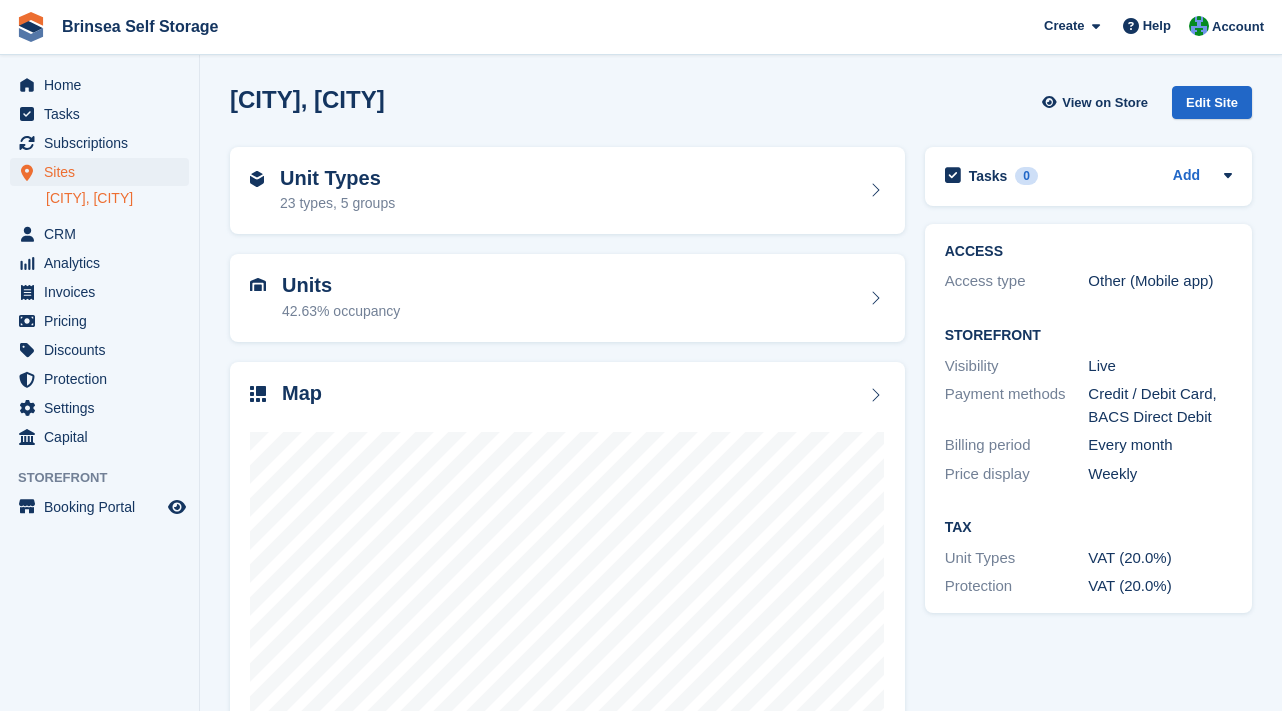 scroll, scrollTop: 0, scrollLeft: 0, axis: both 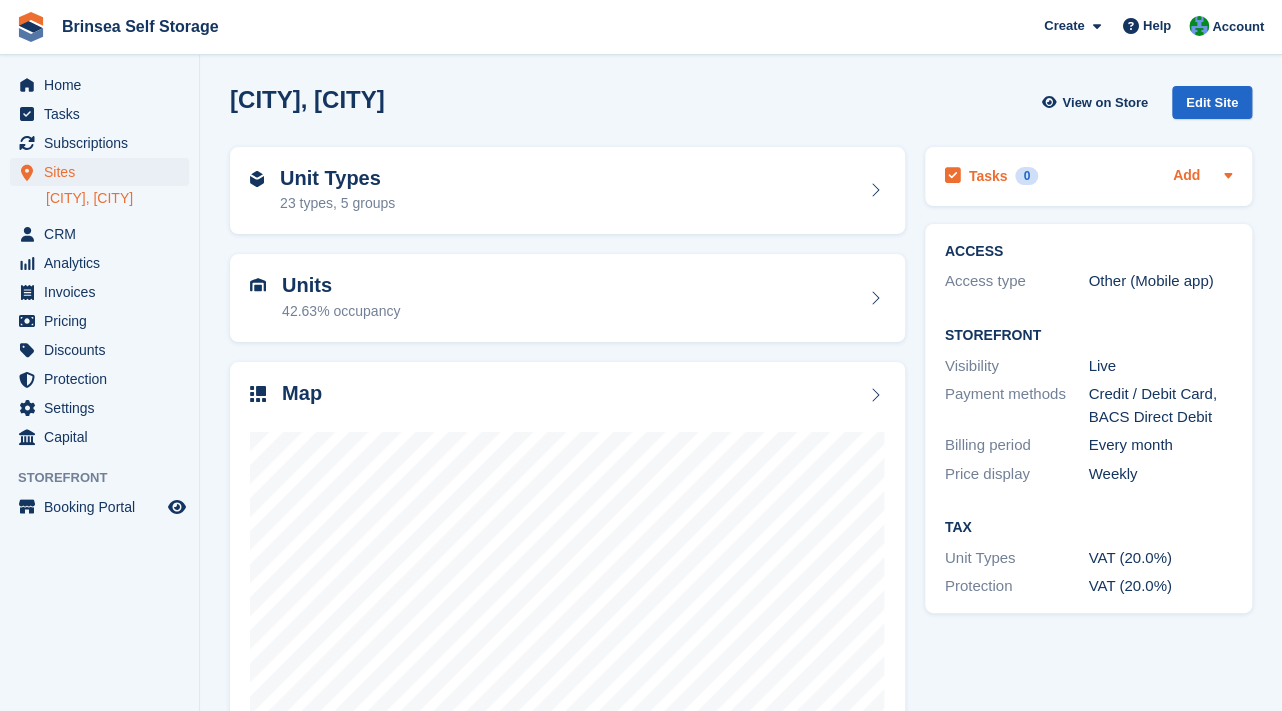 click on "Add" at bounding box center [1186, 176] 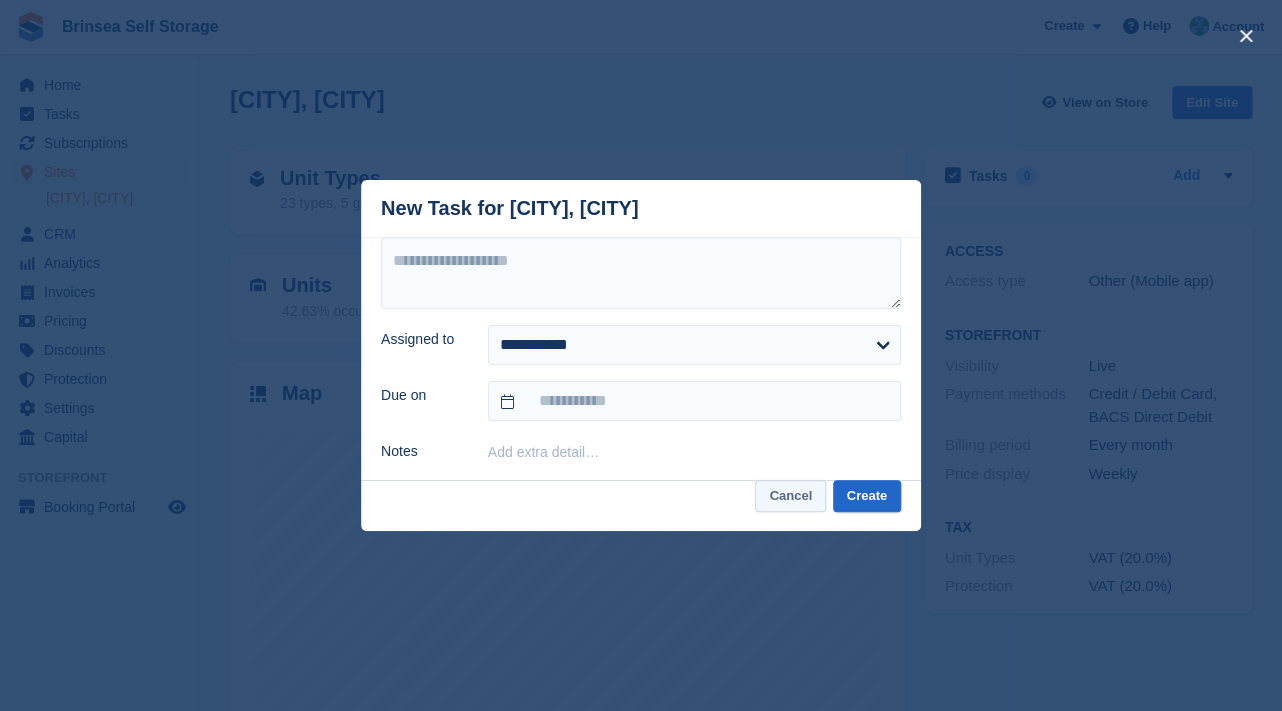 click on "Cancel" at bounding box center [790, 496] 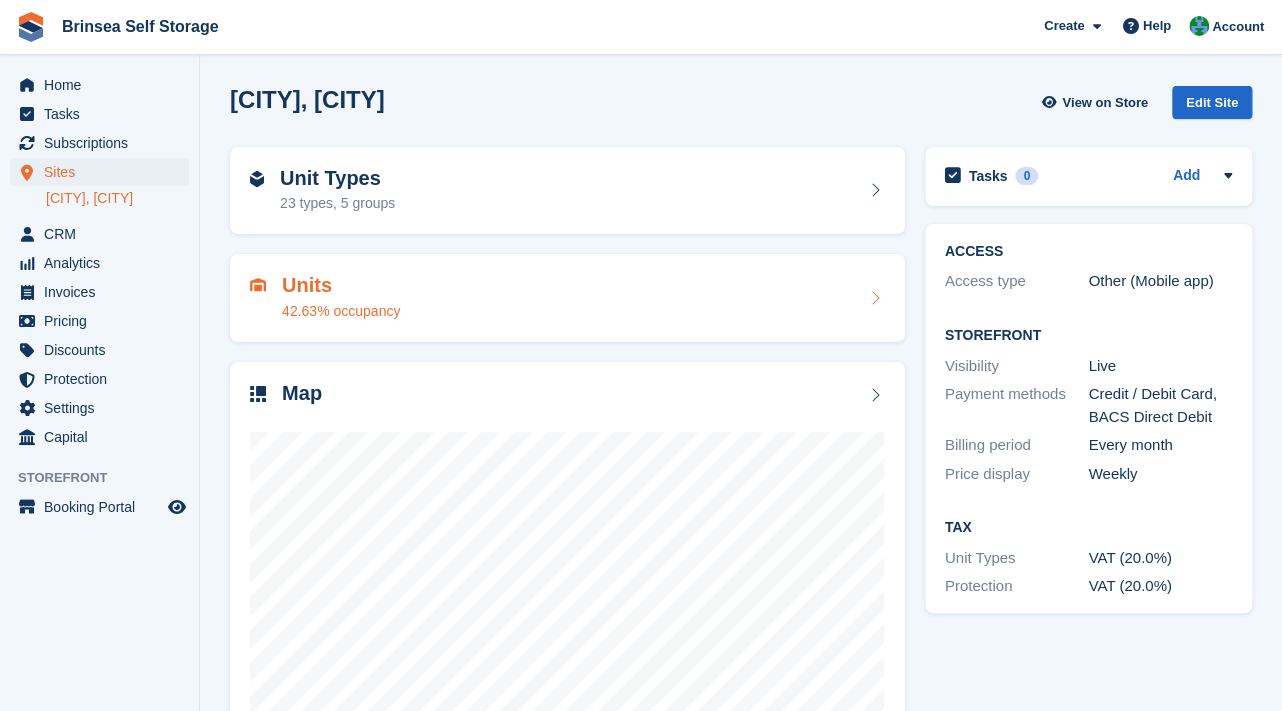 click at bounding box center [875, 298] 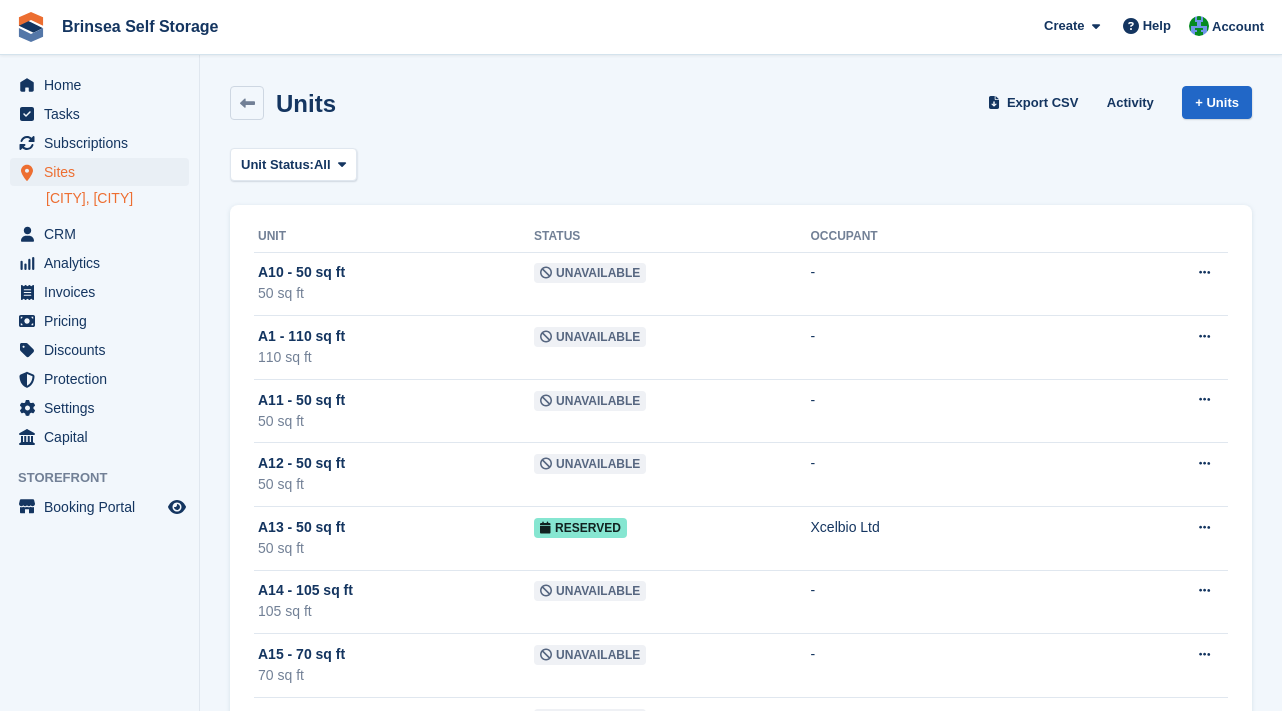 scroll, scrollTop: 0, scrollLeft: 0, axis: both 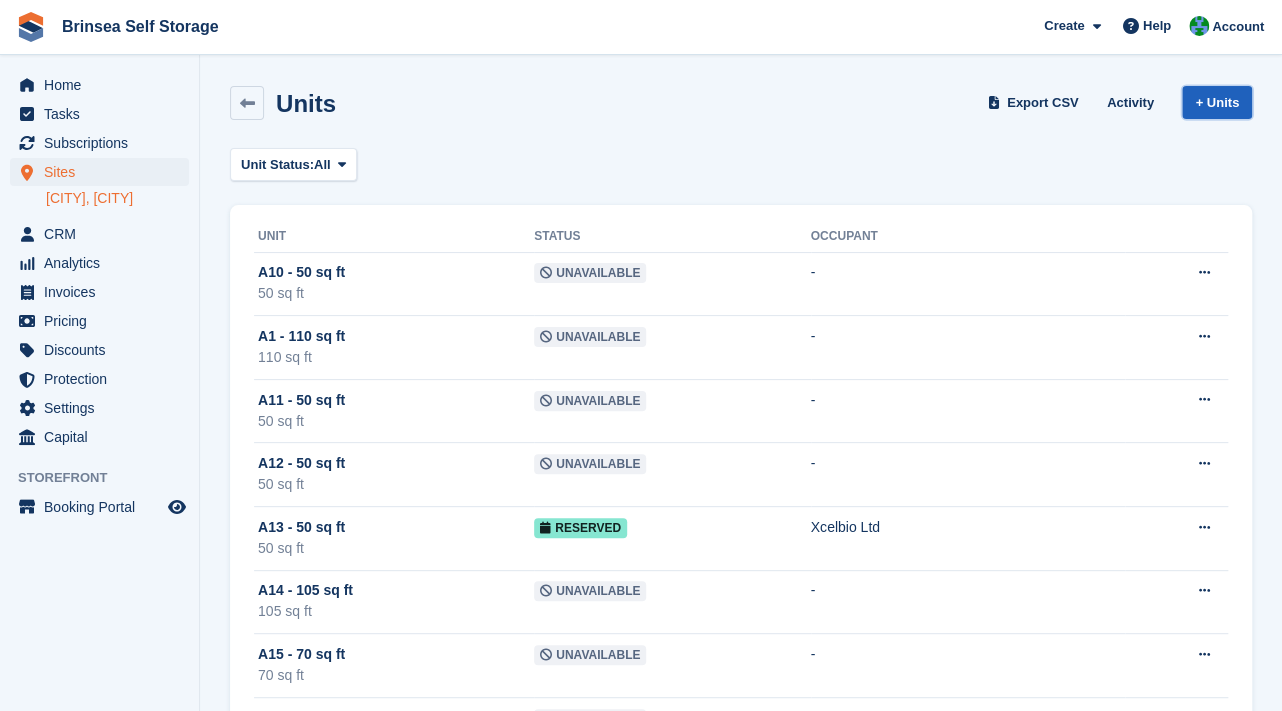 click on "+ Units" at bounding box center (1217, 102) 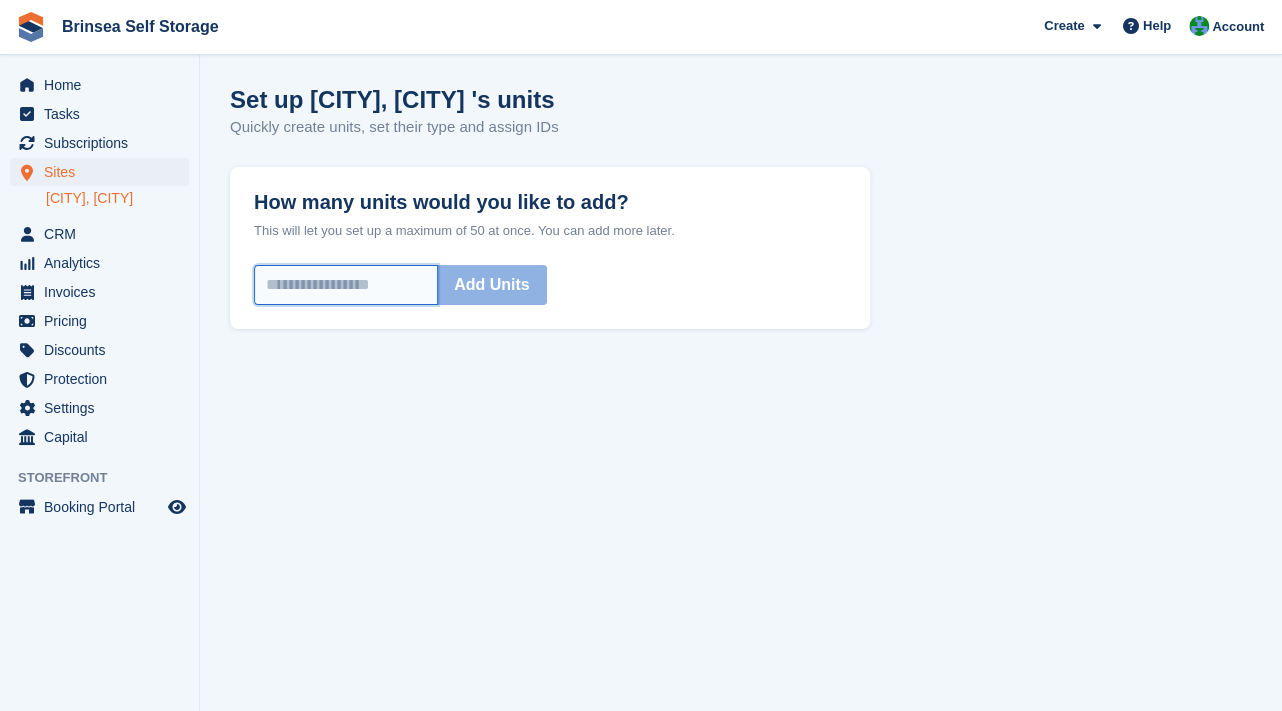 click on "How many units would you like to add?" at bounding box center (346, 285) 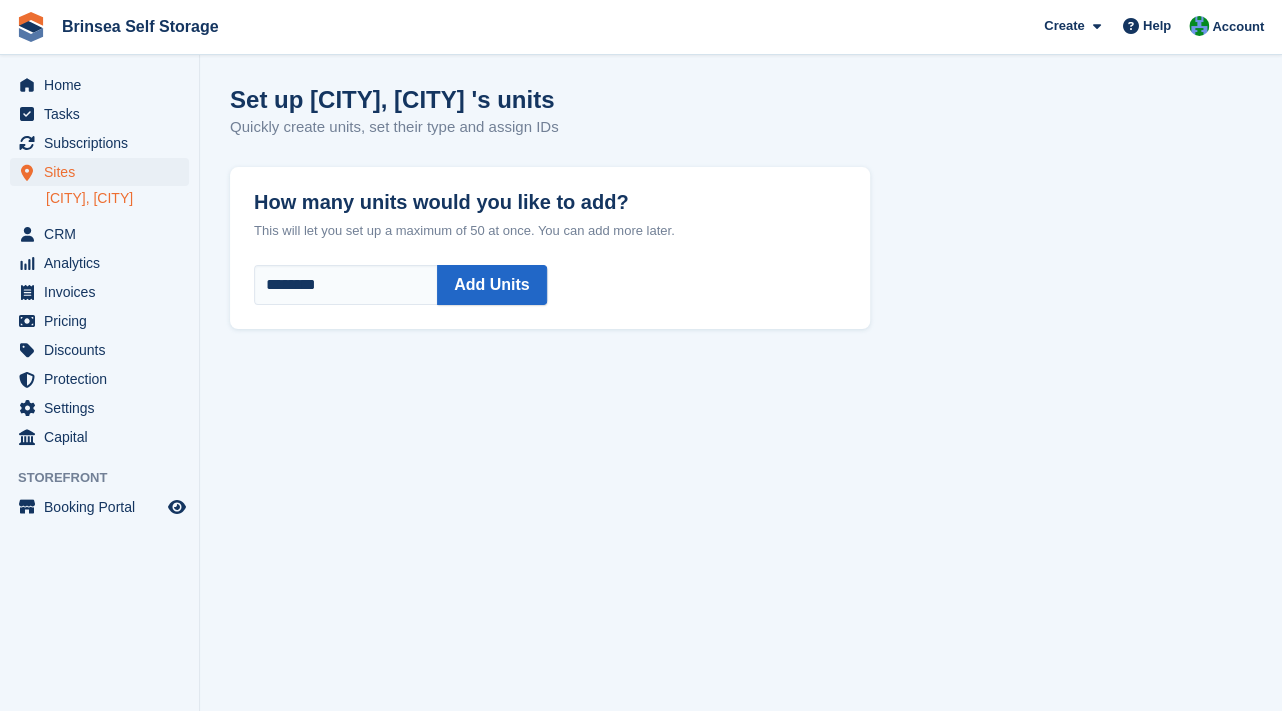 click on "Set up Congresbury, Bristol 's units
Quickly create units, set their type and assign IDs" at bounding box center (741, 124) 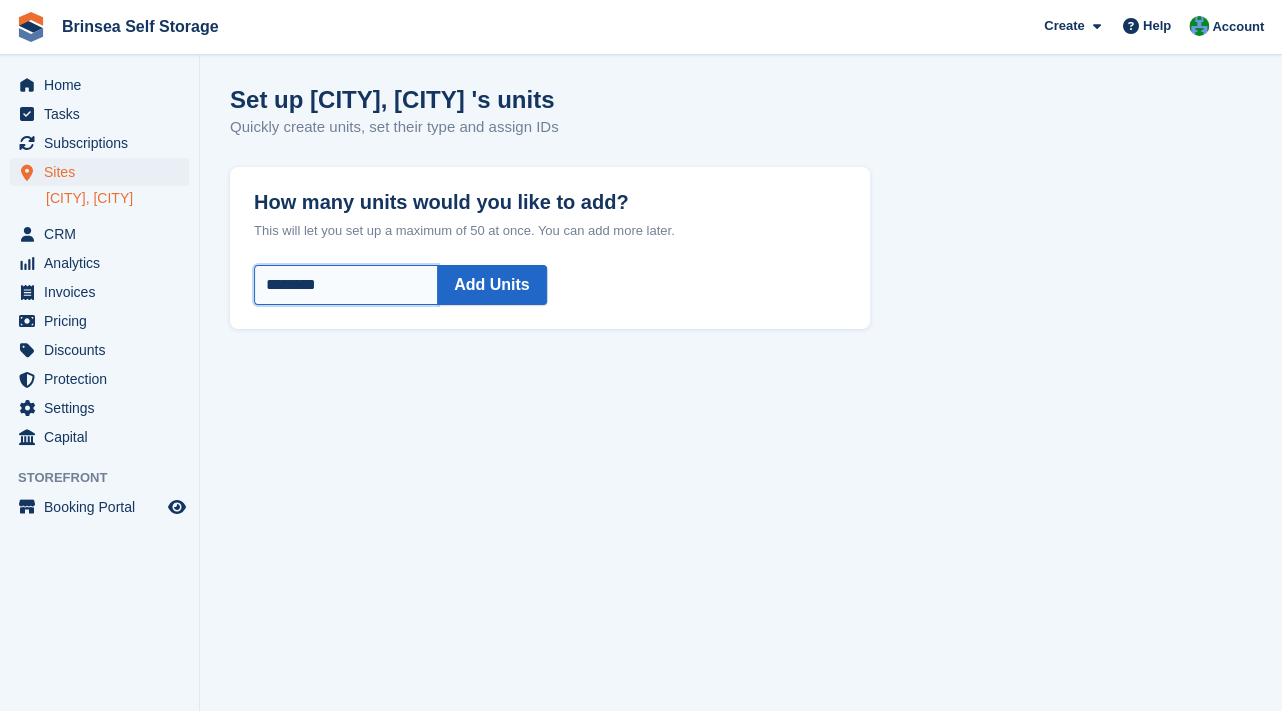 click on "********" at bounding box center (346, 285) 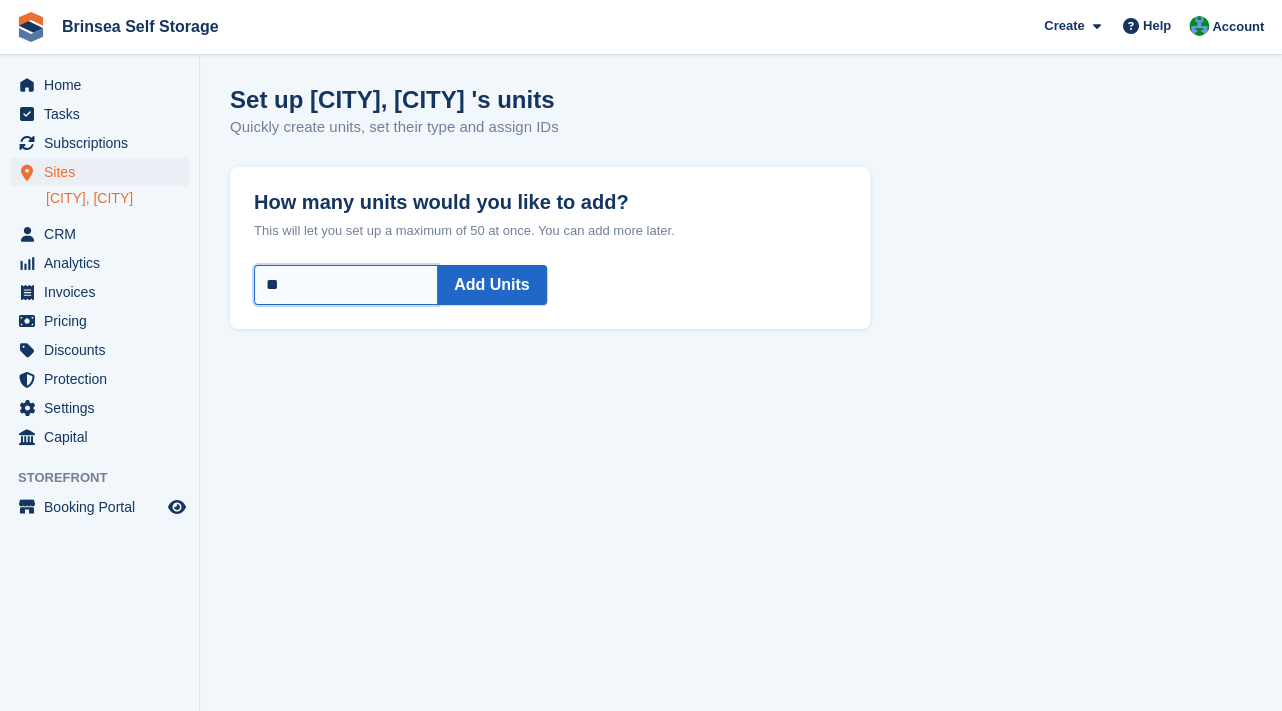 type on "*" 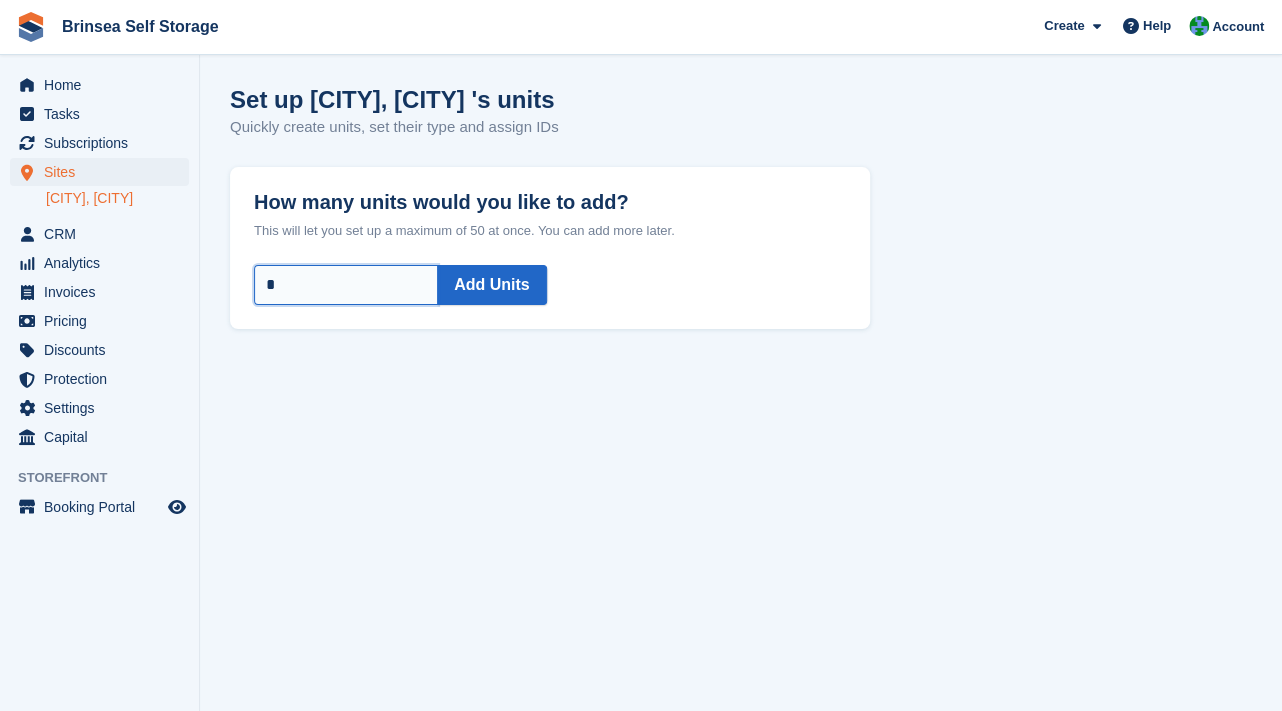 type 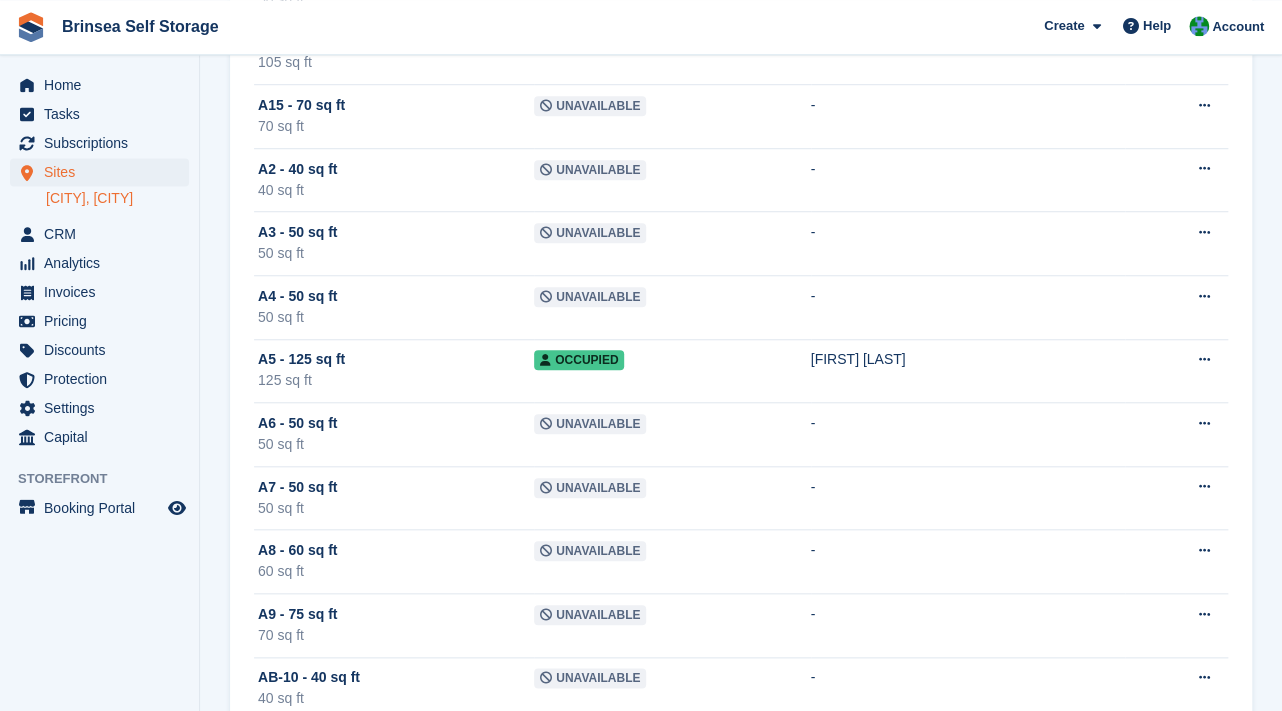 scroll, scrollTop: 557, scrollLeft: 0, axis: vertical 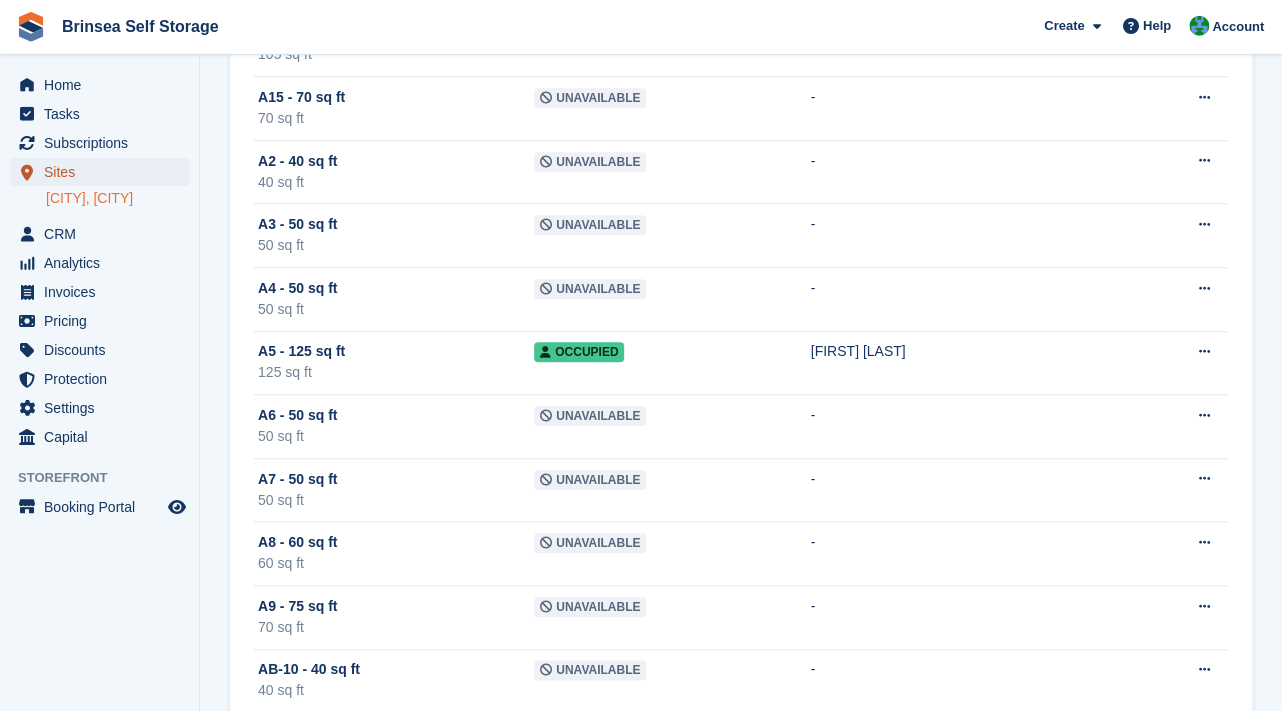 click on "Sites" at bounding box center (104, 172) 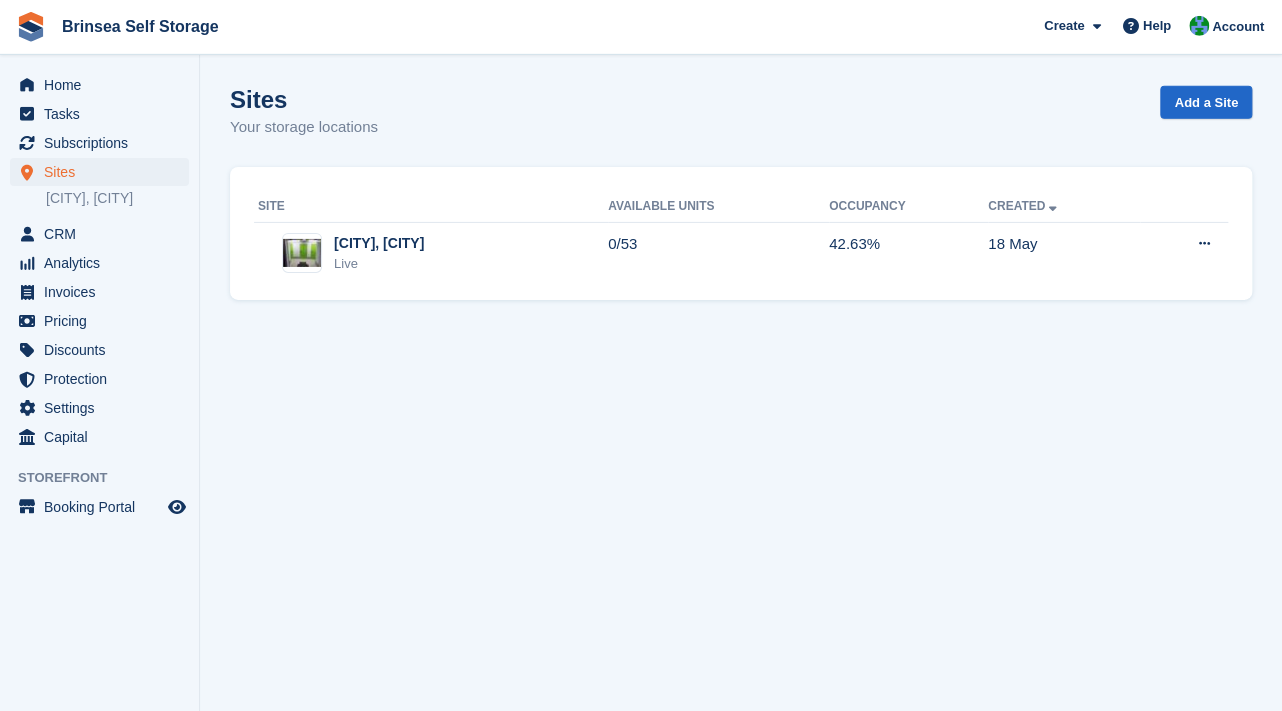 scroll, scrollTop: 0, scrollLeft: 0, axis: both 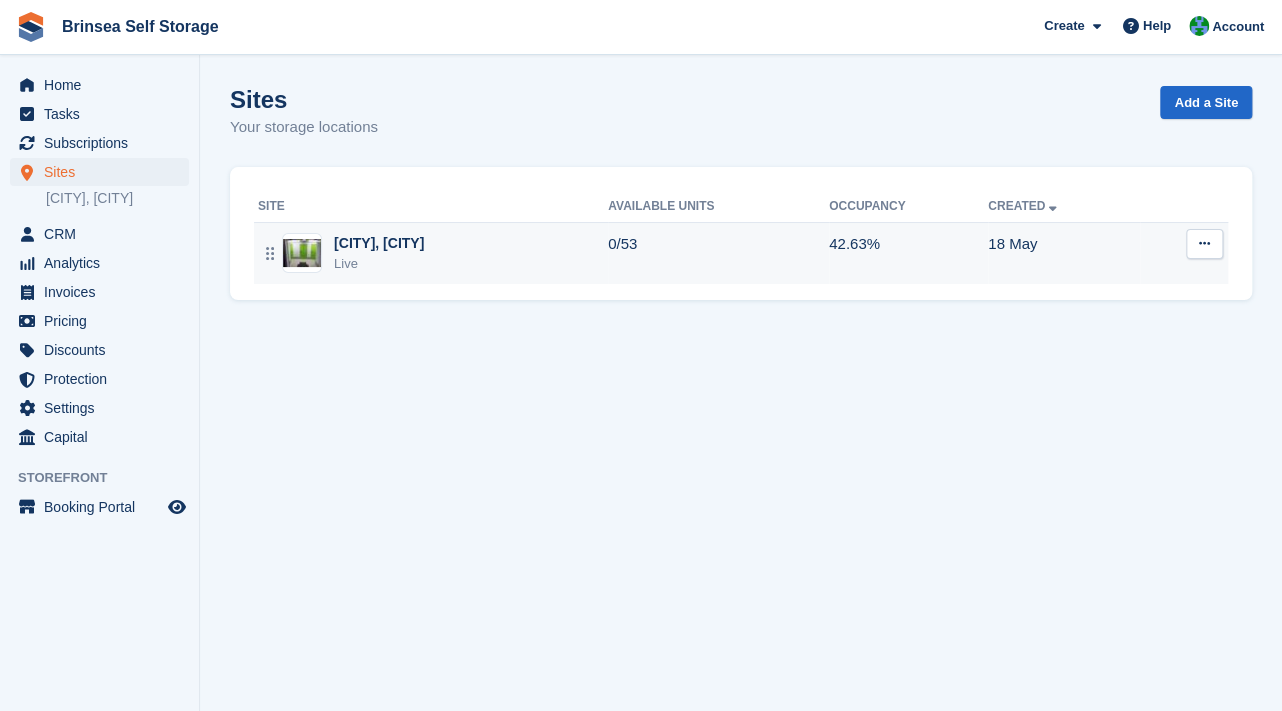 click at bounding box center (302, 253) 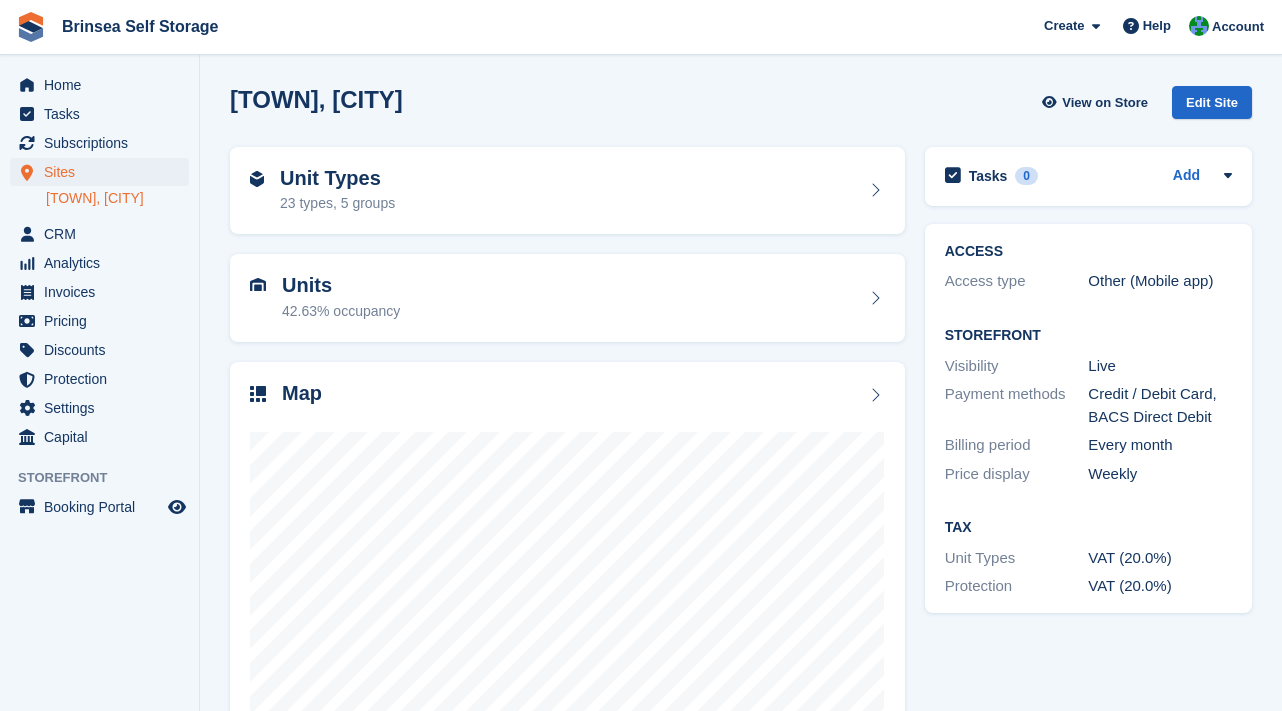 scroll, scrollTop: 0, scrollLeft: 0, axis: both 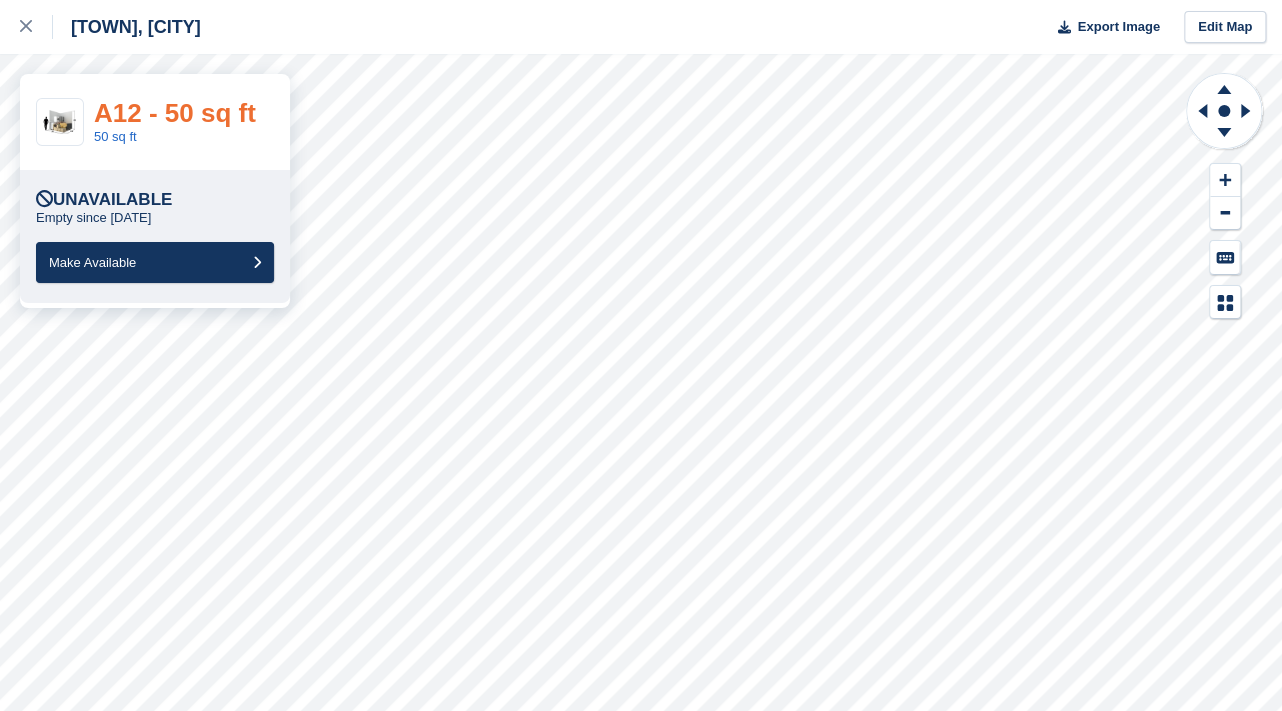click on "A12 - 50 sq ft" at bounding box center (175, 113) 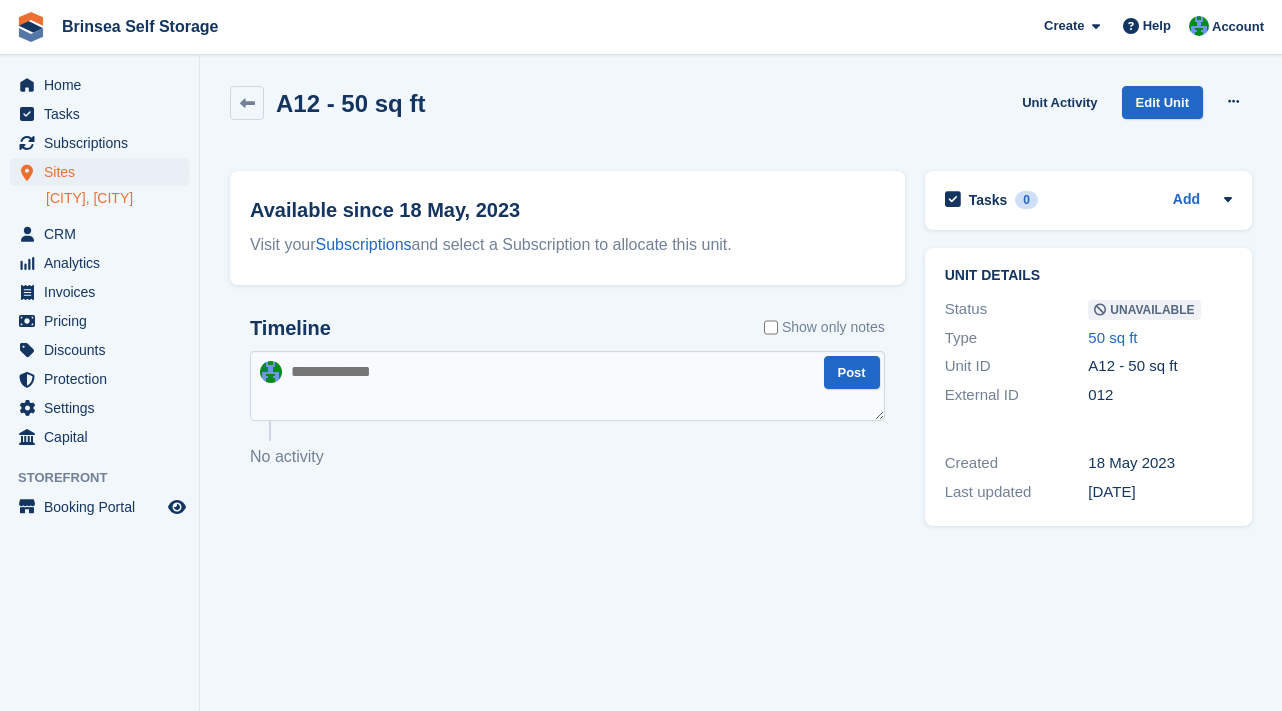 scroll, scrollTop: 0, scrollLeft: 0, axis: both 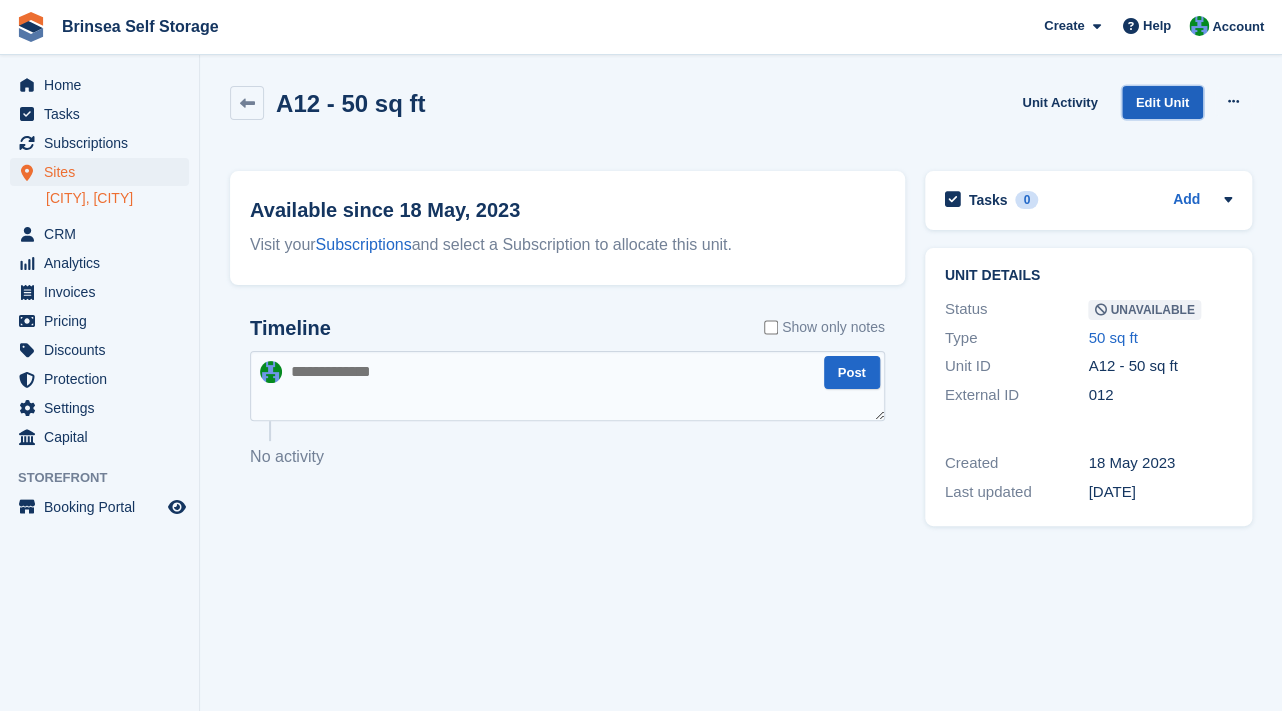 click on "Edit Unit" at bounding box center [1162, 102] 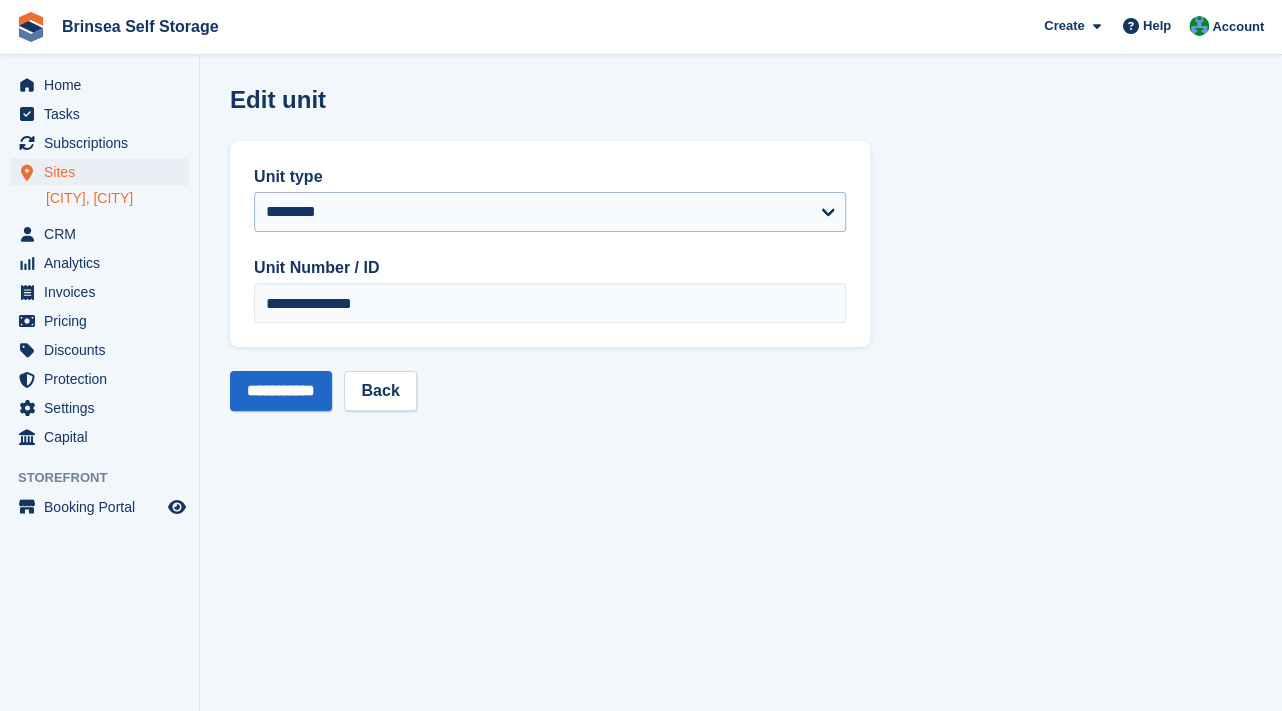 click on "**********" at bounding box center [741, 355] 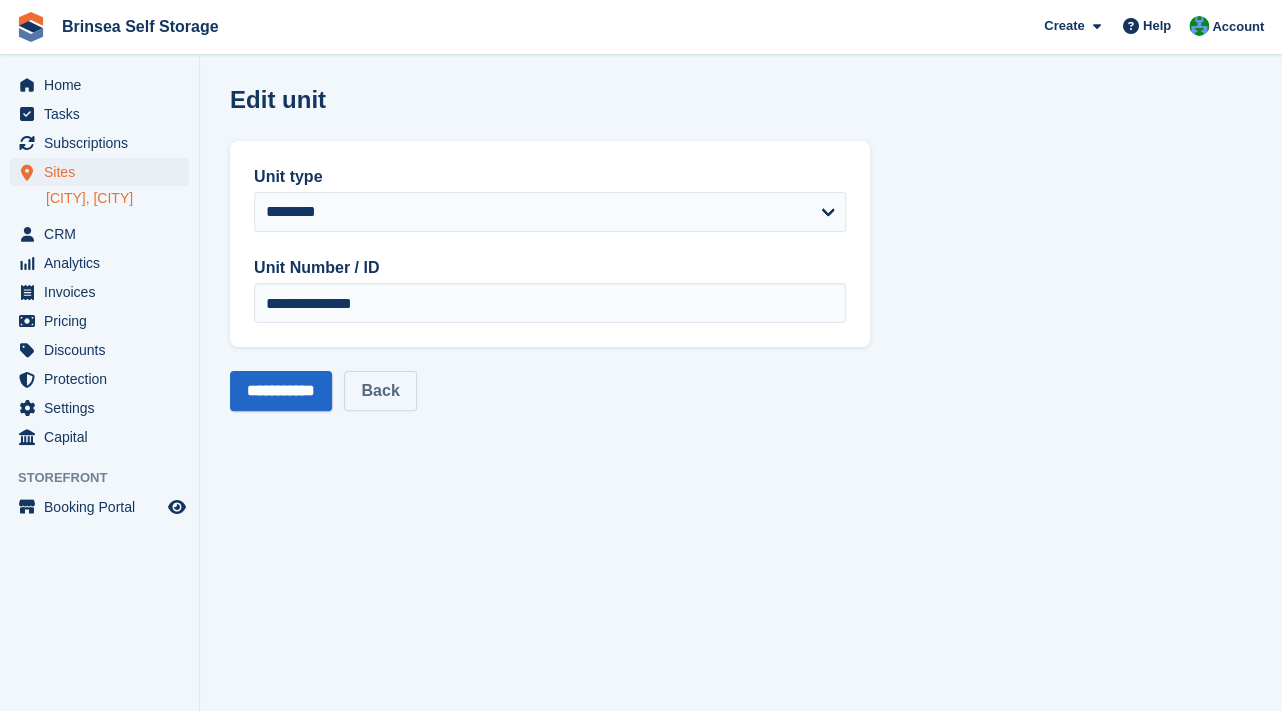 click on "Back" at bounding box center [380, 391] 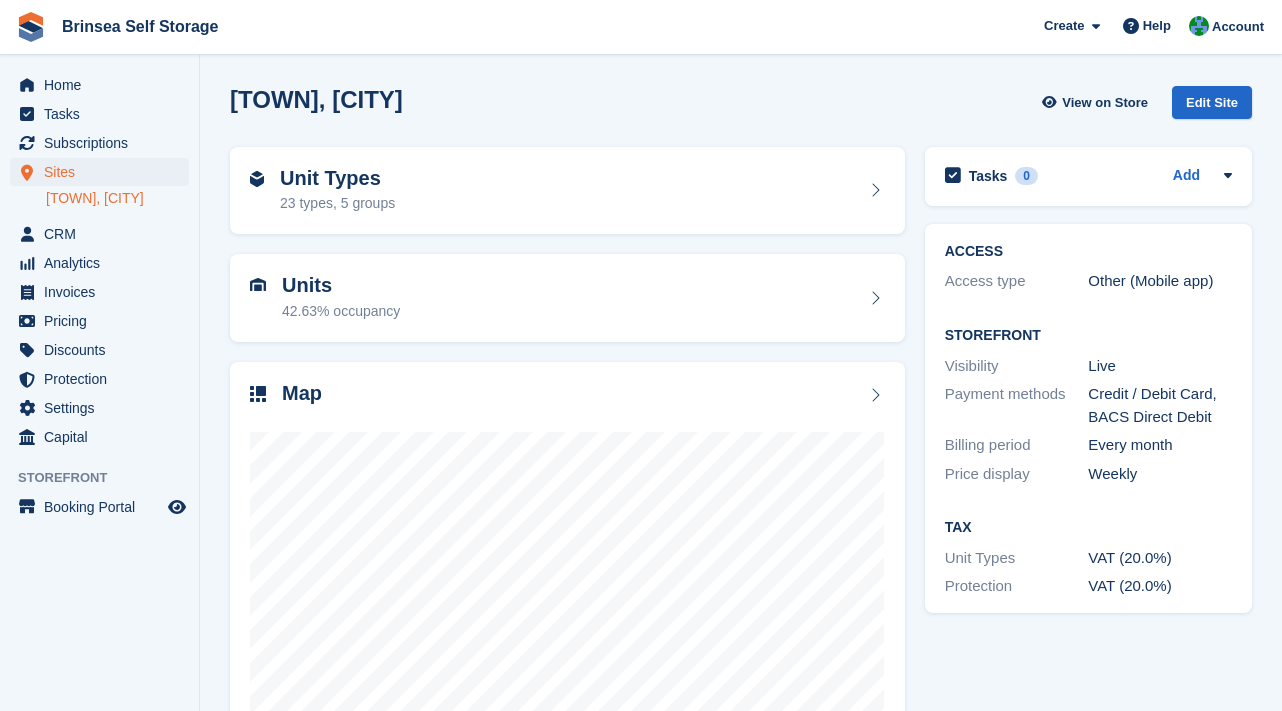 scroll, scrollTop: 0, scrollLeft: 0, axis: both 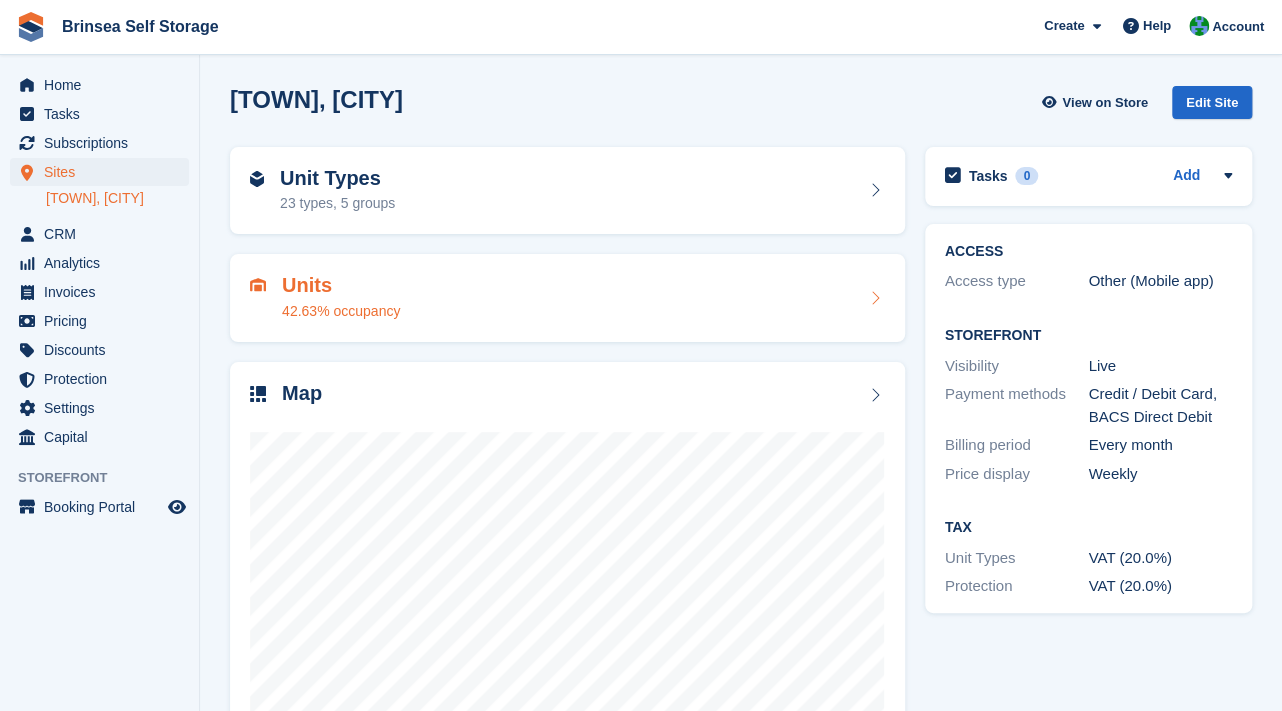 click on "Units" at bounding box center [341, 285] 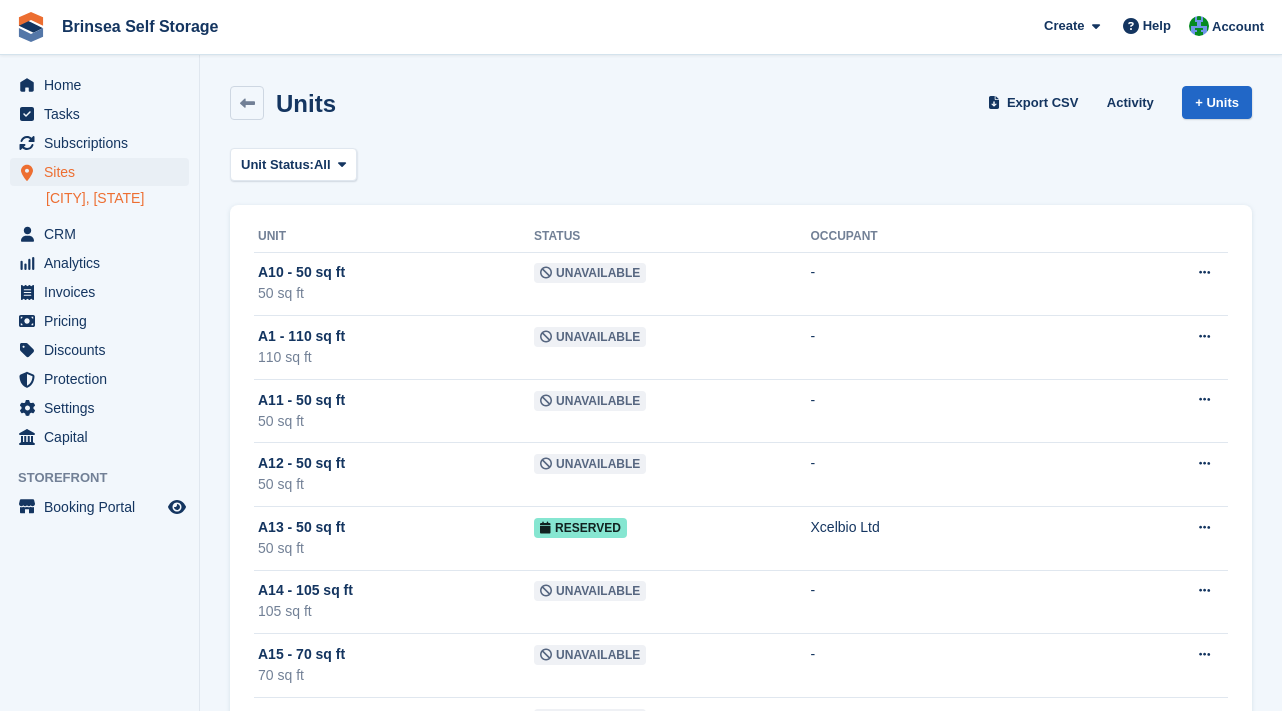 scroll, scrollTop: 0, scrollLeft: 0, axis: both 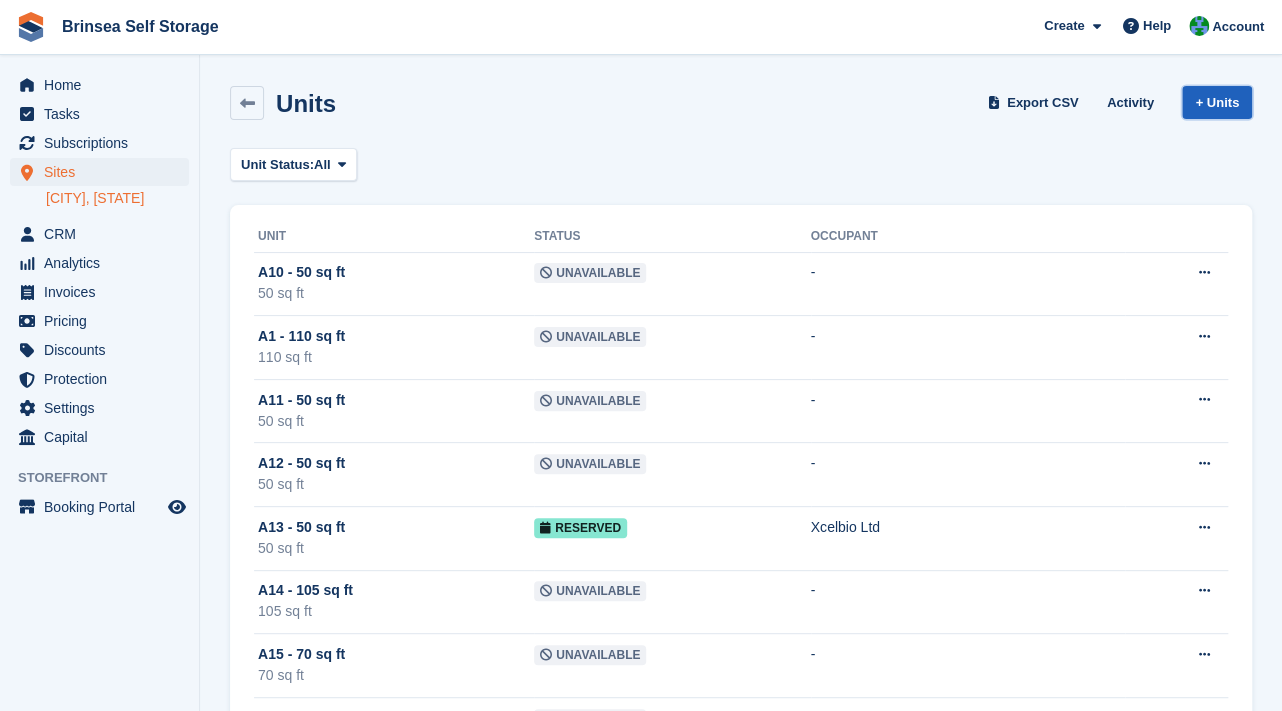 click on "+ Units" at bounding box center (1217, 102) 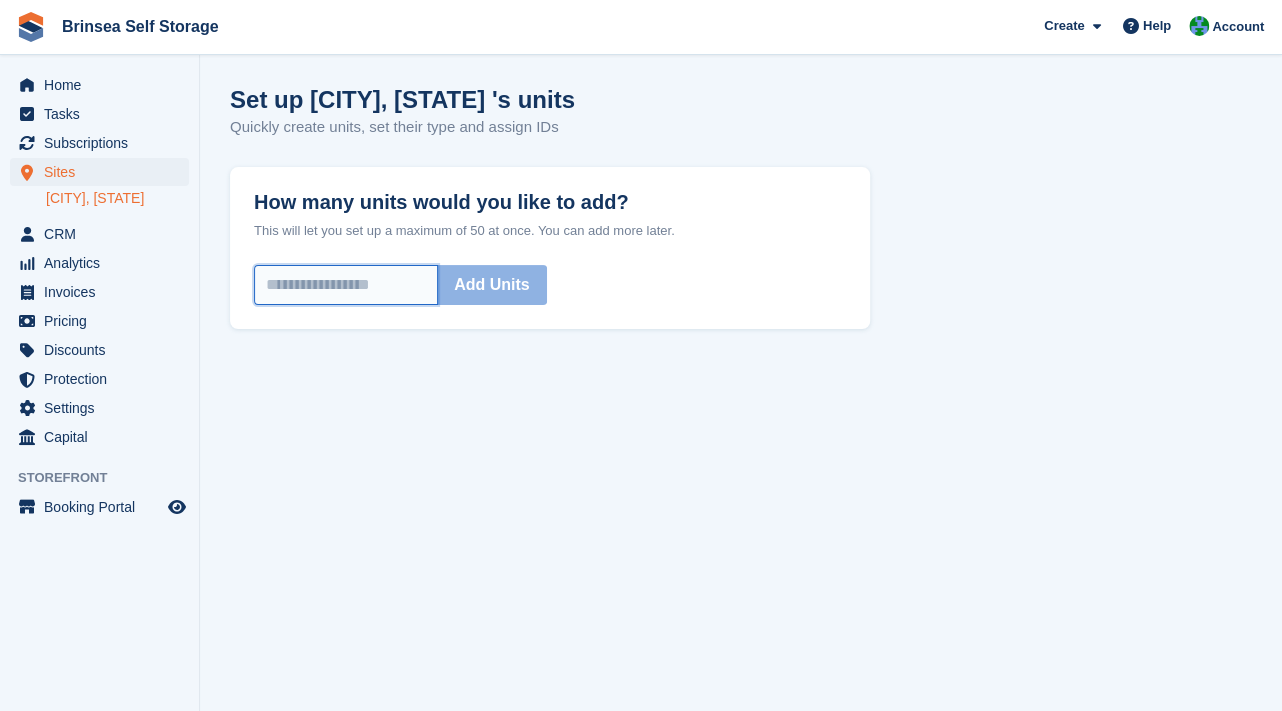 click on "How many units would you like to add?" at bounding box center [346, 285] 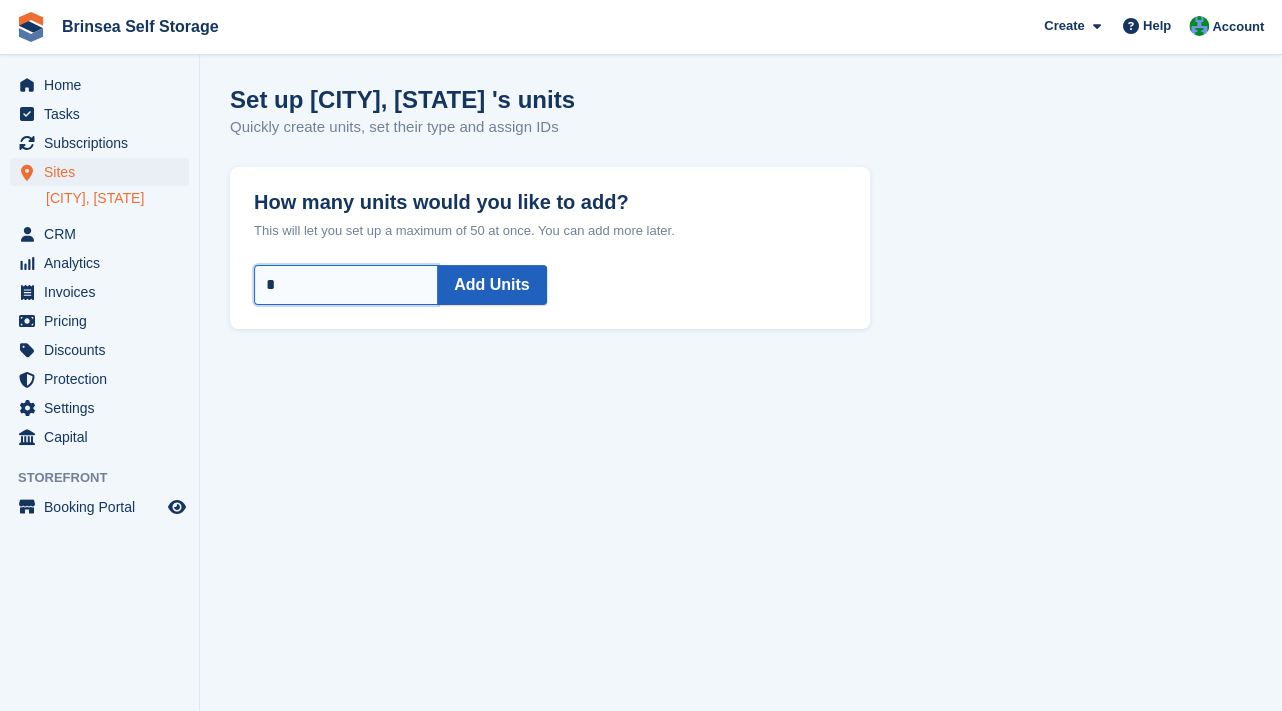 type on "*" 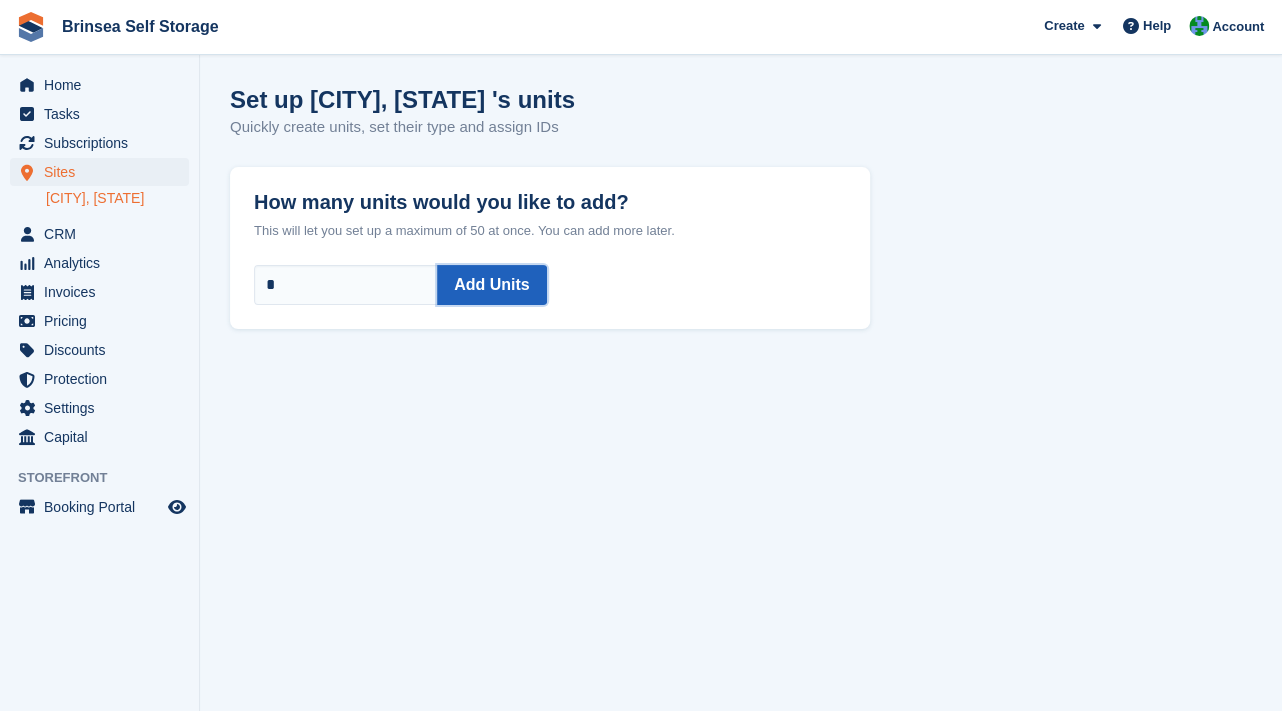 click on "Add Units" at bounding box center (492, 285) 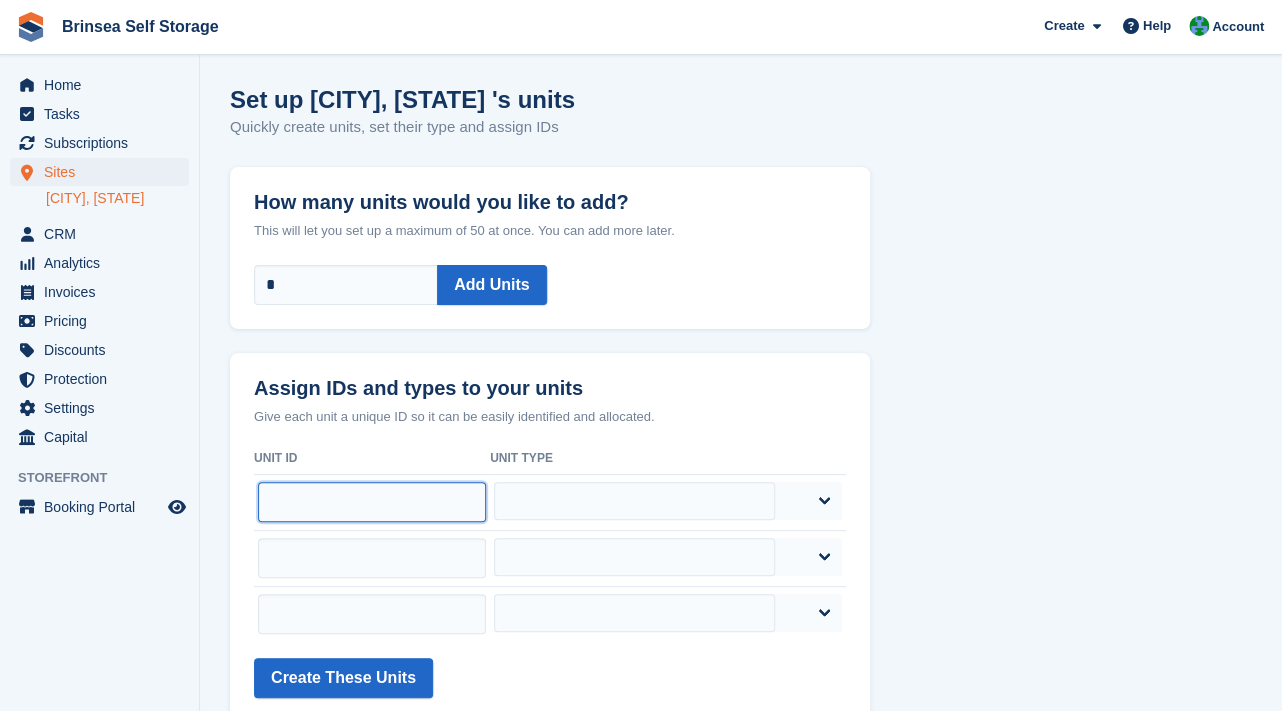 click at bounding box center (372, 502) 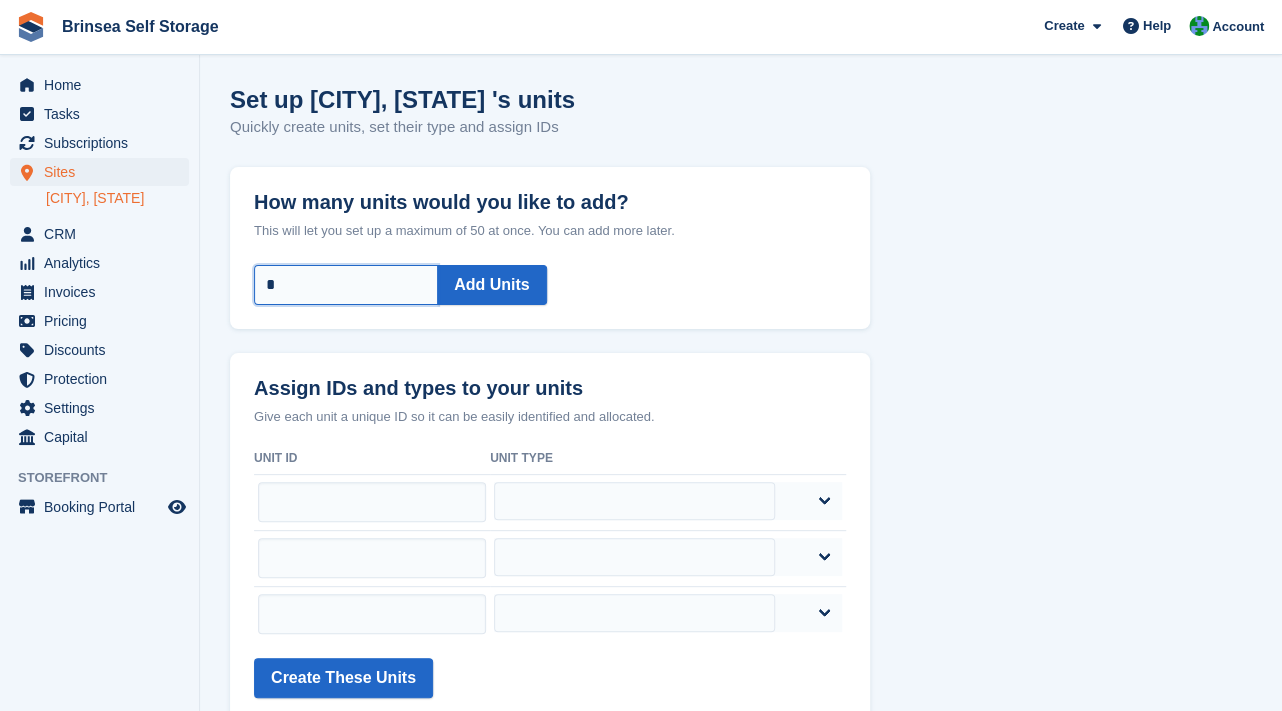 click on "*" at bounding box center (346, 285) 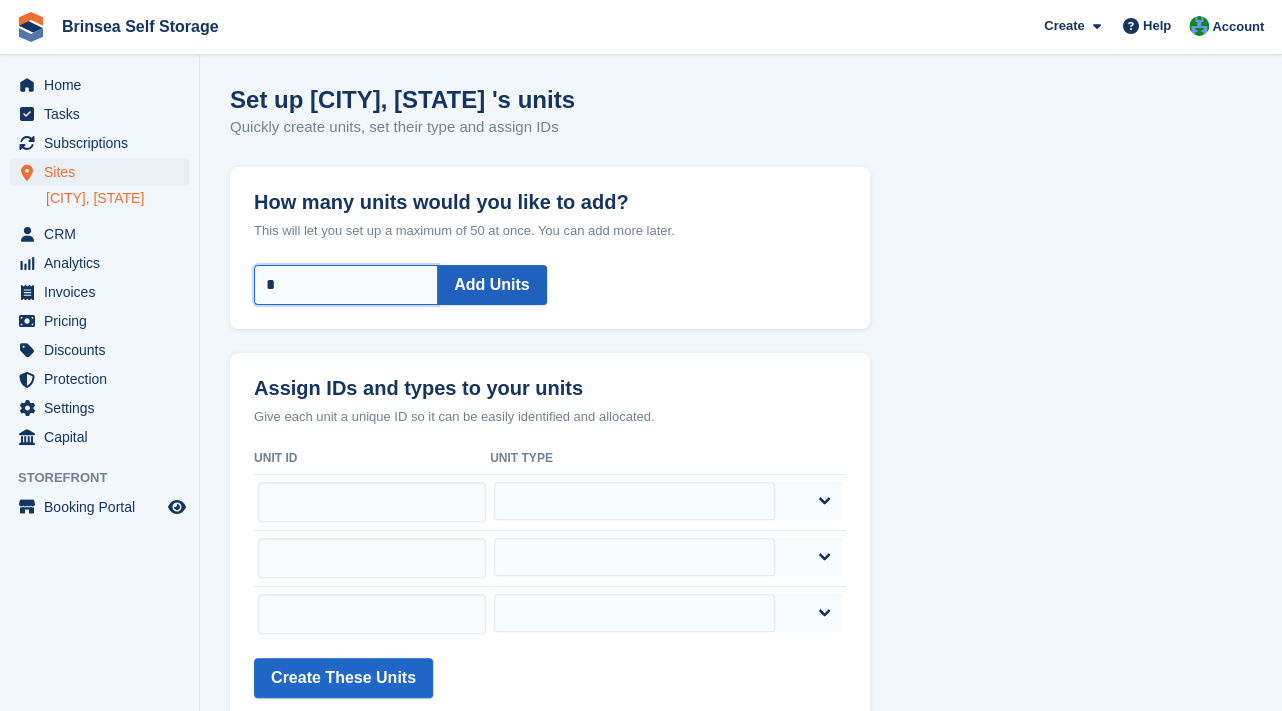 type on "*" 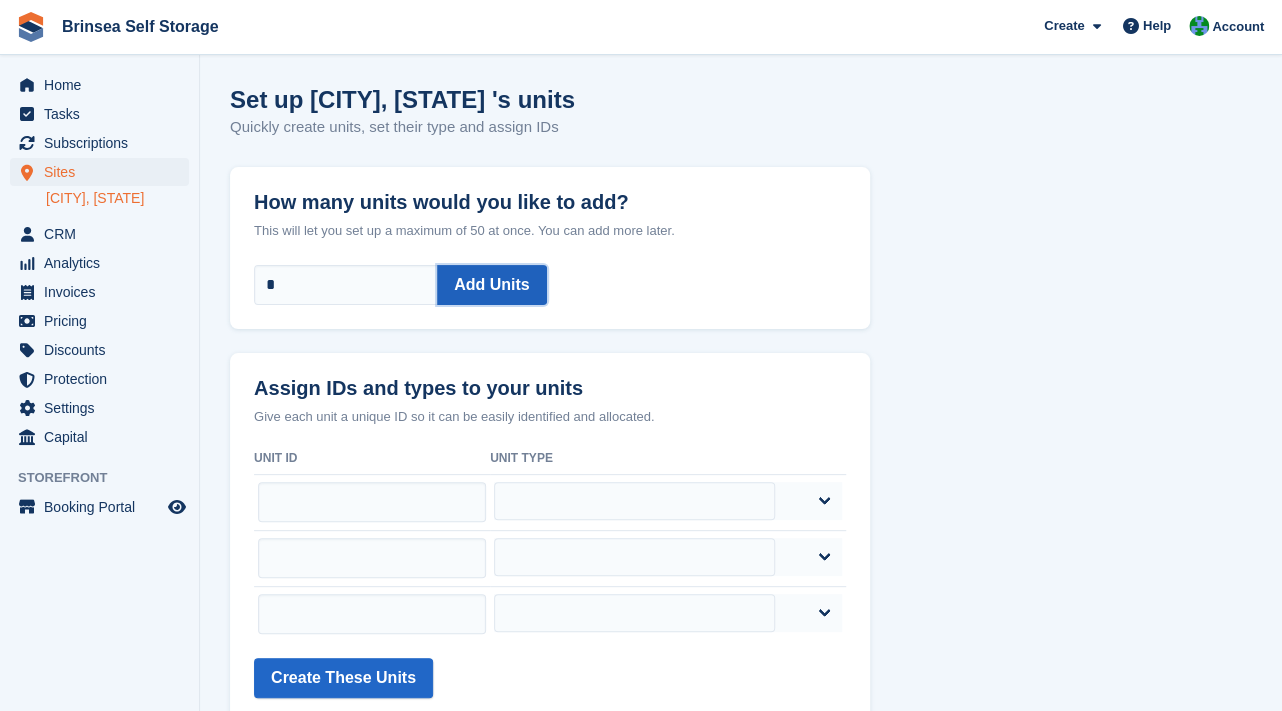 click on "Add Units" at bounding box center [492, 285] 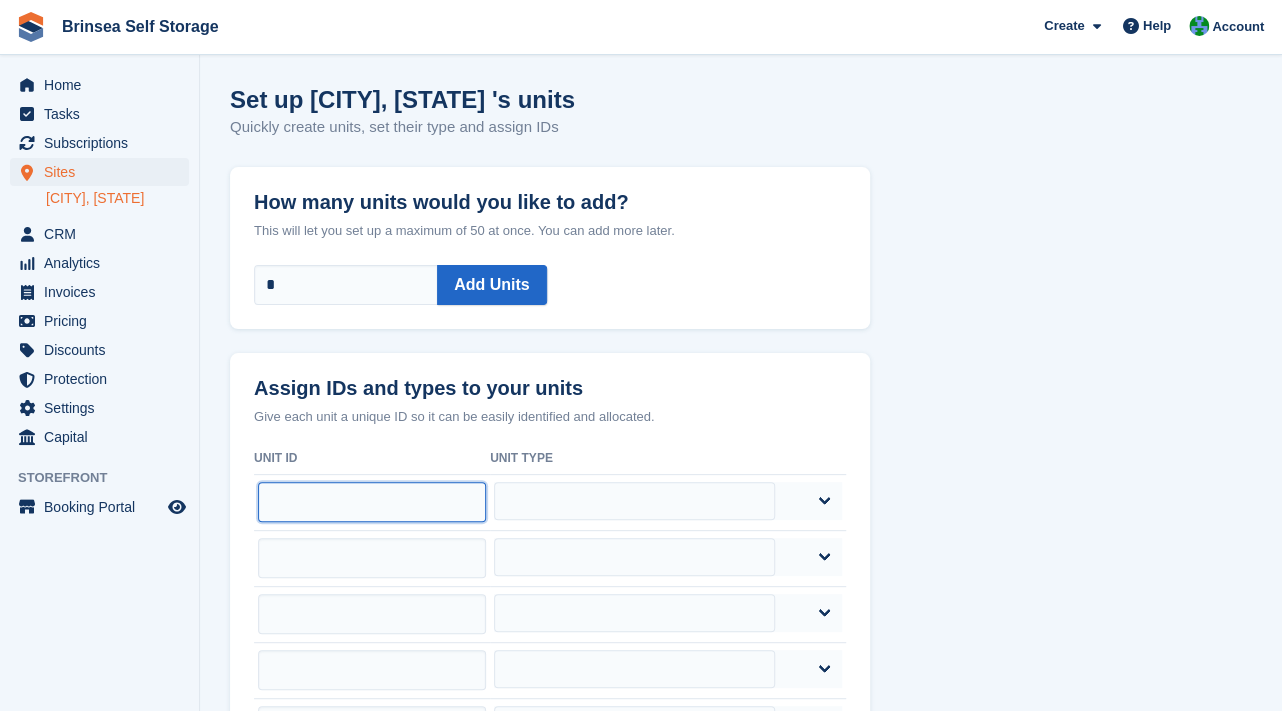 click at bounding box center [372, 502] 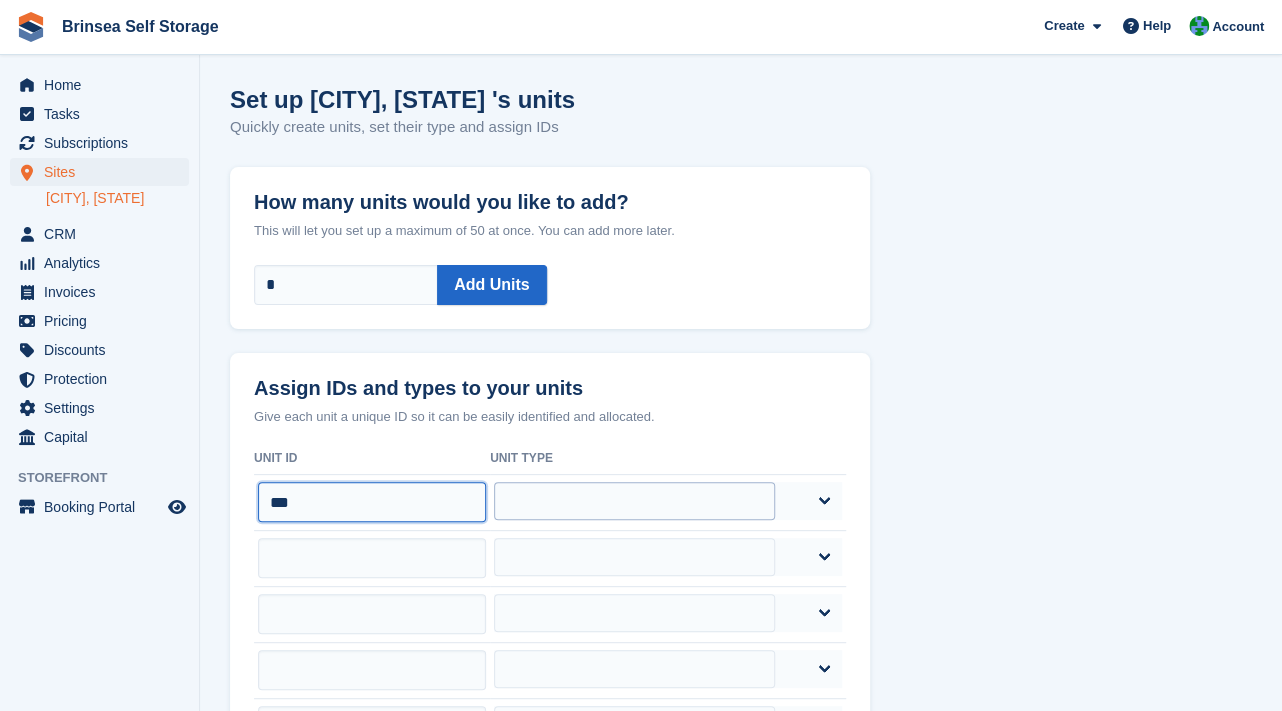 type on "***" 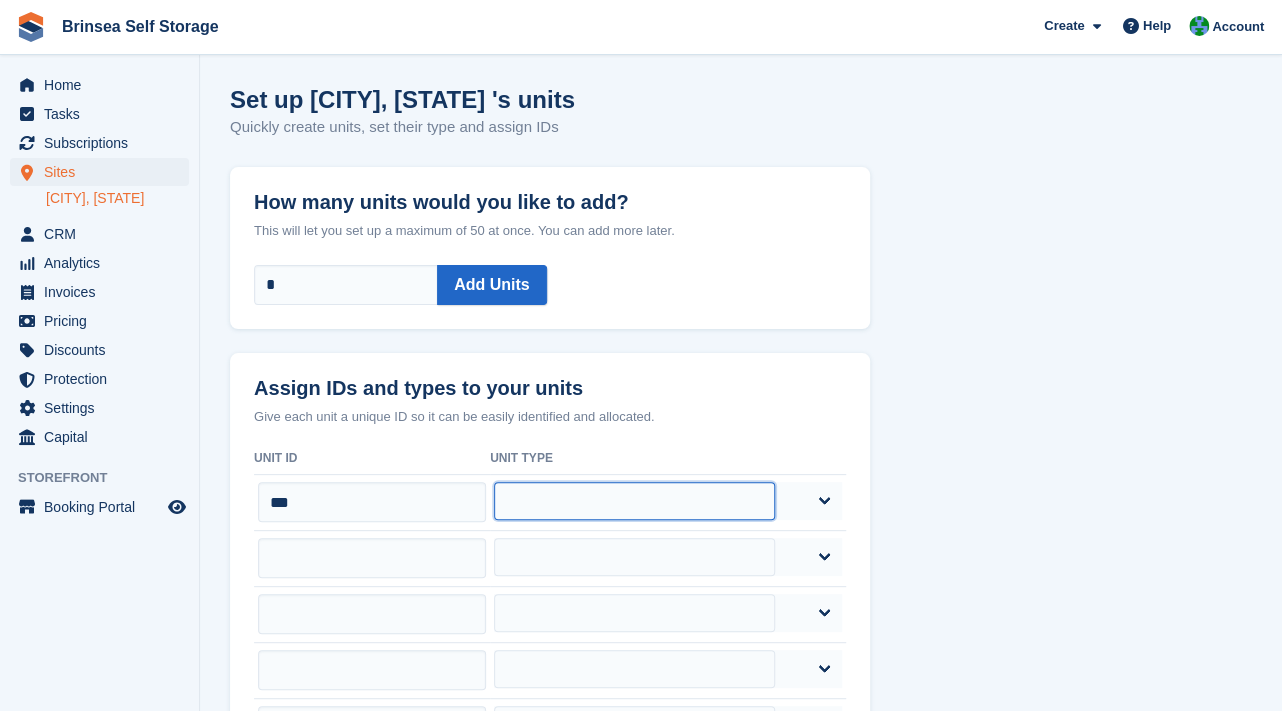 click on "**********" at bounding box center [634, 501] 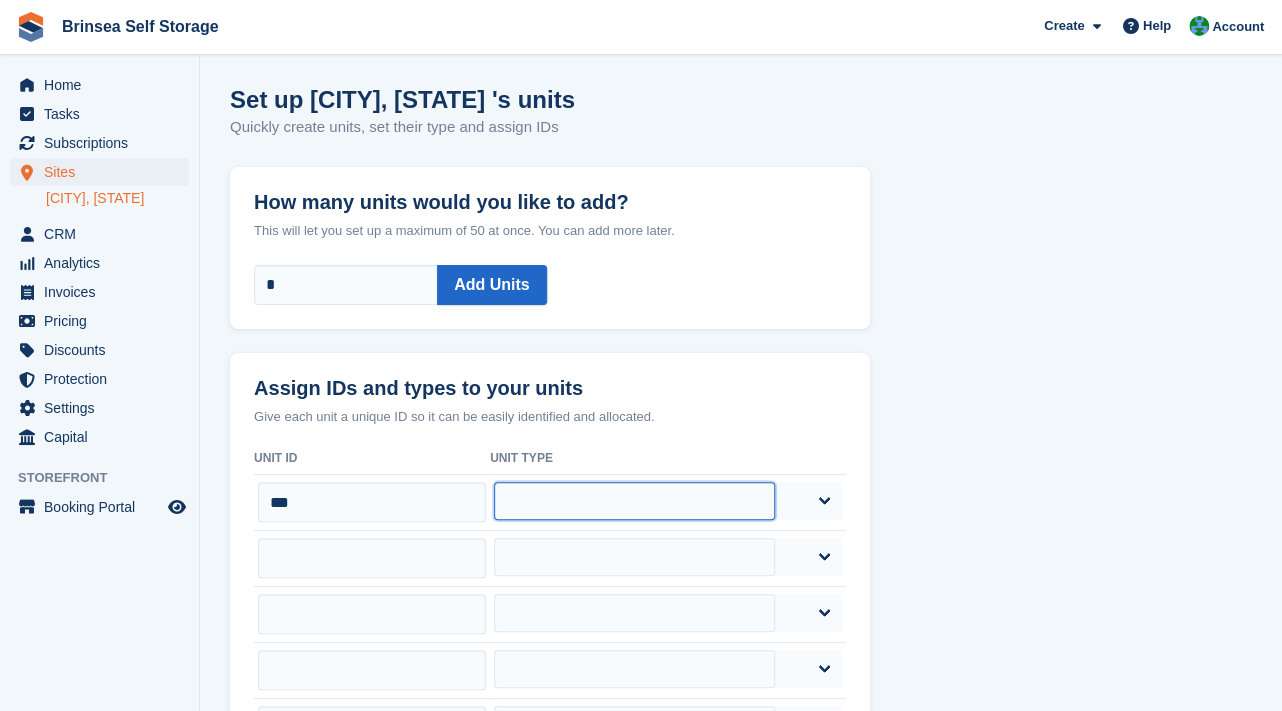 click on "**********" at bounding box center [634, 501] 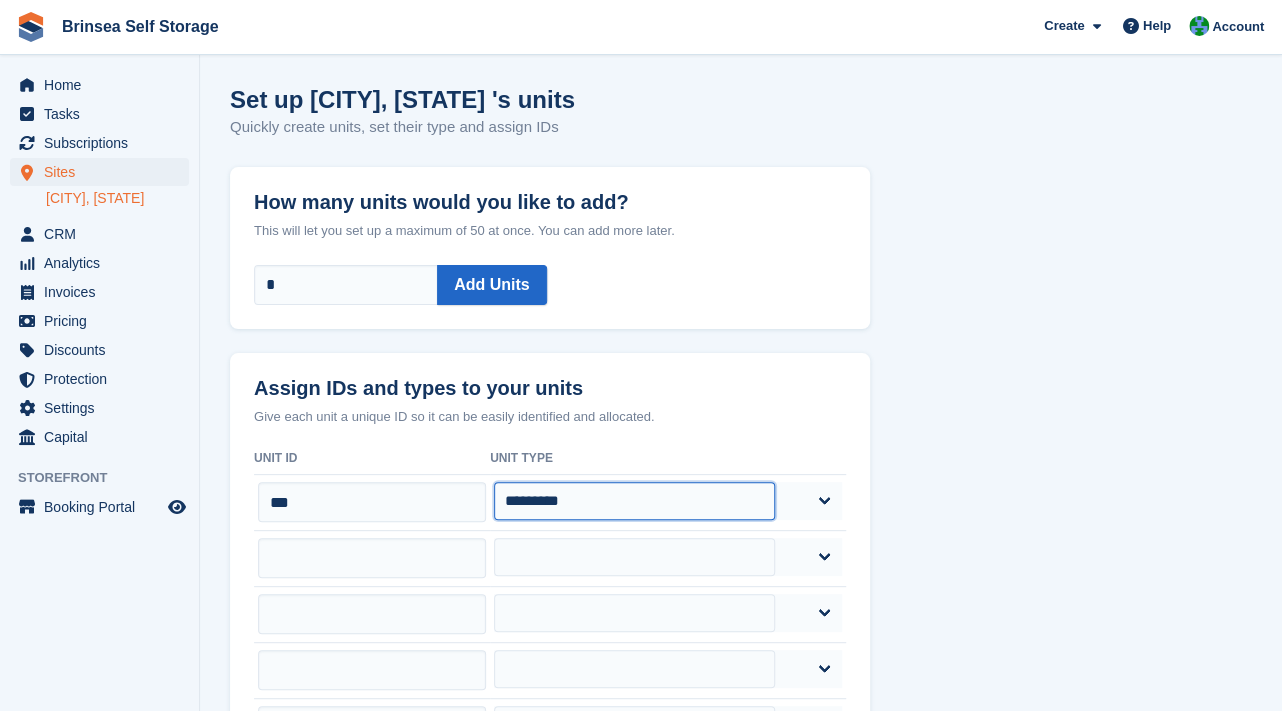 select on "*****" 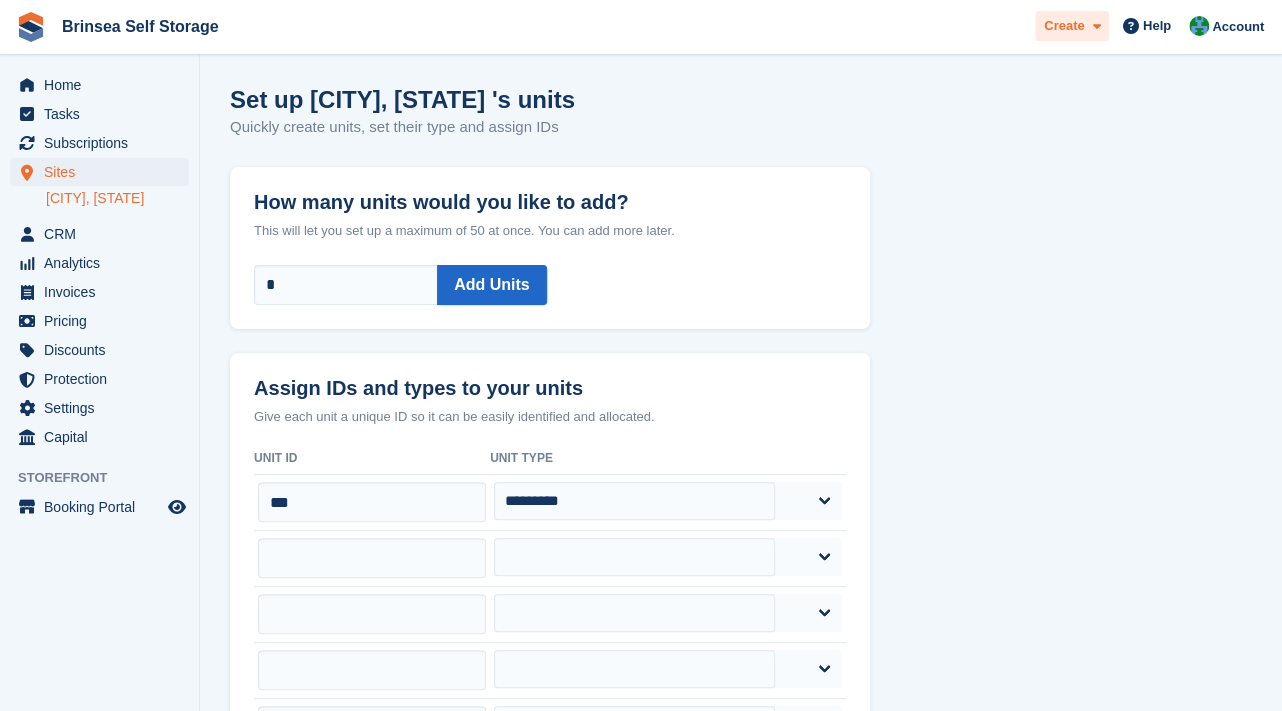 click on "Create" at bounding box center [1064, 26] 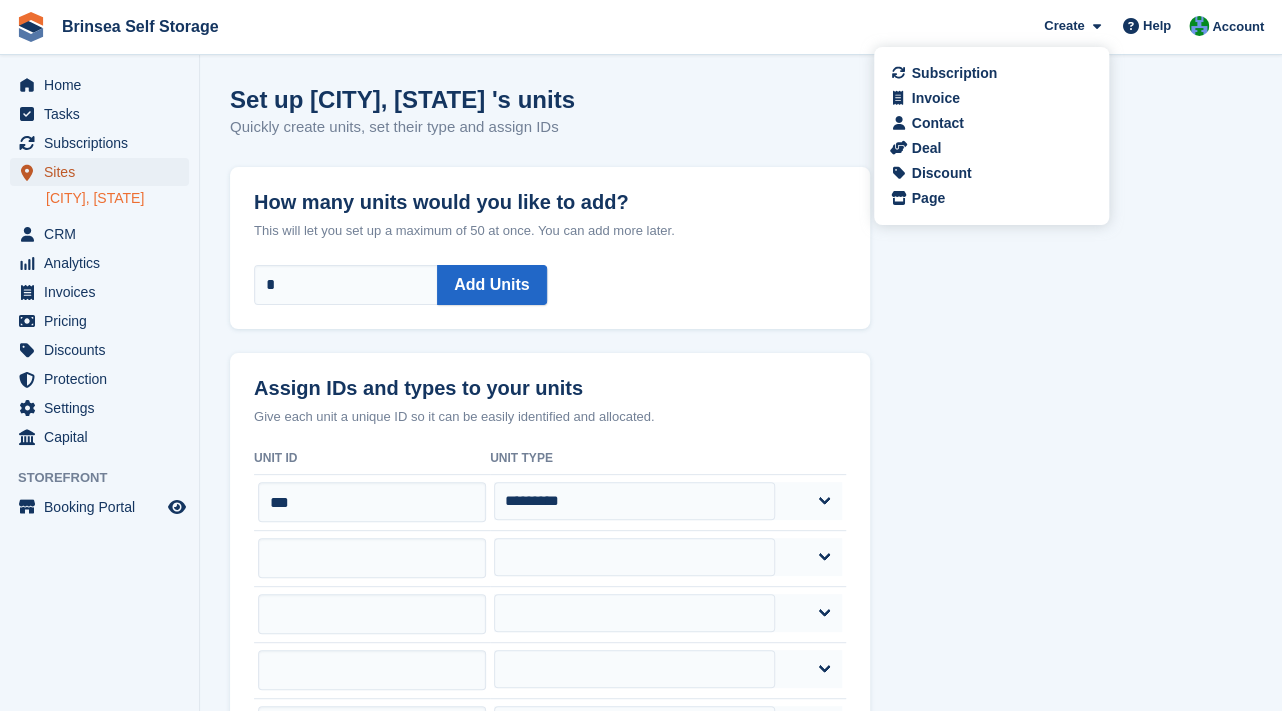click on "Sites" at bounding box center [104, 172] 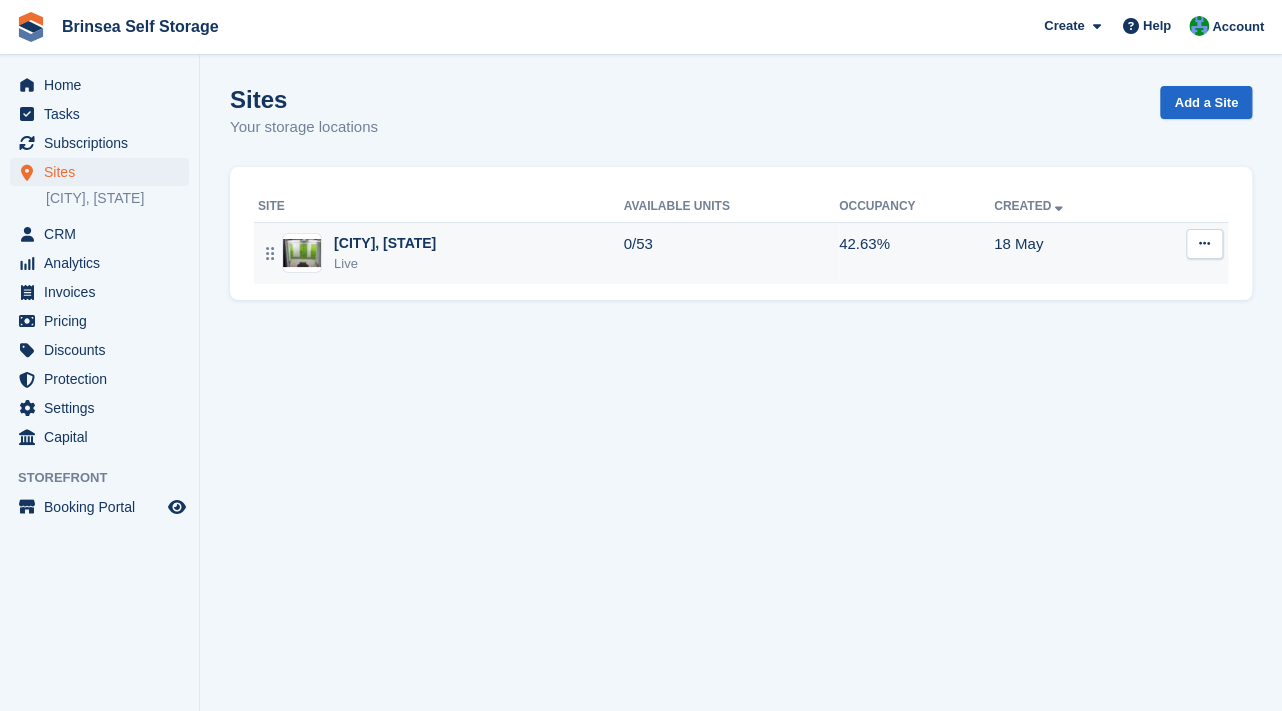 click on "[CITY], [CITY]" at bounding box center (385, 243) 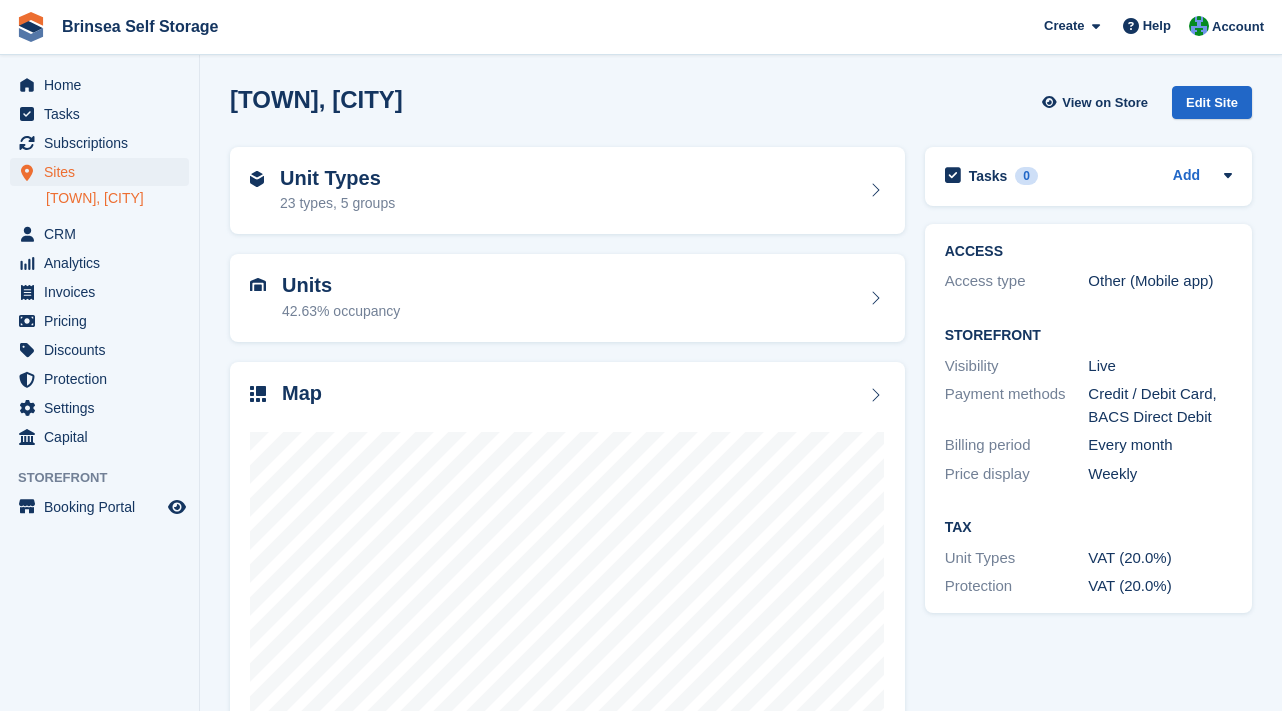 scroll, scrollTop: 0, scrollLeft: 0, axis: both 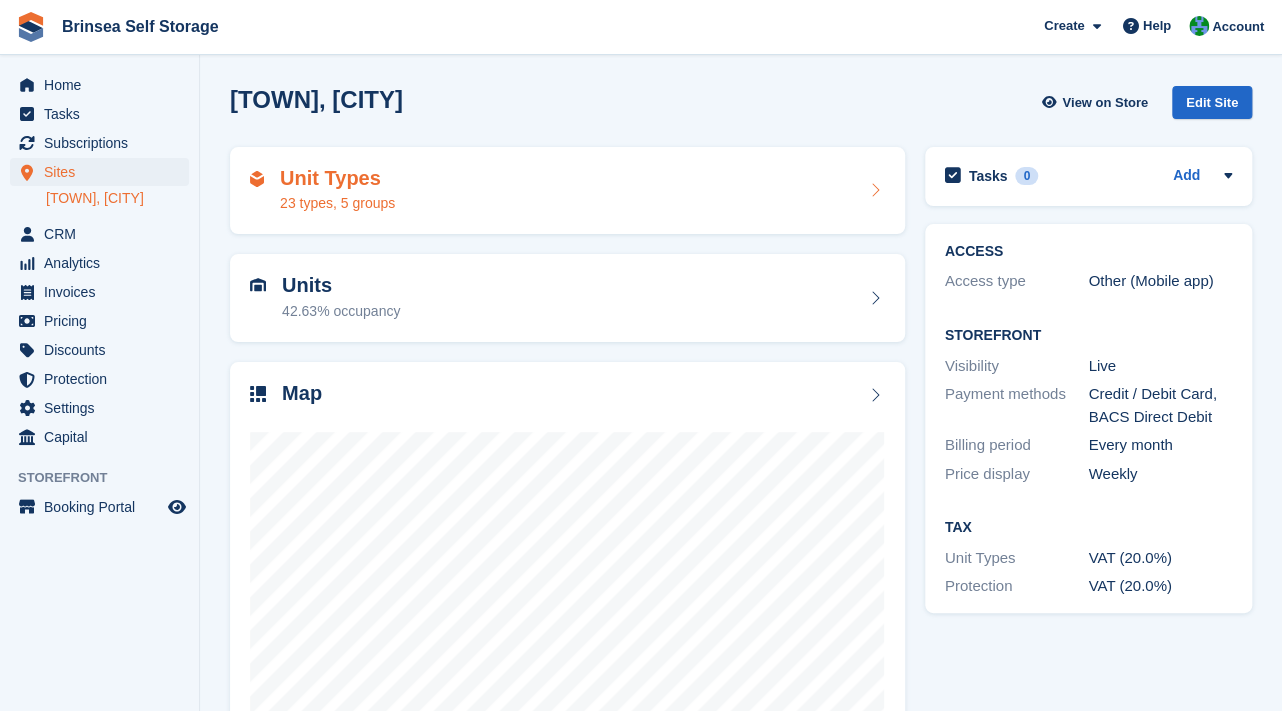 click on "Unit Types" at bounding box center [337, 178] 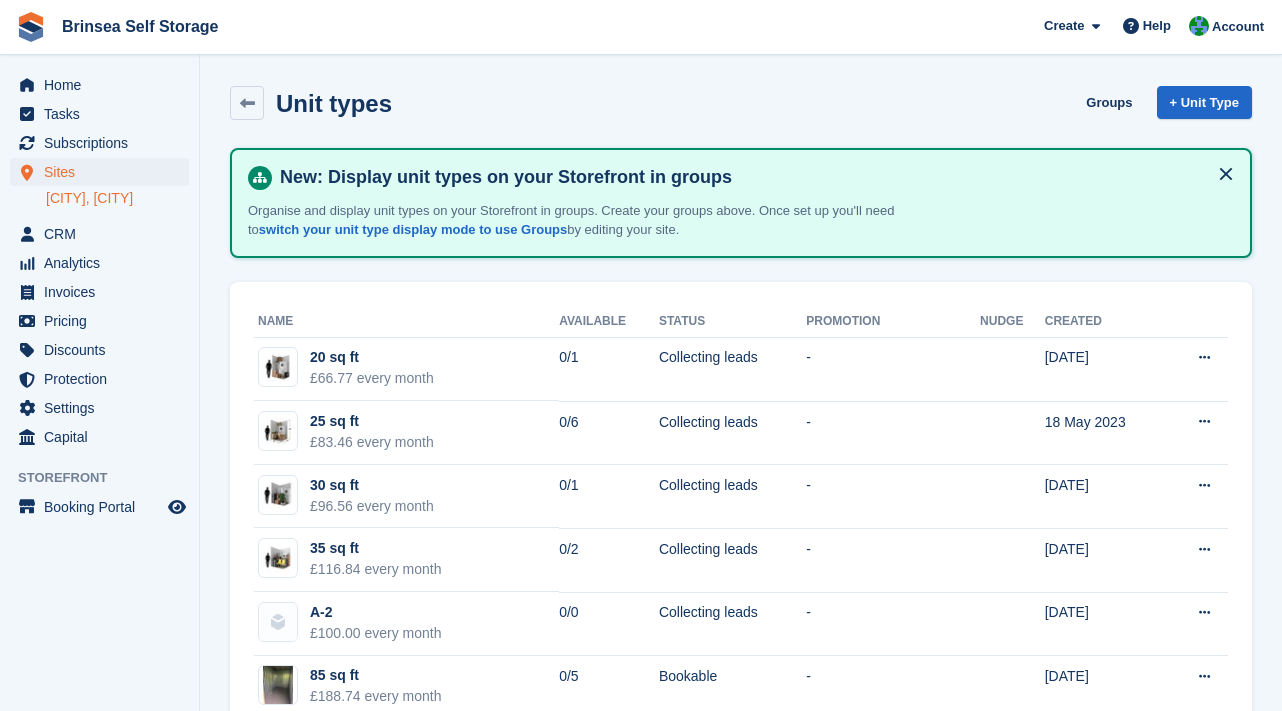 scroll, scrollTop: 0, scrollLeft: 0, axis: both 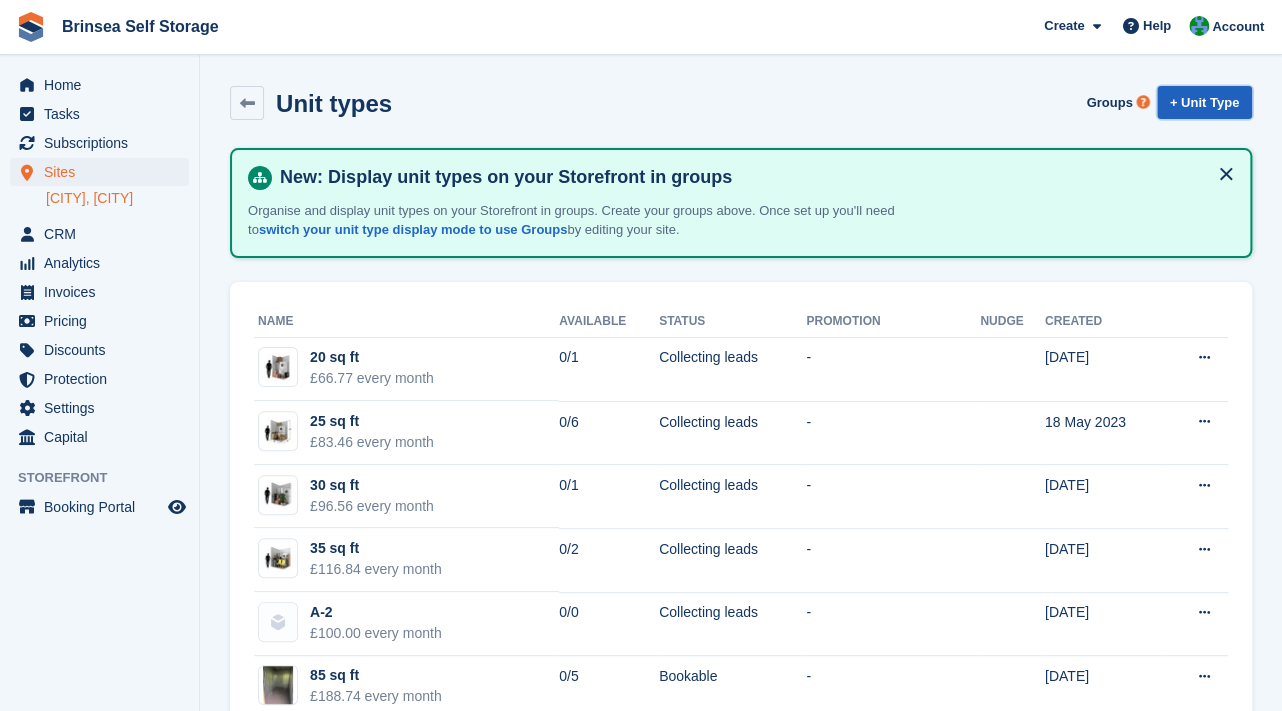 click on "+ Unit Type" at bounding box center [1204, 102] 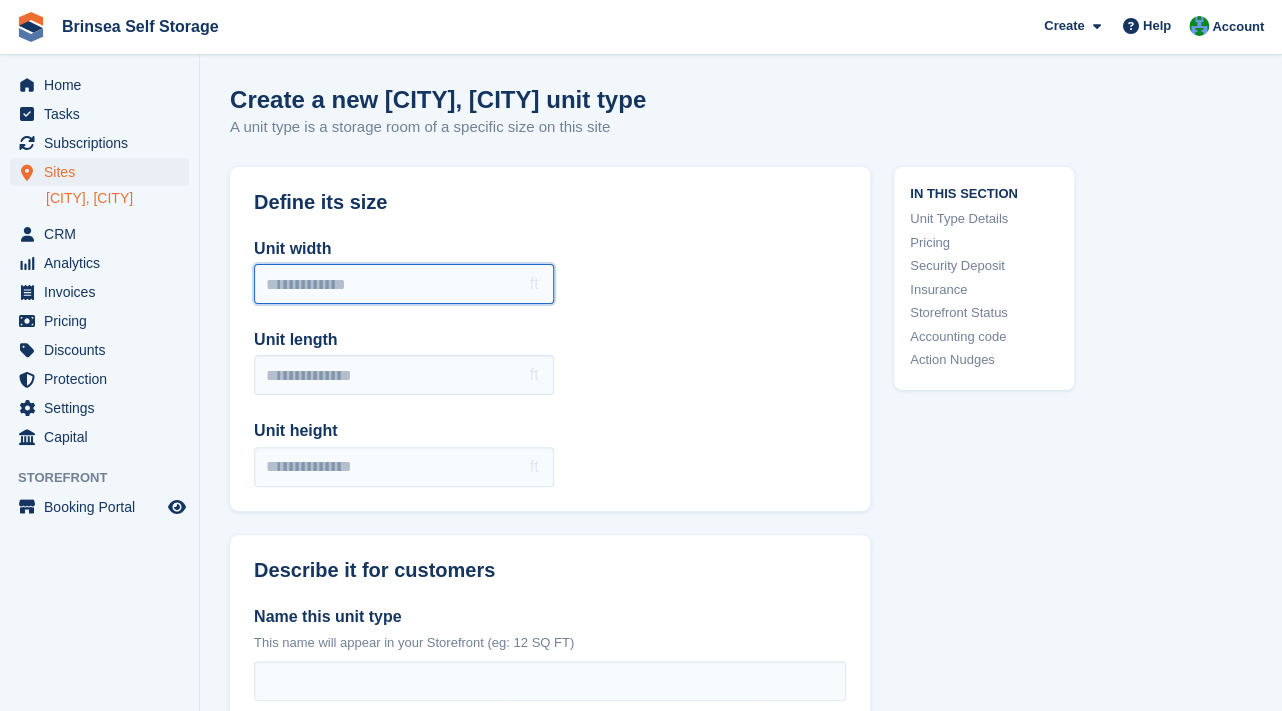 click on "Unit width" at bounding box center (404, 284) 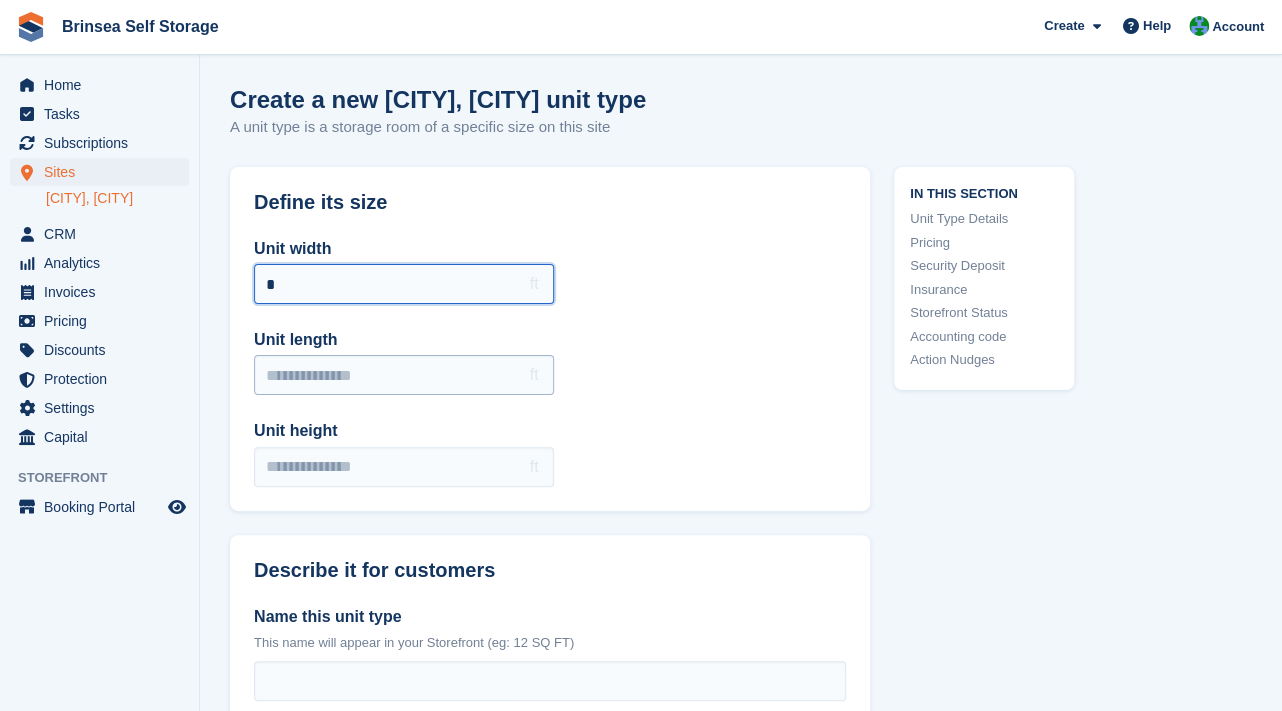 type on "*" 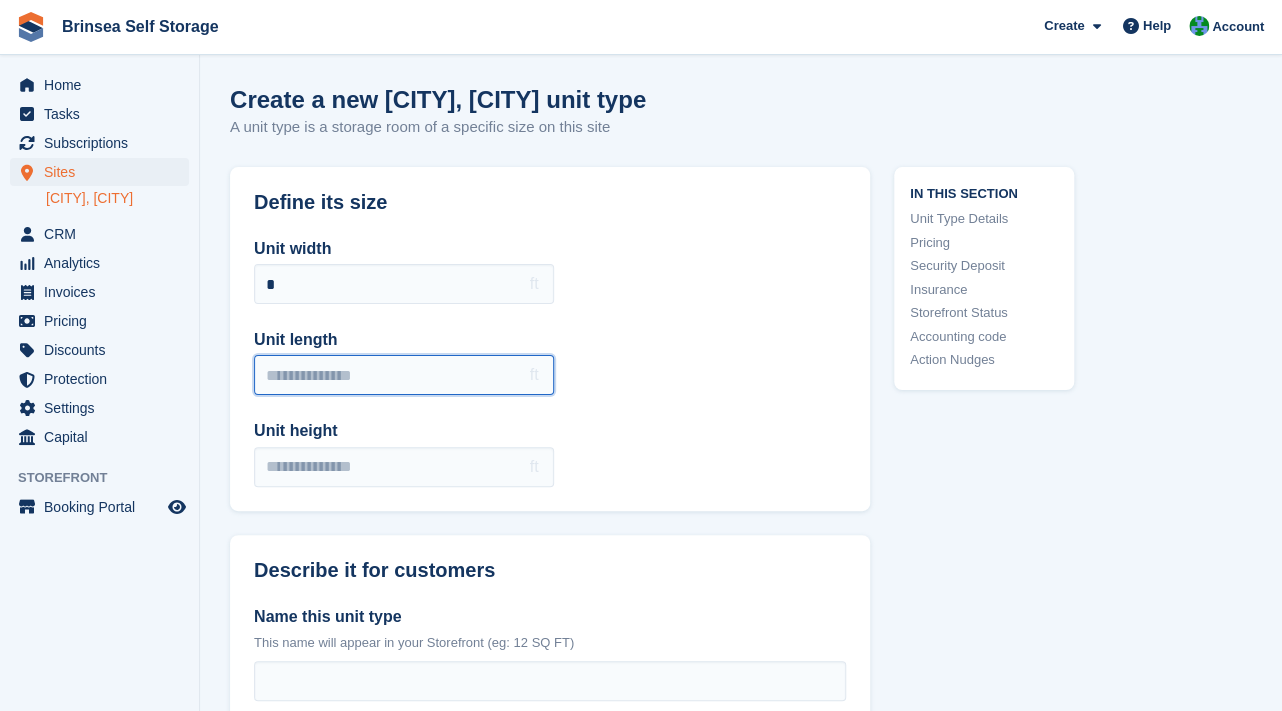 click on "Unit length" at bounding box center [404, 375] 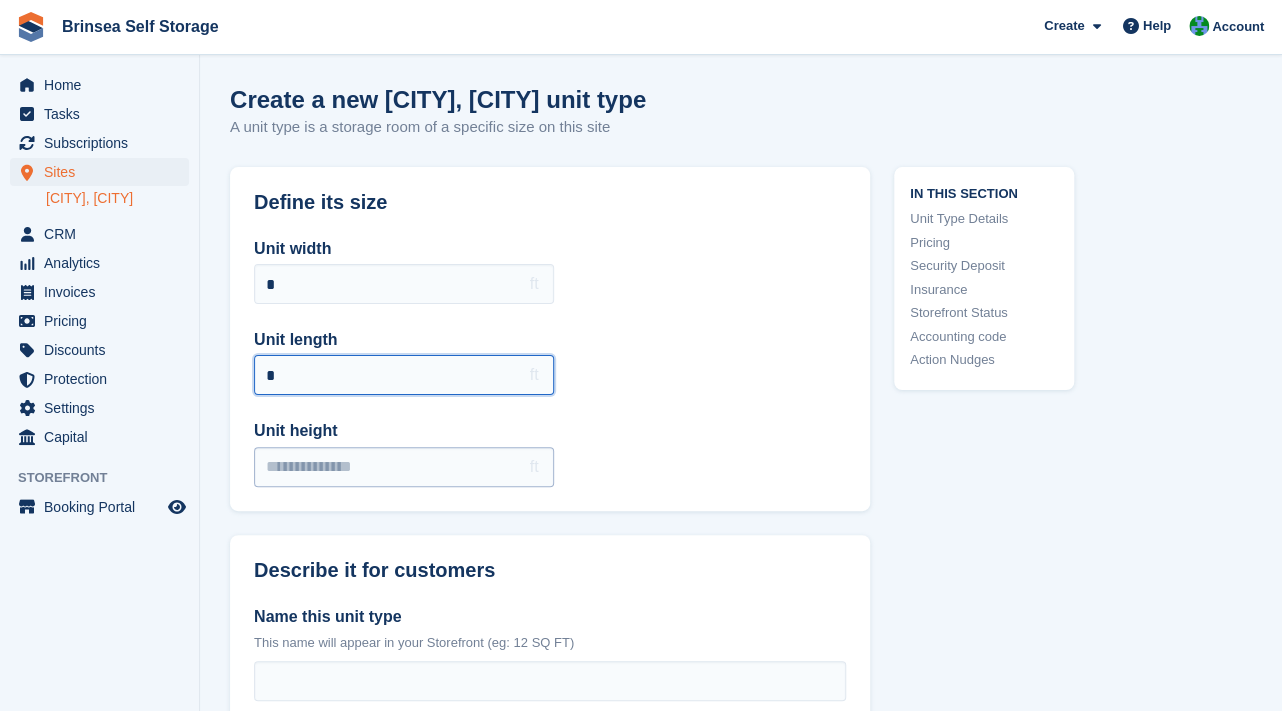 type on "*" 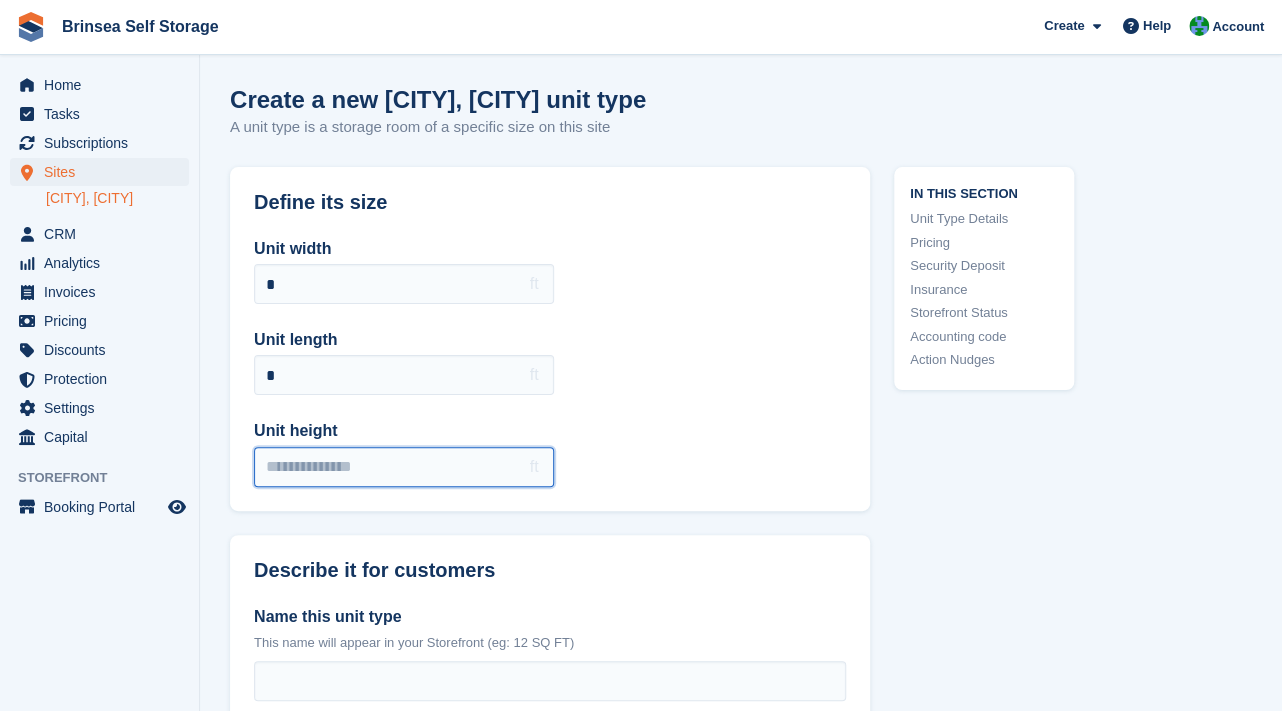 click on "Unit height" at bounding box center [404, 467] 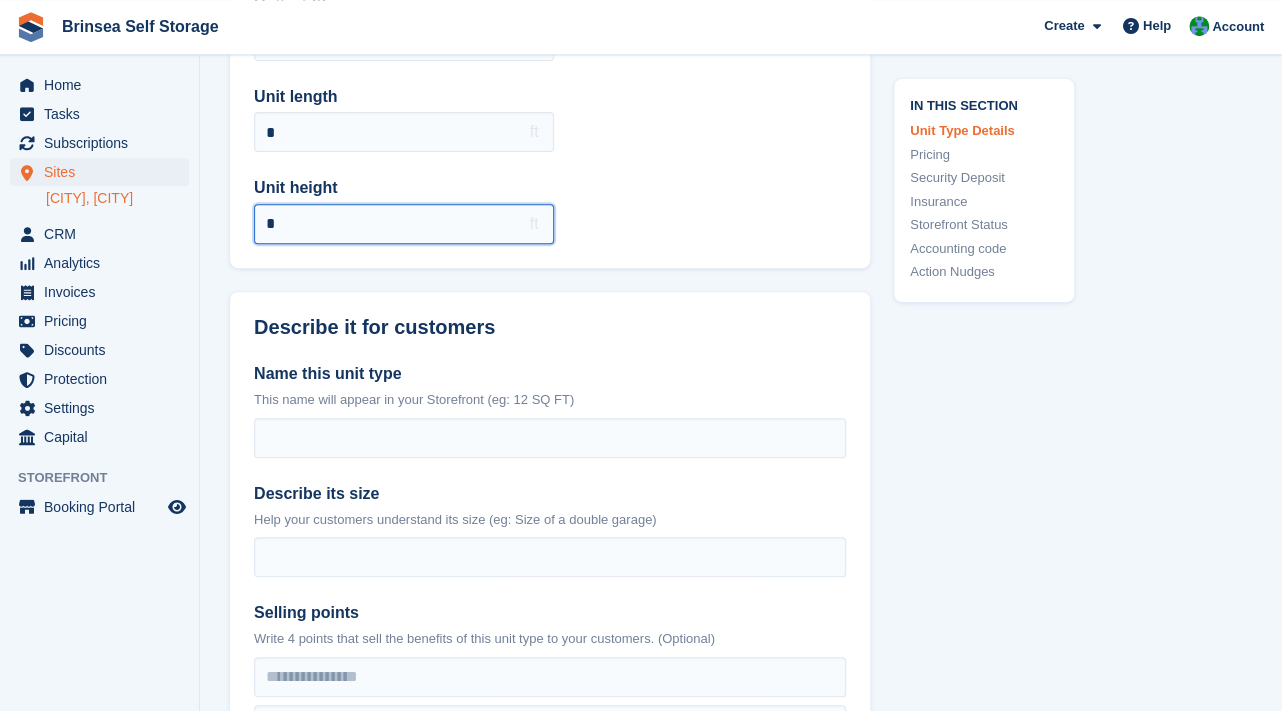 scroll, scrollTop: 248, scrollLeft: 0, axis: vertical 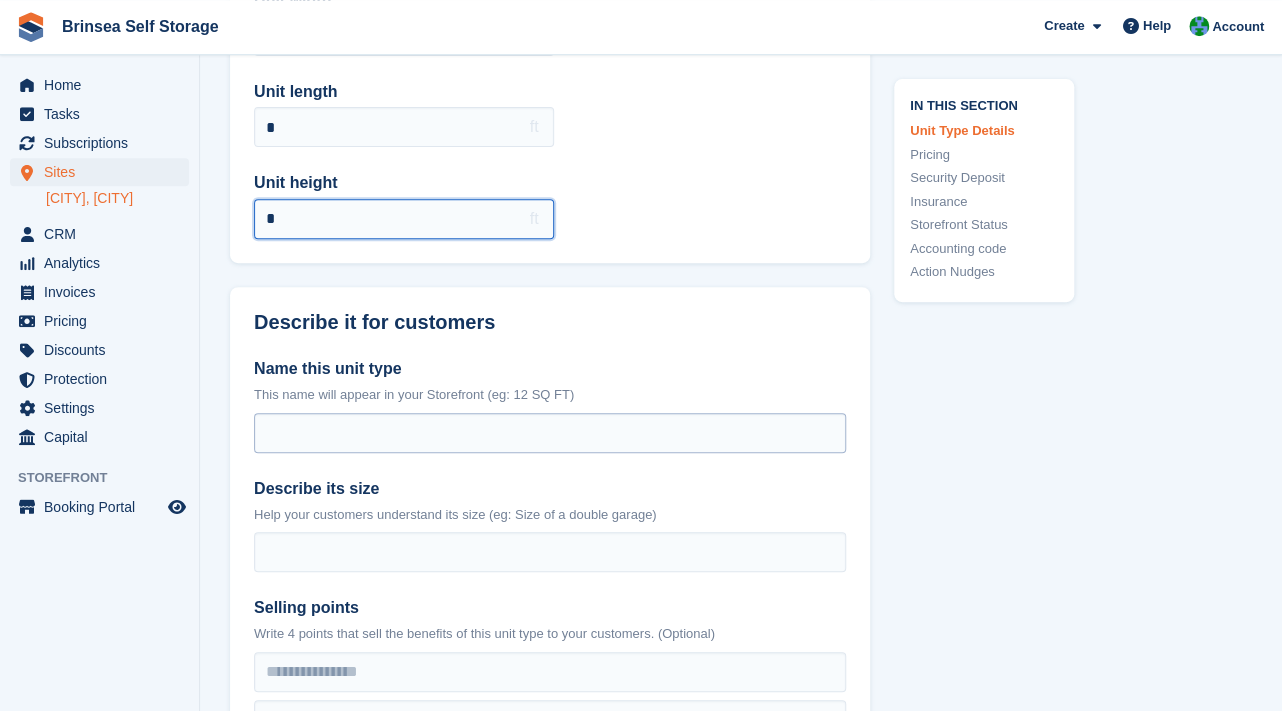 type on "*" 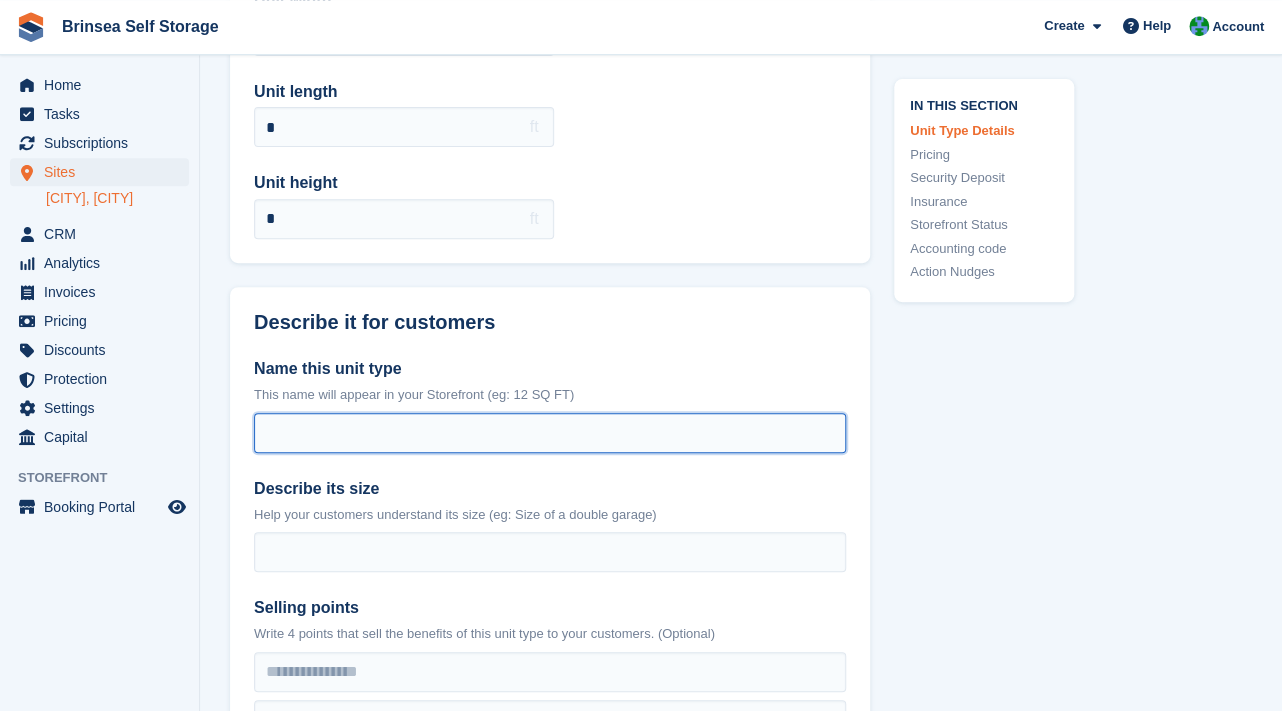 click on "Name this unit type" at bounding box center (550, 433) 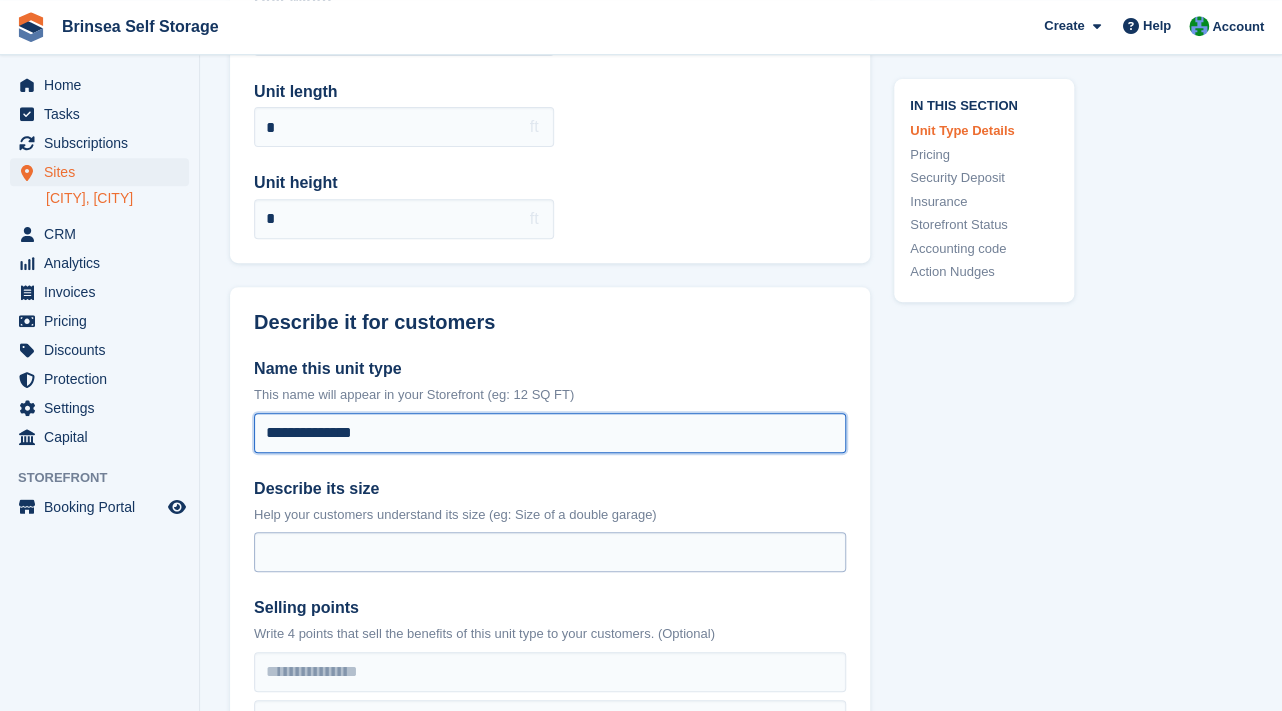 type on "**********" 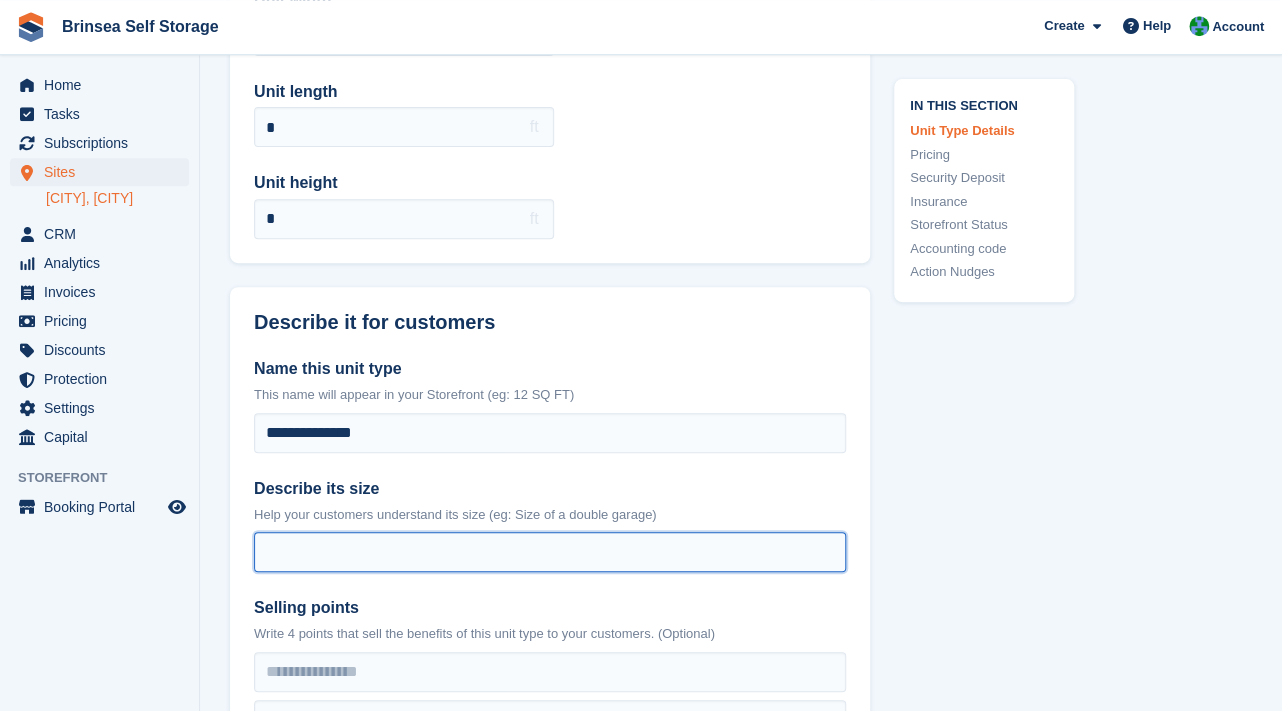 click on "Describe its size" at bounding box center (550, 552) 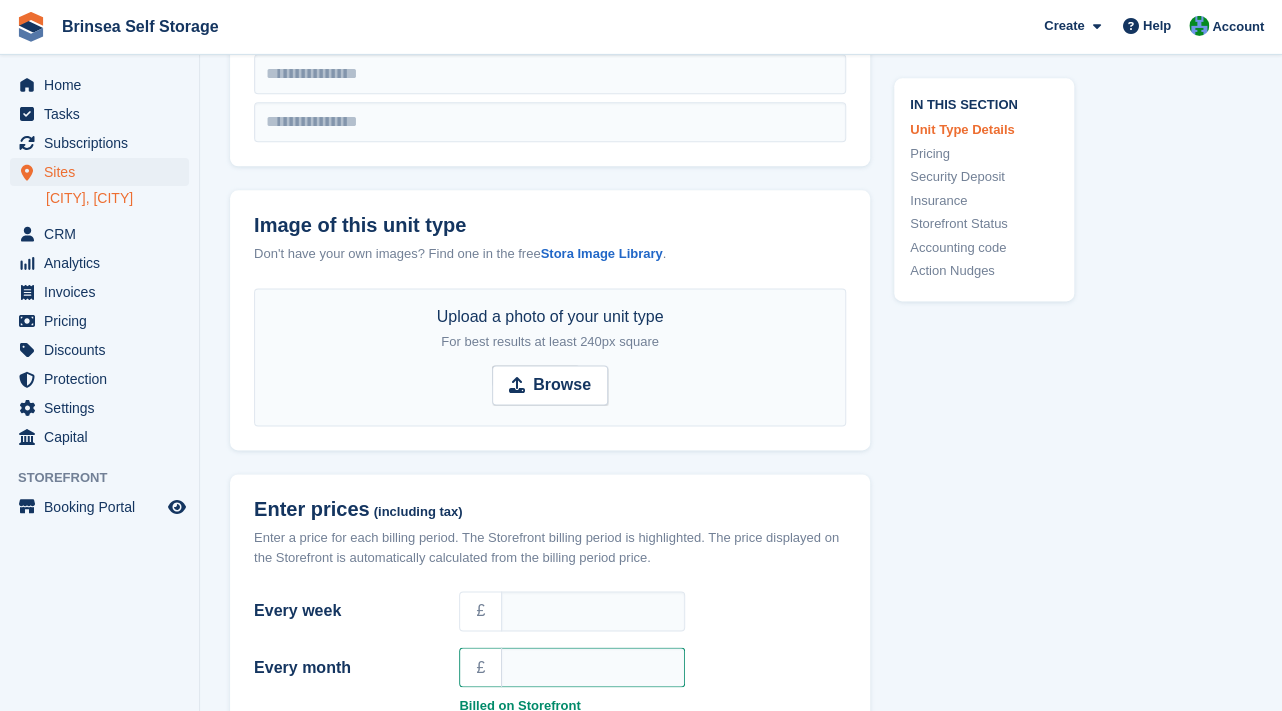 scroll, scrollTop: 952, scrollLeft: 0, axis: vertical 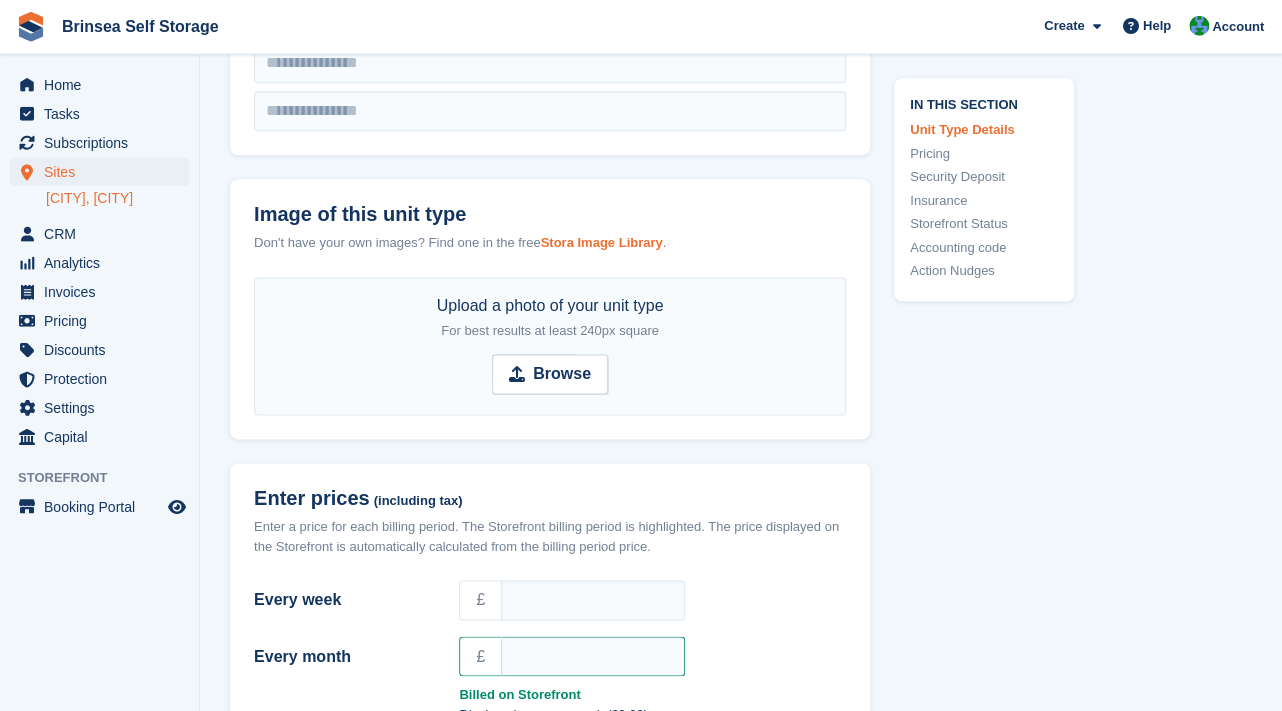 type on "**********" 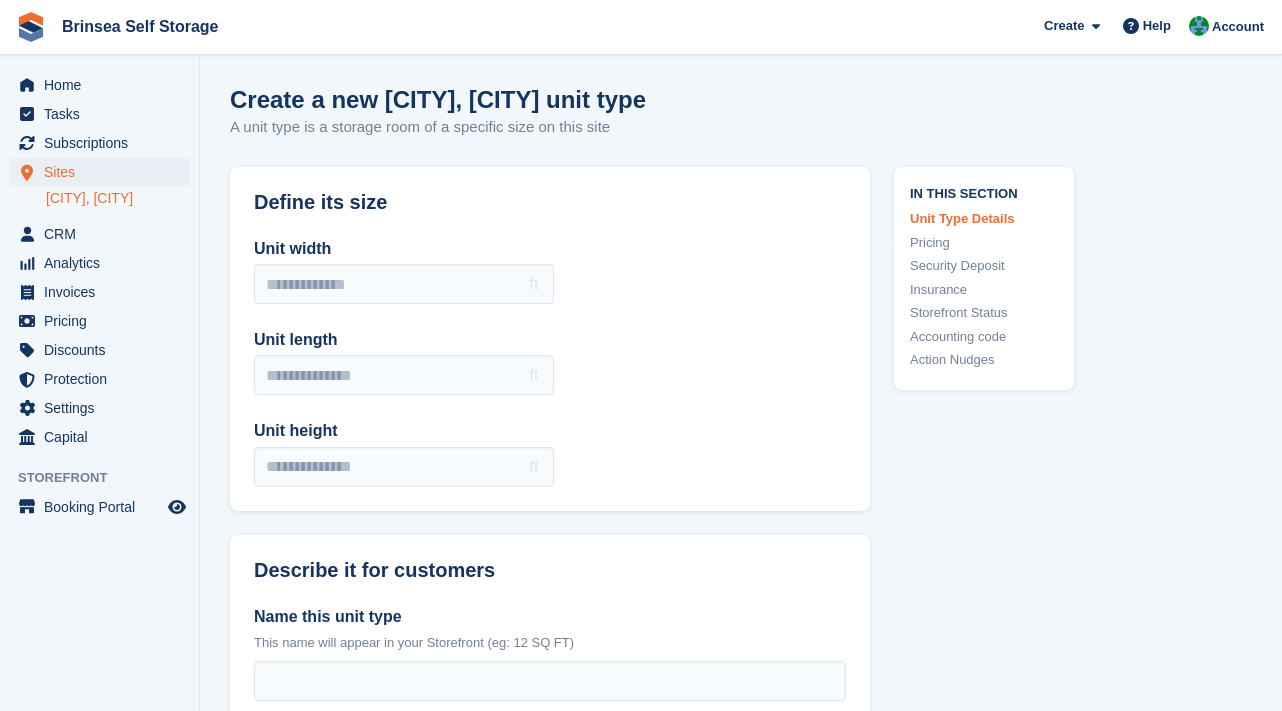 scroll, scrollTop: 952, scrollLeft: 0, axis: vertical 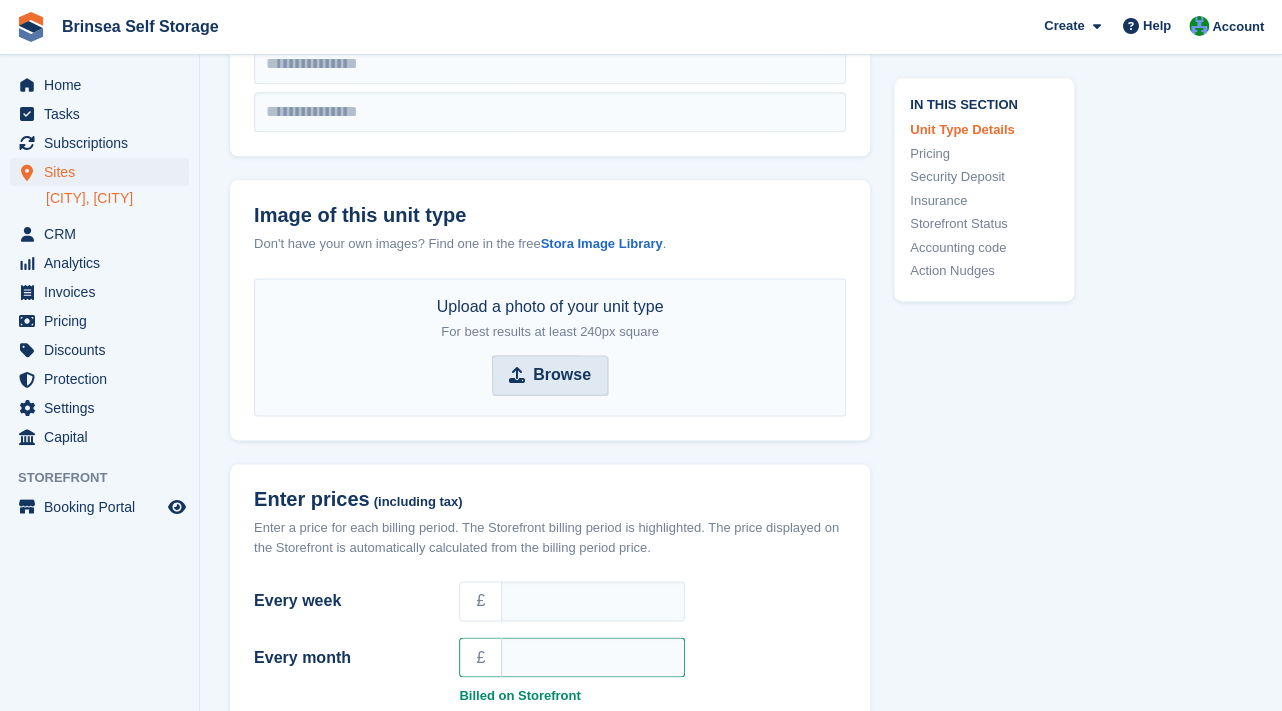 click on "Browse" at bounding box center [562, 375] 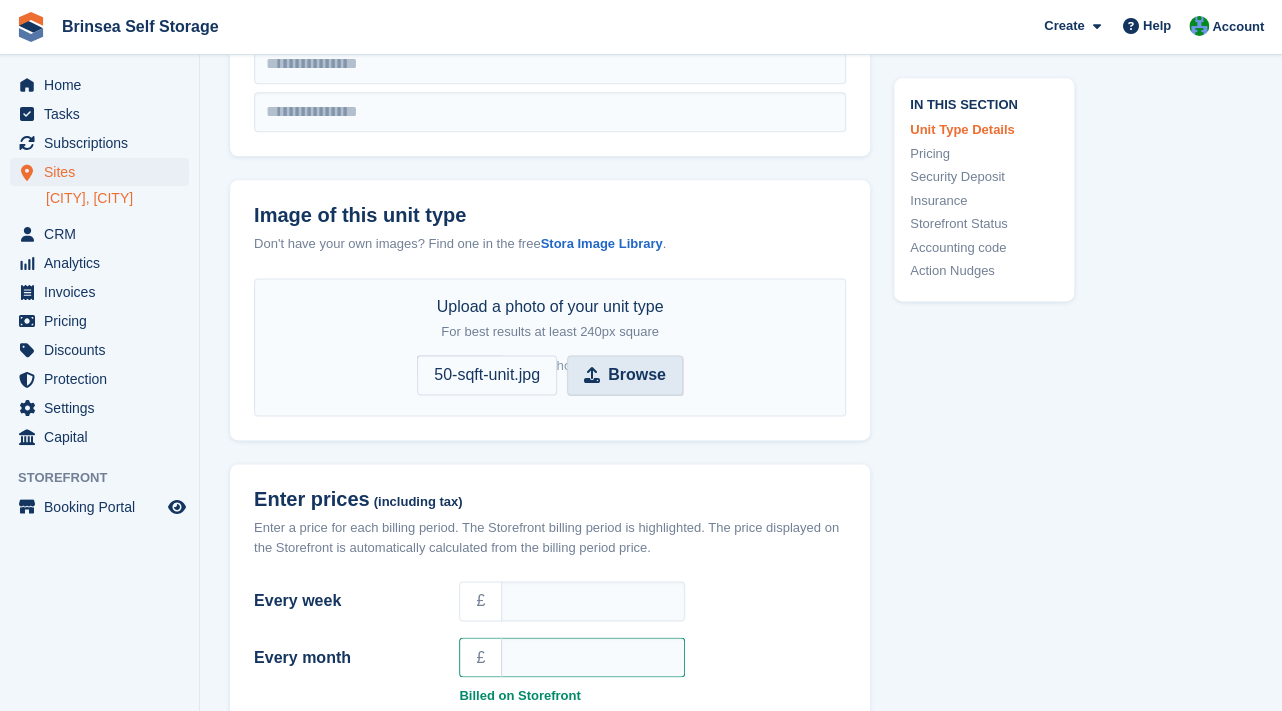 click on "50-sqft-unit.jpg" at bounding box center [487, 375] 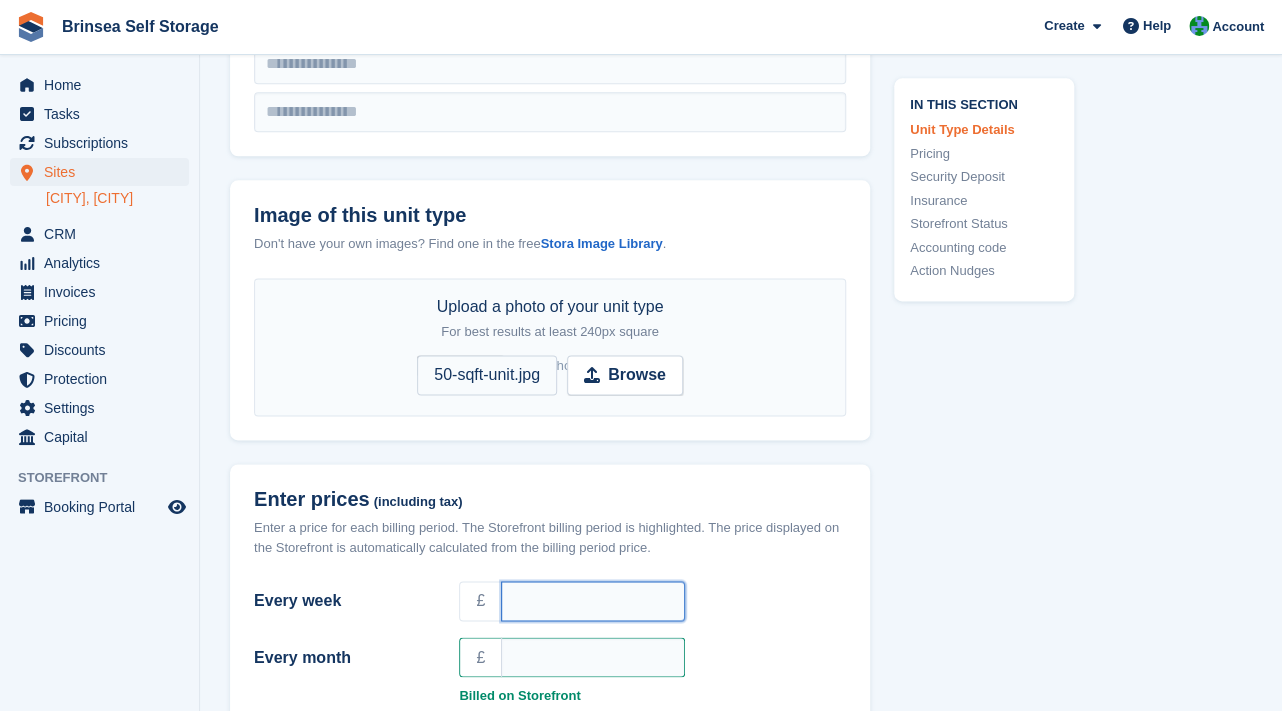 click on "Every week" at bounding box center [593, 601] 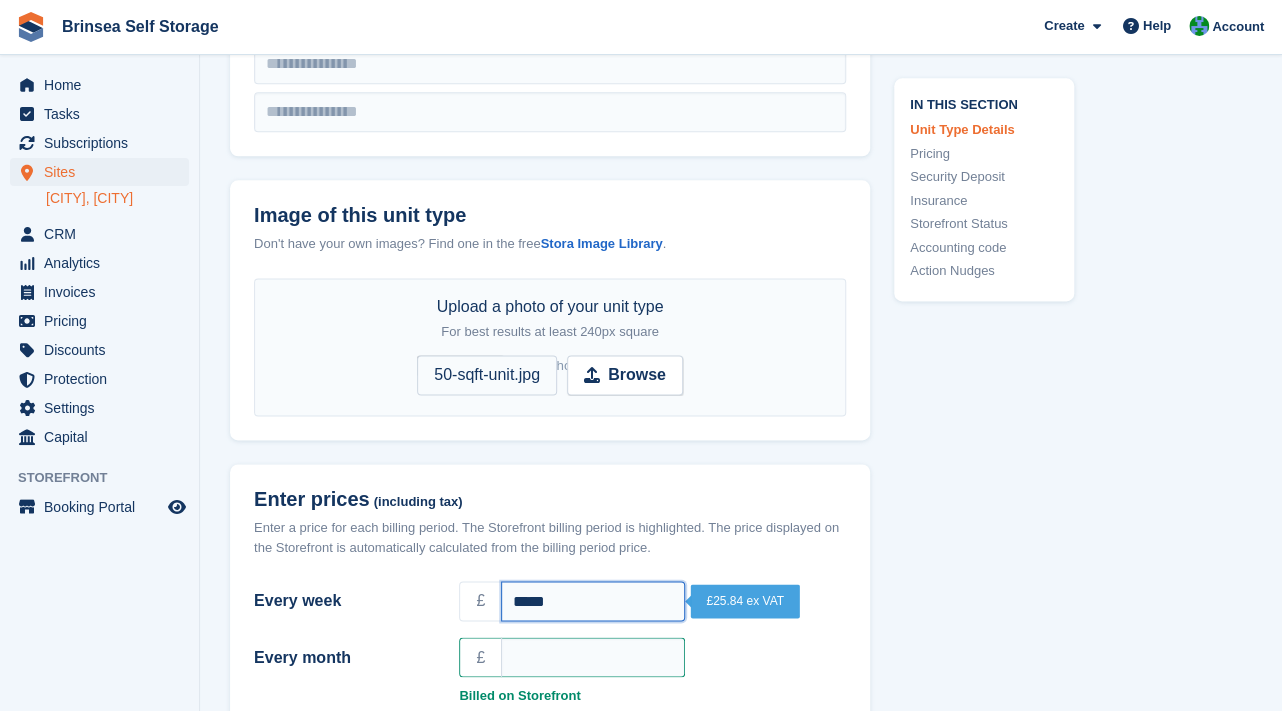 type on "*****" 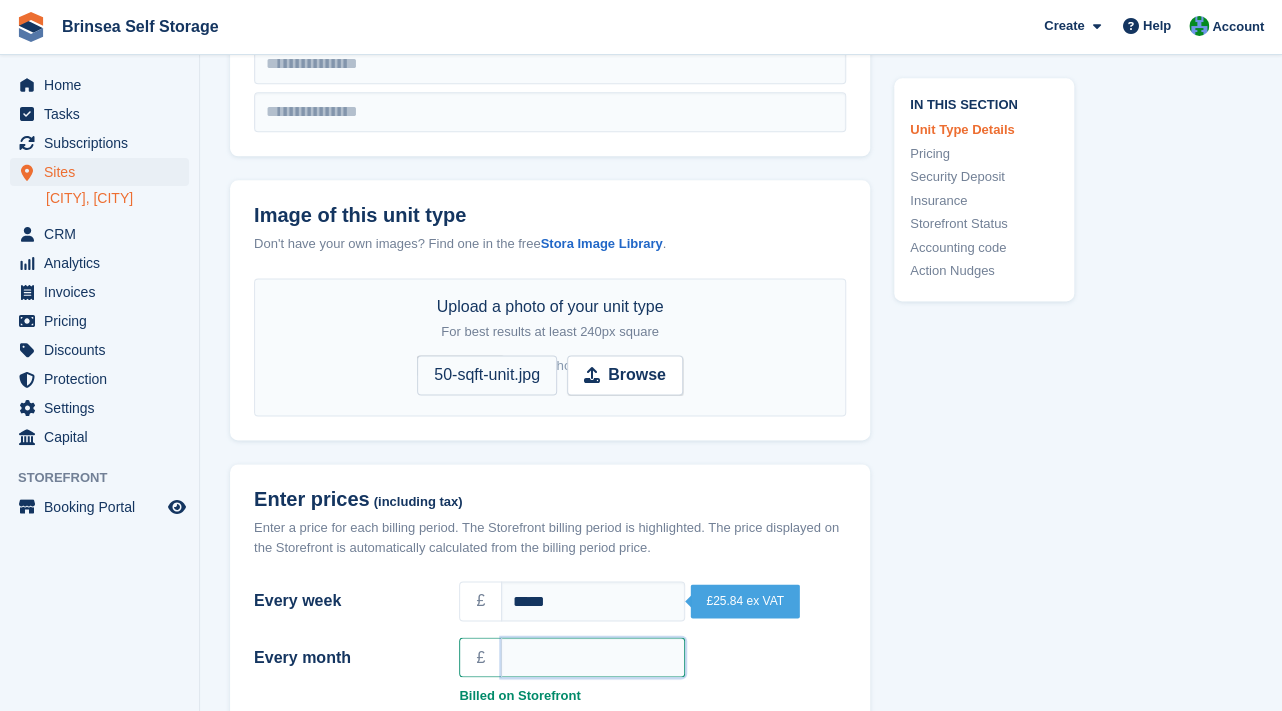 click on "Every month" at bounding box center [593, 657] 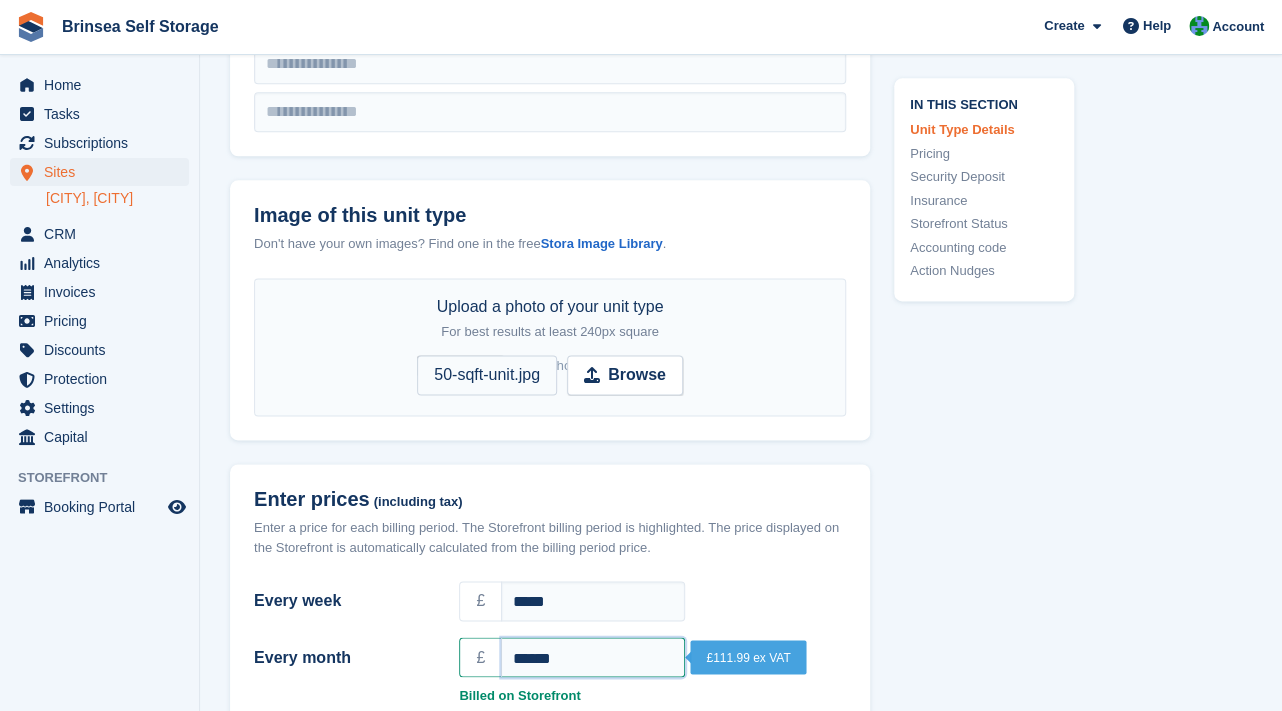 type on "******" 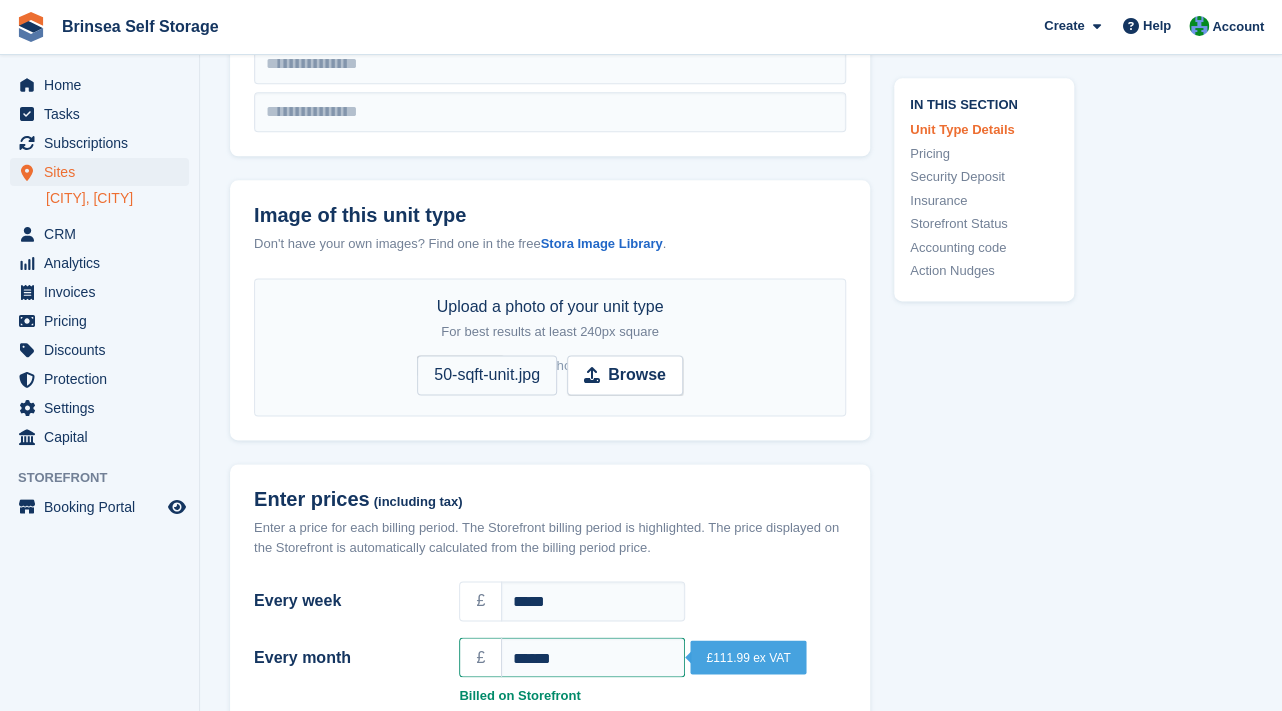 click on "£
*****" at bounding box center [652, 601] 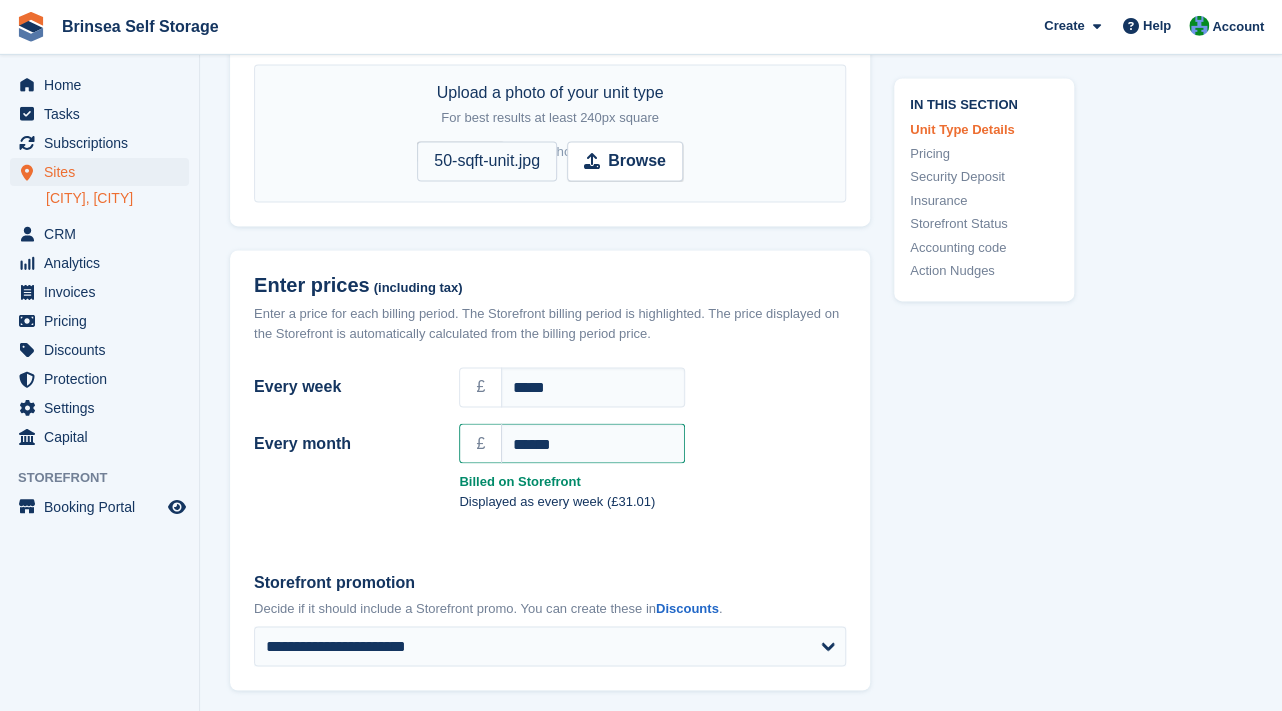 scroll, scrollTop: 1170, scrollLeft: 0, axis: vertical 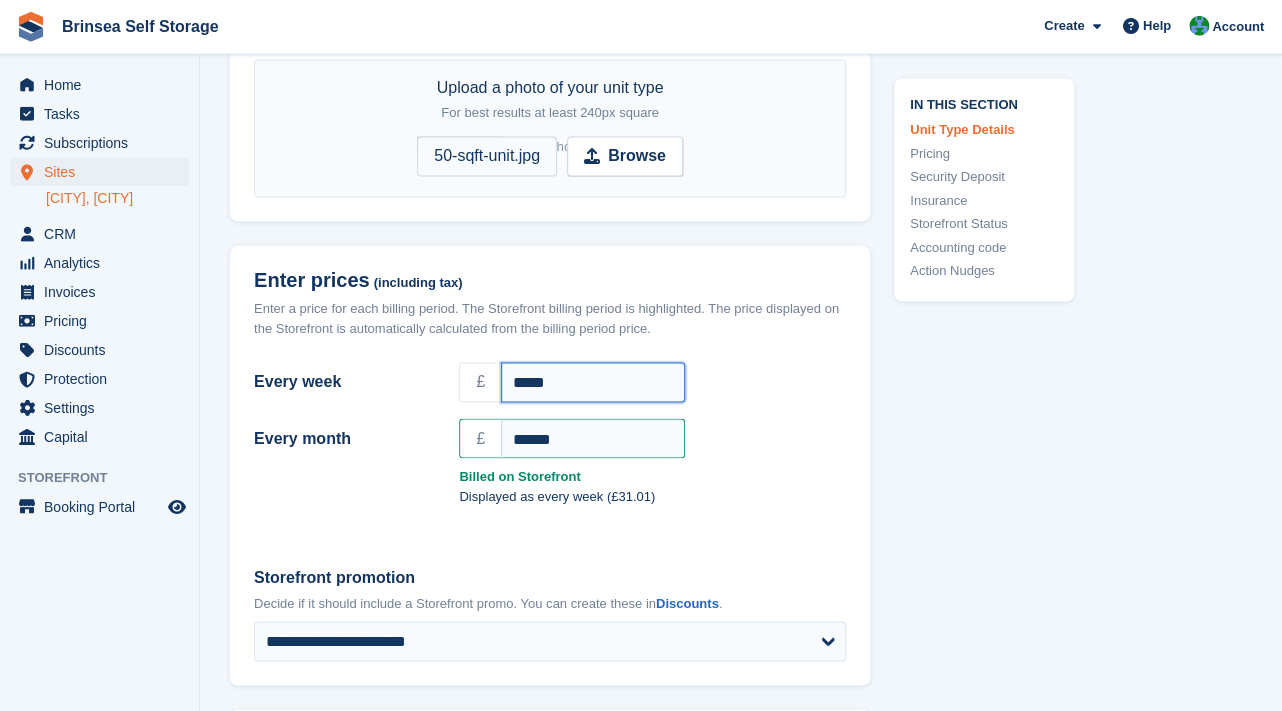 click on "*****" at bounding box center [593, 383] 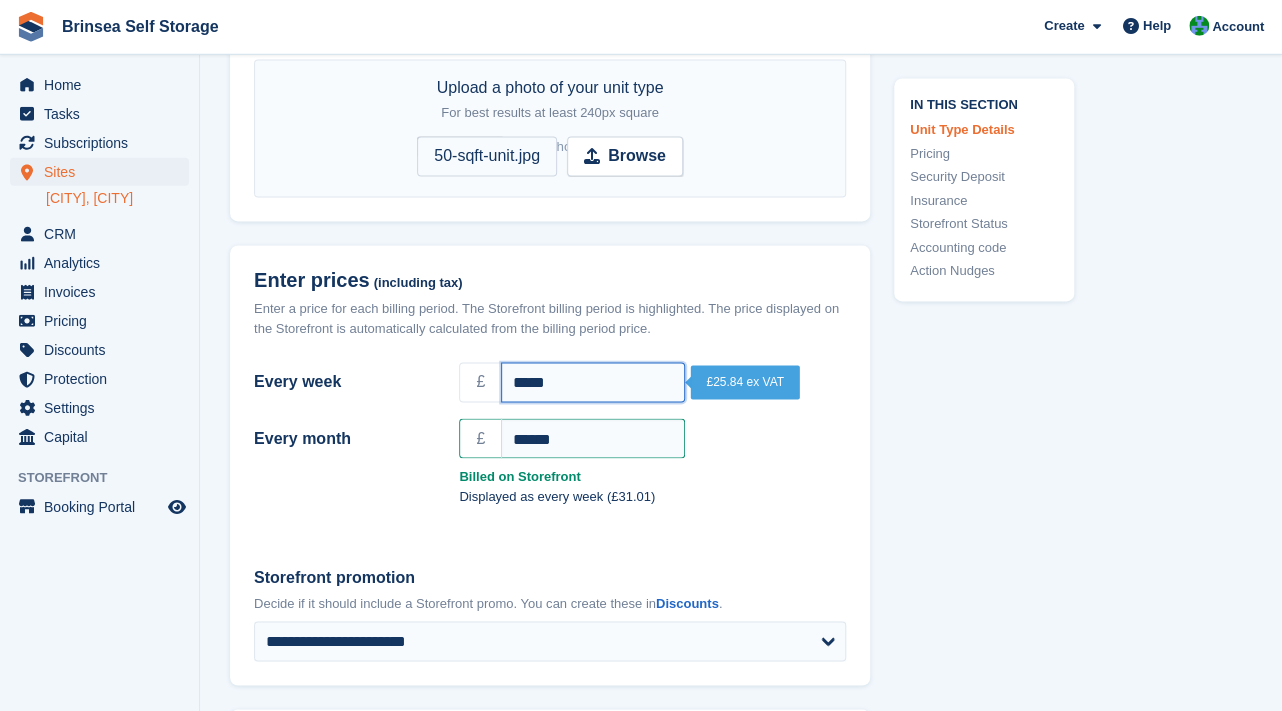 click on "*****" at bounding box center (593, 383) 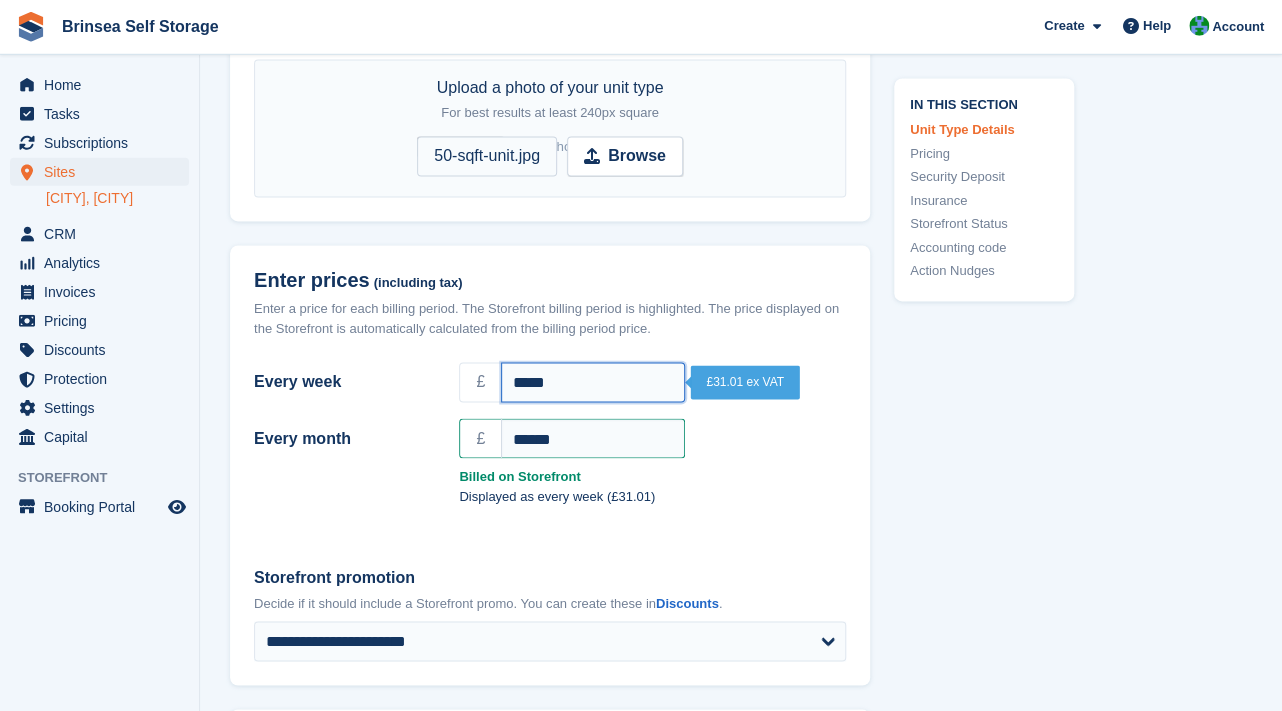 type on "*****" 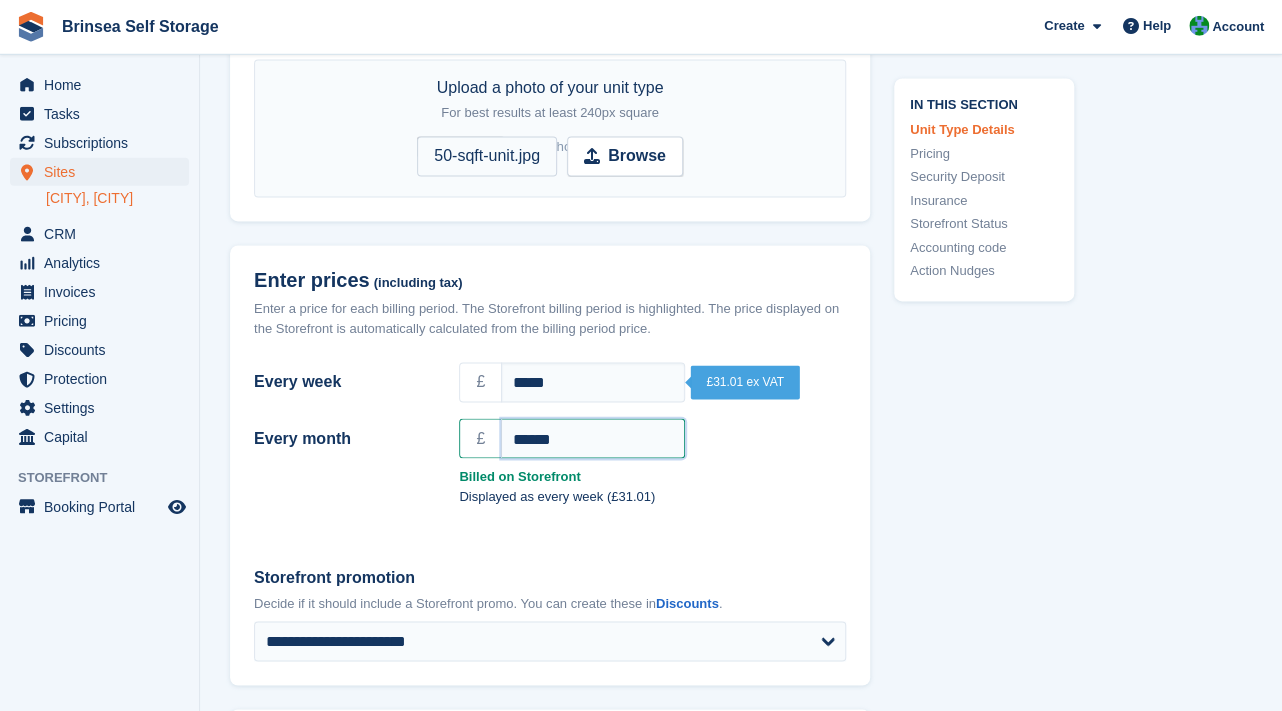 click on "******" at bounding box center (593, 439) 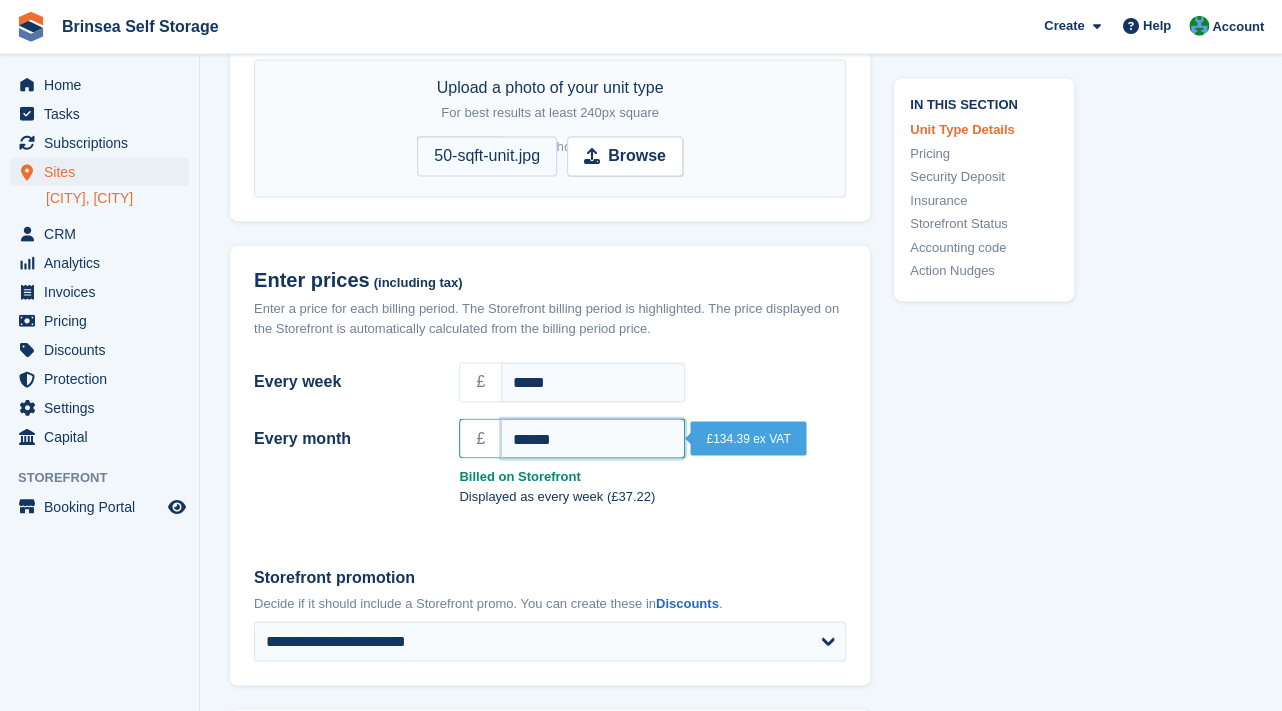 type on "******" 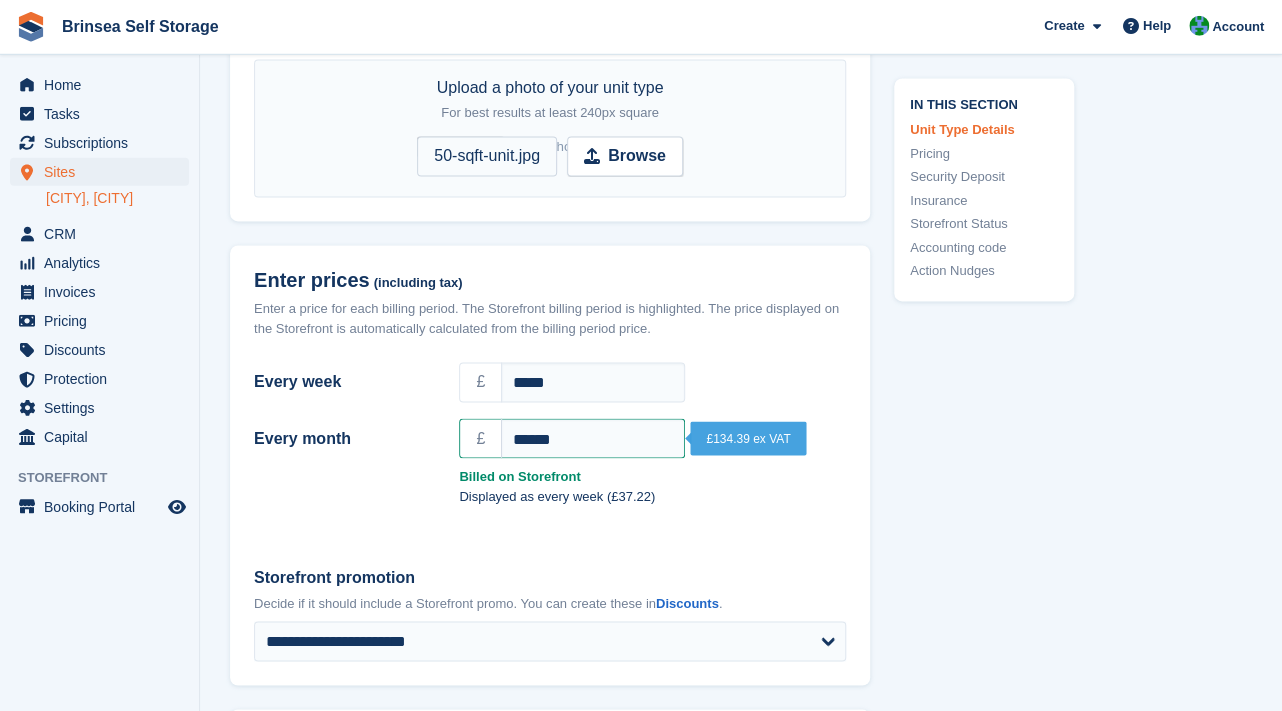 click on "Every week
£
*****
Every month
£
******
Billed on Storefront
Displayed as every week (£37.22)" at bounding box center (550, 448) 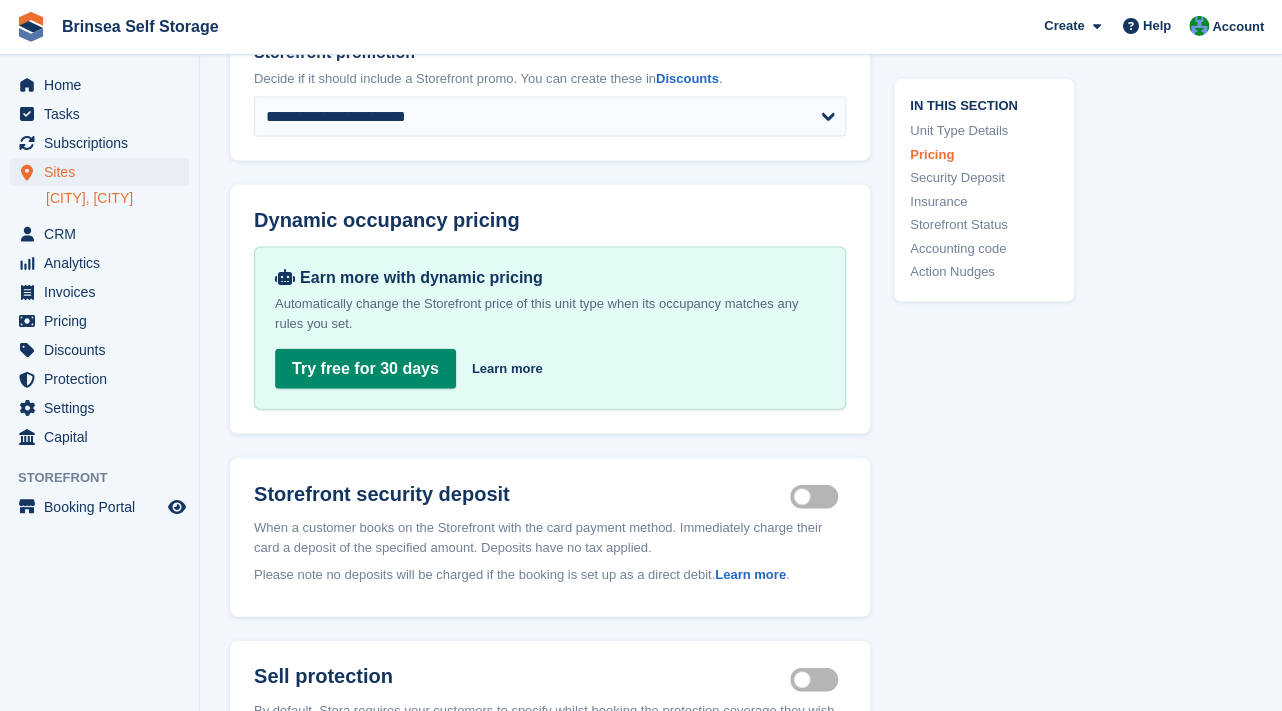 scroll, scrollTop: 1700, scrollLeft: 0, axis: vertical 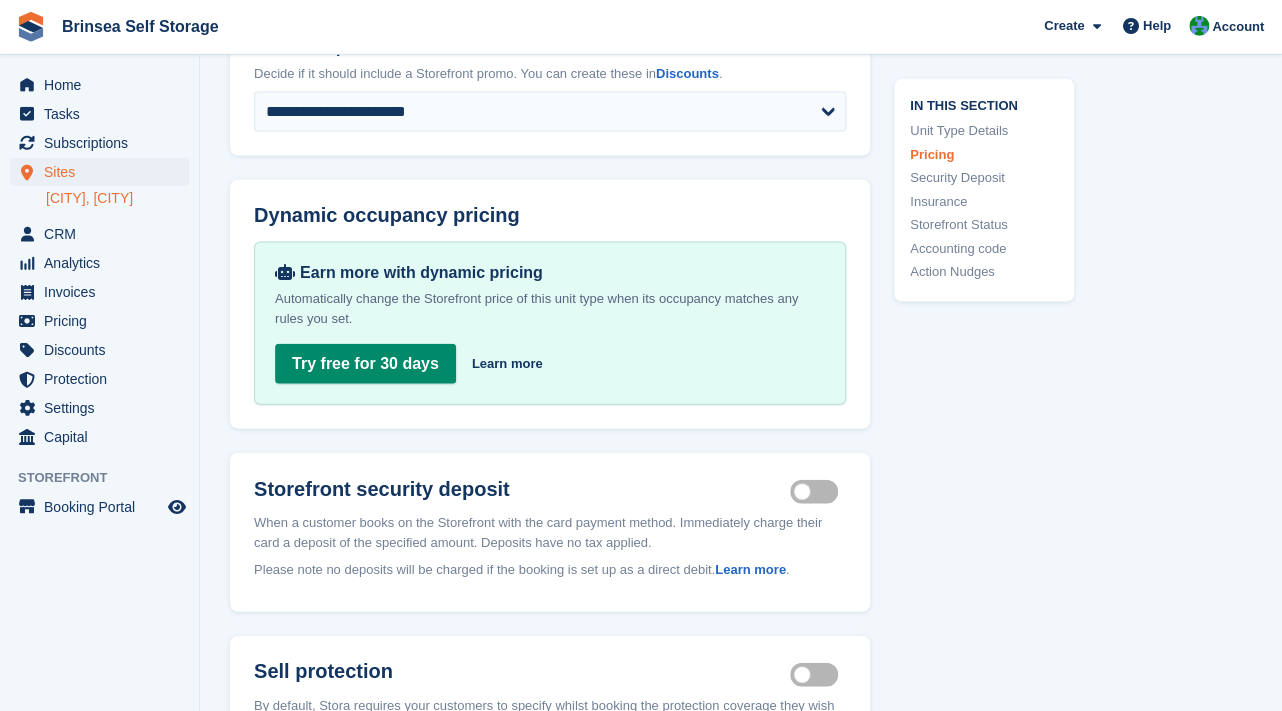 click on "Security deposit on" at bounding box center (818, 492) 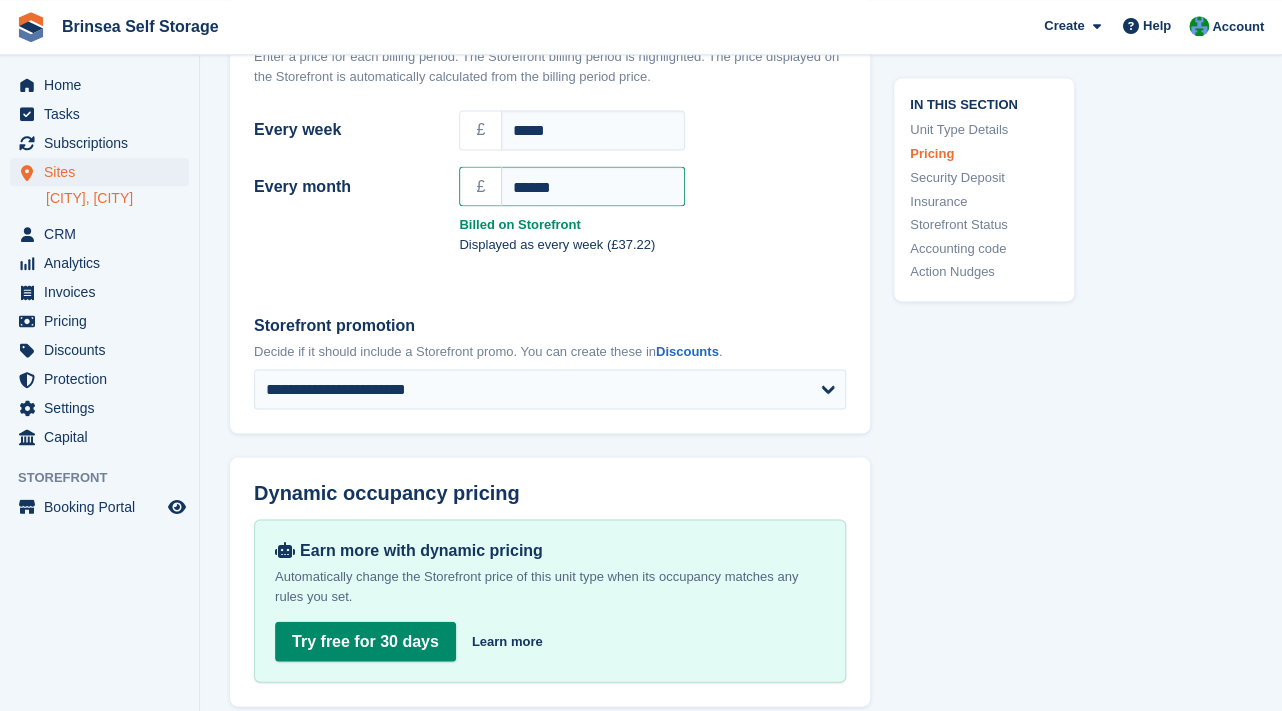 scroll, scrollTop: 1397, scrollLeft: 0, axis: vertical 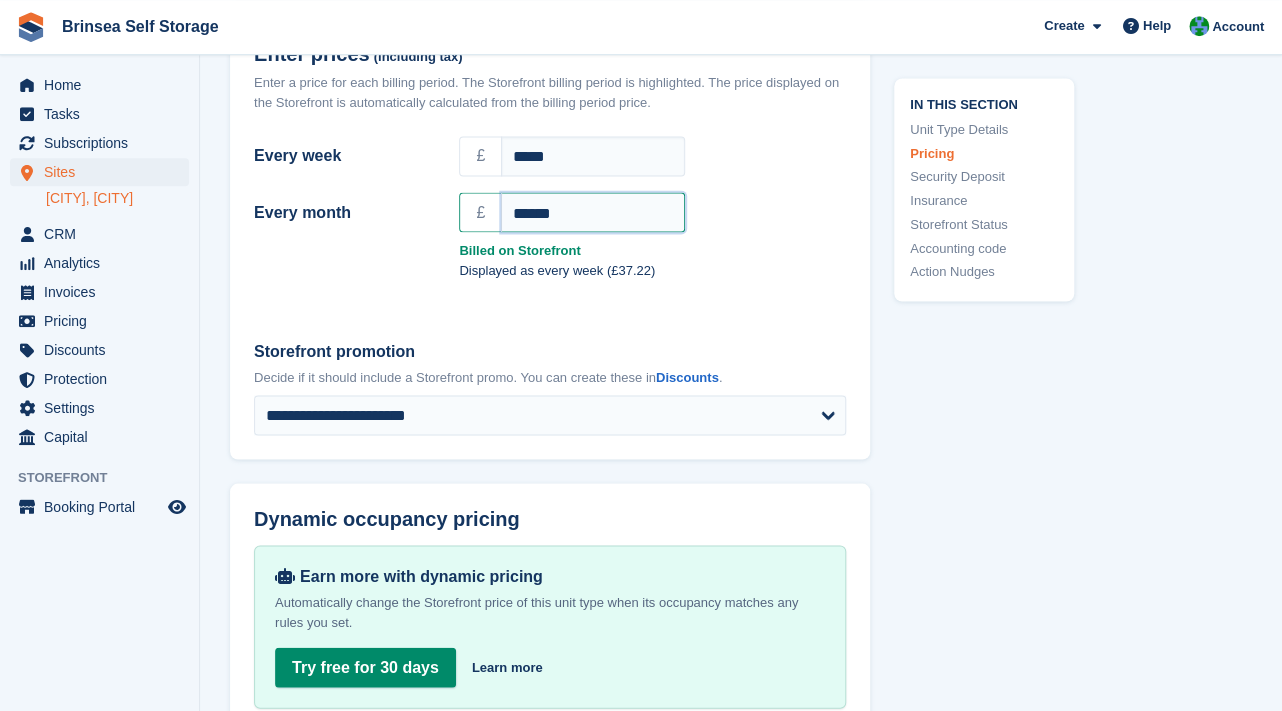 click on "******" at bounding box center (593, 212) 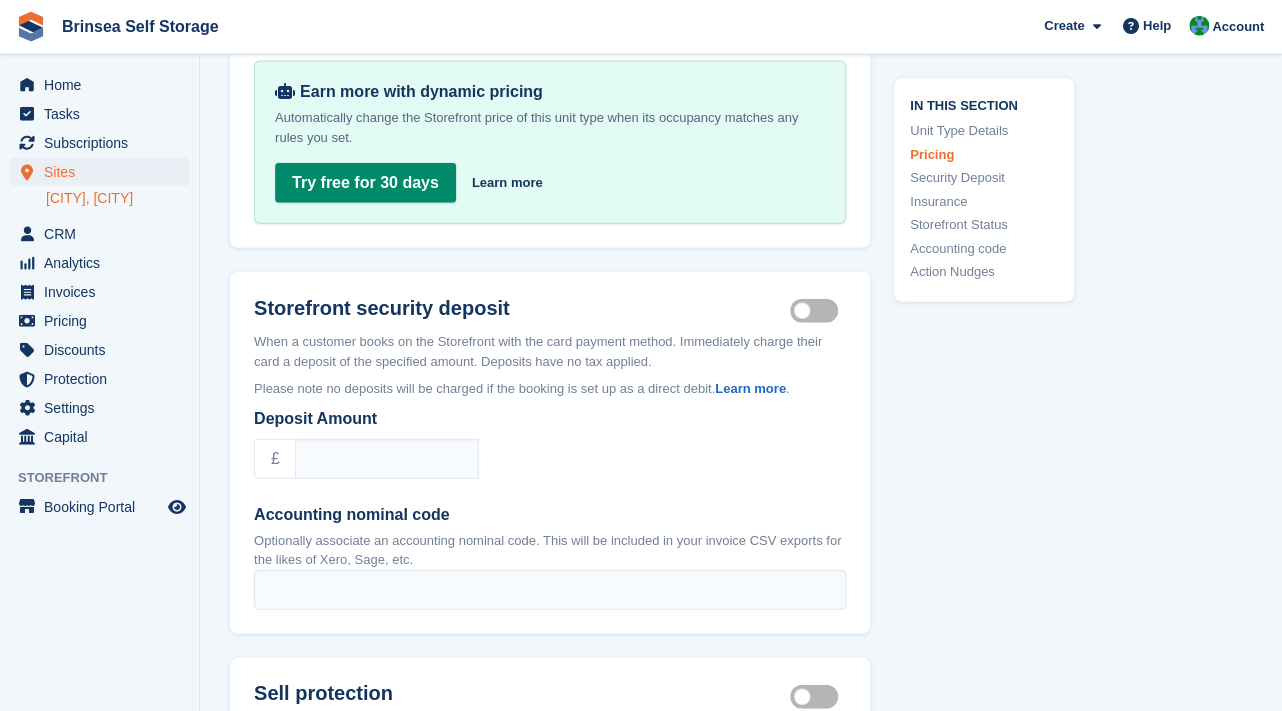 scroll, scrollTop: 1887, scrollLeft: 0, axis: vertical 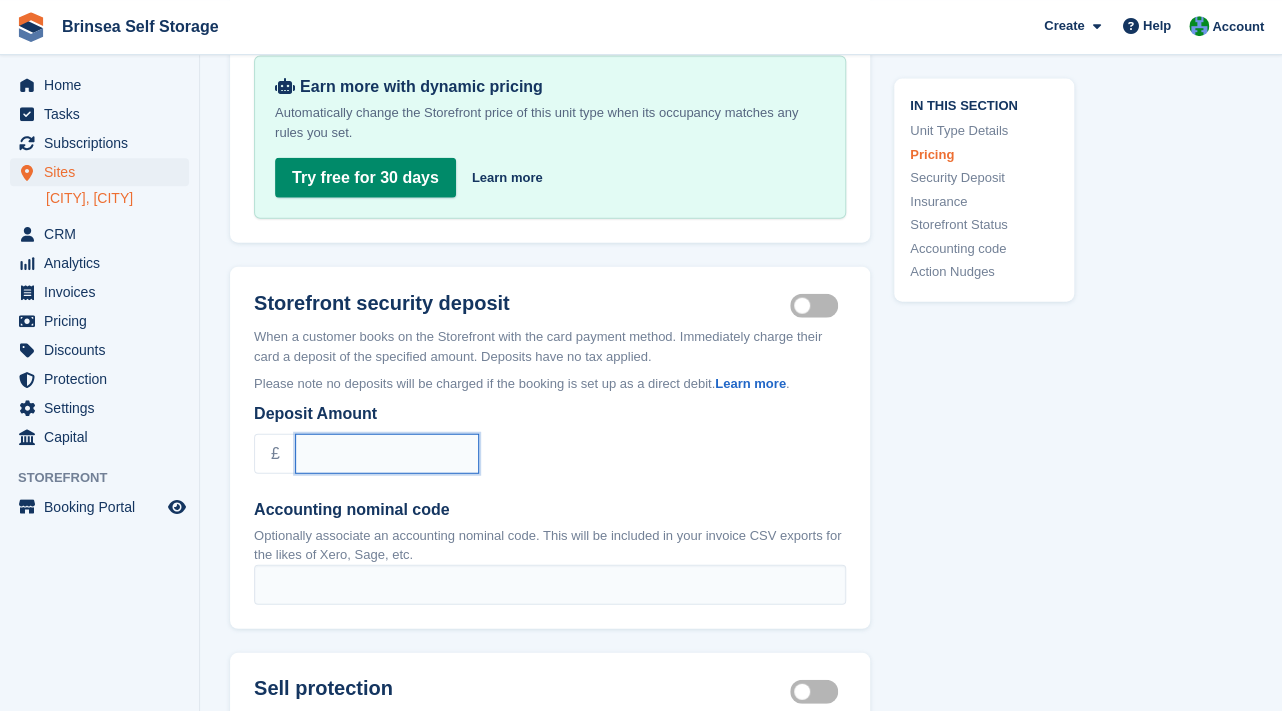 click on "Deposit Amount" at bounding box center [387, 453] 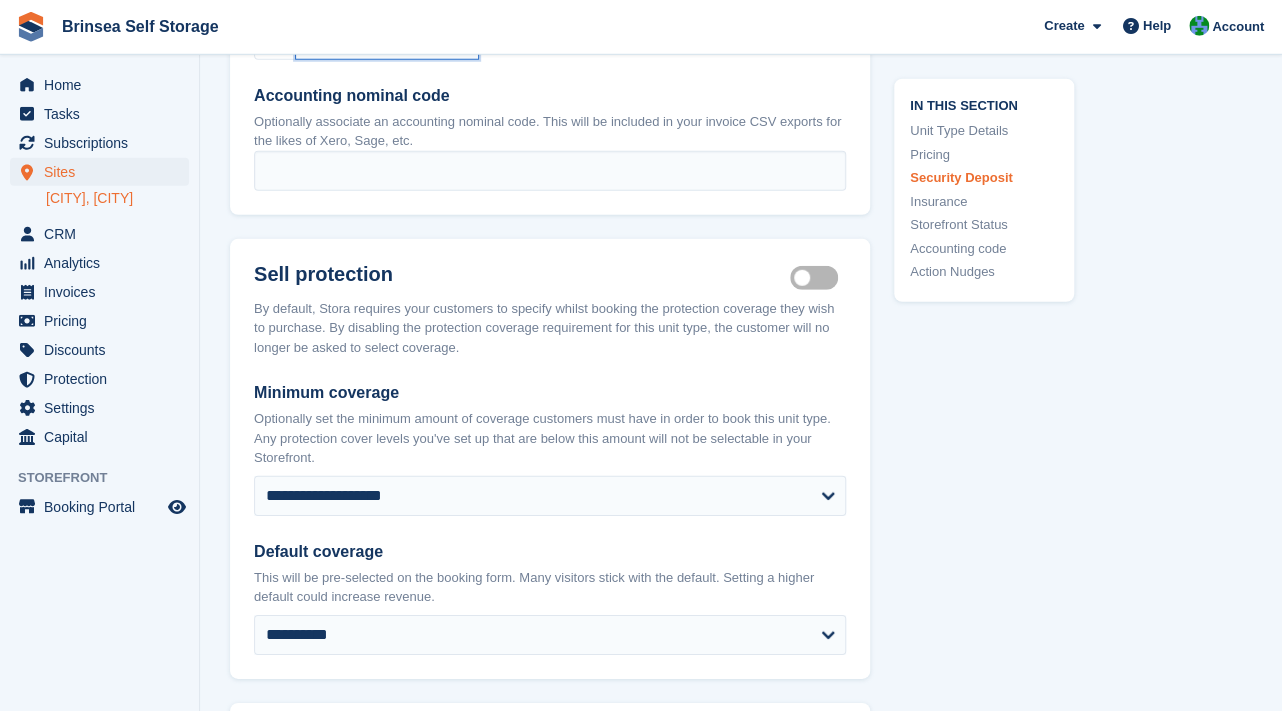 scroll, scrollTop: 2310, scrollLeft: 0, axis: vertical 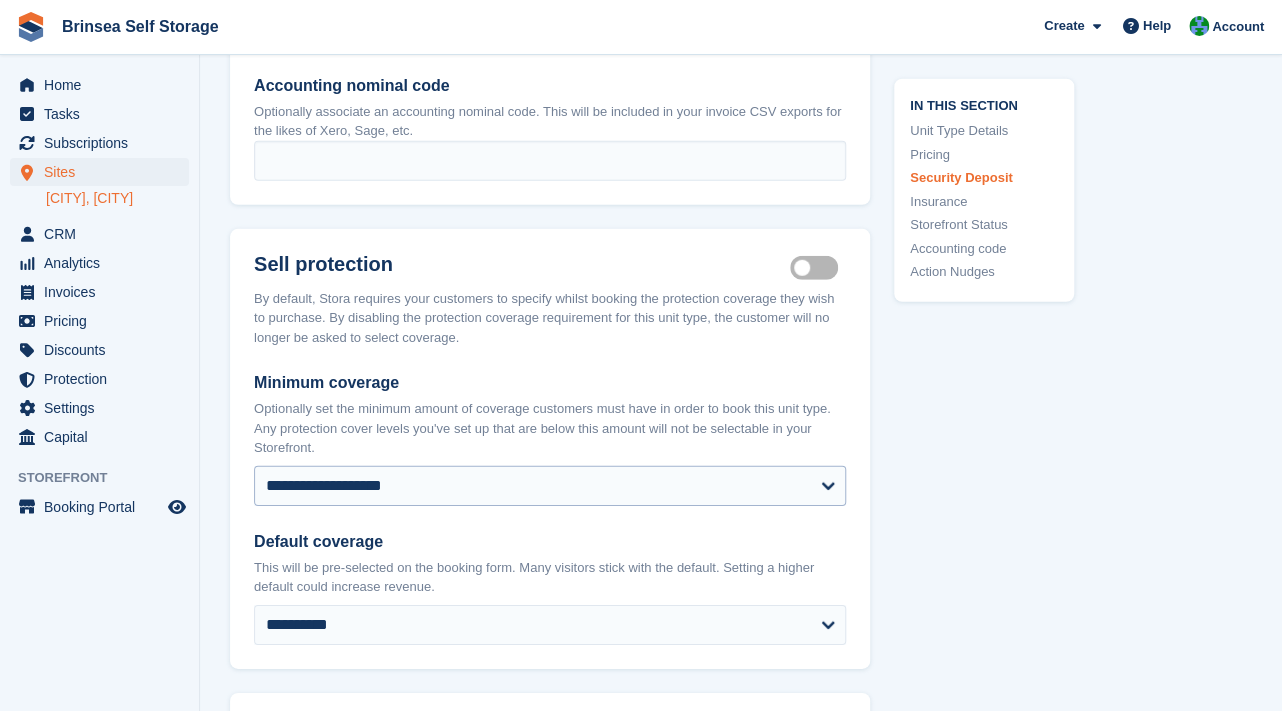 type on "******" 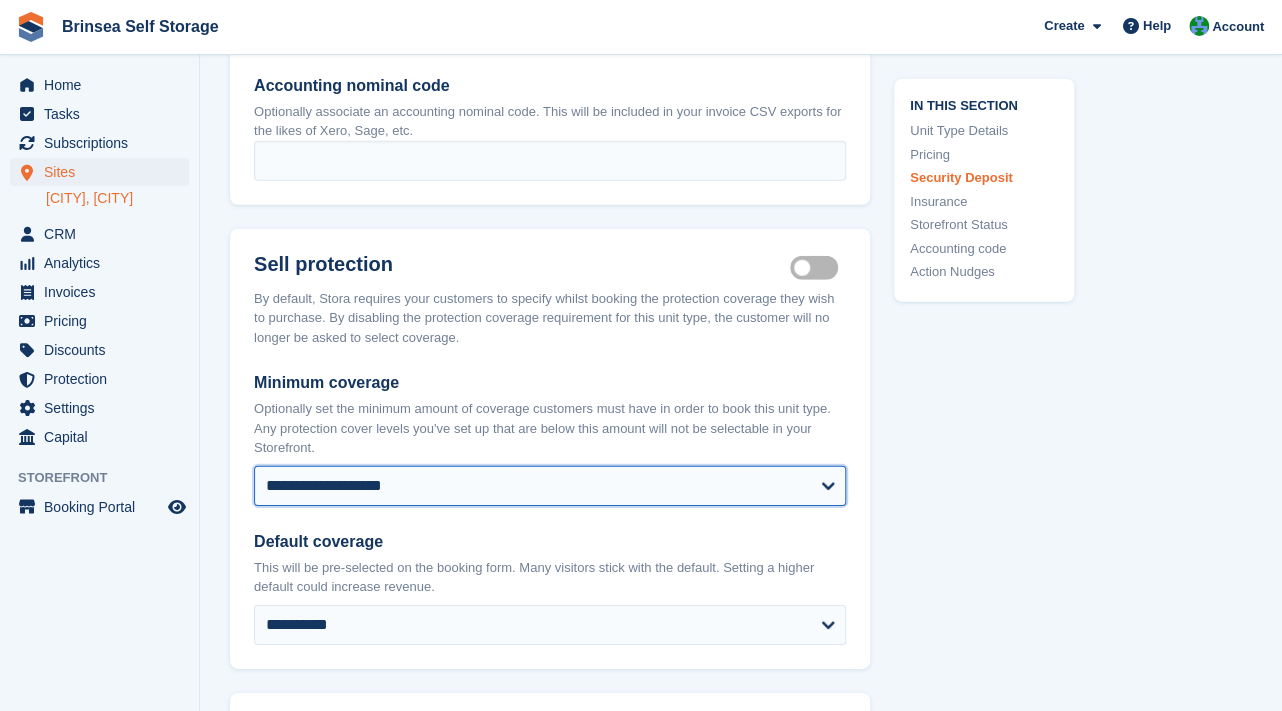 click on "**********" at bounding box center (550, 486) 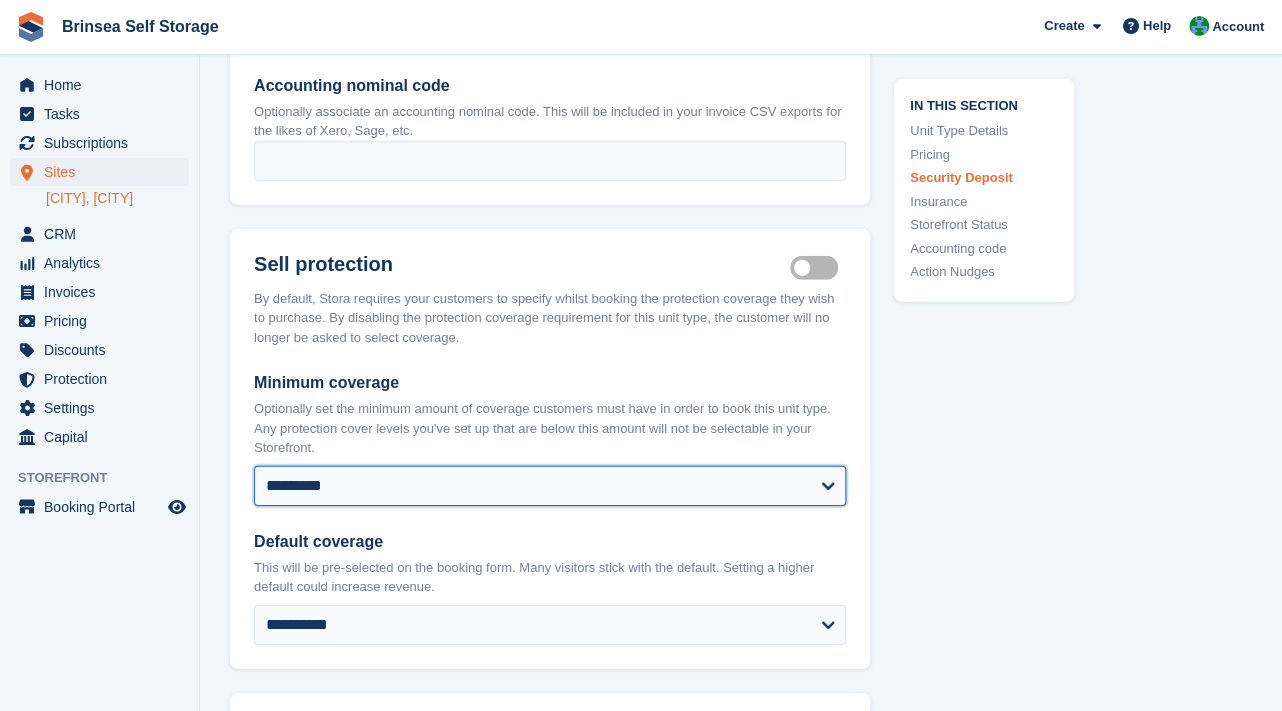 click on "*********" at bounding box center [0, 0] 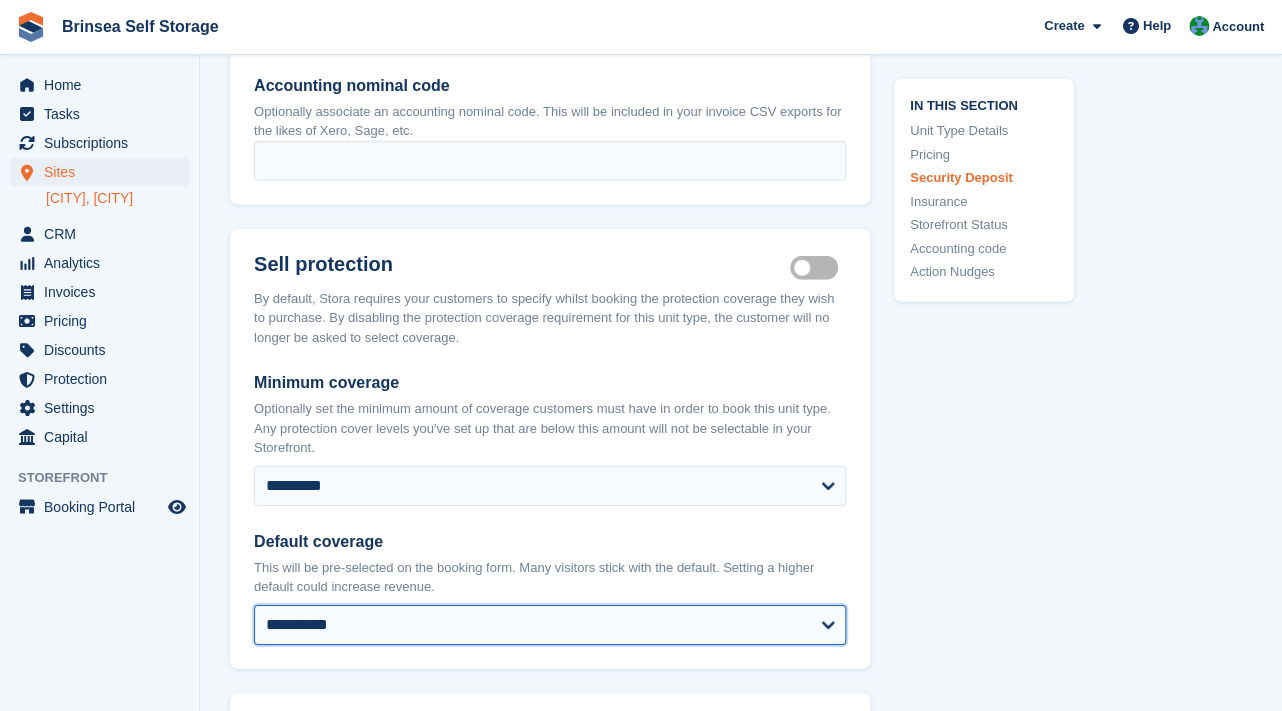 click on "**********" at bounding box center [550, 625] 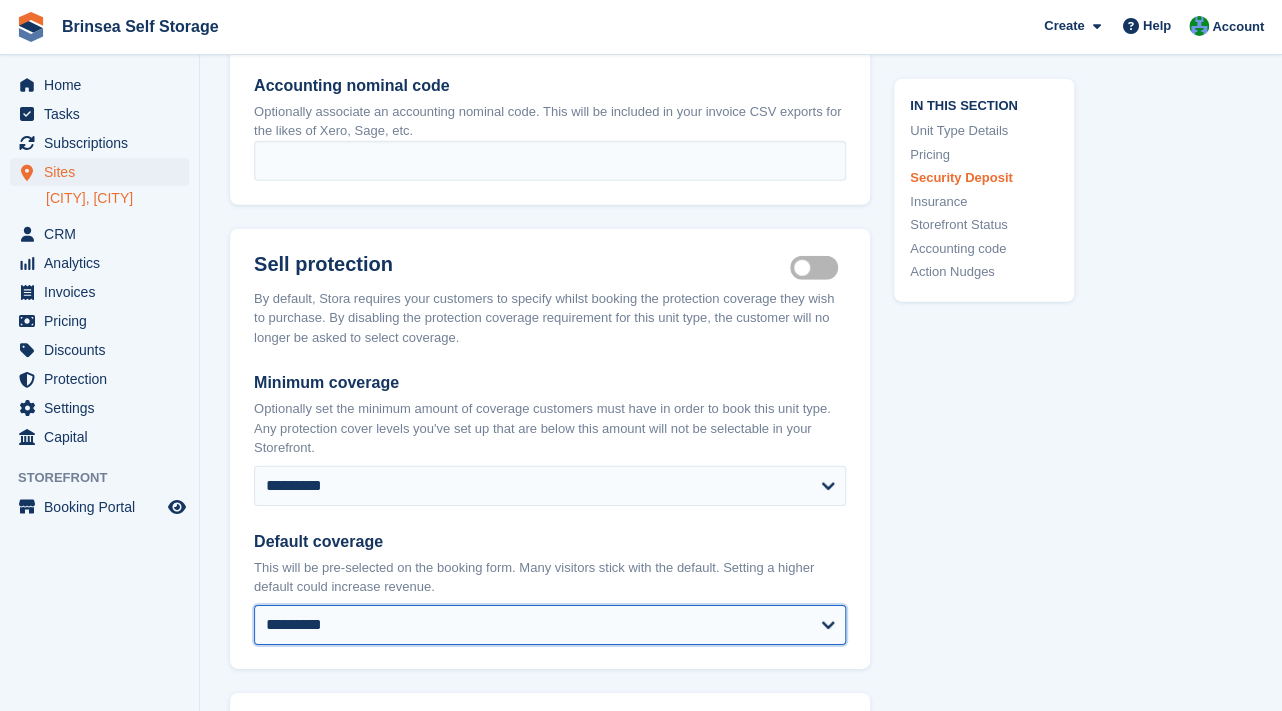 click on "*********" at bounding box center [0, 0] 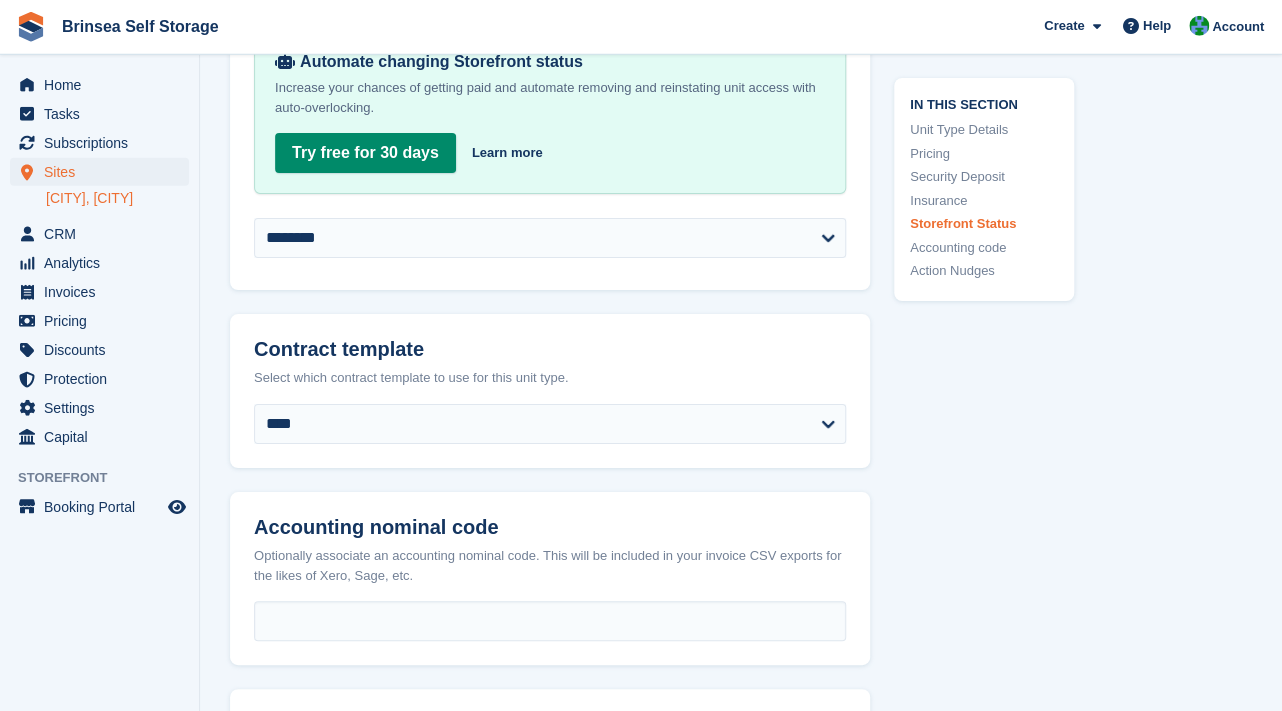 scroll, scrollTop: 3116, scrollLeft: 0, axis: vertical 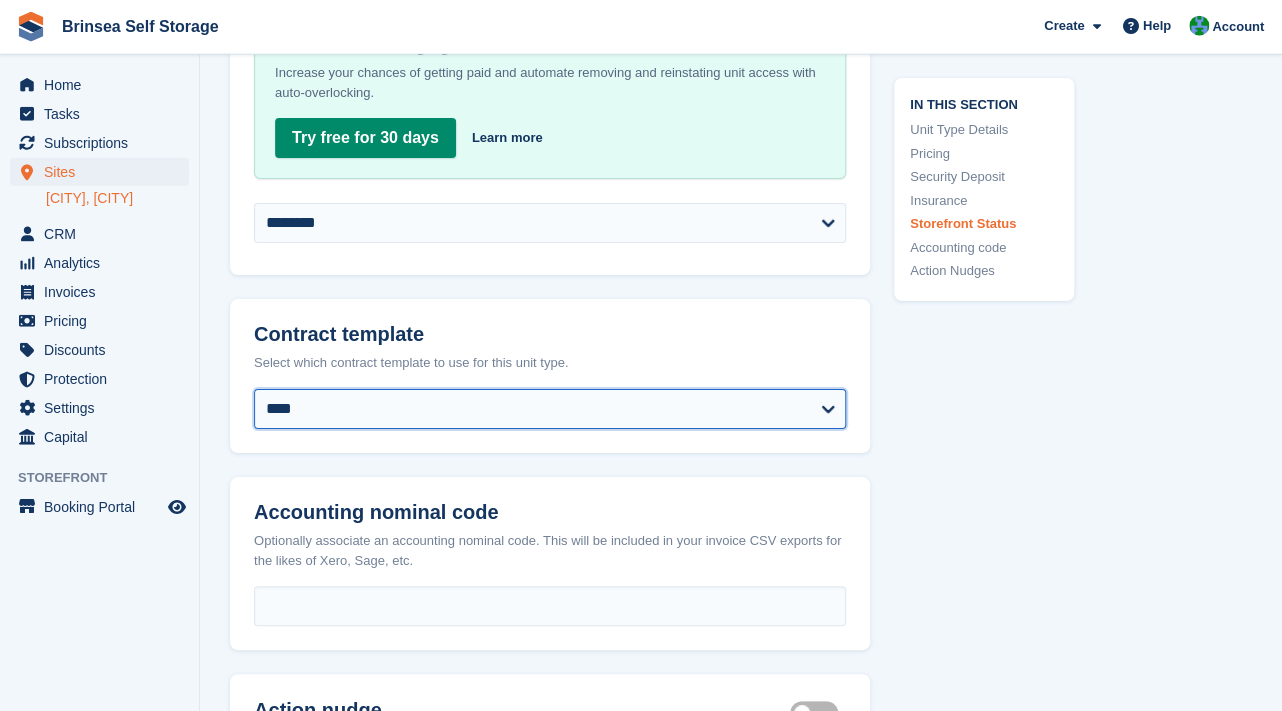 click on "**********" at bounding box center (550, 409) 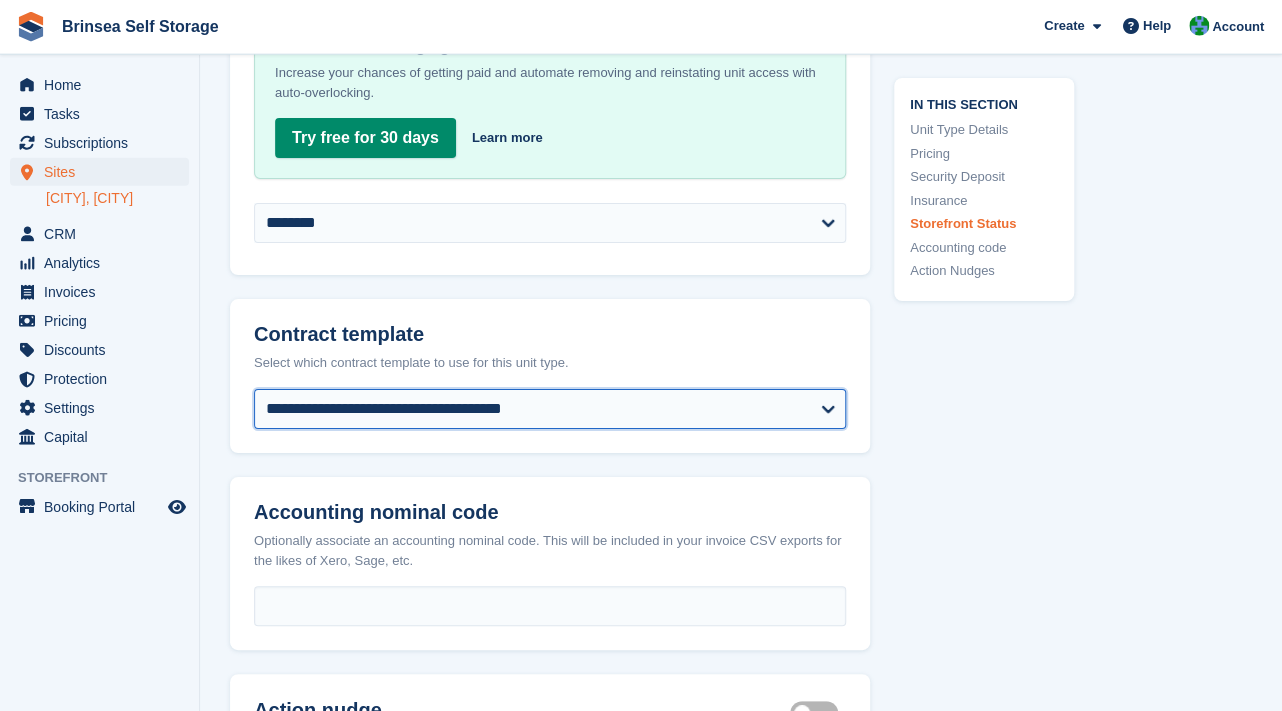 click on "**********" at bounding box center (0, 0) 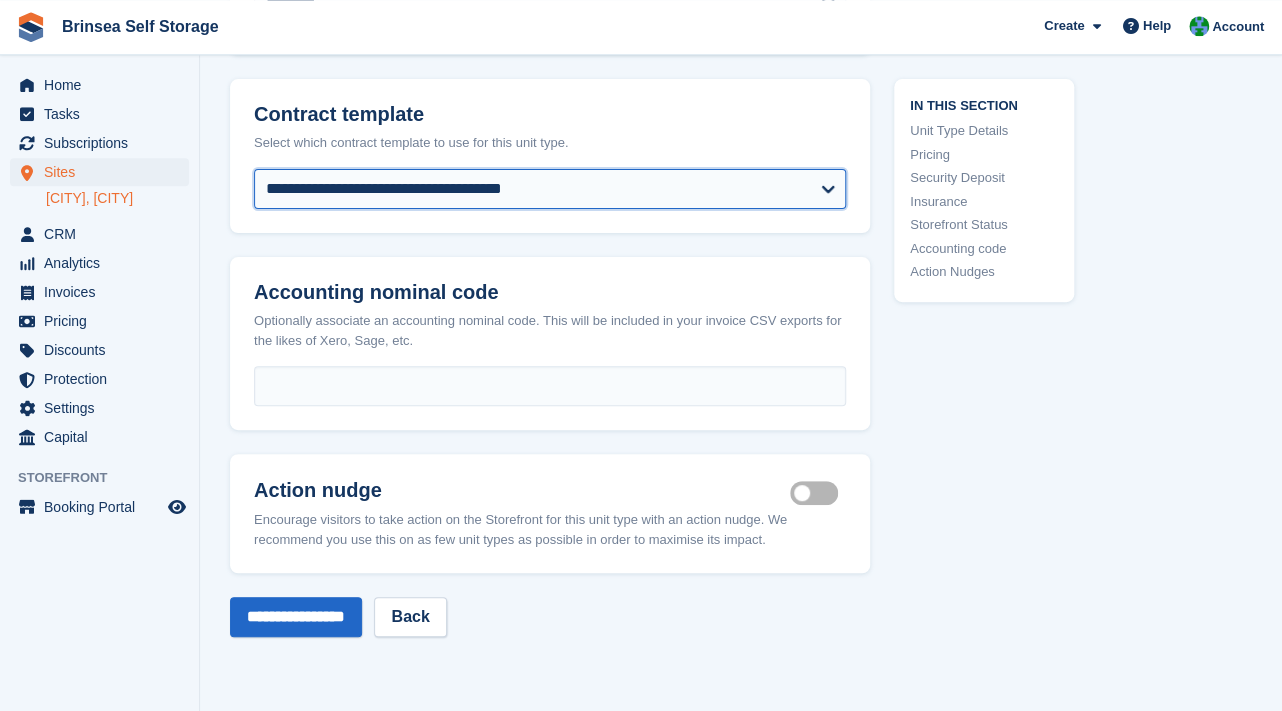 scroll, scrollTop: 3356, scrollLeft: 0, axis: vertical 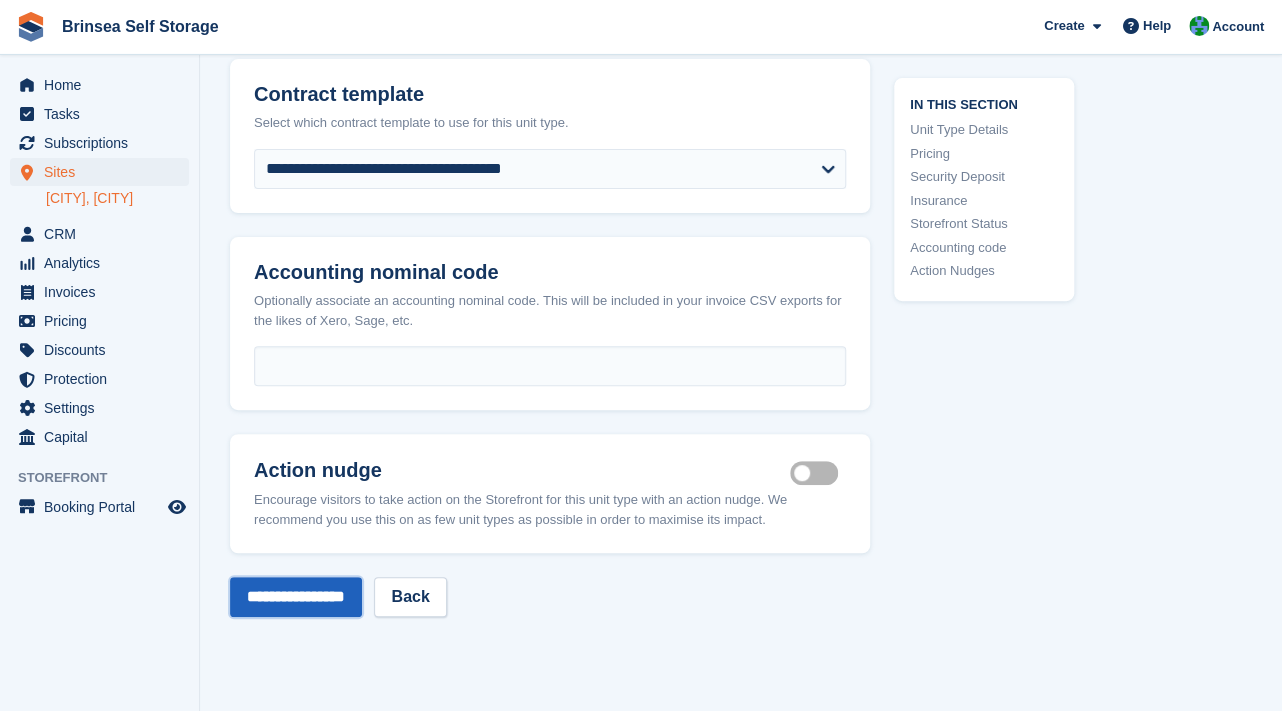click on "**********" at bounding box center [296, 597] 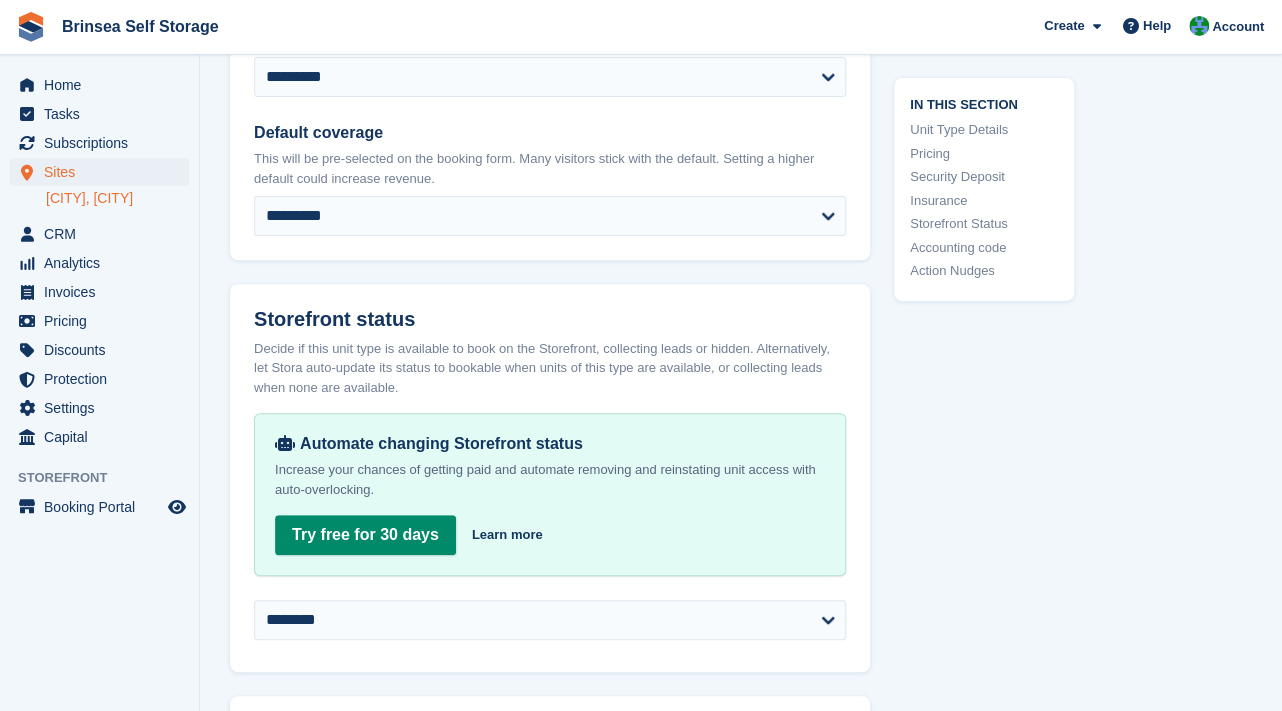 scroll, scrollTop: 3375, scrollLeft: 0, axis: vertical 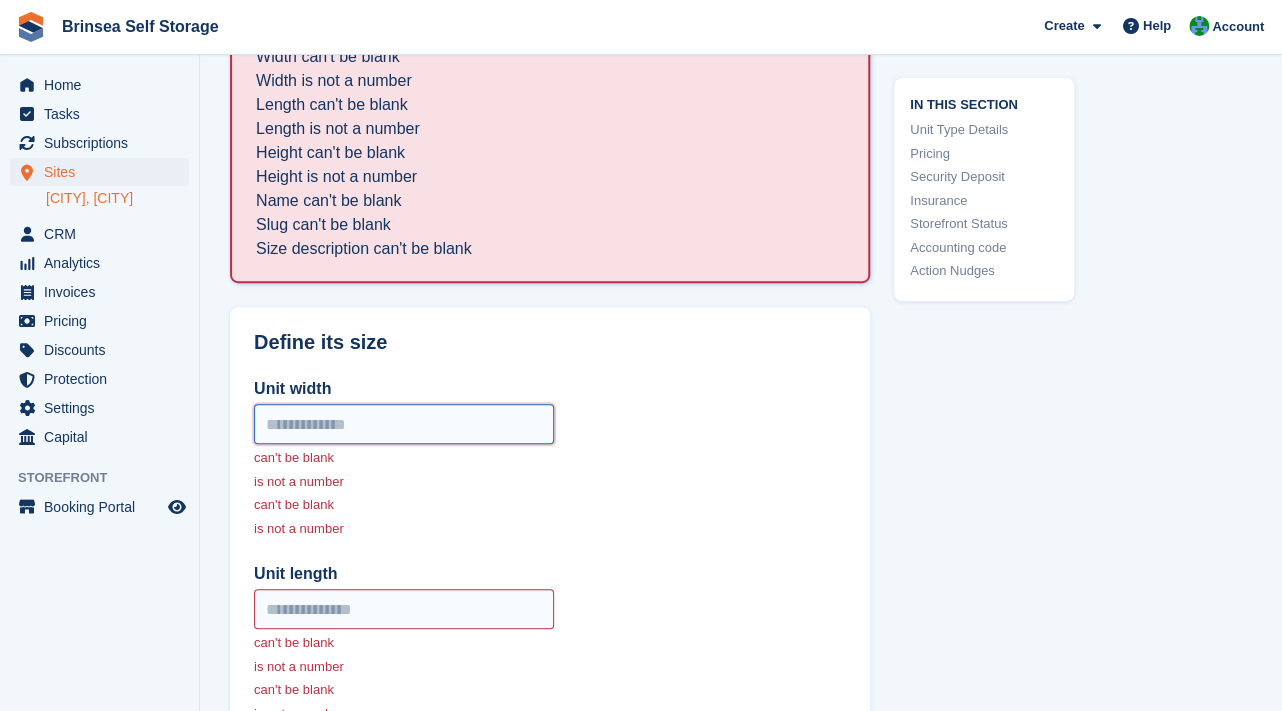 click on "Unit width" at bounding box center (404, 424) 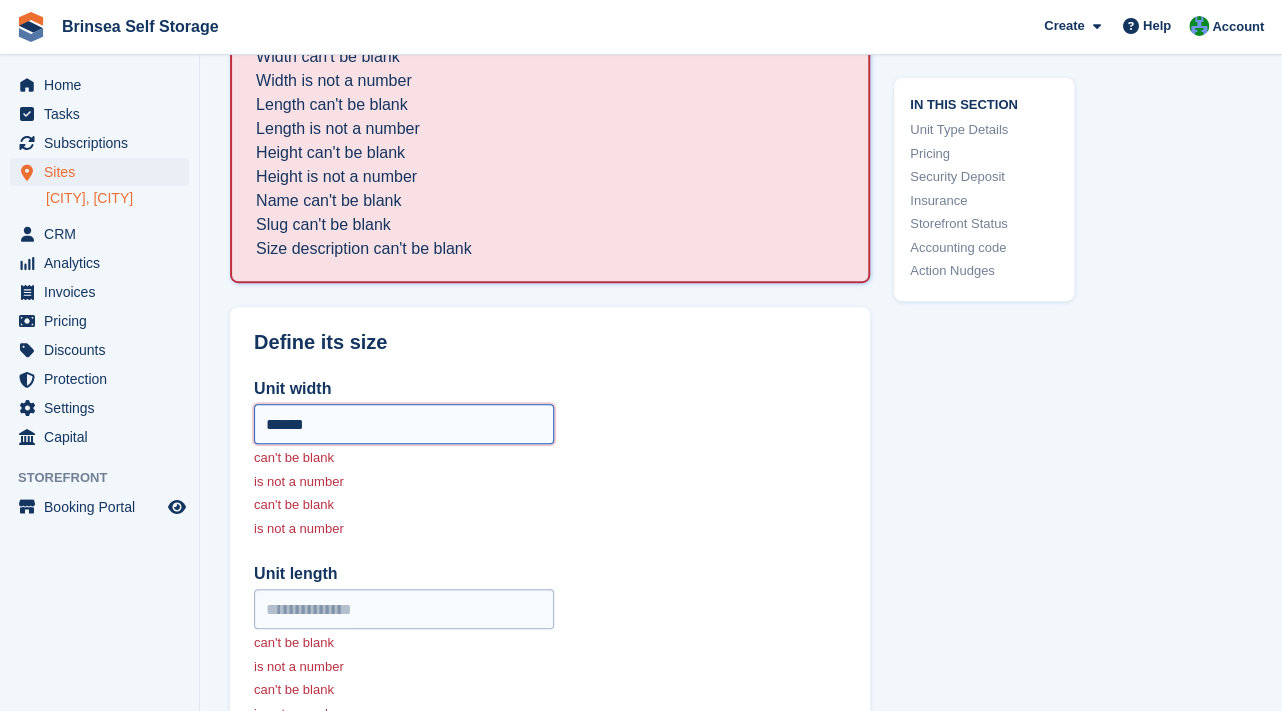 type on "******" 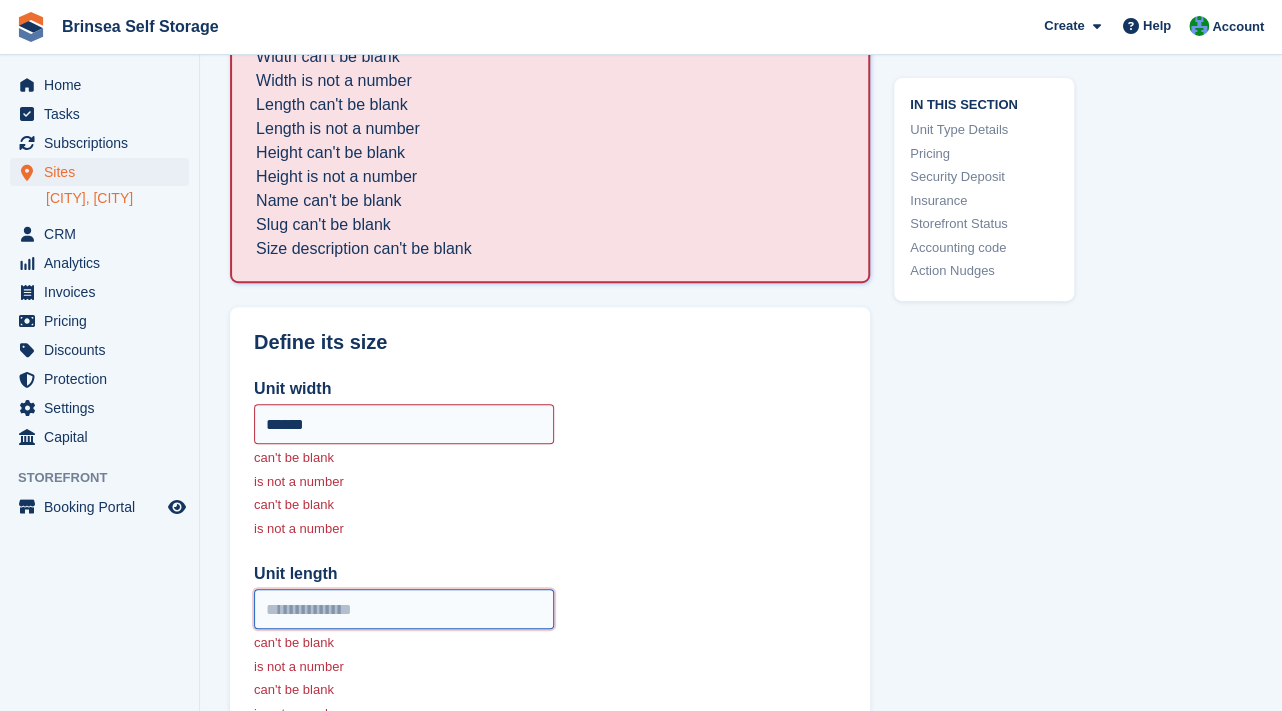 click on "Unit length" at bounding box center [404, 609] 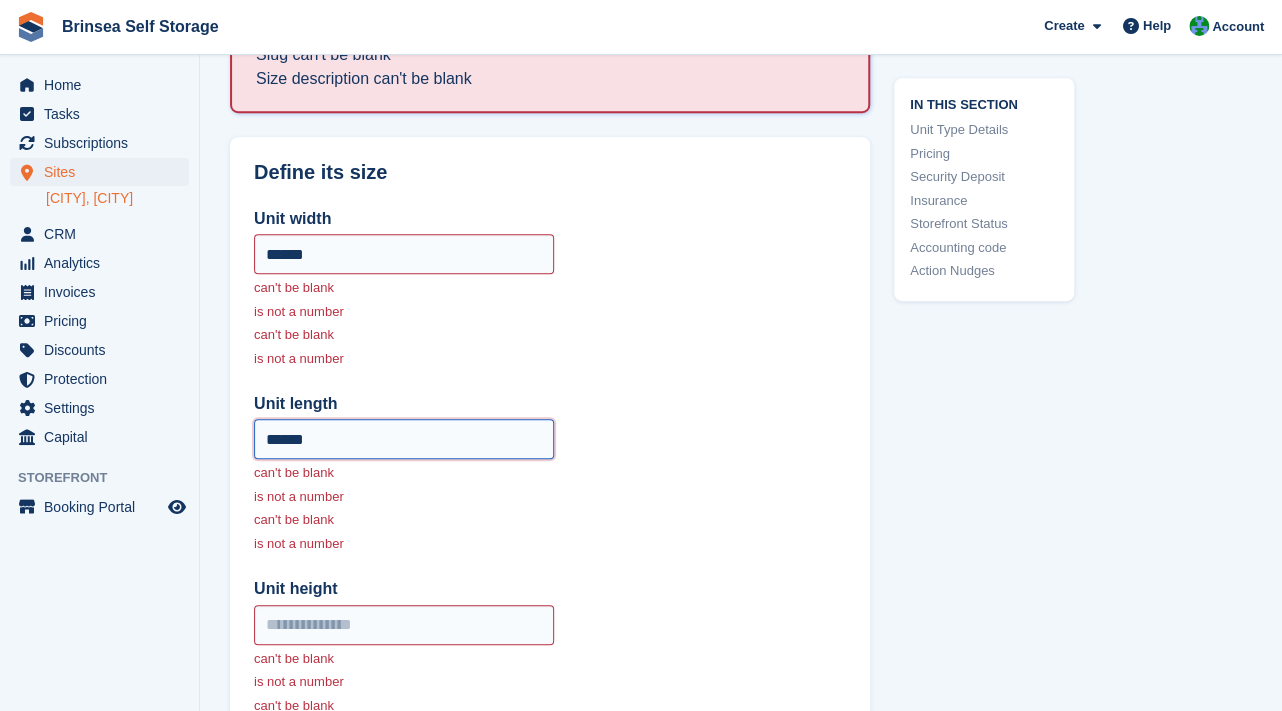 scroll, scrollTop: 364, scrollLeft: 0, axis: vertical 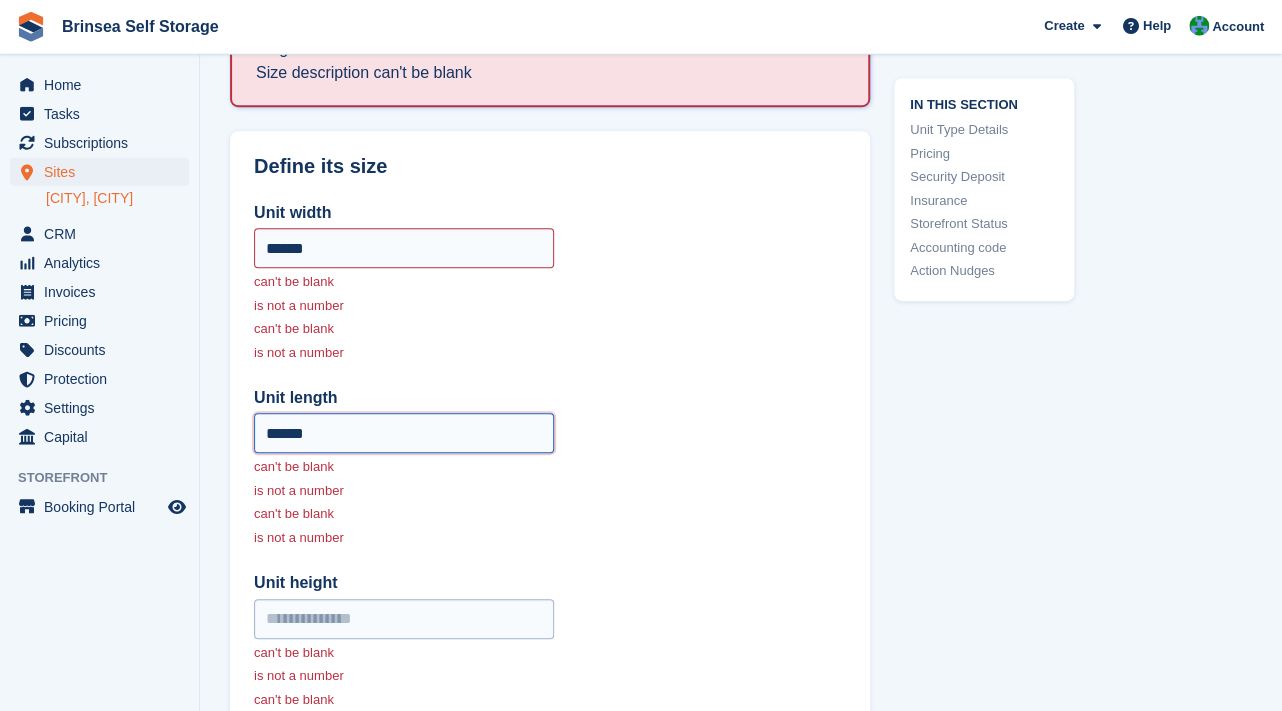 type on "******" 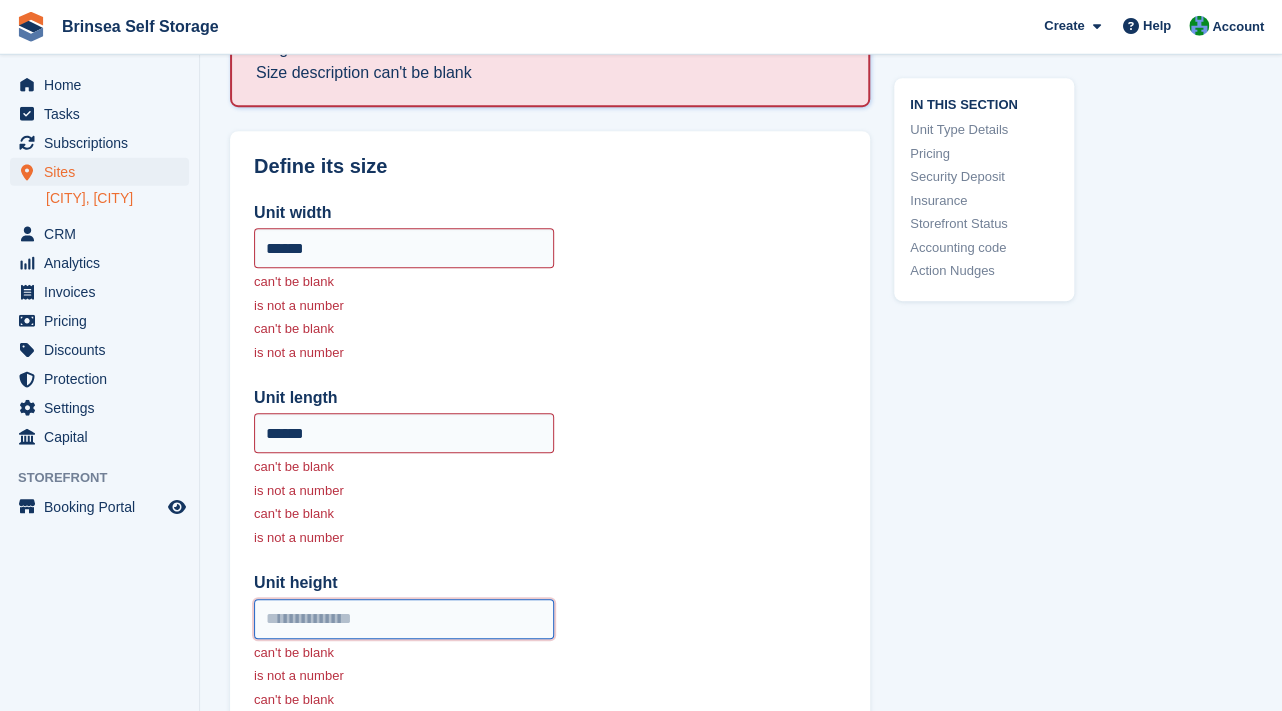 click on "Unit height" at bounding box center [404, 619] 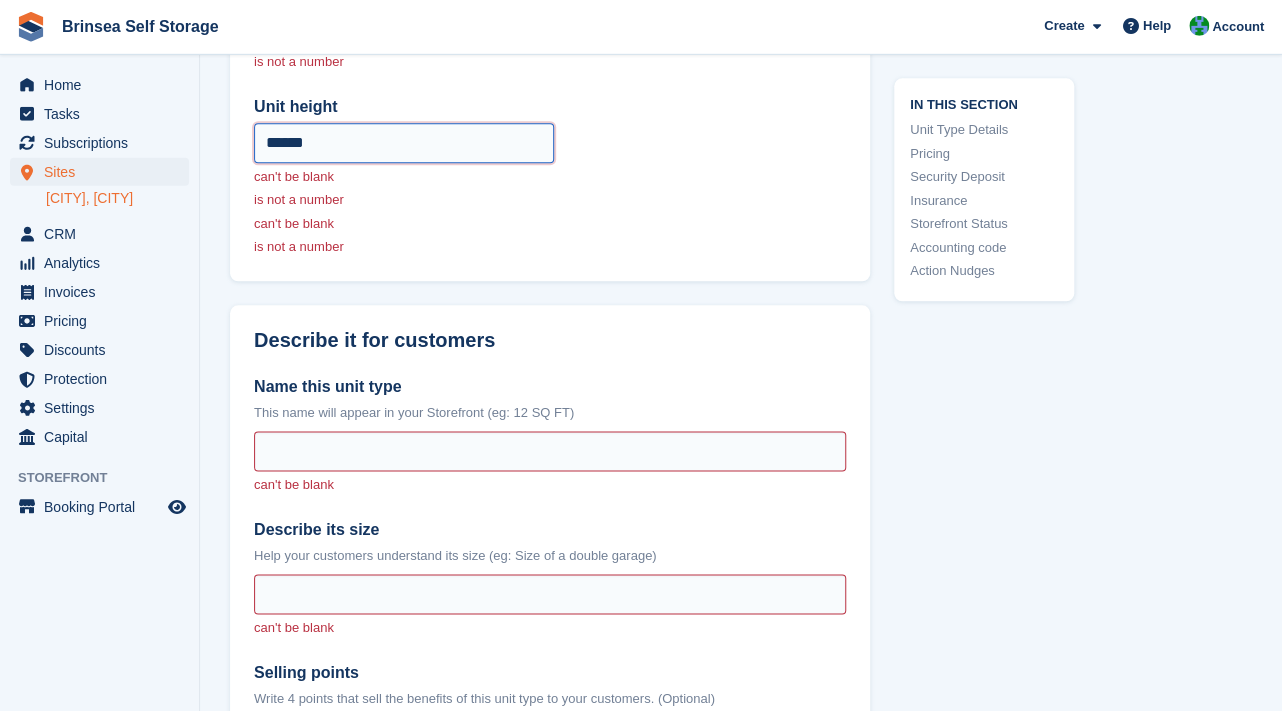 scroll, scrollTop: 857, scrollLeft: 0, axis: vertical 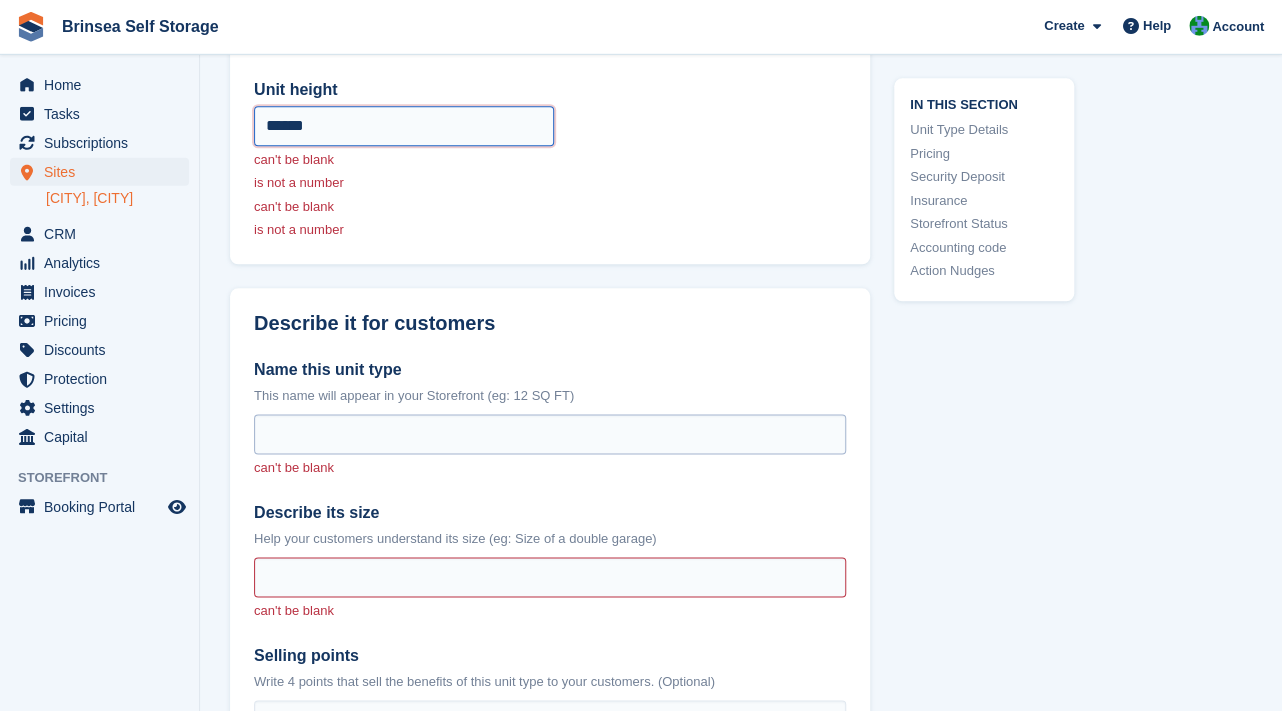 type on "******" 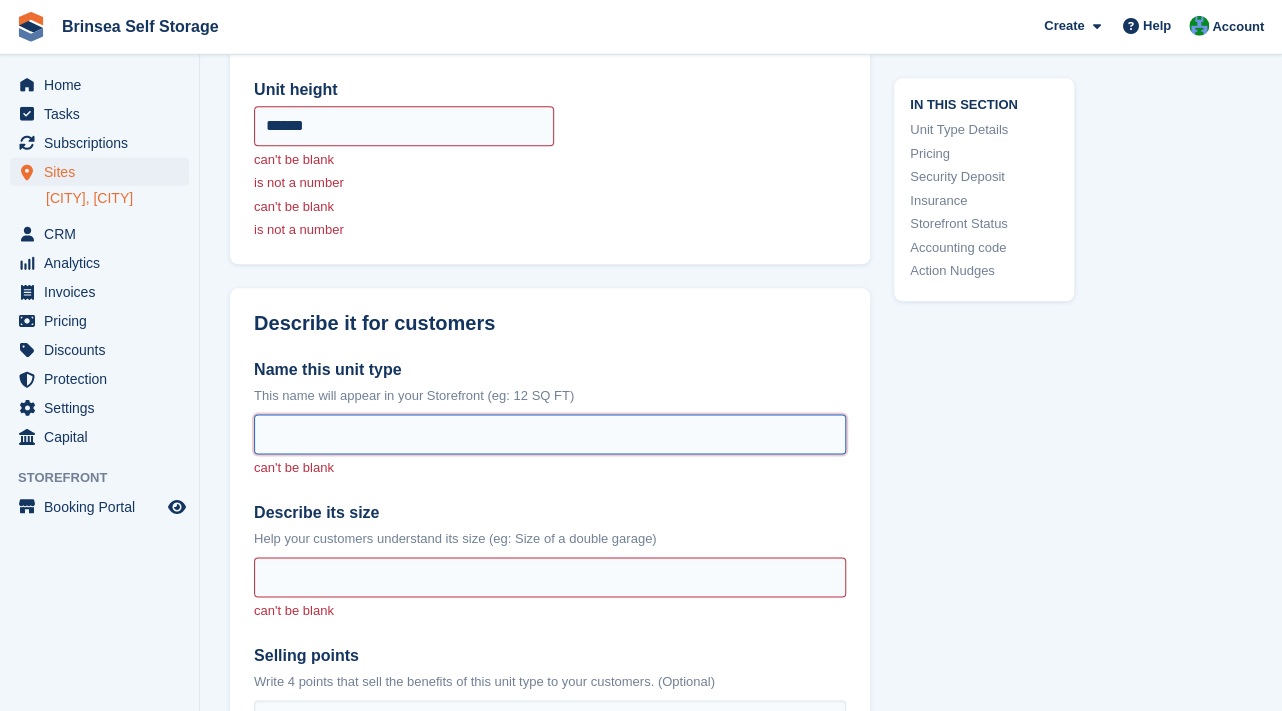 click on "Name this unit type" at bounding box center [550, 434] 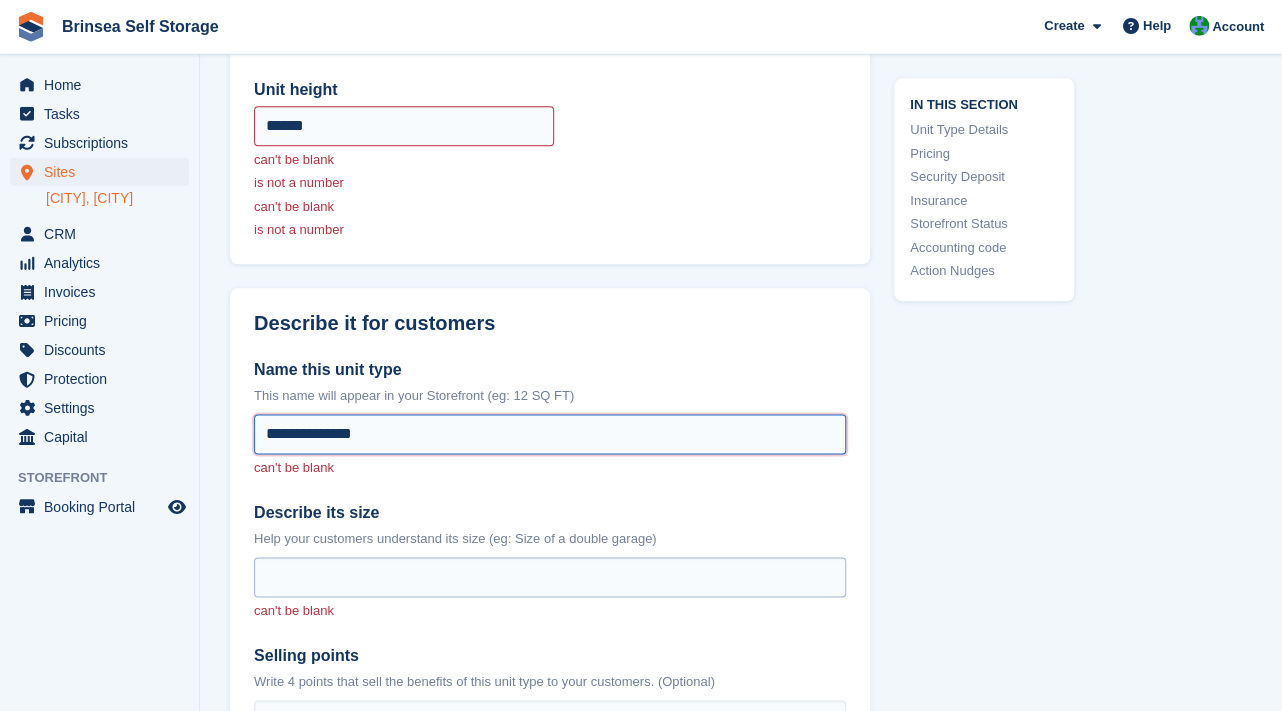 type on "**********" 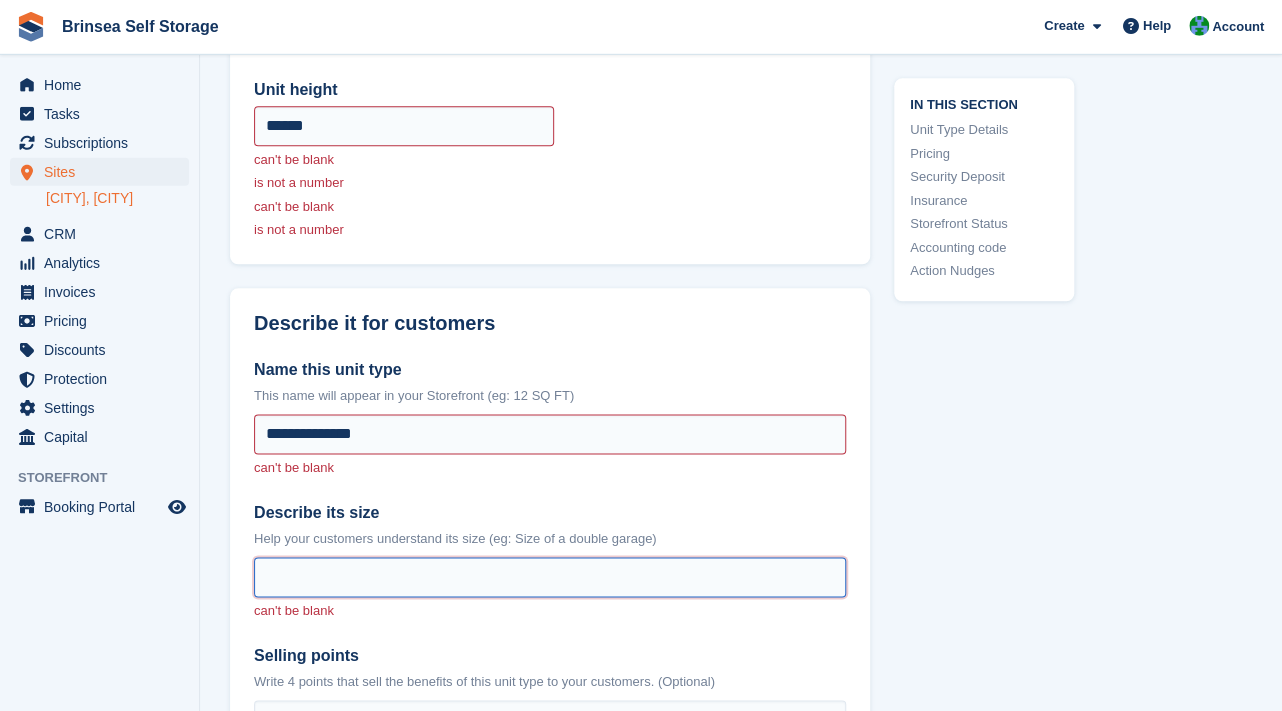 click on "Describe its size" at bounding box center (550, 577) 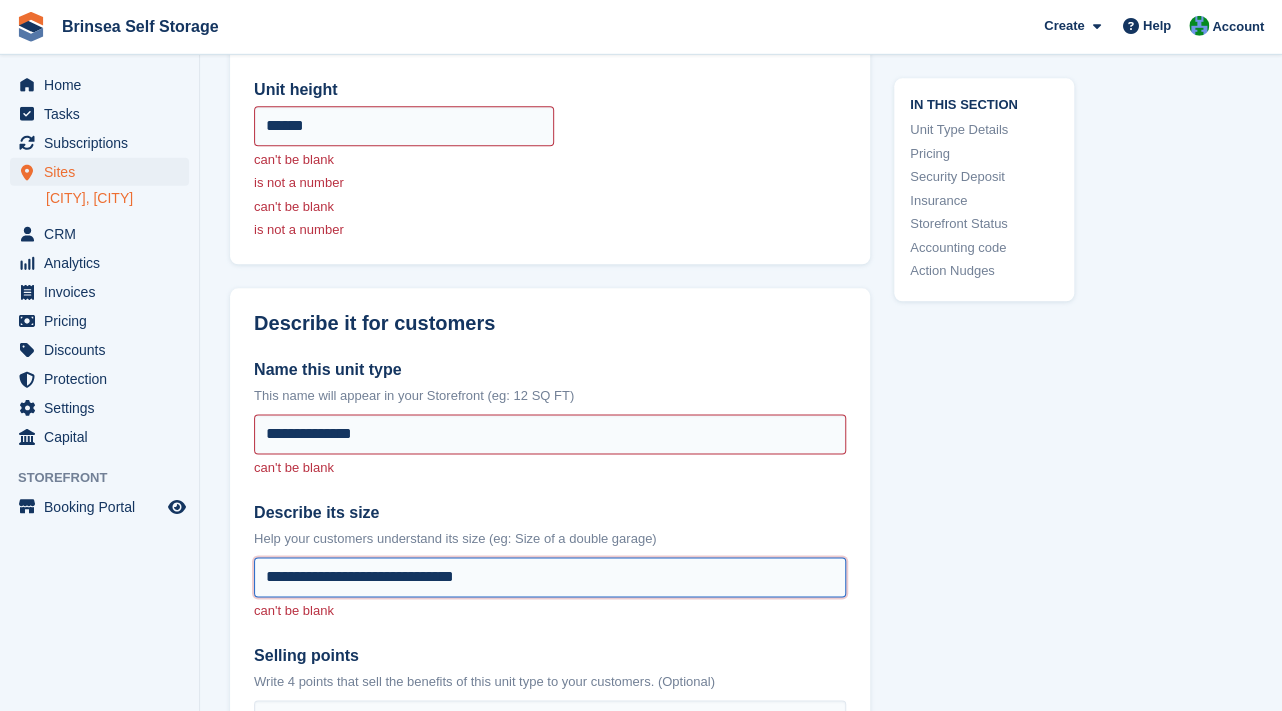 type on "**********" 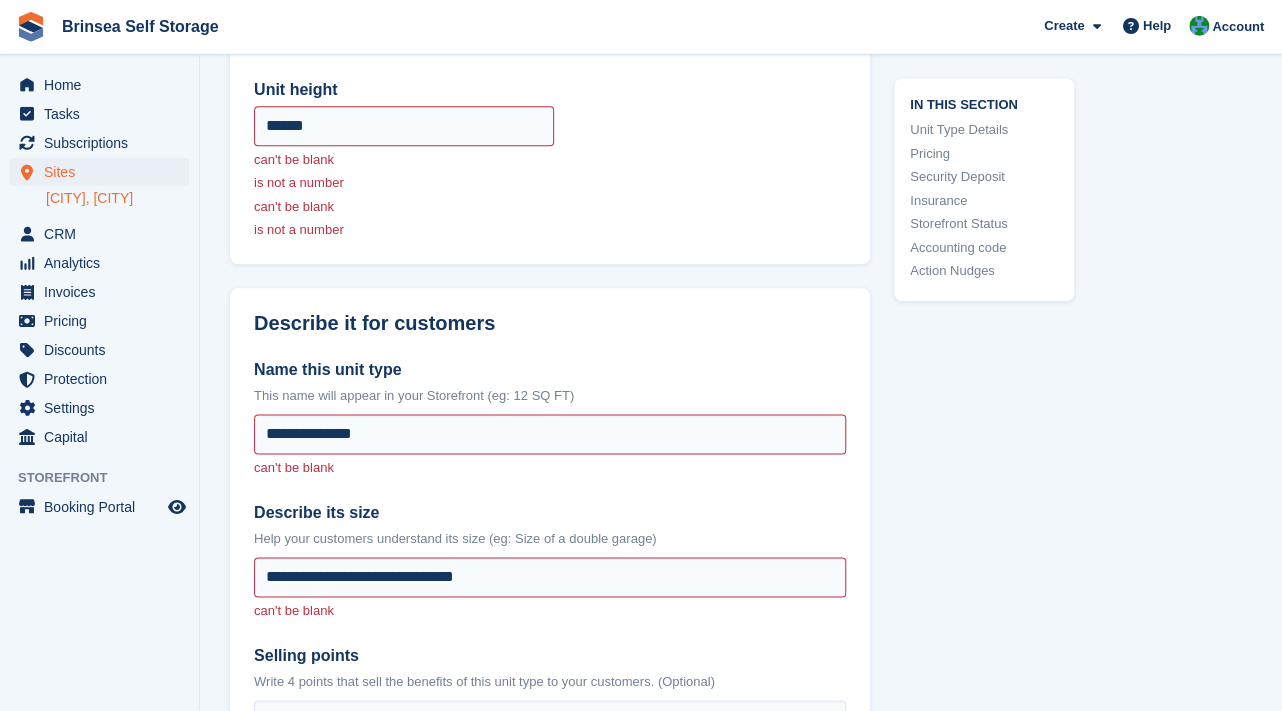 click on "can't be blank" at bounding box center [550, 611] 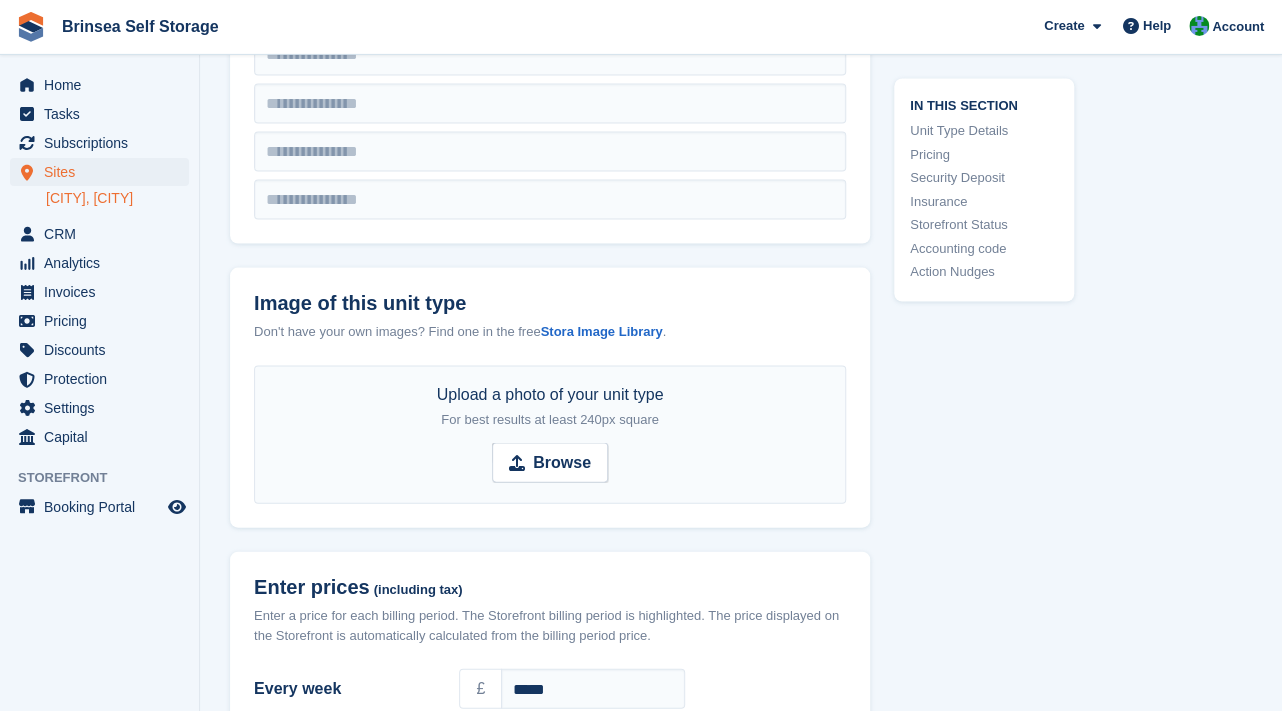 scroll, scrollTop: 1545, scrollLeft: 0, axis: vertical 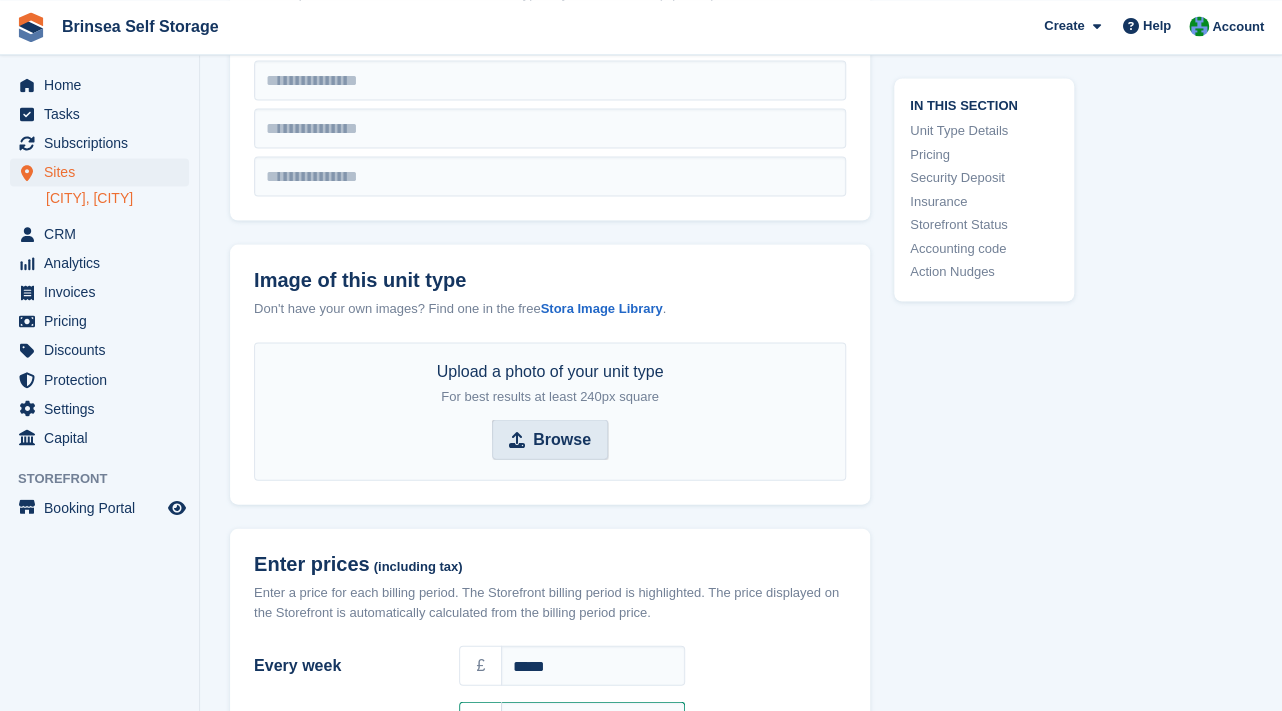 click on "Browse" at bounding box center [562, 439] 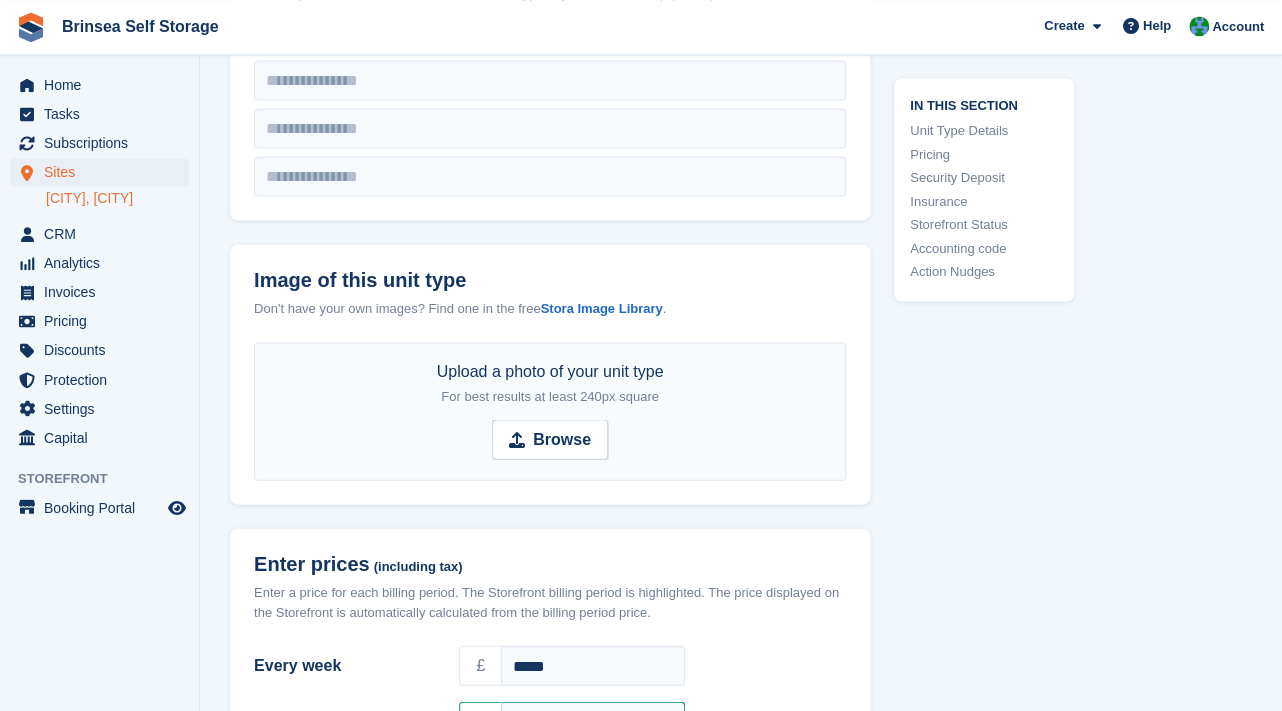 type on "**********" 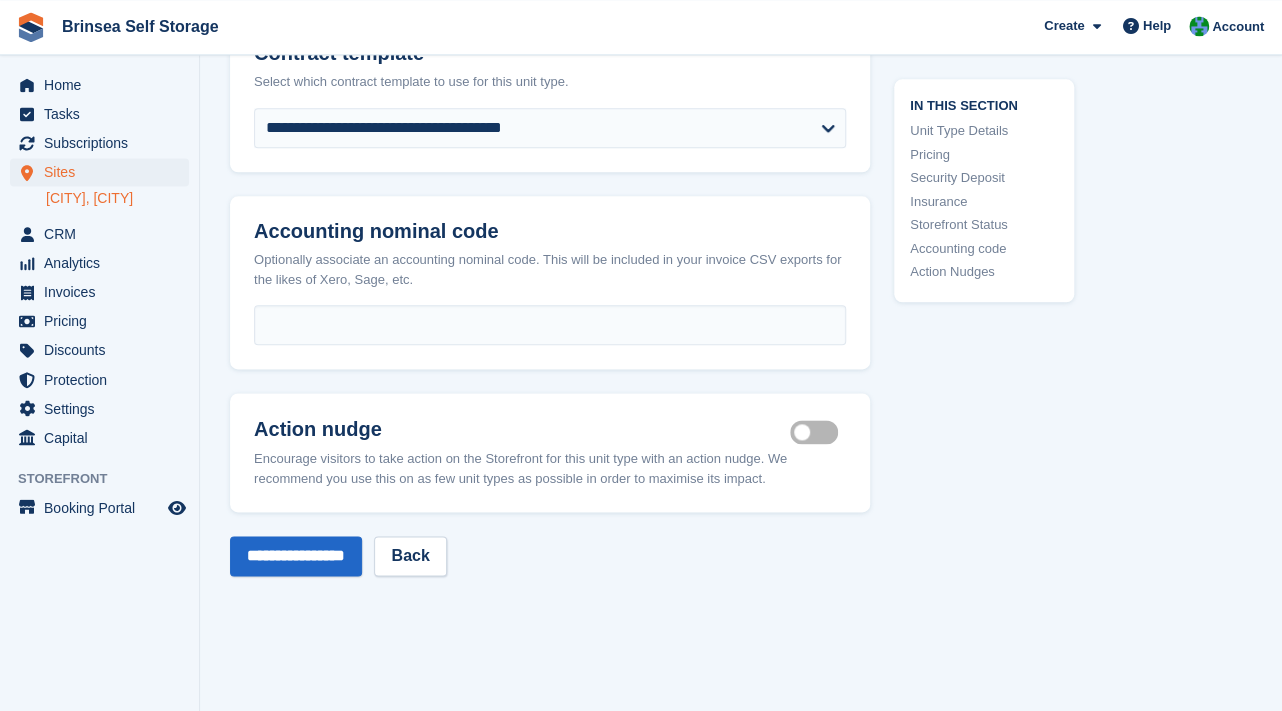 scroll, scrollTop: 4065, scrollLeft: 0, axis: vertical 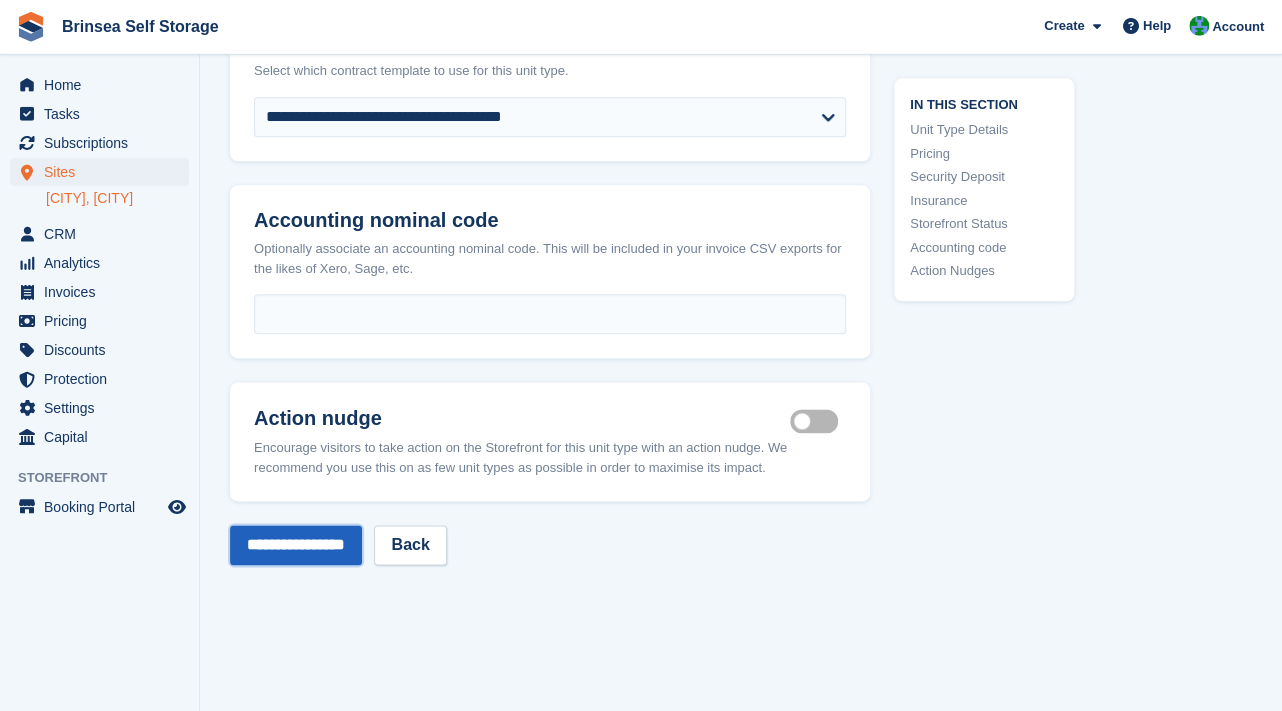 click on "**********" at bounding box center [296, 545] 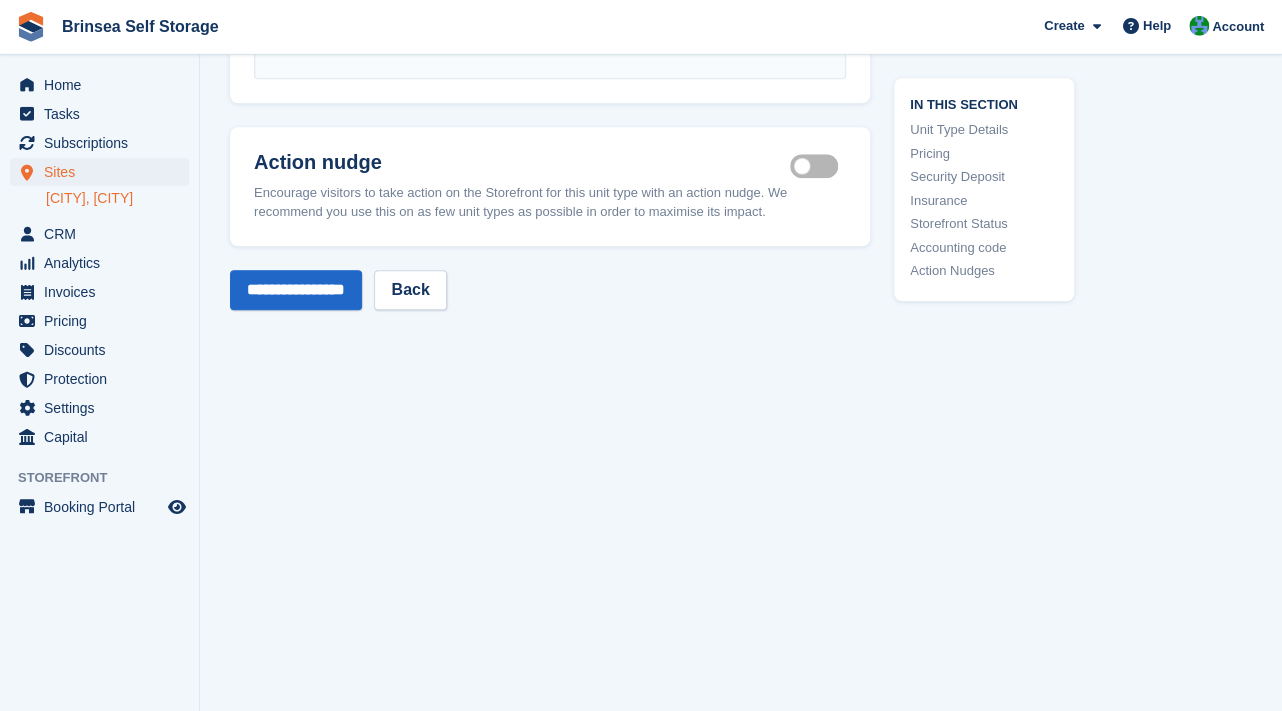 scroll, scrollTop: 3986, scrollLeft: 0, axis: vertical 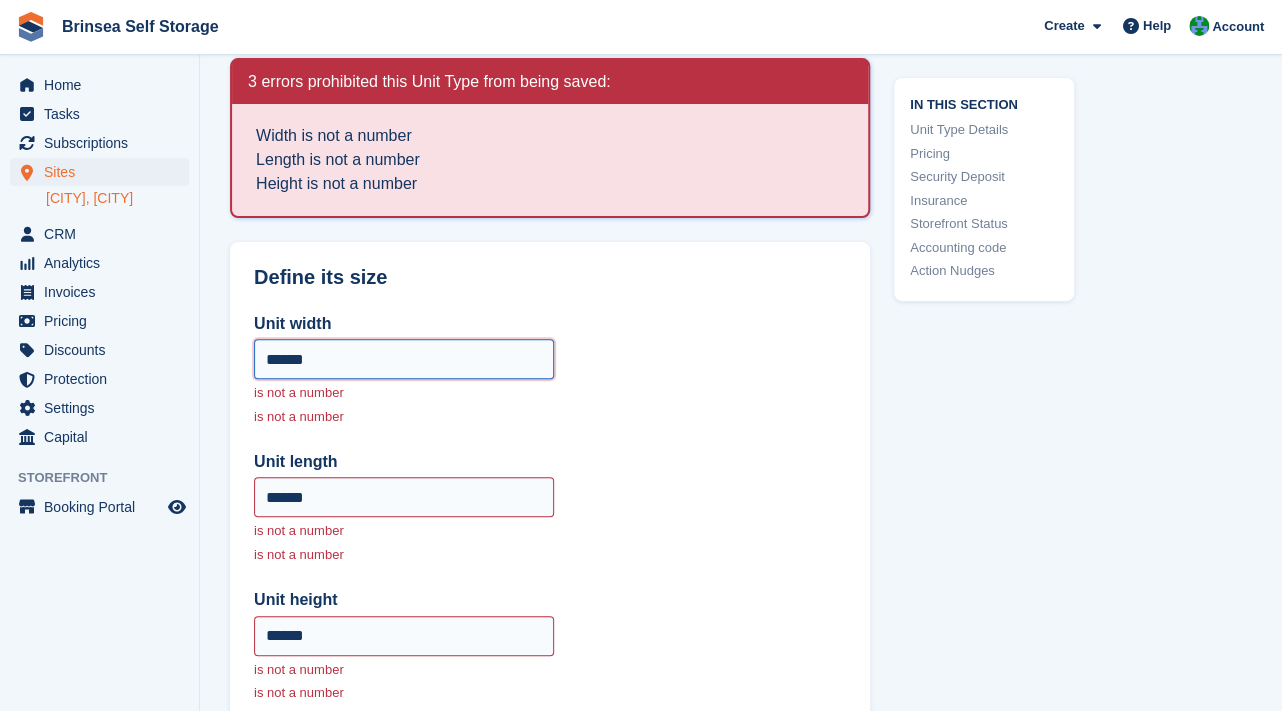 click on "******" at bounding box center (404, 359) 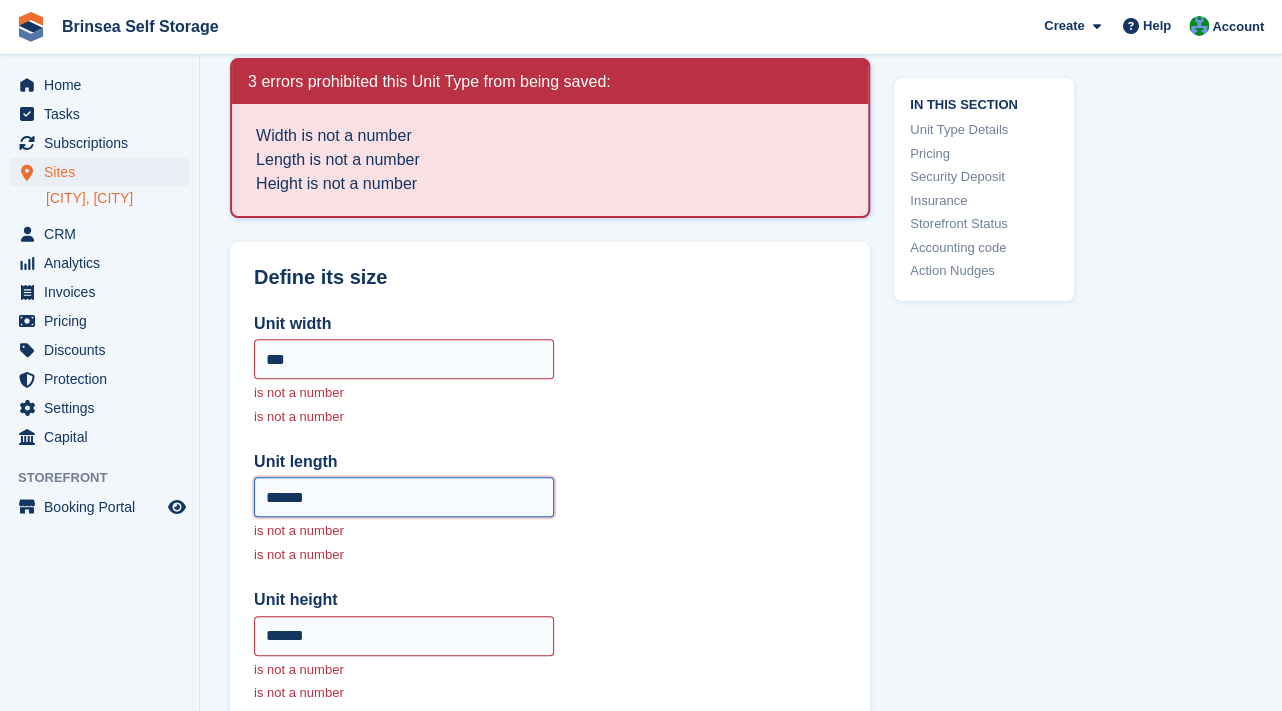 click on "******" at bounding box center [404, 497] 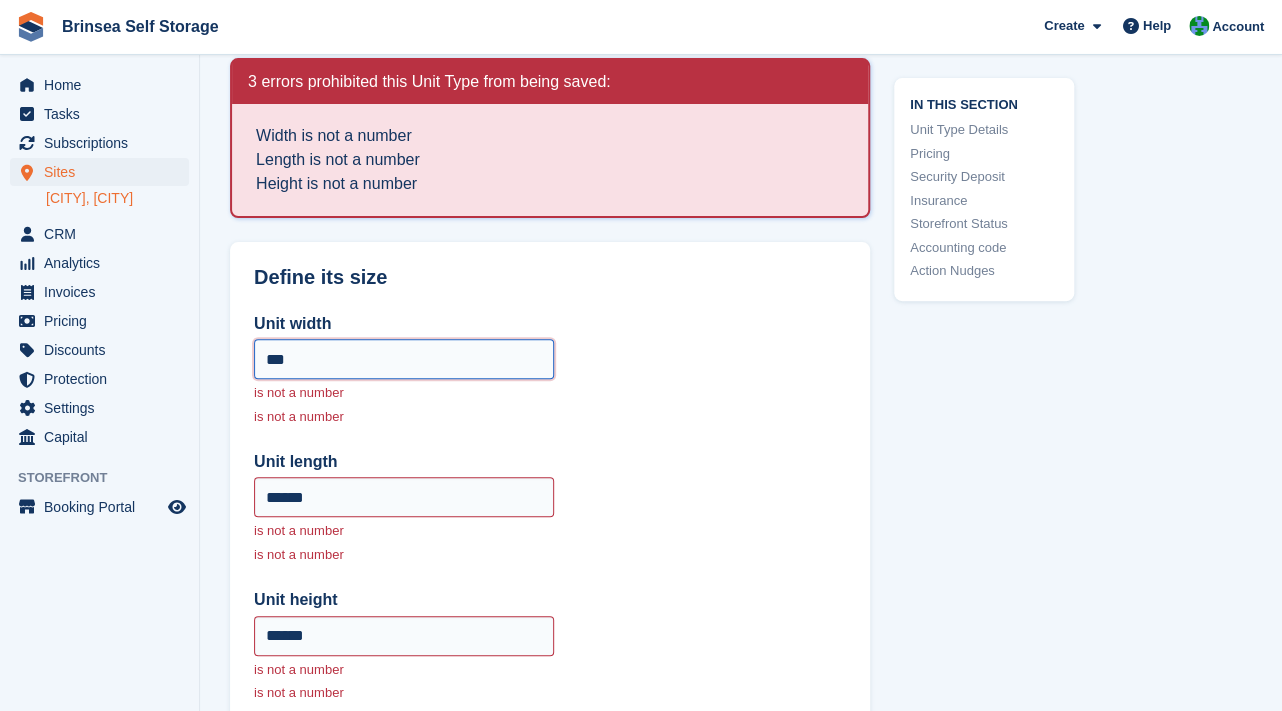 click on "***" at bounding box center (404, 359) 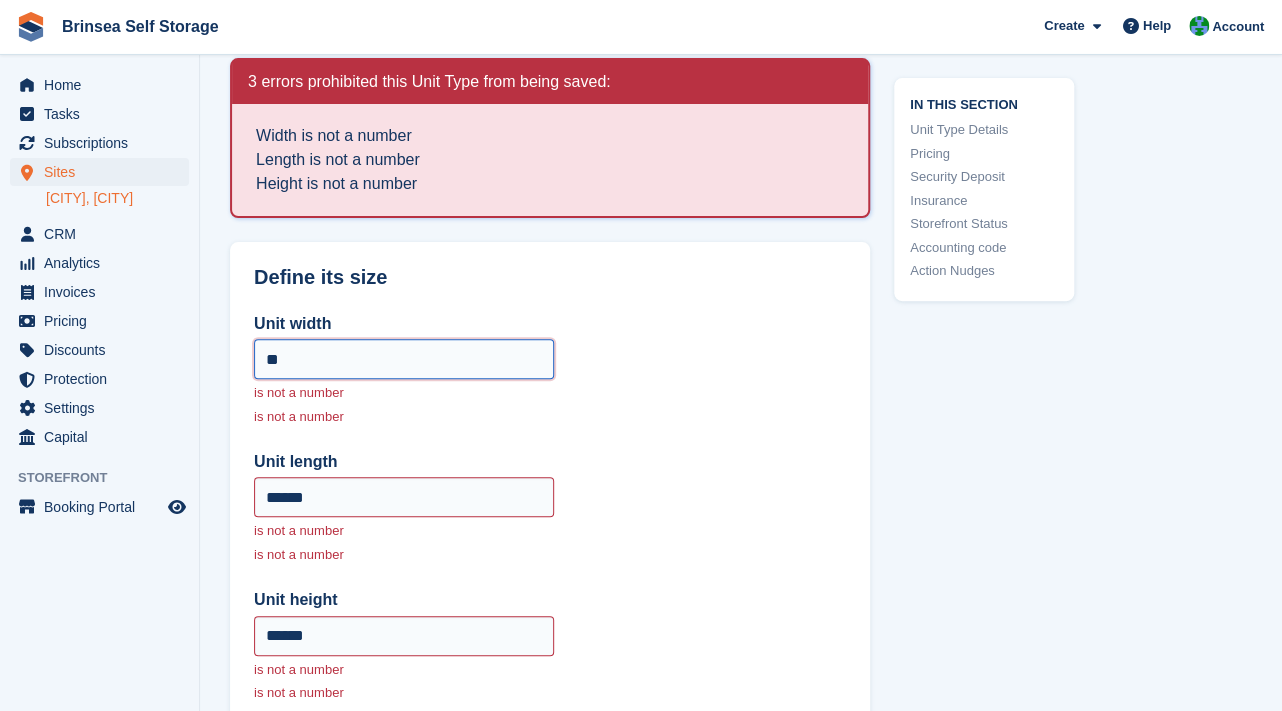 type on "*" 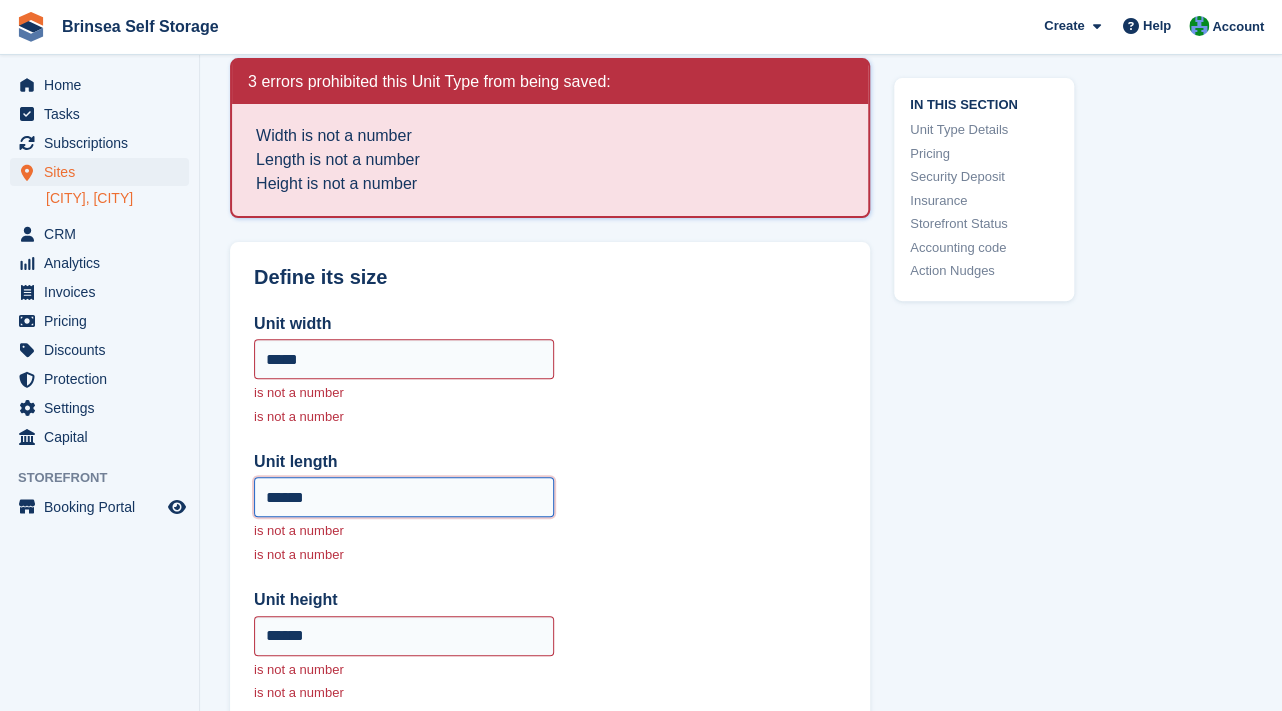 click on "******" at bounding box center (404, 497) 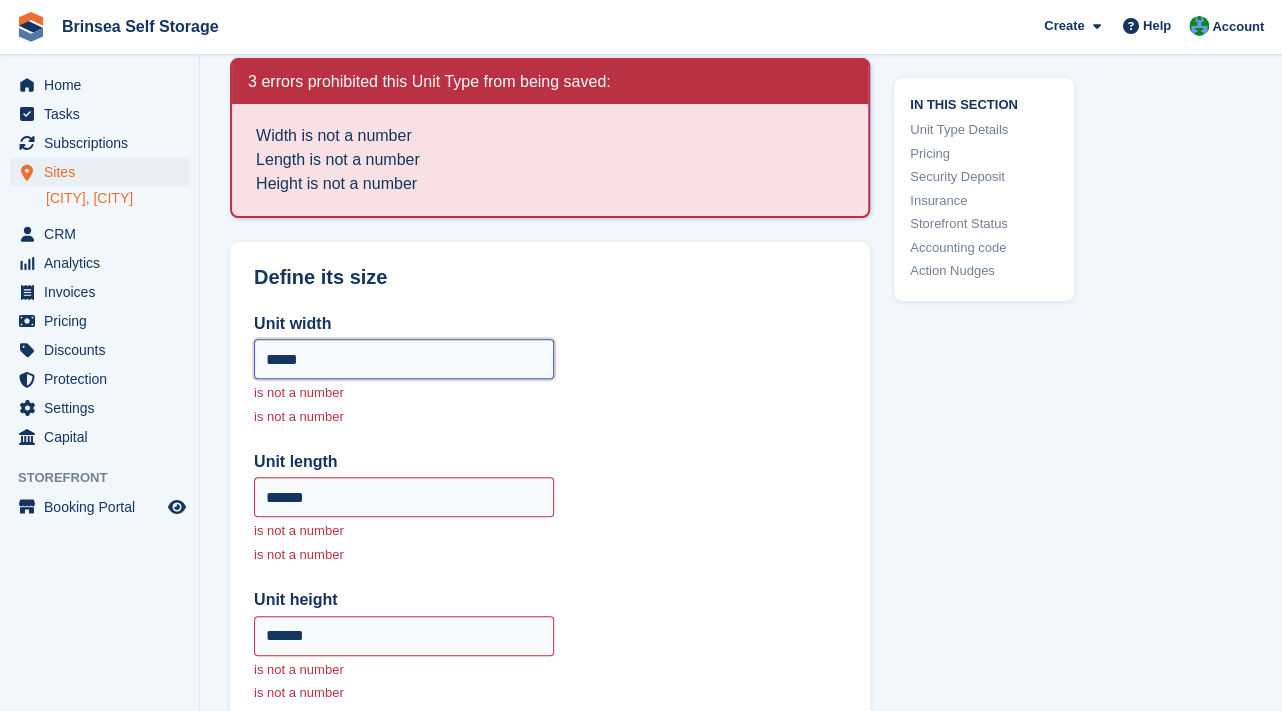 click on "*****" at bounding box center [404, 359] 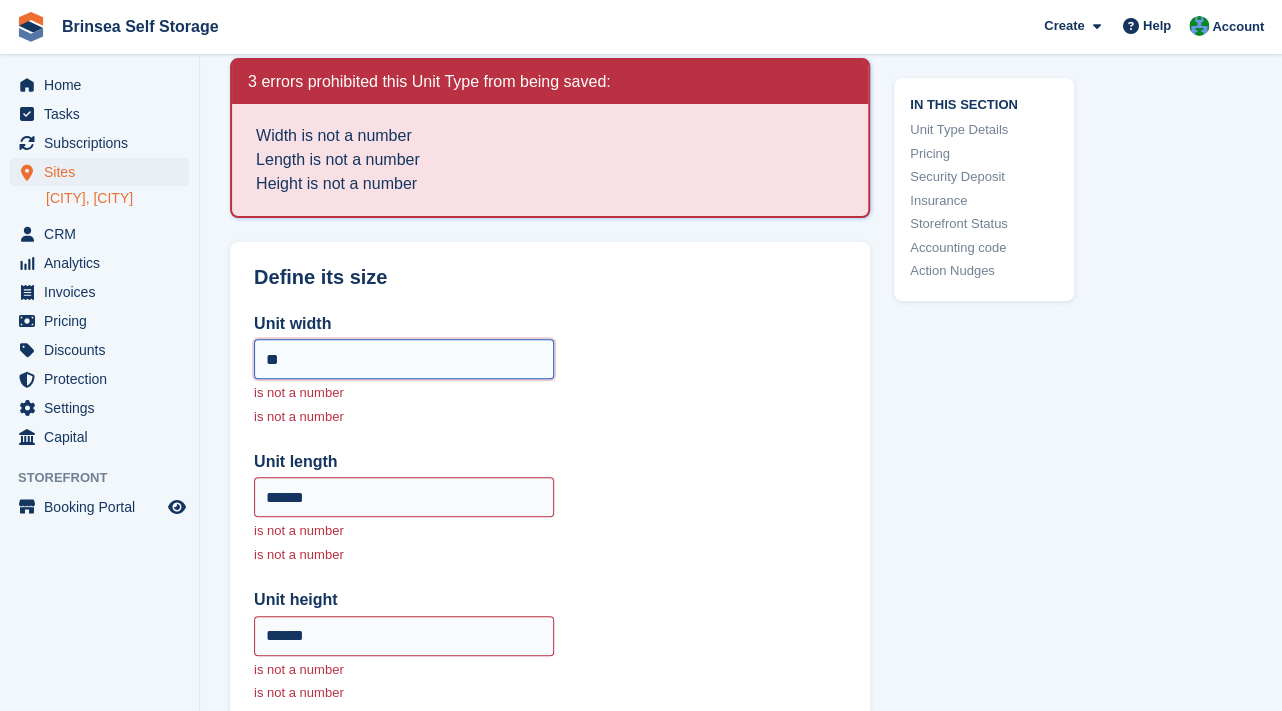 type on "*" 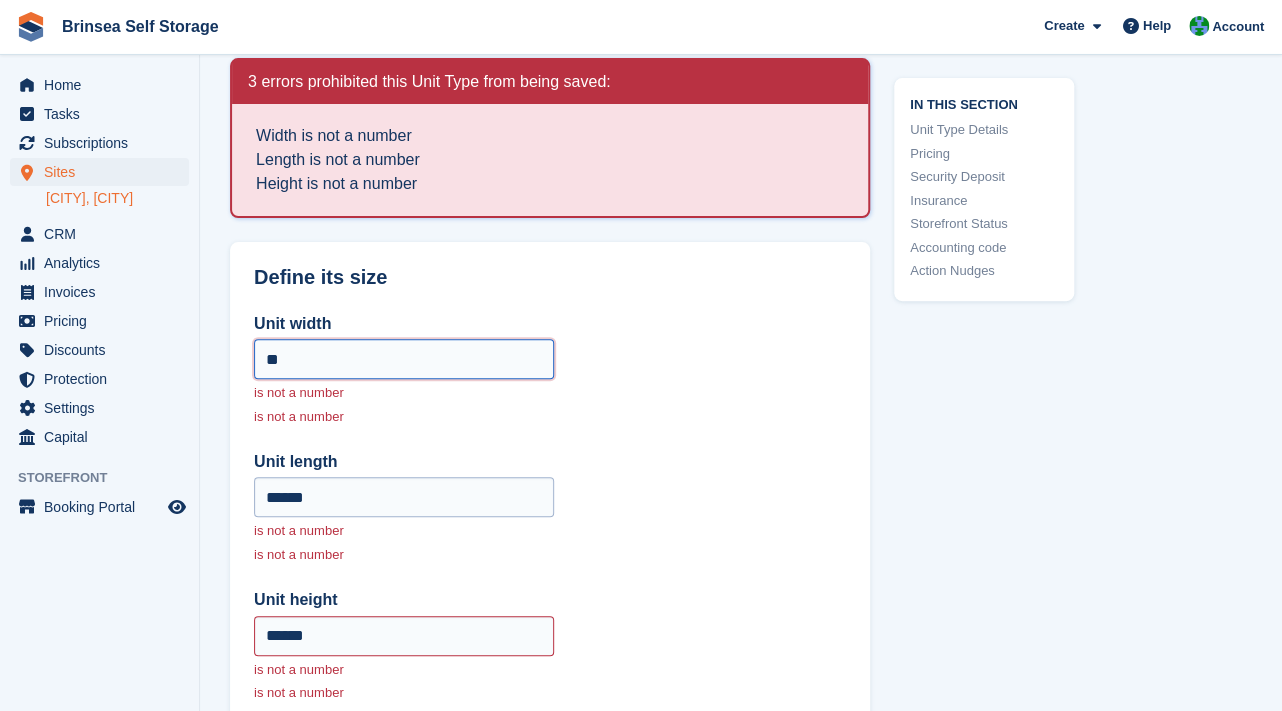 type on "**" 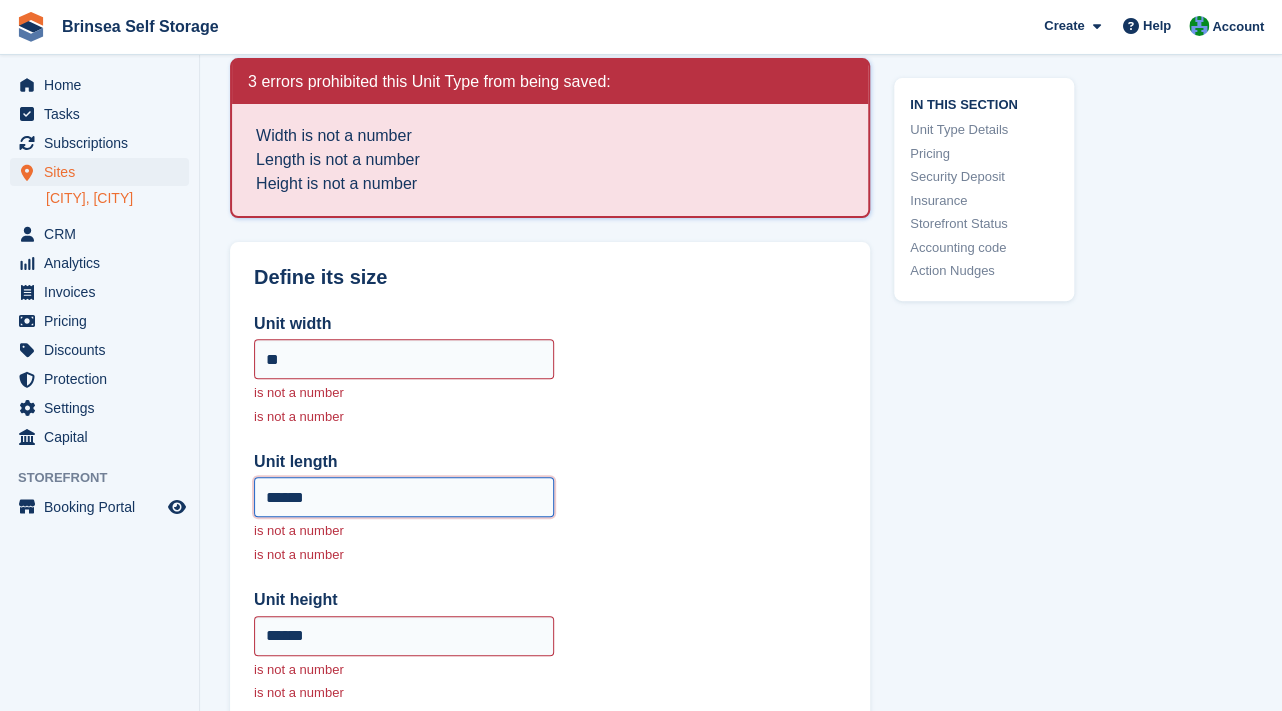 click on "******" at bounding box center [404, 497] 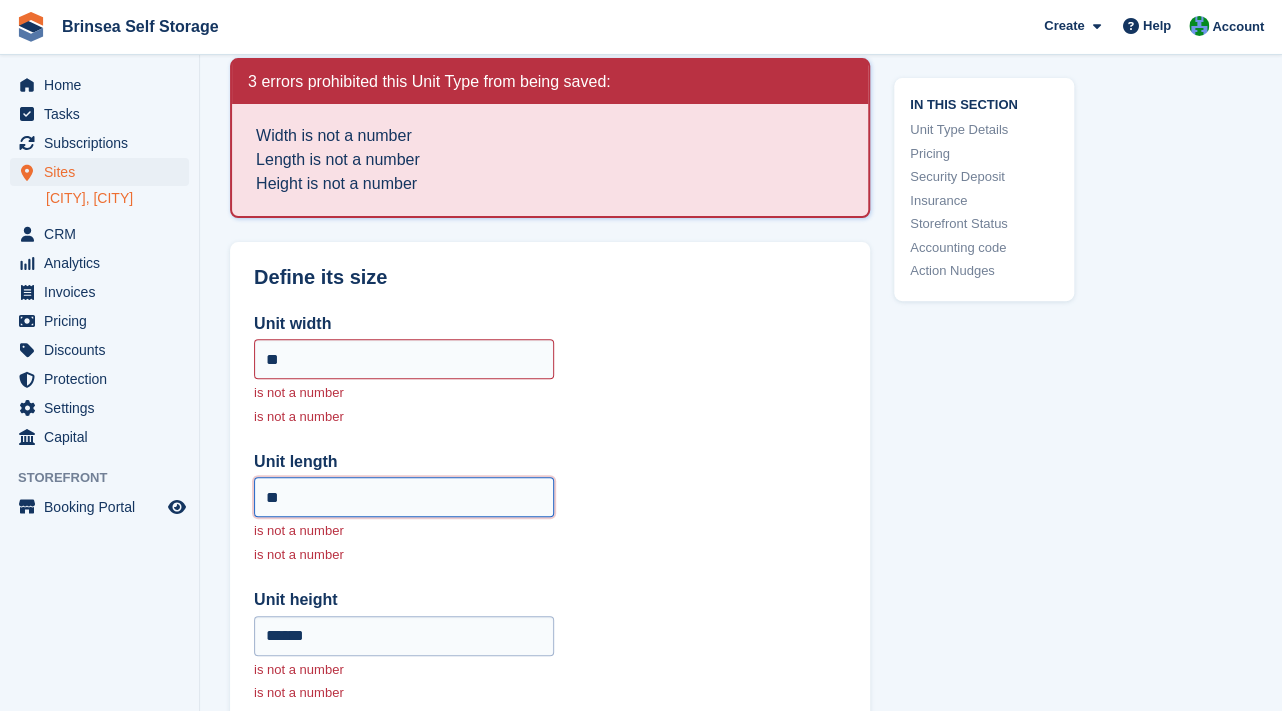 type on "**" 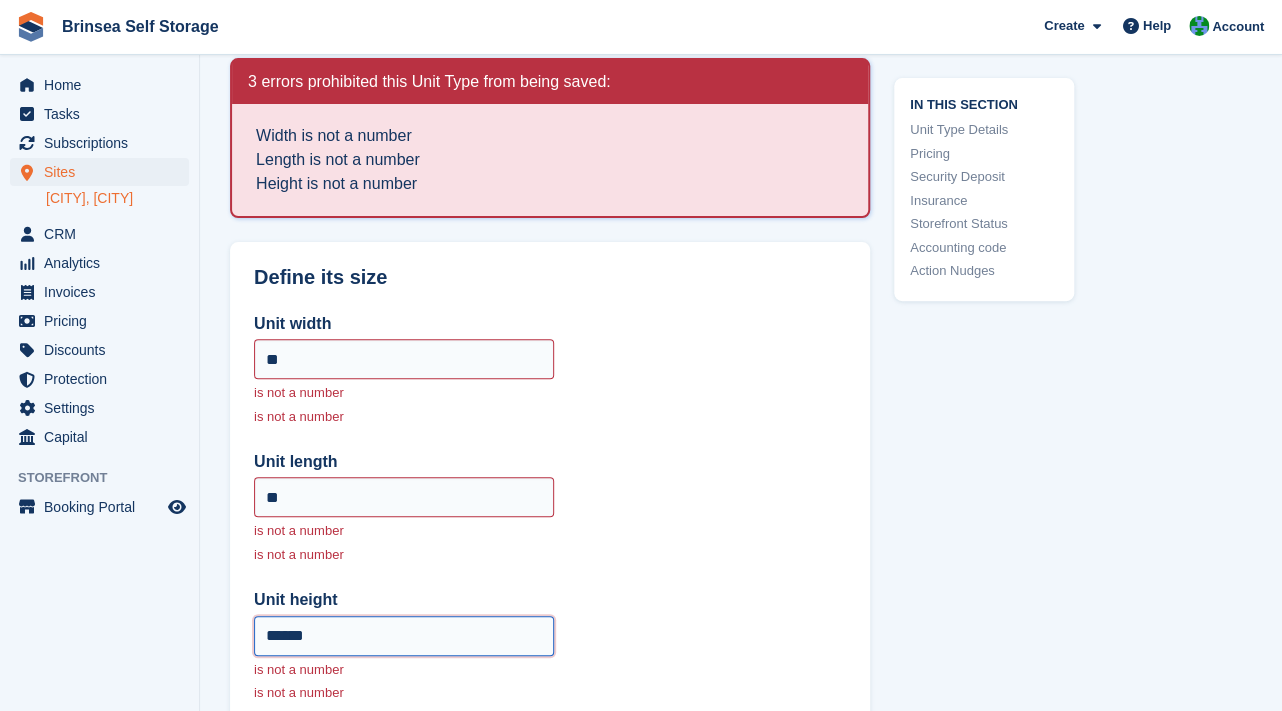 click on "******" at bounding box center [404, 636] 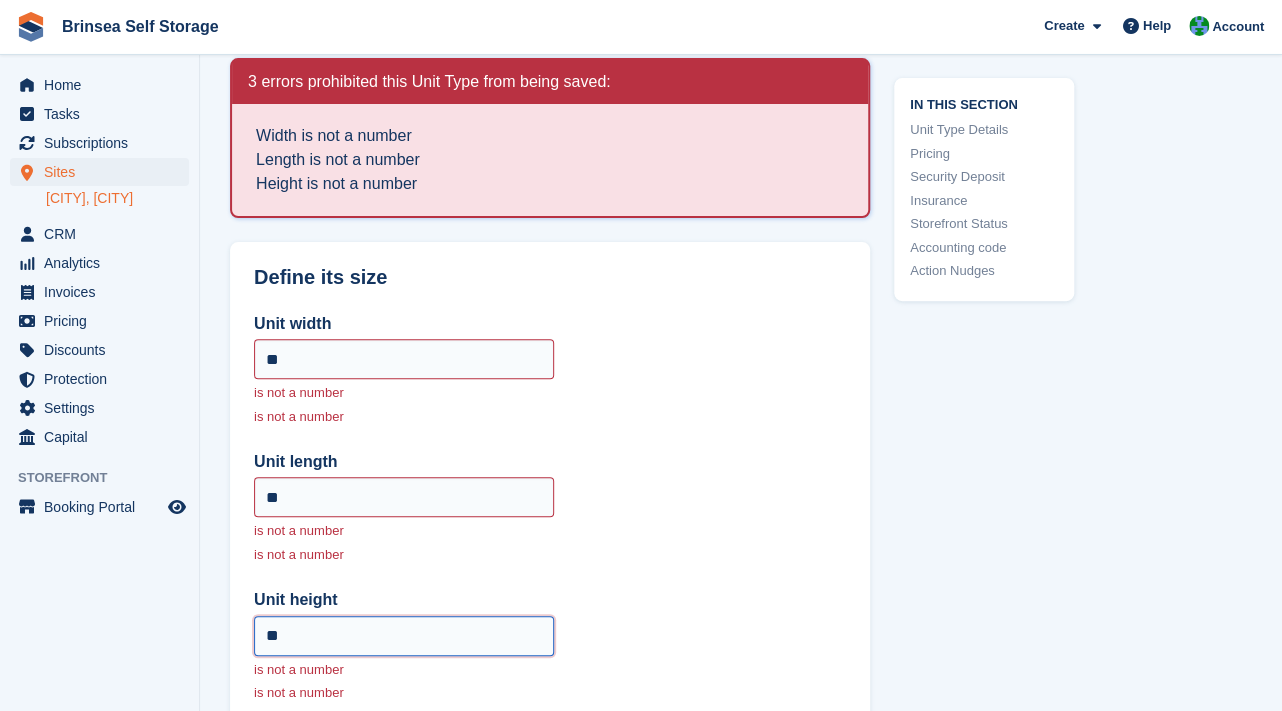 type on "**" 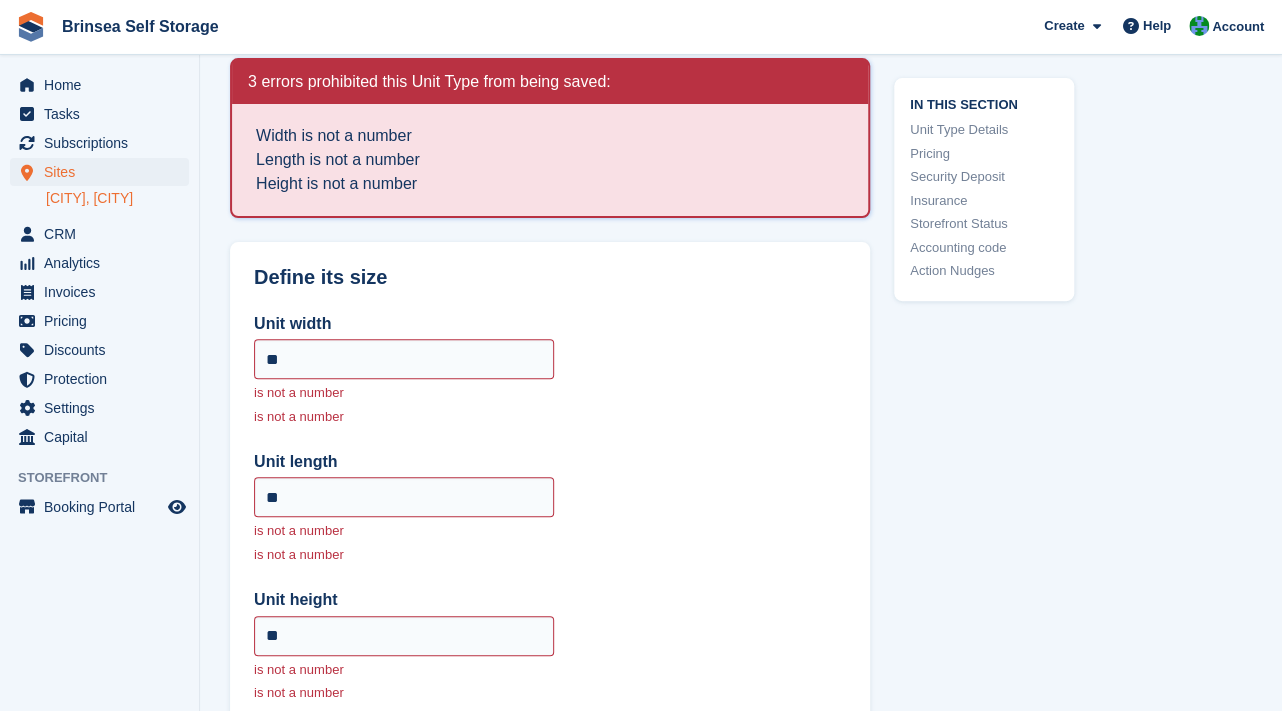 click on "Unit width
** is not a number is not a number
Unit length
** is not a number is not a number
Unit height
** is not a number is not a number" at bounding box center (550, 507) 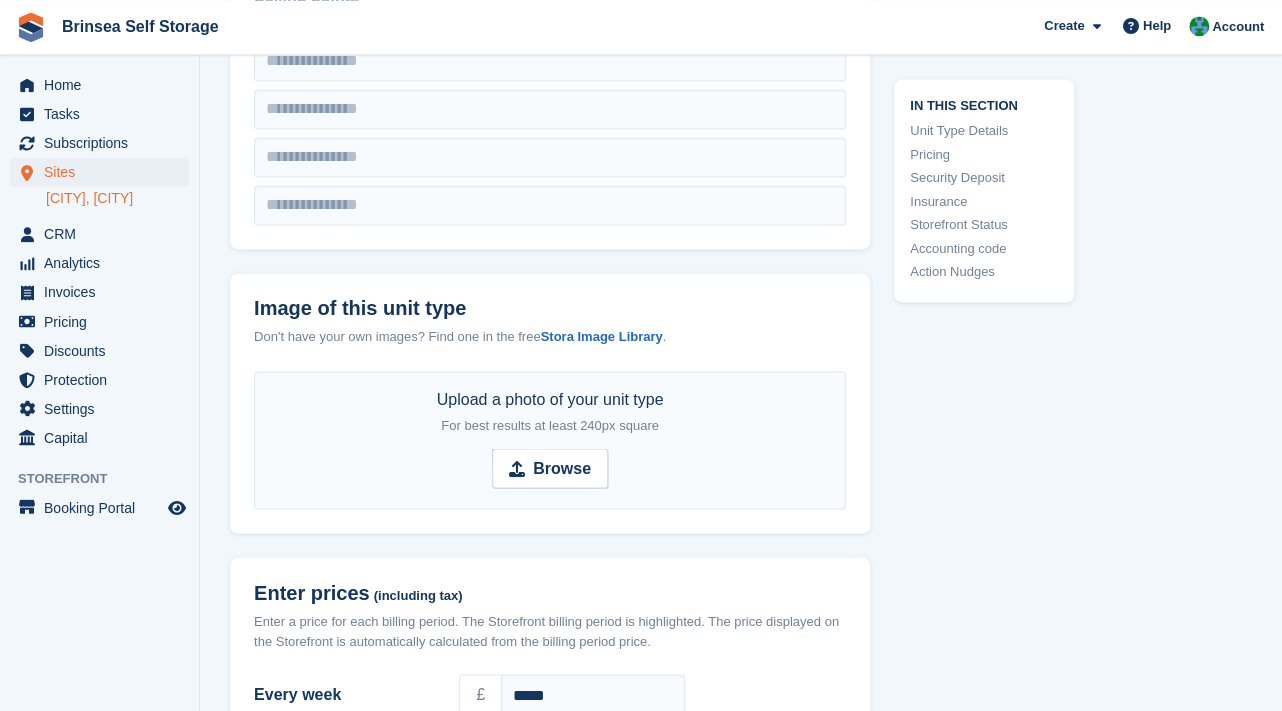 scroll, scrollTop: 1189, scrollLeft: 0, axis: vertical 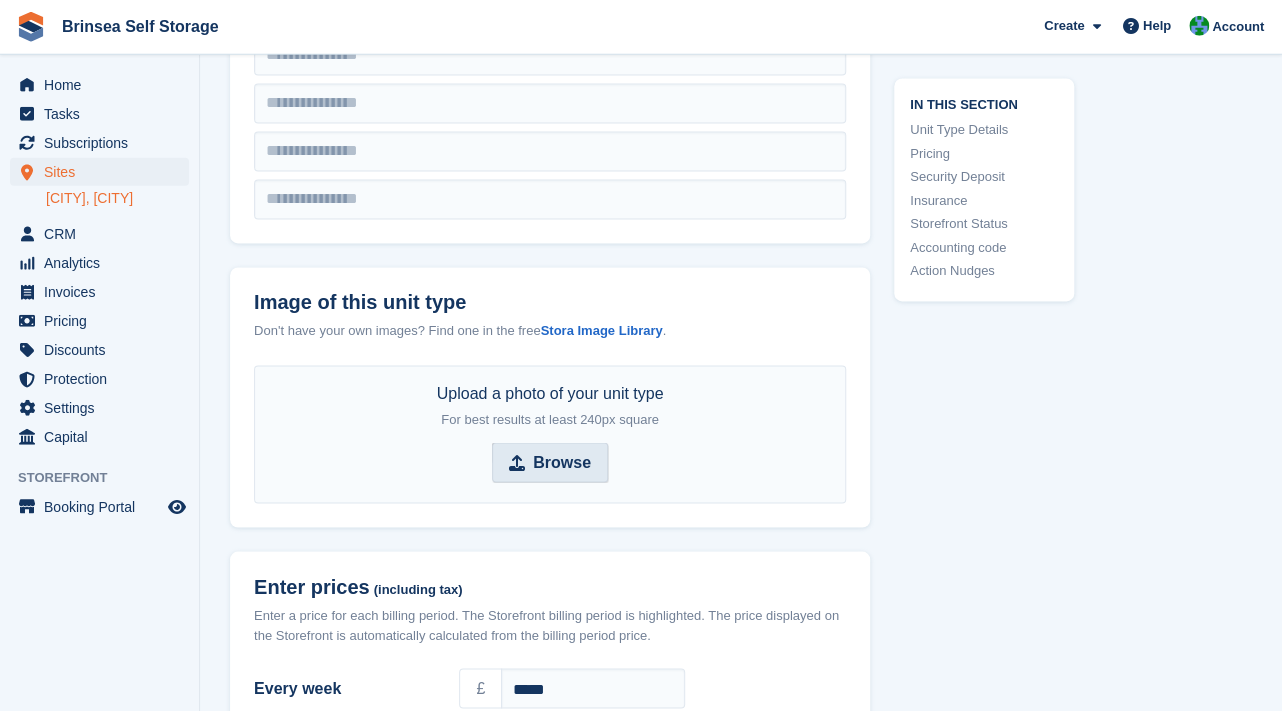 click on "Browse" at bounding box center (562, 463) 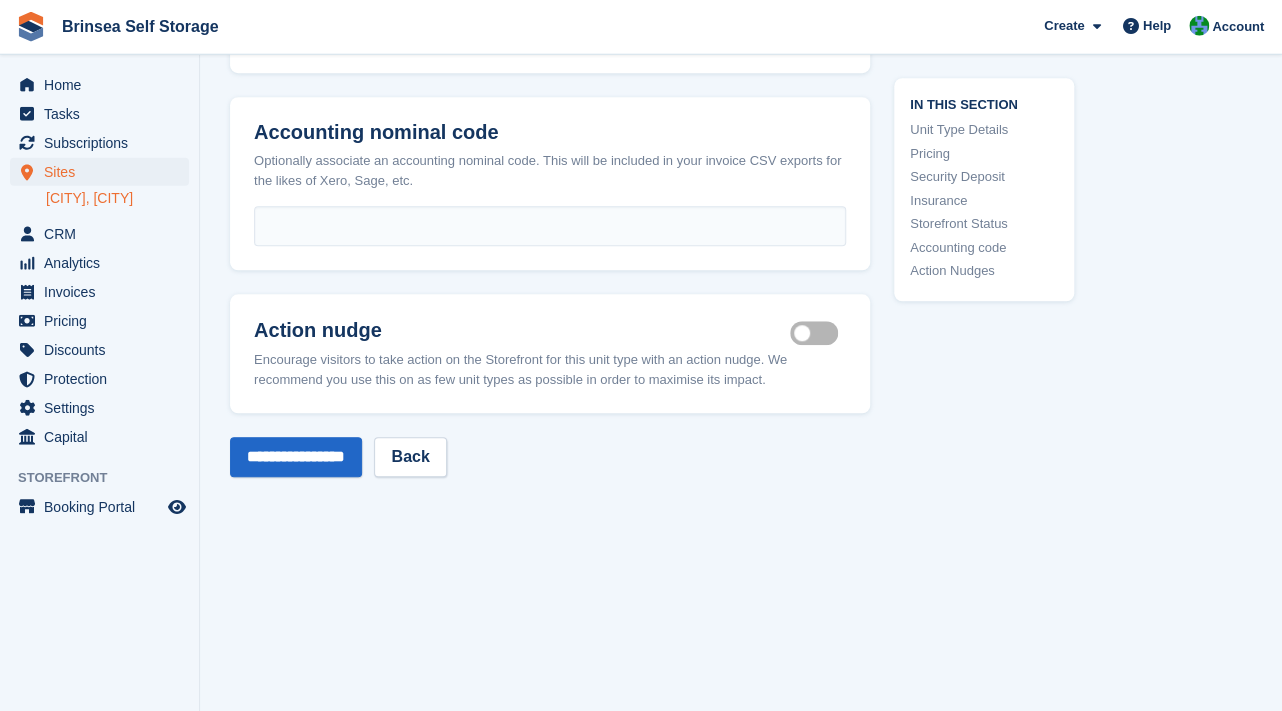 scroll, scrollTop: 3838, scrollLeft: 0, axis: vertical 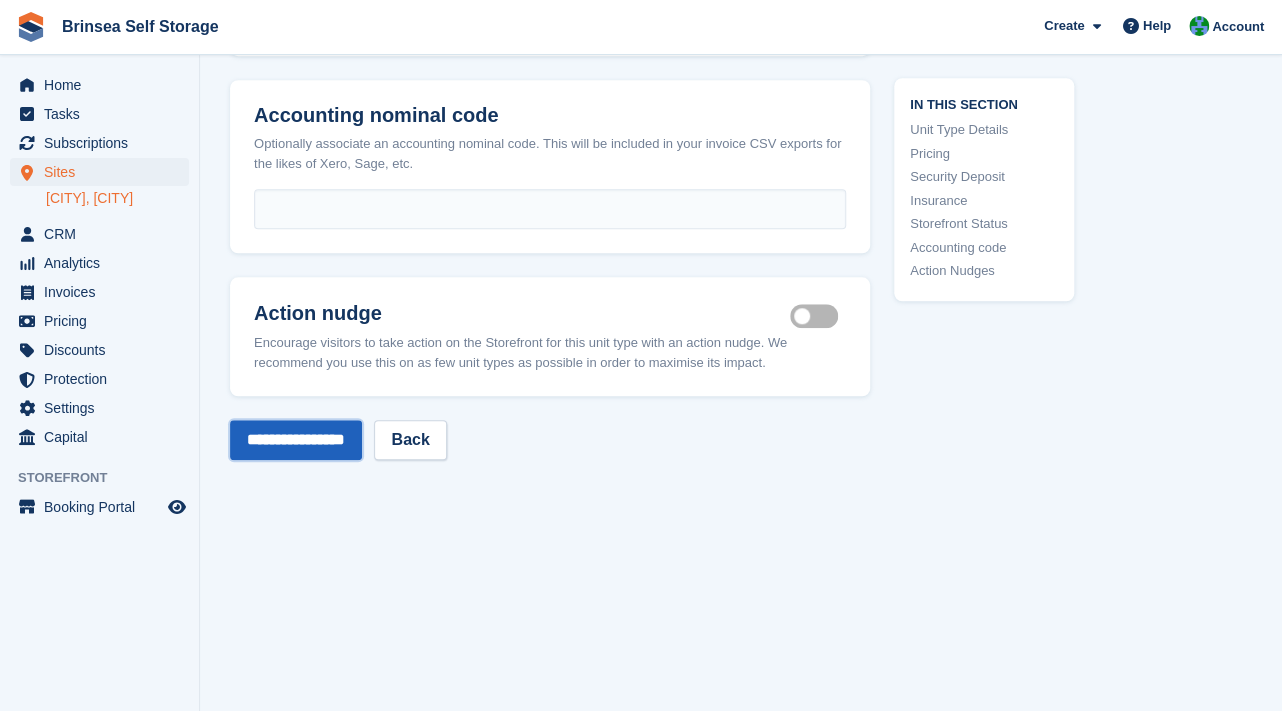 click on "**********" at bounding box center [296, 440] 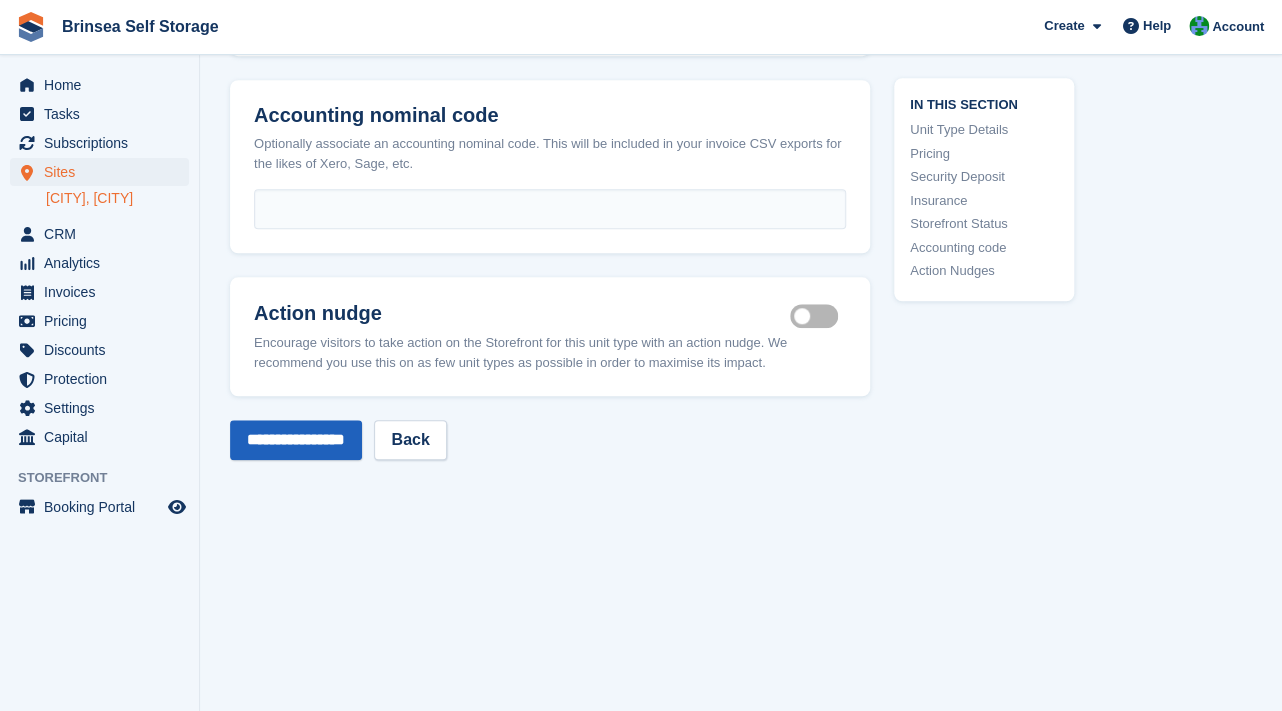 scroll, scrollTop: 3857, scrollLeft: 0, axis: vertical 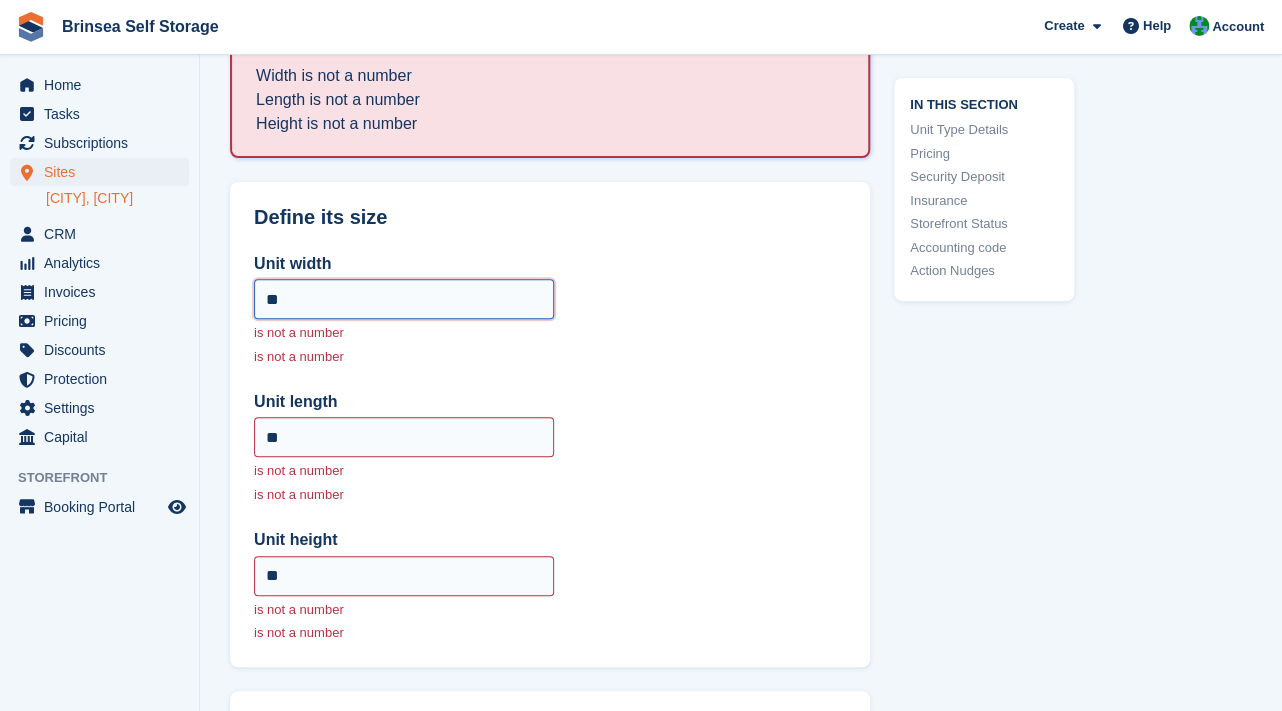 click on "**" at bounding box center (404, 299) 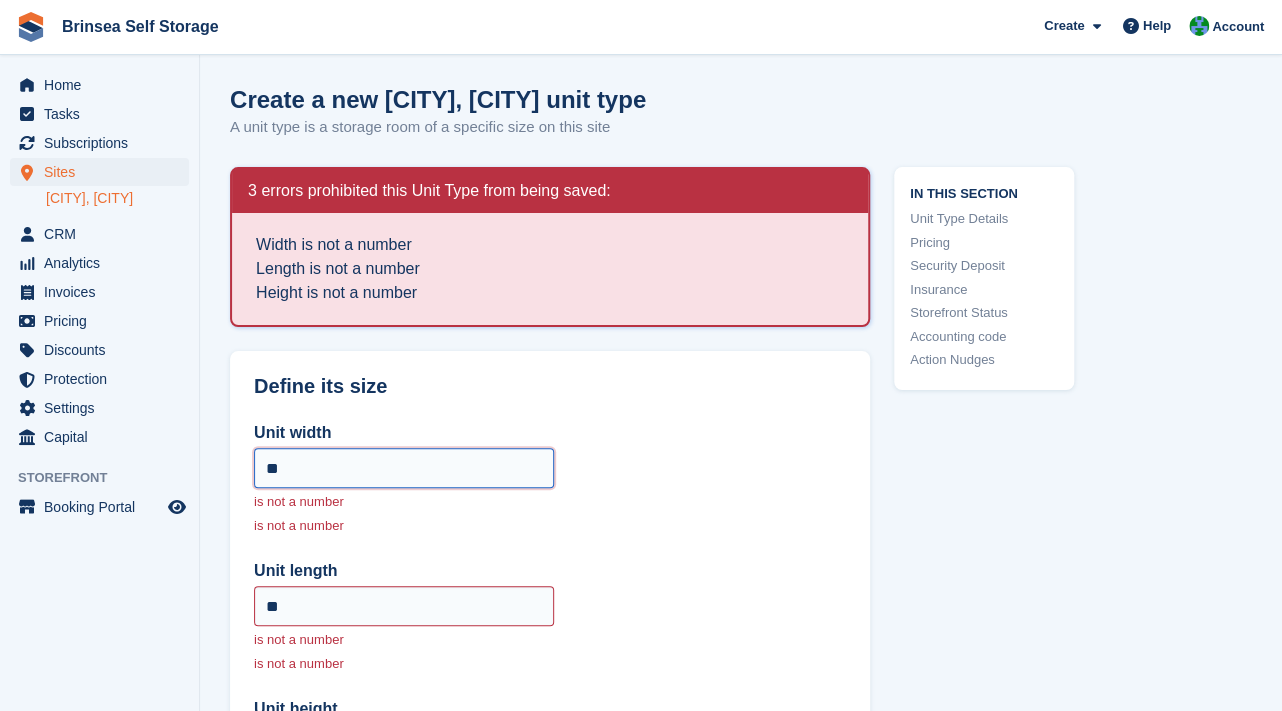 click on "**" at bounding box center (404, 468) 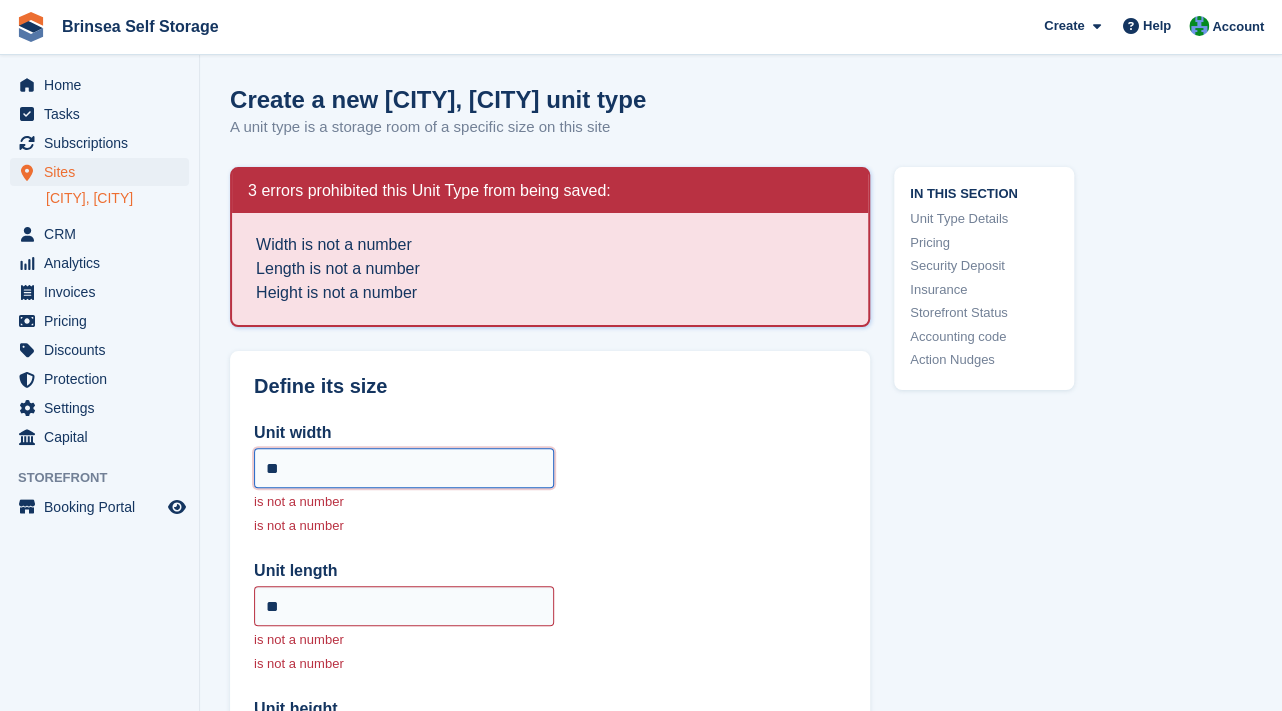 type on "*" 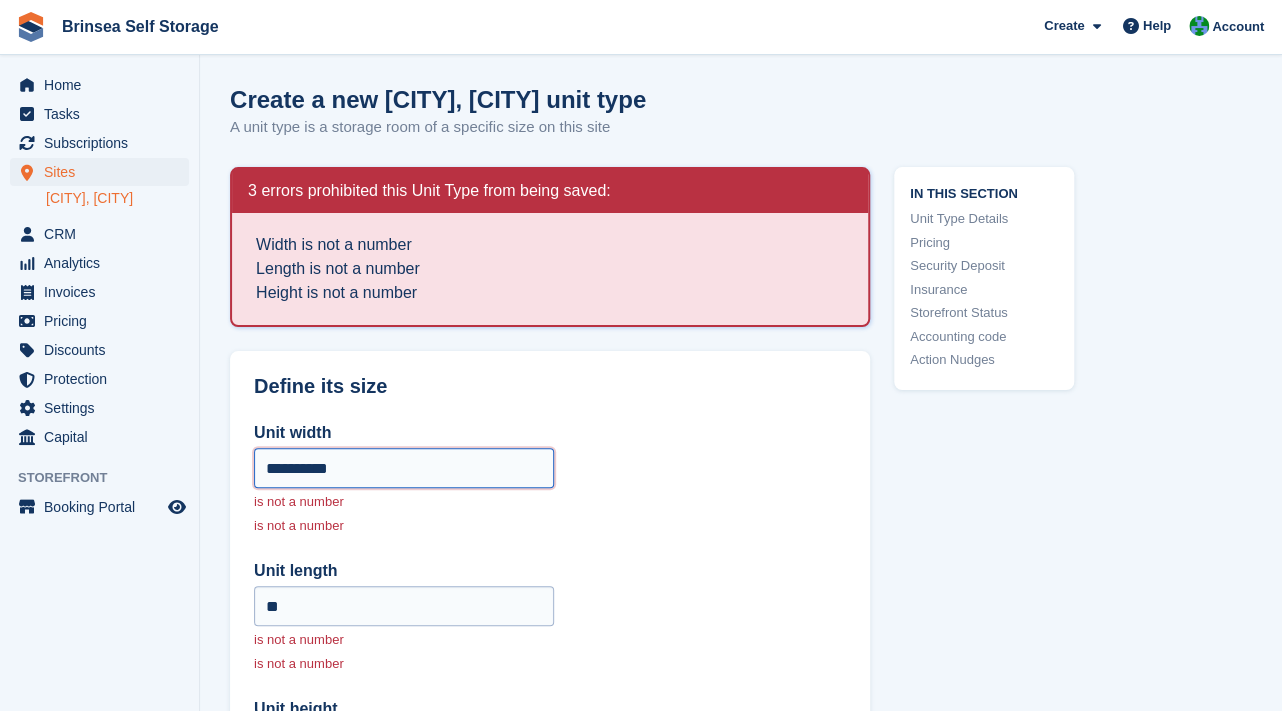 type on "**********" 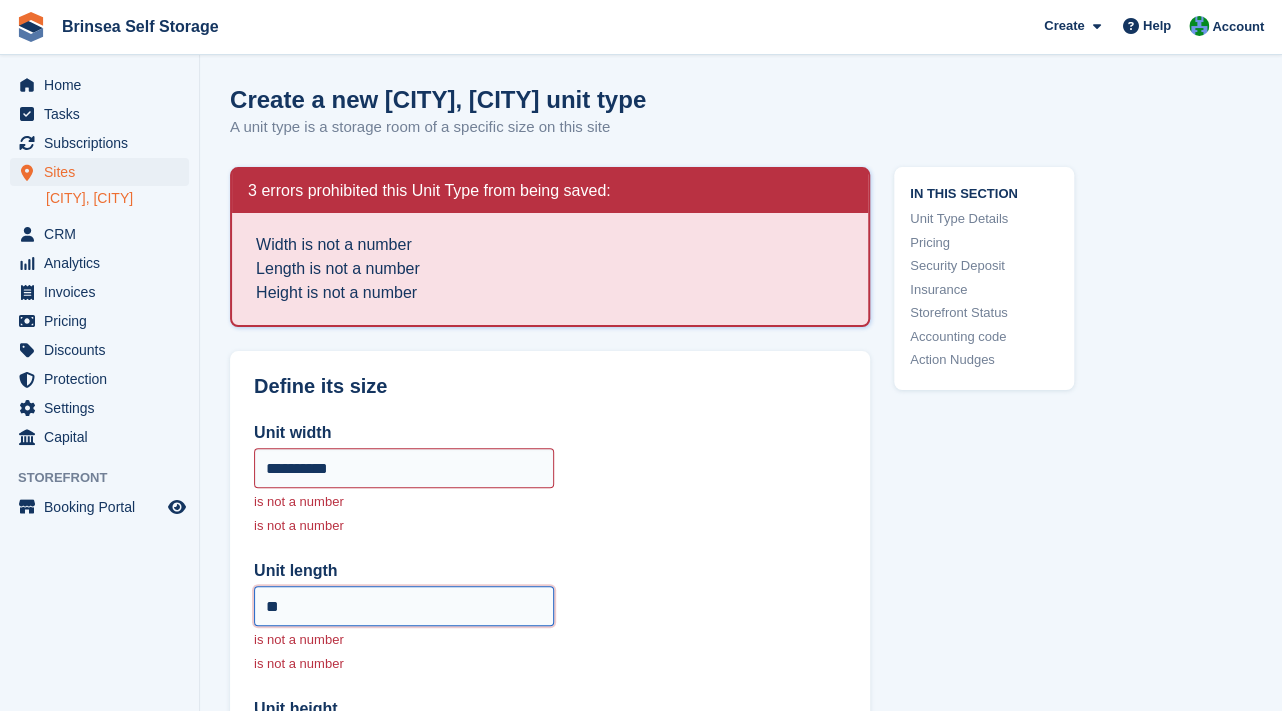 click on "**" at bounding box center [404, 606] 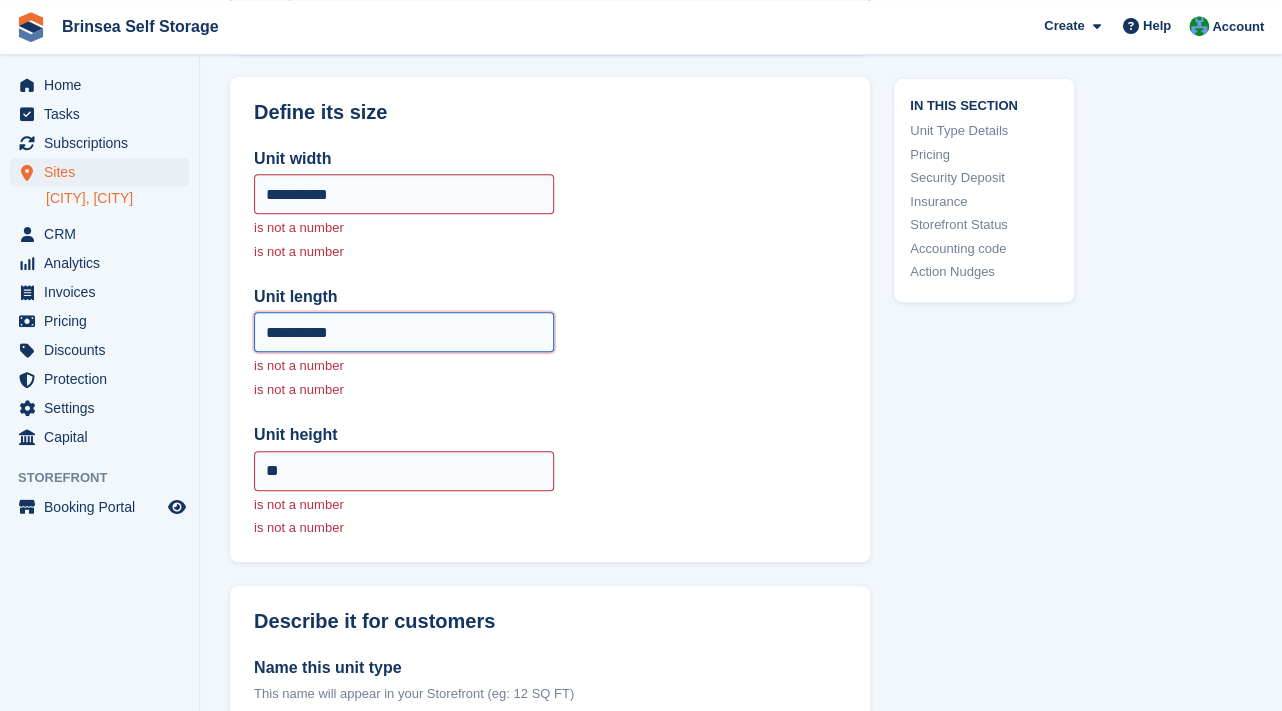 scroll, scrollTop: 290, scrollLeft: 0, axis: vertical 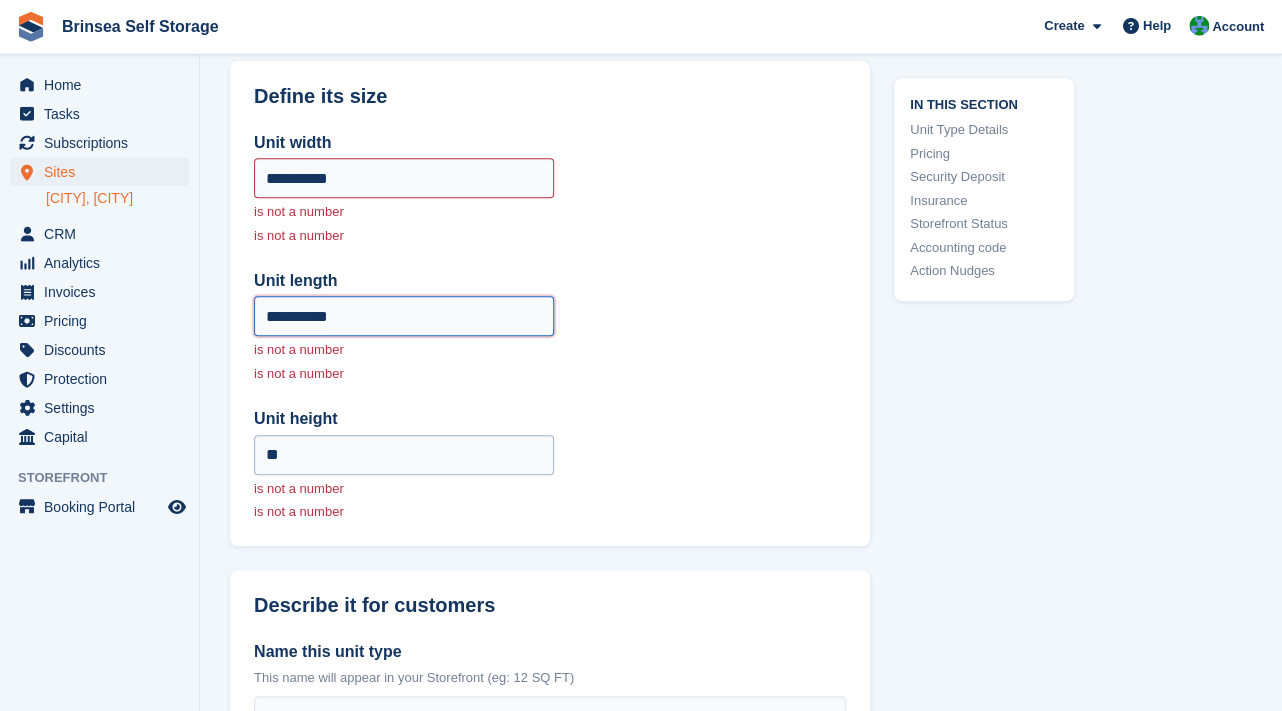 type on "**********" 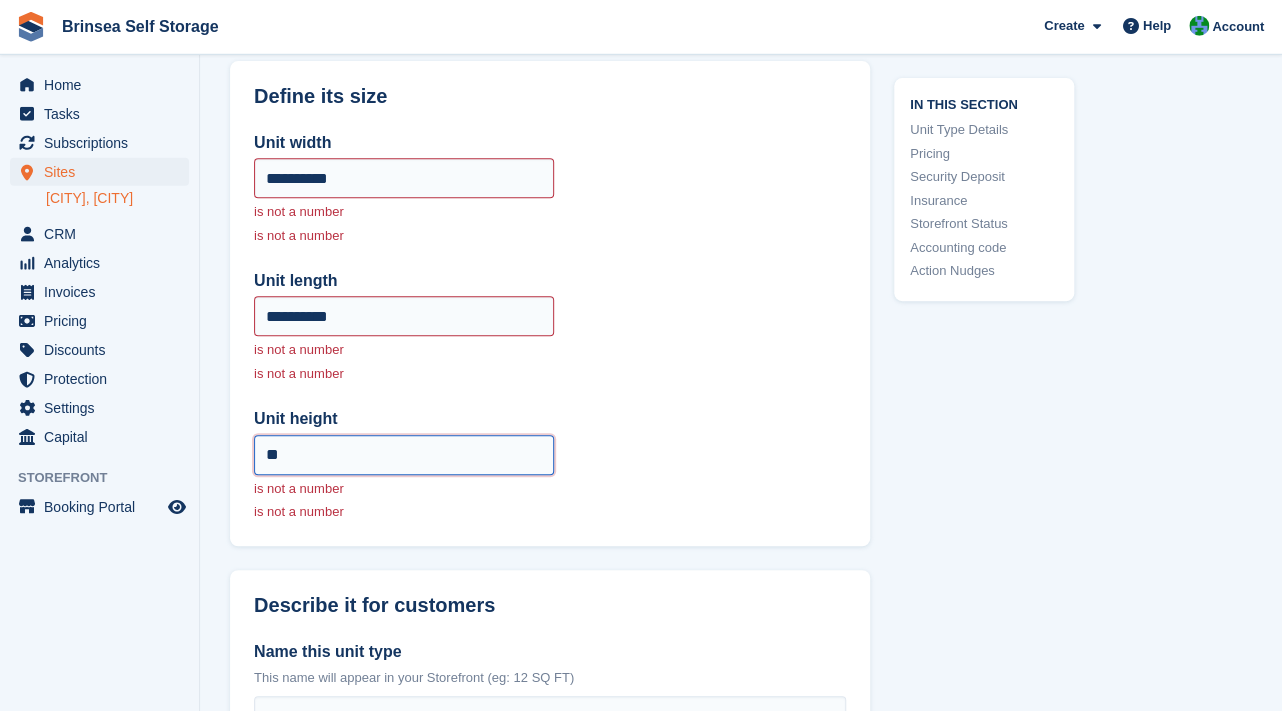 click on "**" at bounding box center [404, 455] 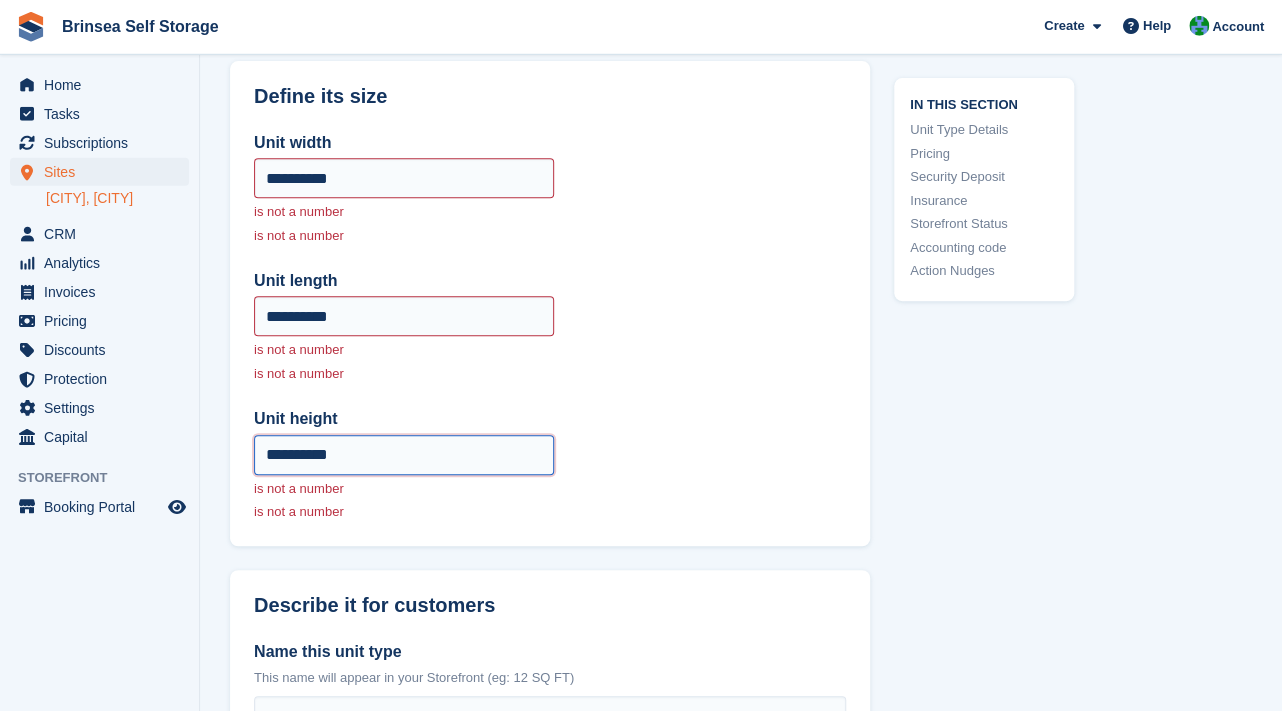 type on "**********" 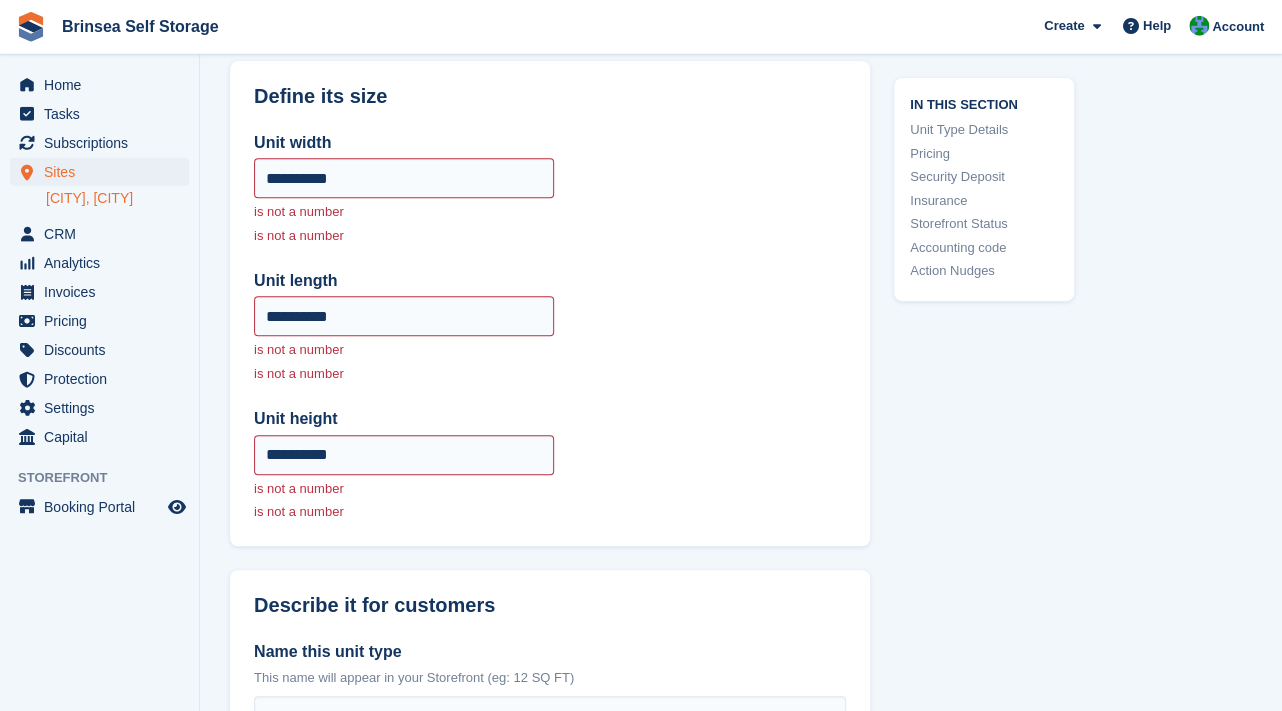 click on "**********" at bounding box center [550, 326] 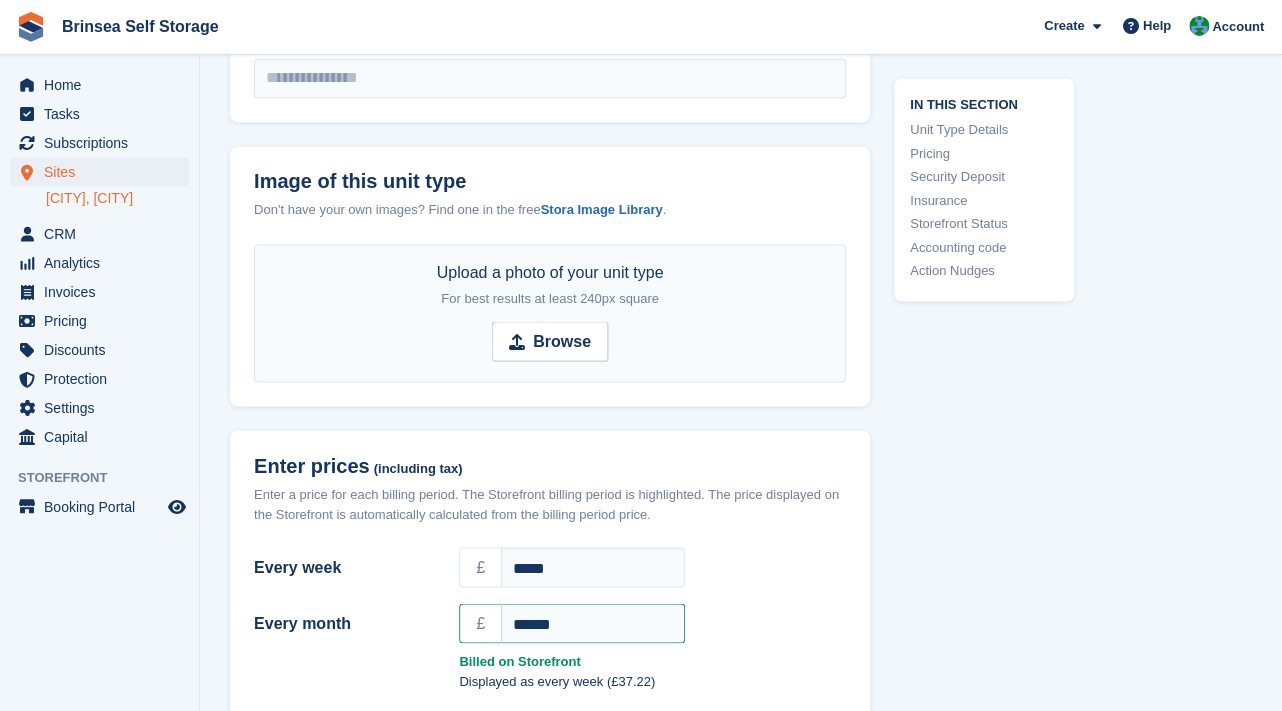 scroll, scrollTop: 1327, scrollLeft: 0, axis: vertical 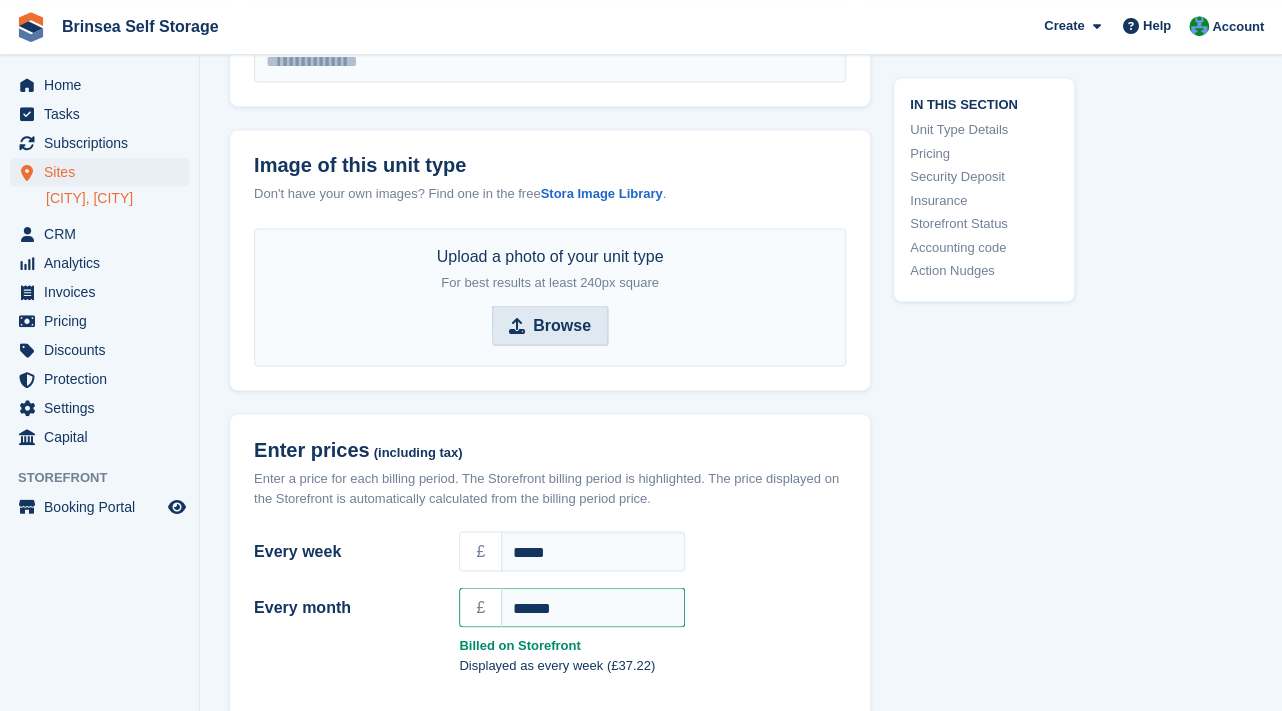click on "Browse" at bounding box center [562, 325] 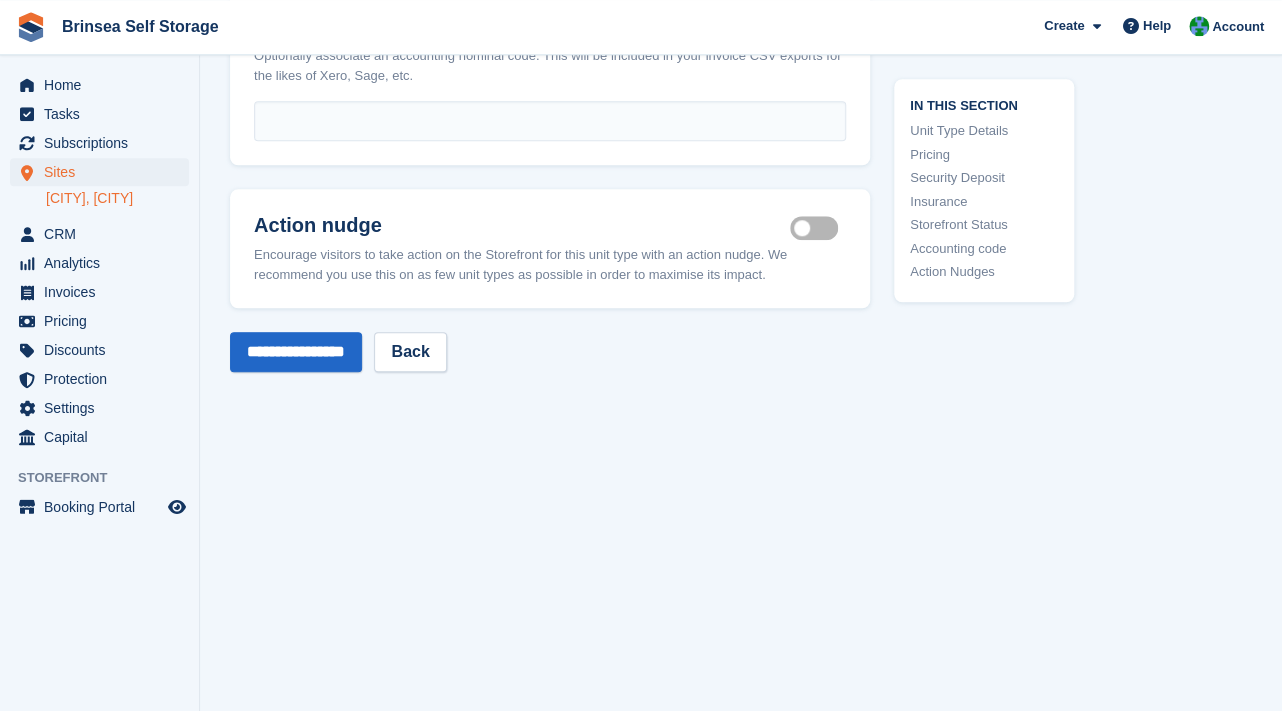 scroll, scrollTop: 3986, scrollLeft: 0, axis: vertical 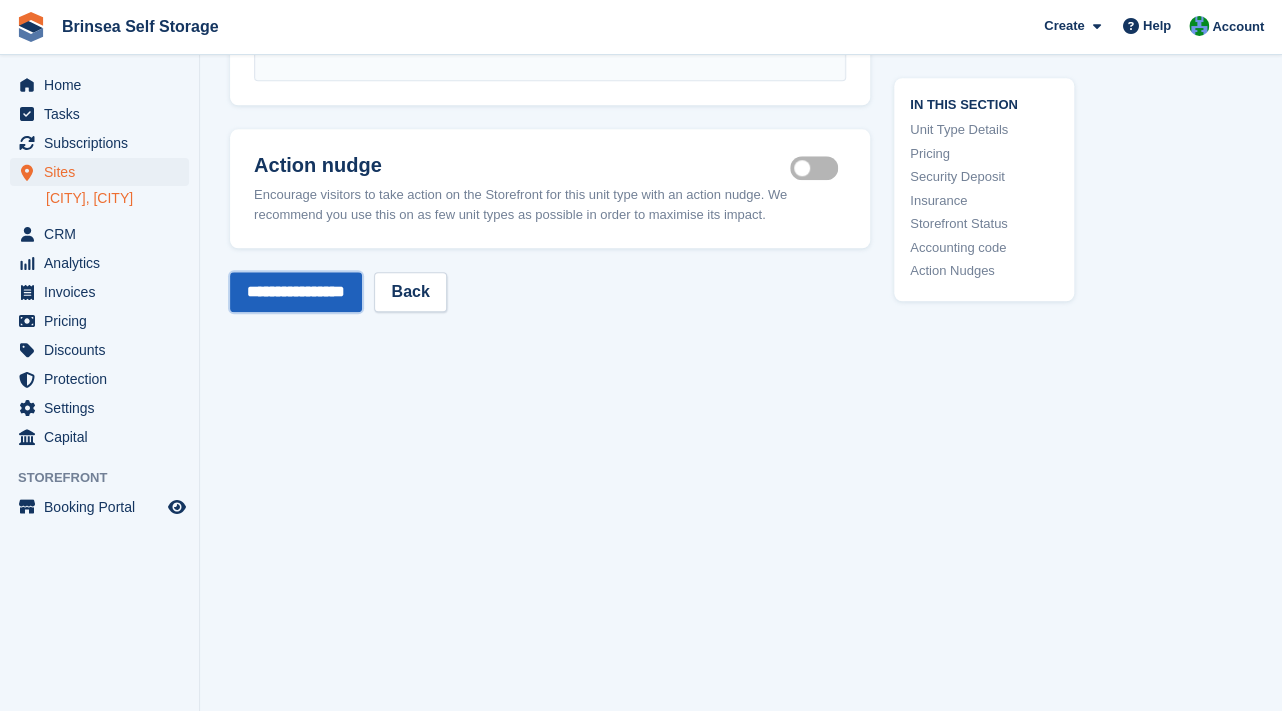 click on "**********" at bounding box center (296, 292) 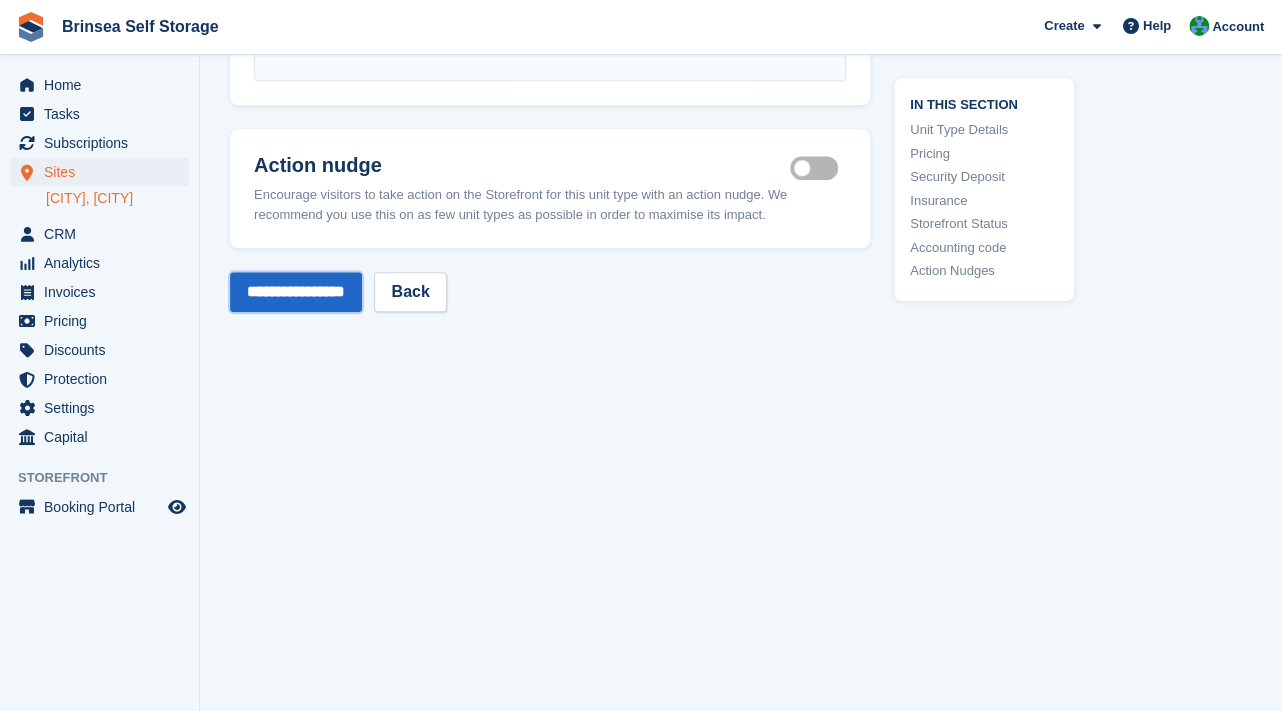 click on "**********" at bounding box center (296, 292) 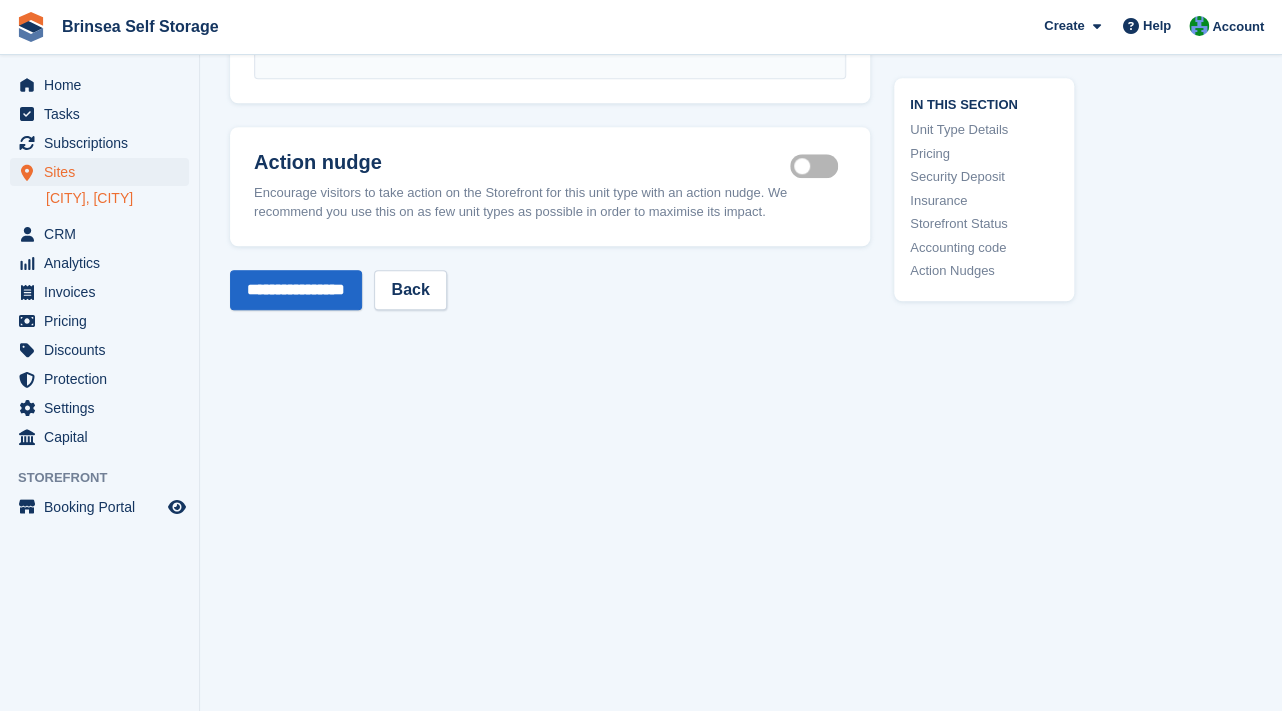 scroll, scrollTop: 3986, scrollLeft: 0, axis: vertical 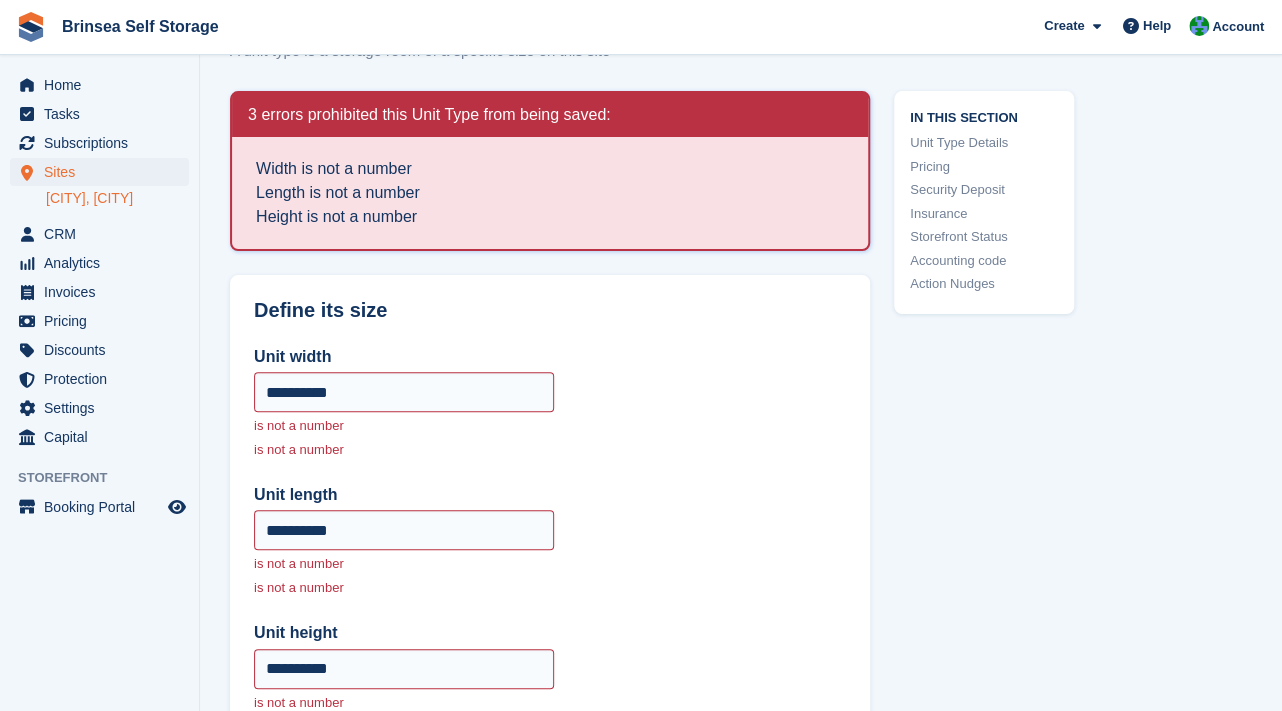 click on "Unit Type Details" at bounding box center [984, 143] 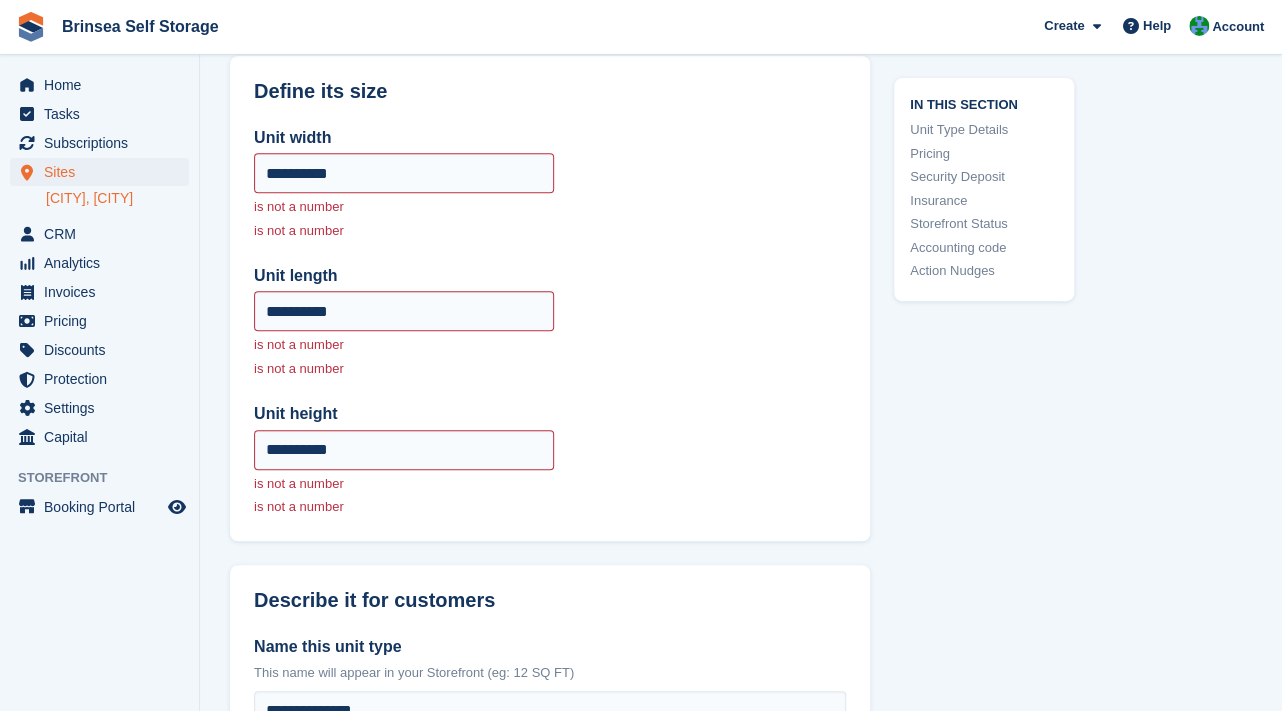 scroll, scrollTop: 296, scrollLeft: 0, axis: vertical 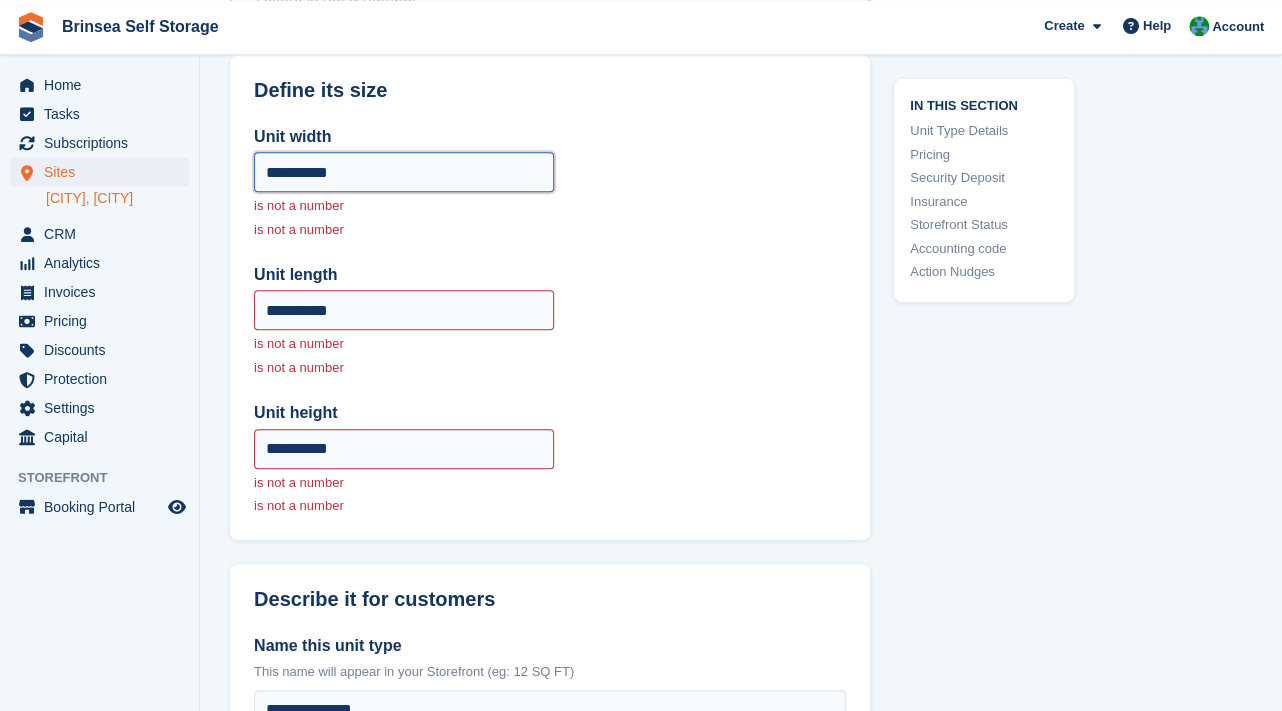 click on "**********" at bounding box center (404, 172) 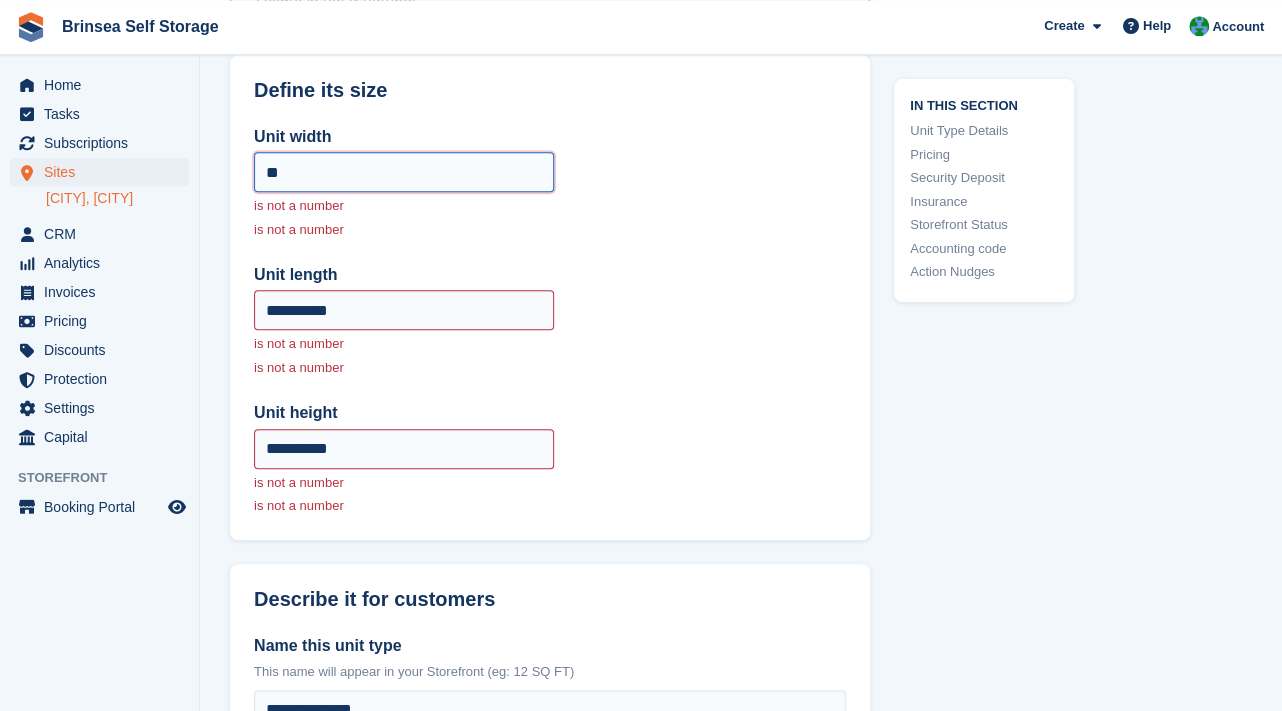 type on "*" 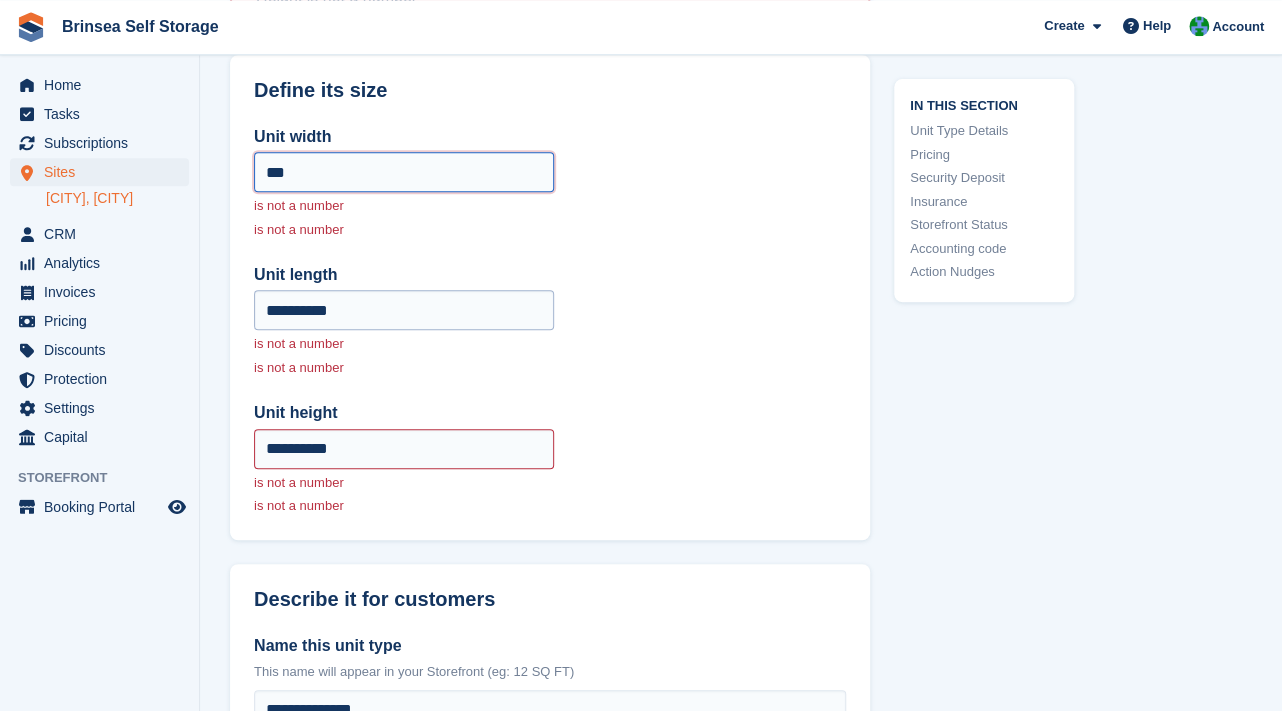 type on "***" 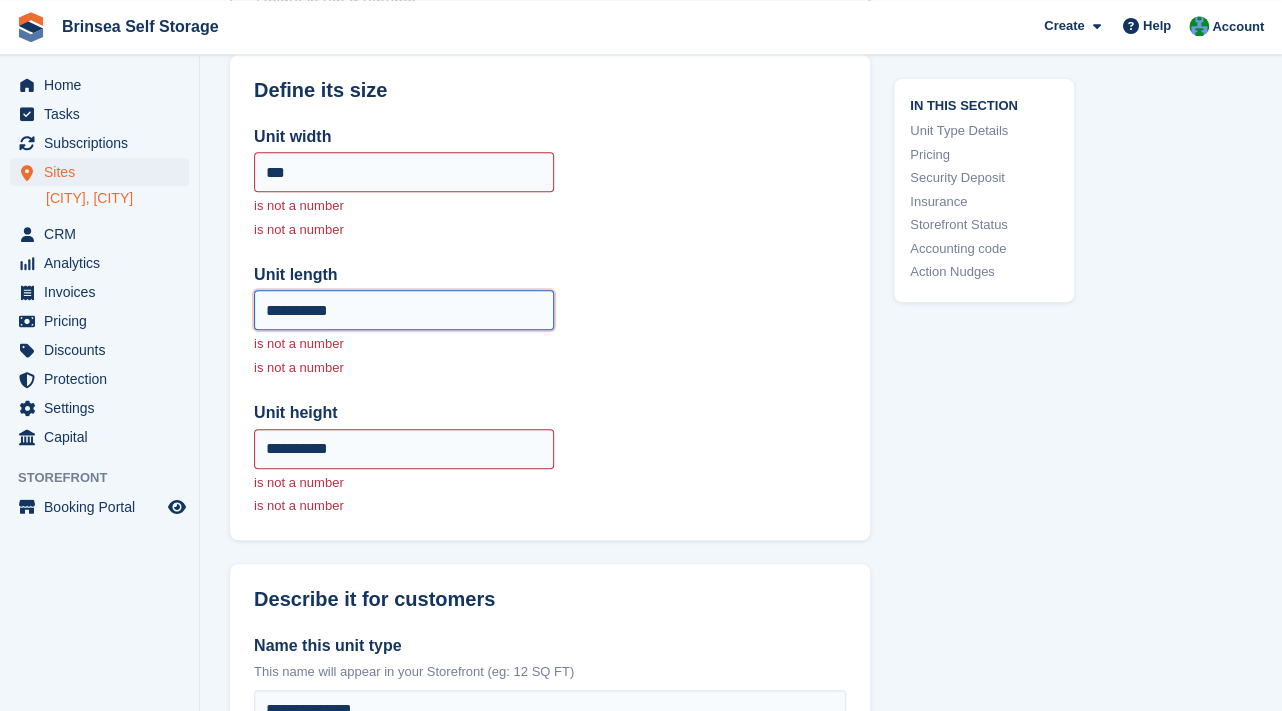 click on "**********" at bounding box center [404, 310] 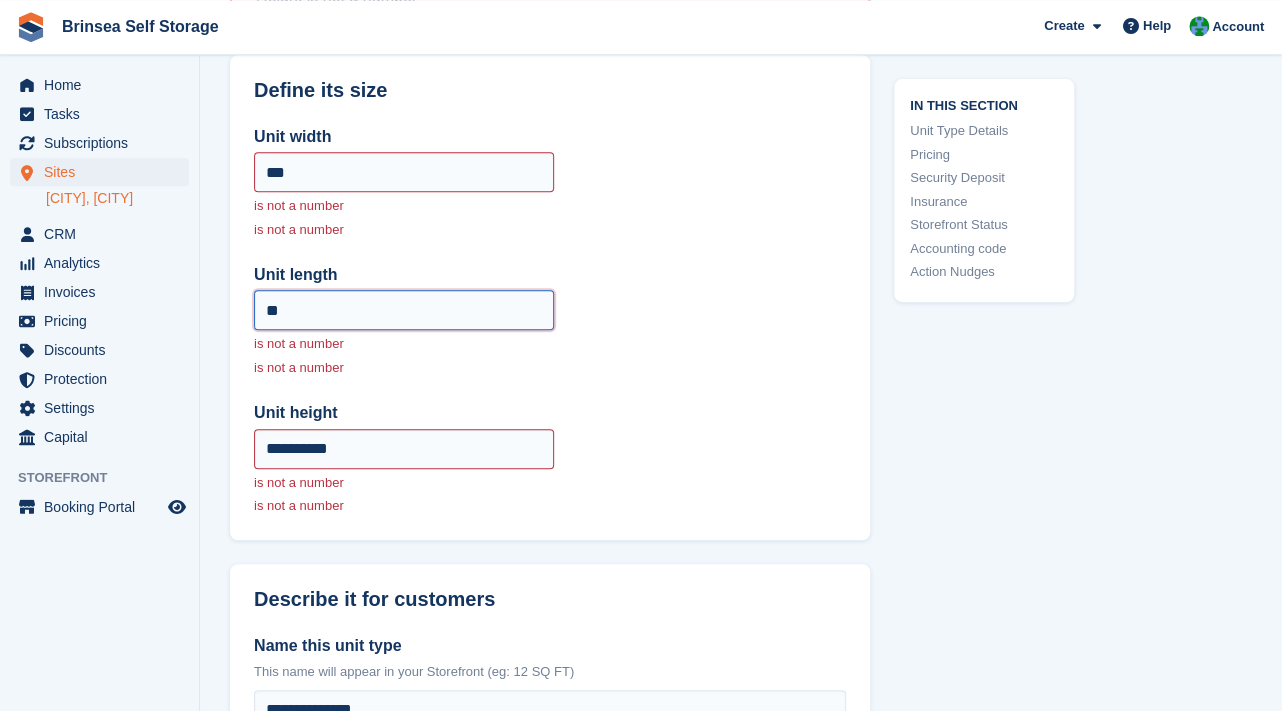 type on "*" 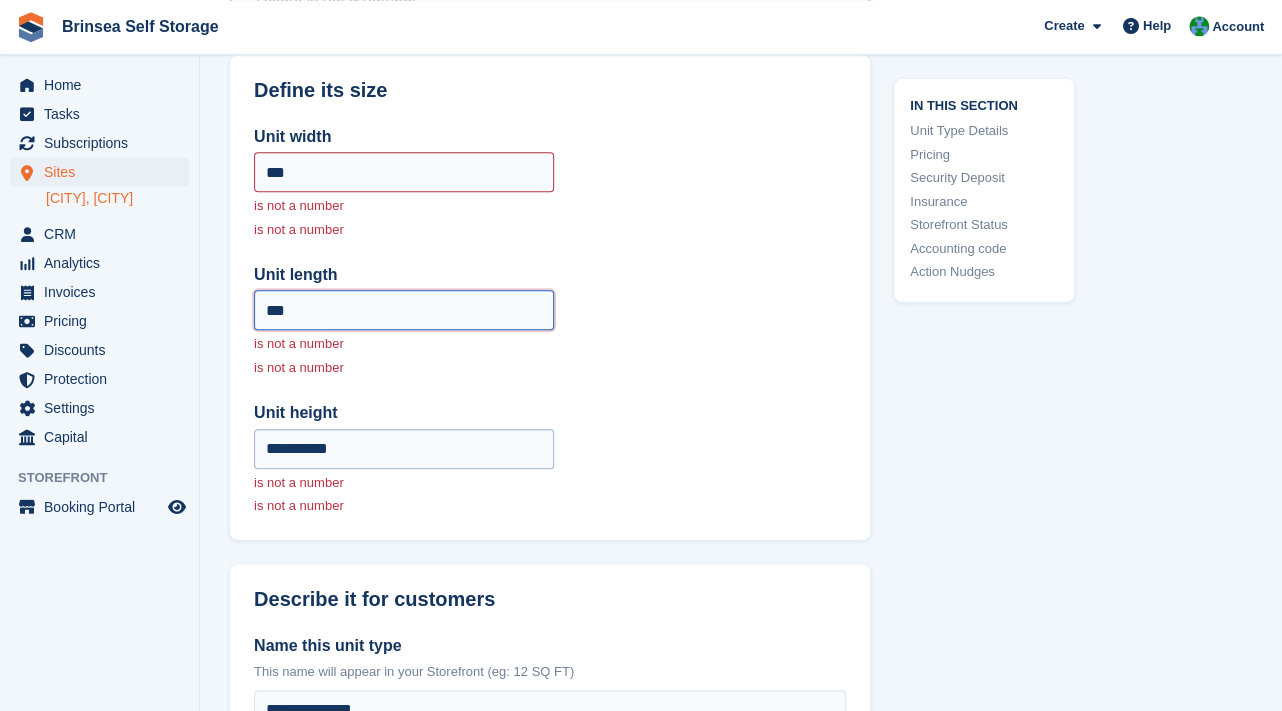type on "***" 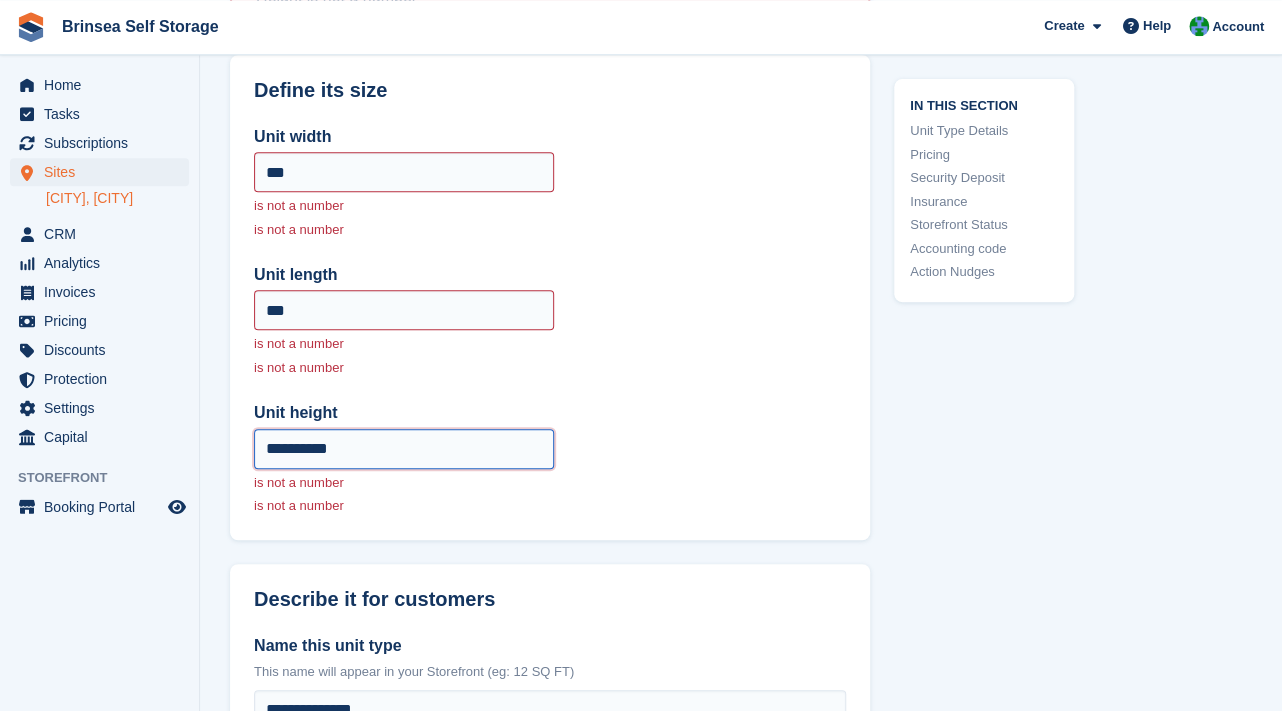 click on "**********" at bounding box center [404, 449] 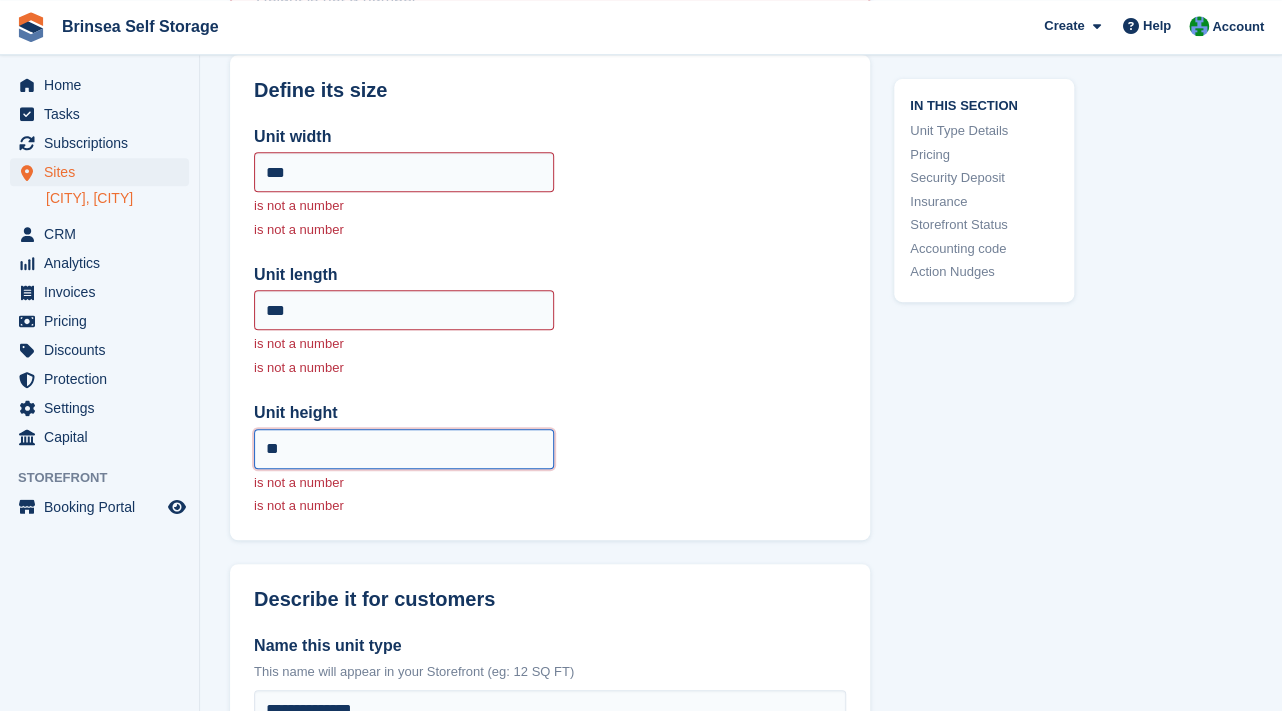 type on "*" 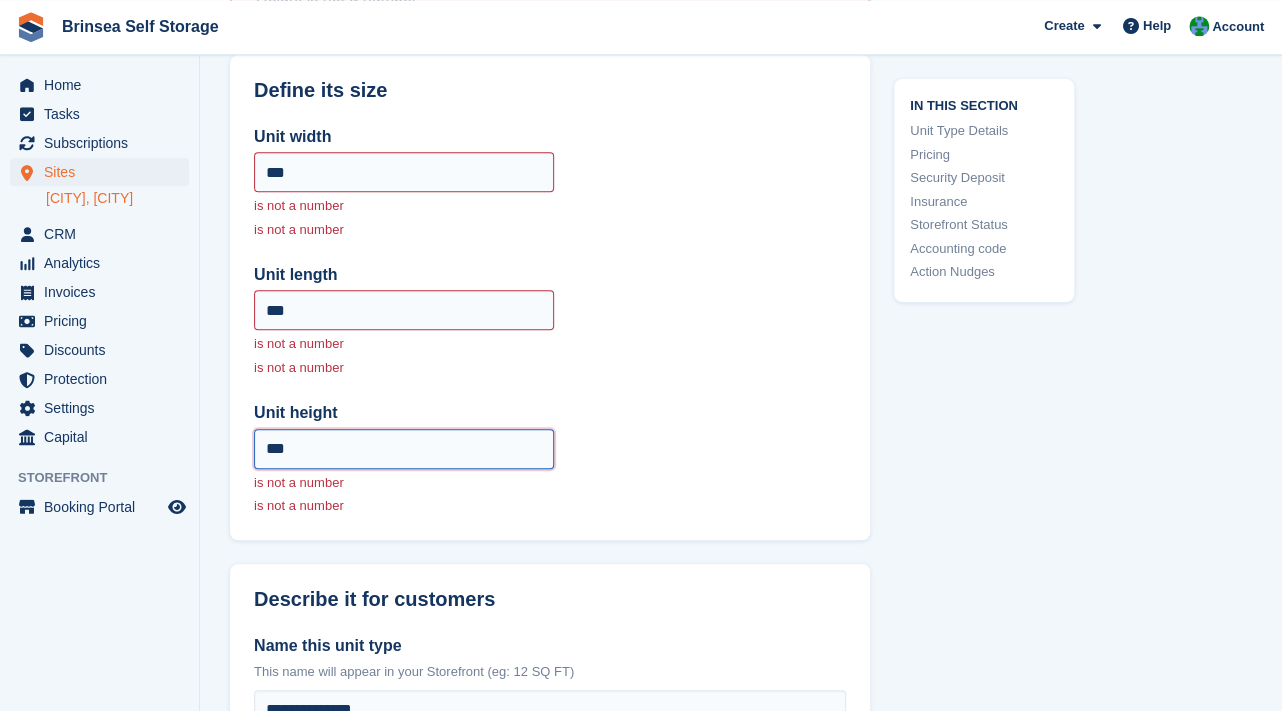 type on "***" 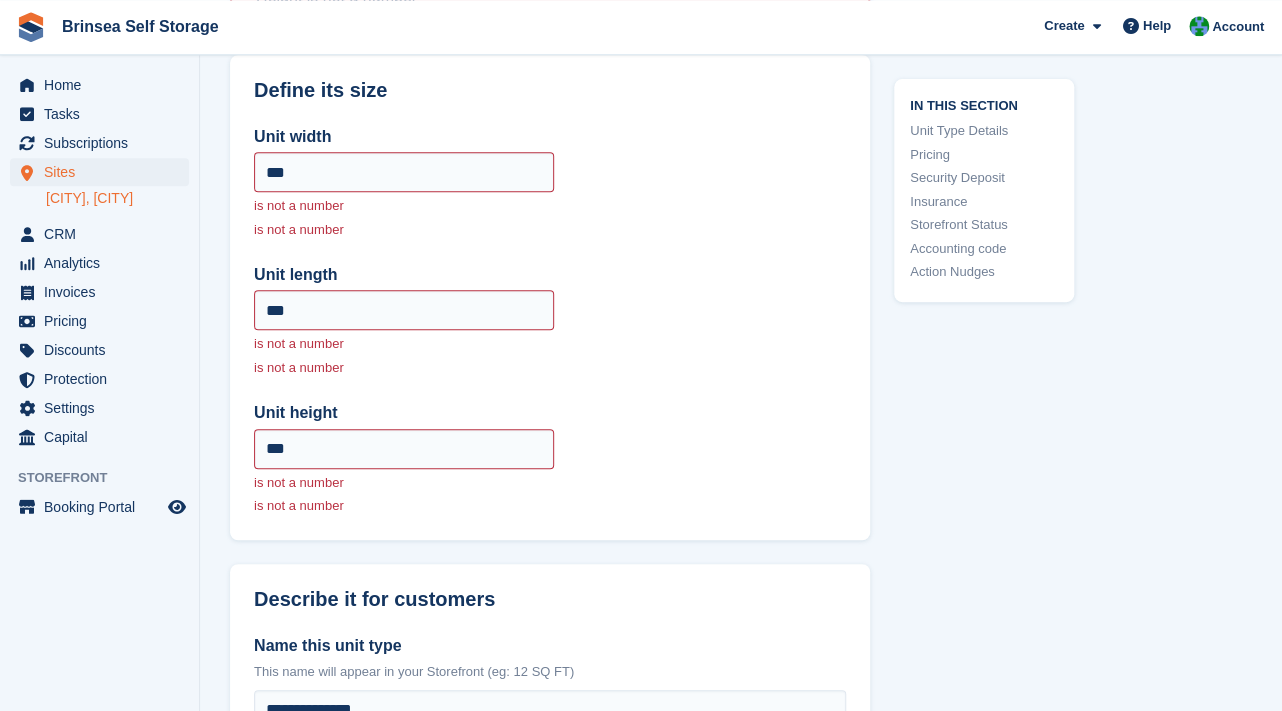 click on "In this section
Unit Type Details
Pricing
Security Deposit
Insurance
Storefront Status
Accounting code
Action Nudges" at bounding box center (972, 2122) 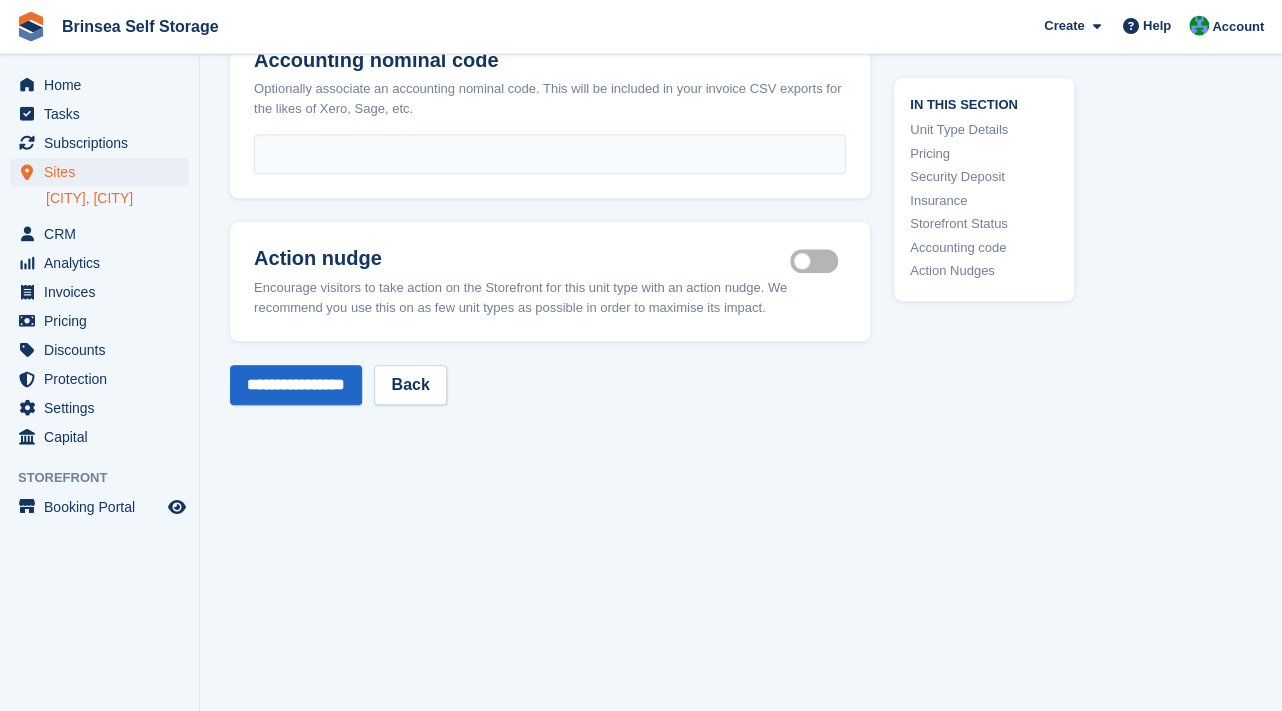 scroll, scrollTop: 3986, scrollLeft: 0, axis: vertical 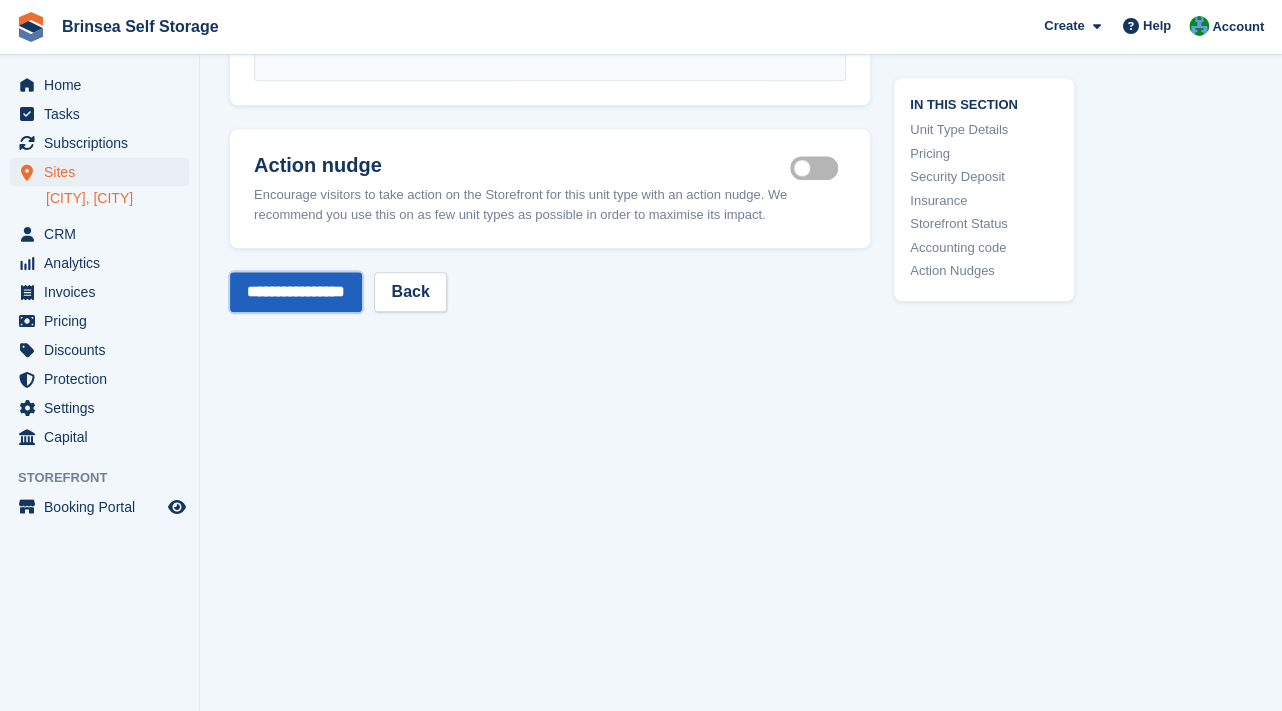 click on "**********" at bounding box center (296, 292) 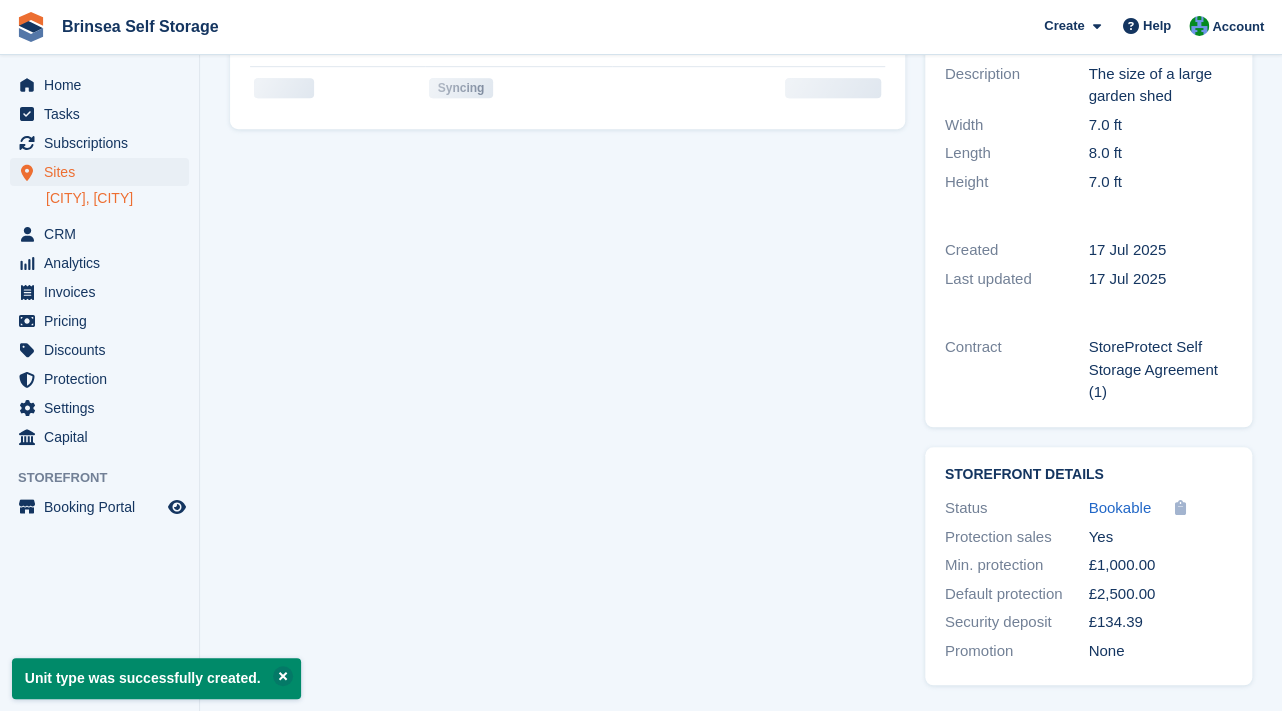 scroll, scrollTop: 468, scrollLeft: 0, axis: vertical 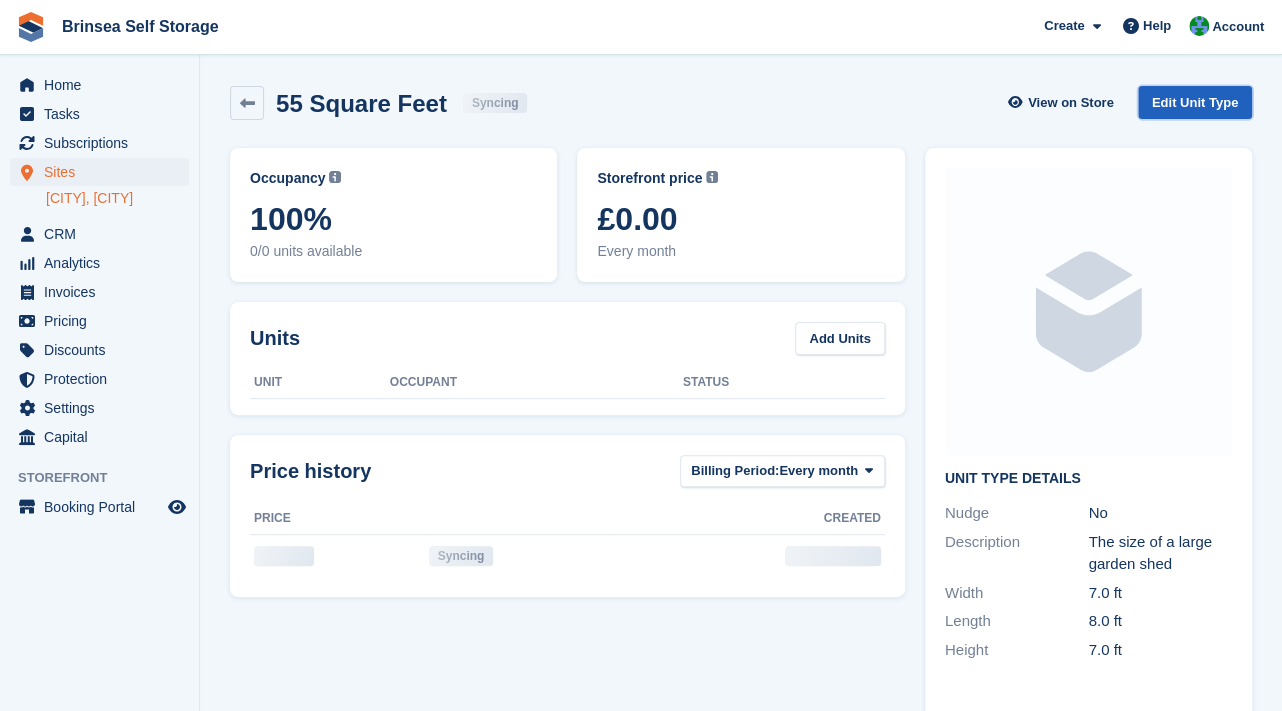 click on "Edit Unit Type" at bounding box center (1195, 102) 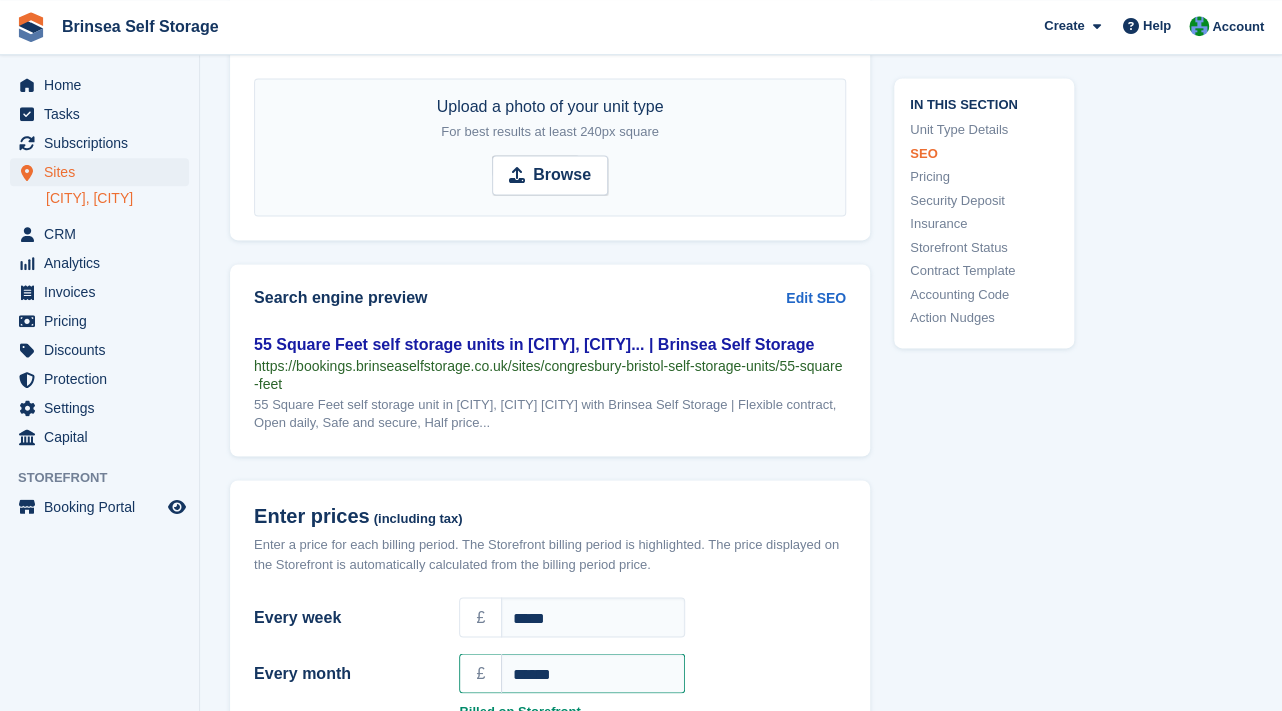 scroll, scrollTop: 1156, scrollLeft: 0, axis: vertical 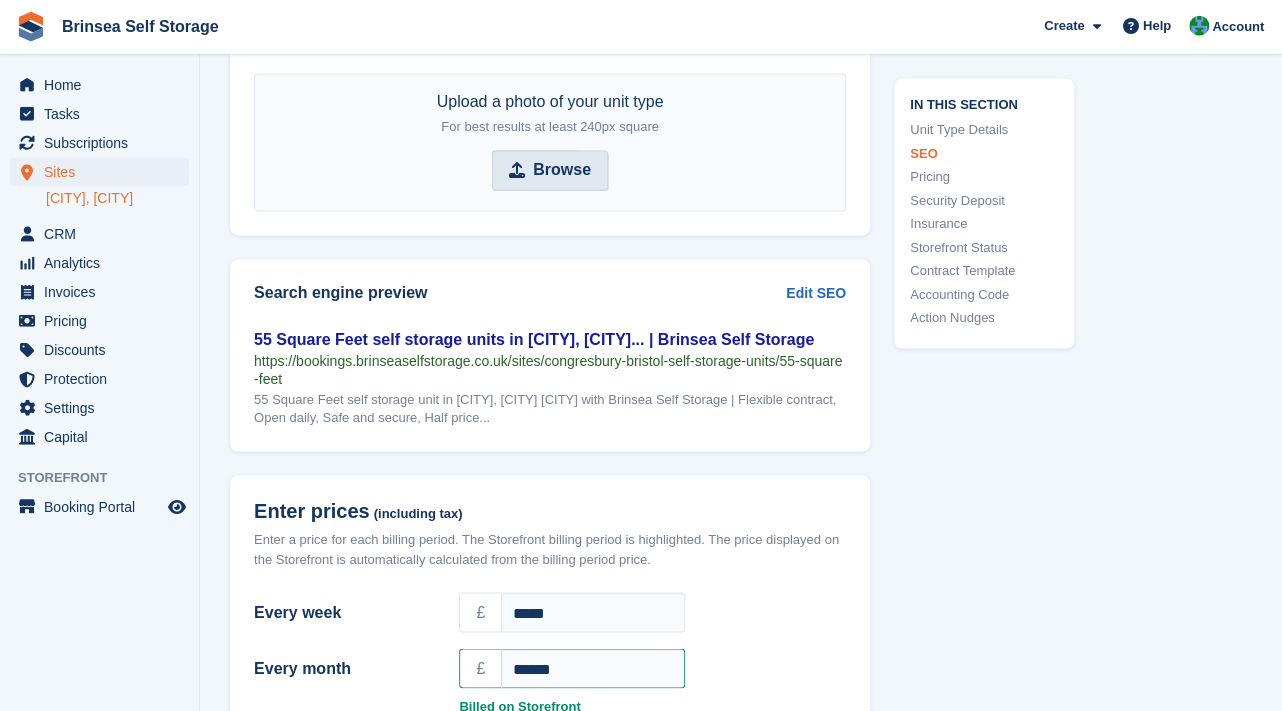 click on "Browse" at bounding box center (562, 171) 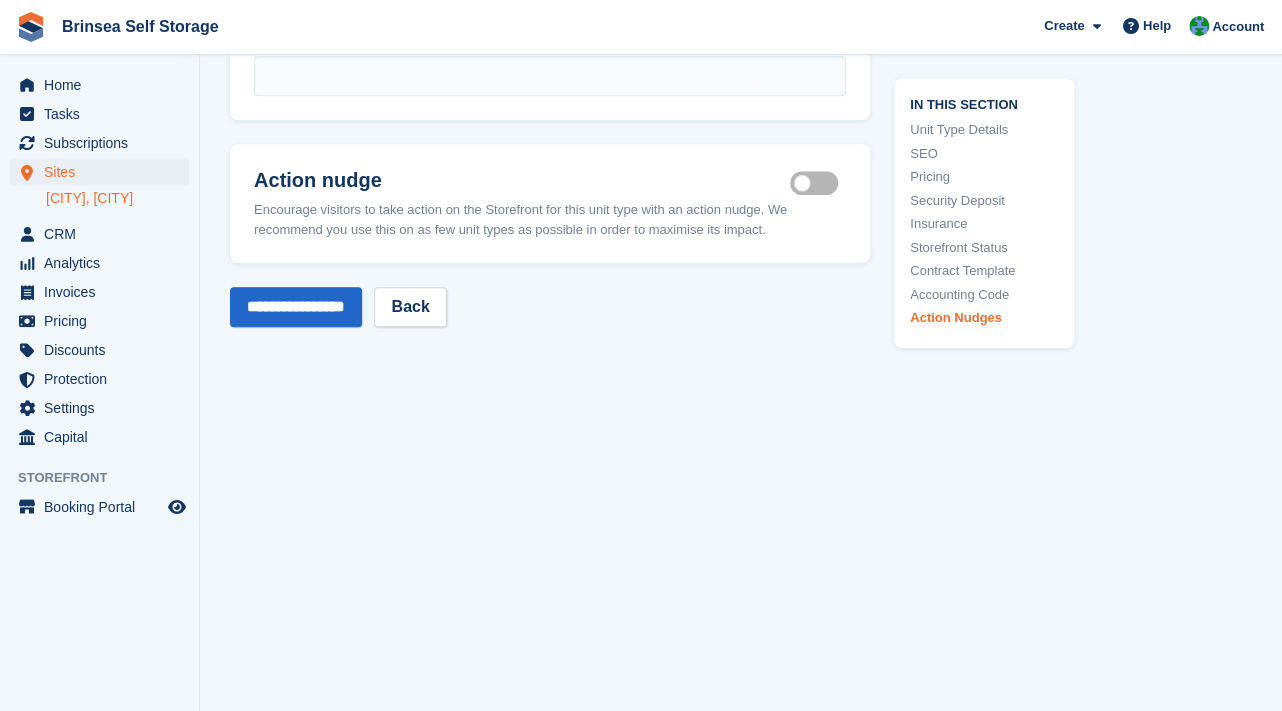 scroll, scrollTop: 3878, scrollLeft: 0, axis: vertical 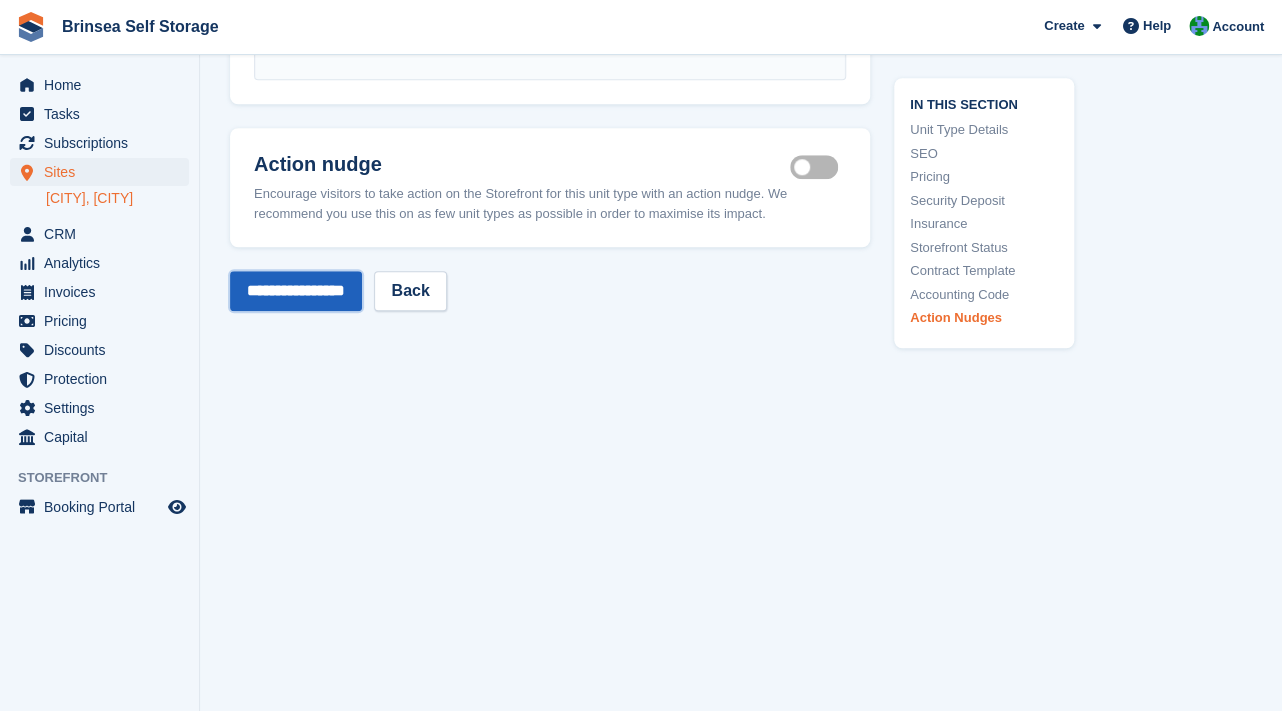 click on "**********" at bounding box center (296, 291) 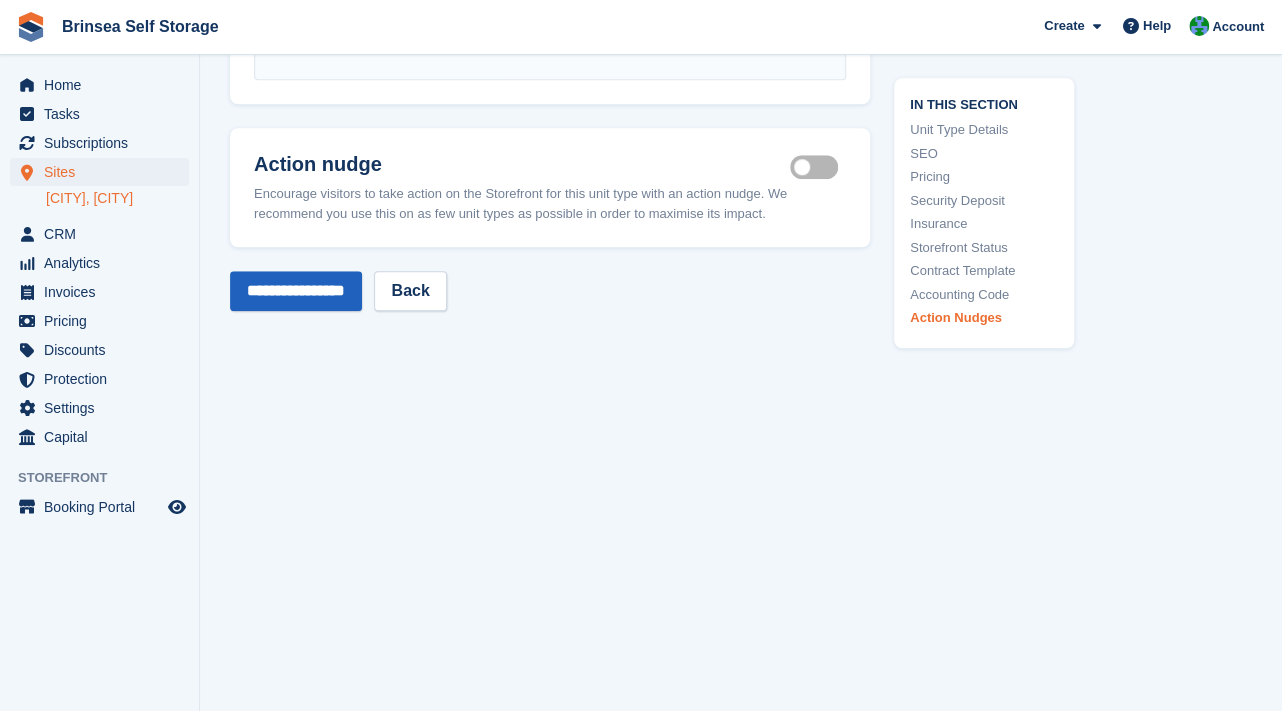 scroll, scrollTop: 180, scrollLeft: 0, axis: vertical 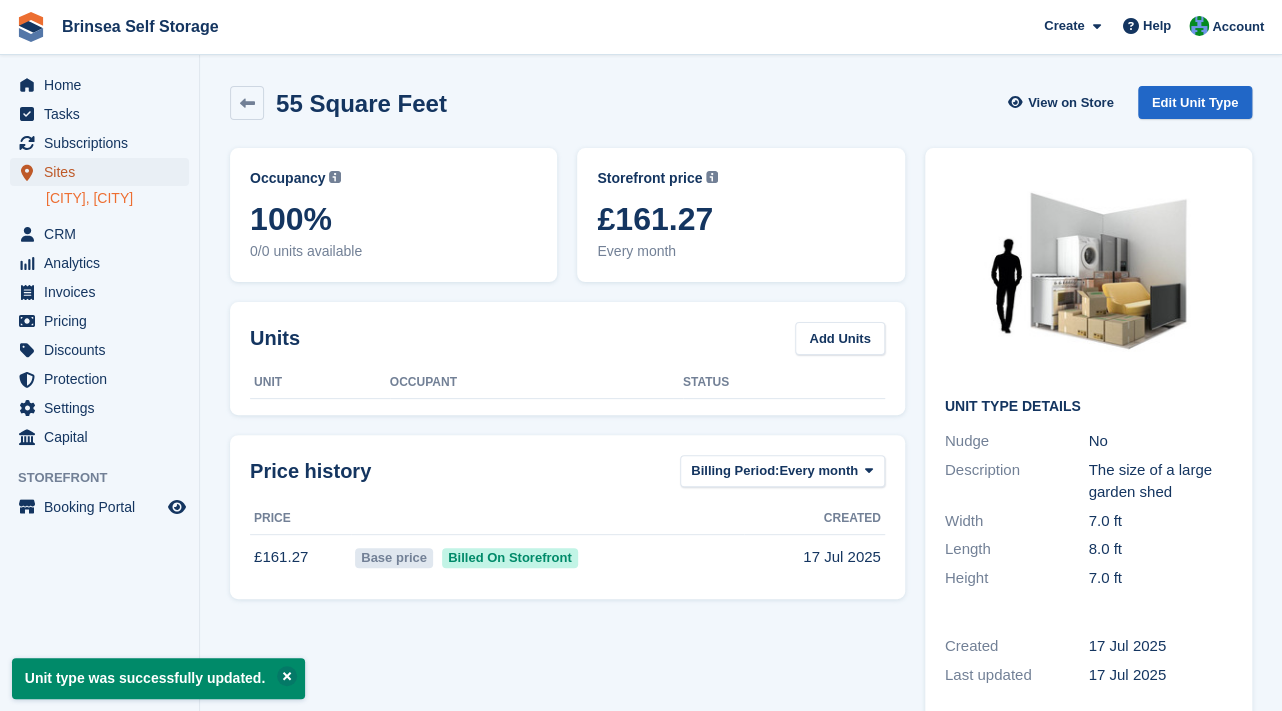 click on "Sites" at bounding box center [104, 172] 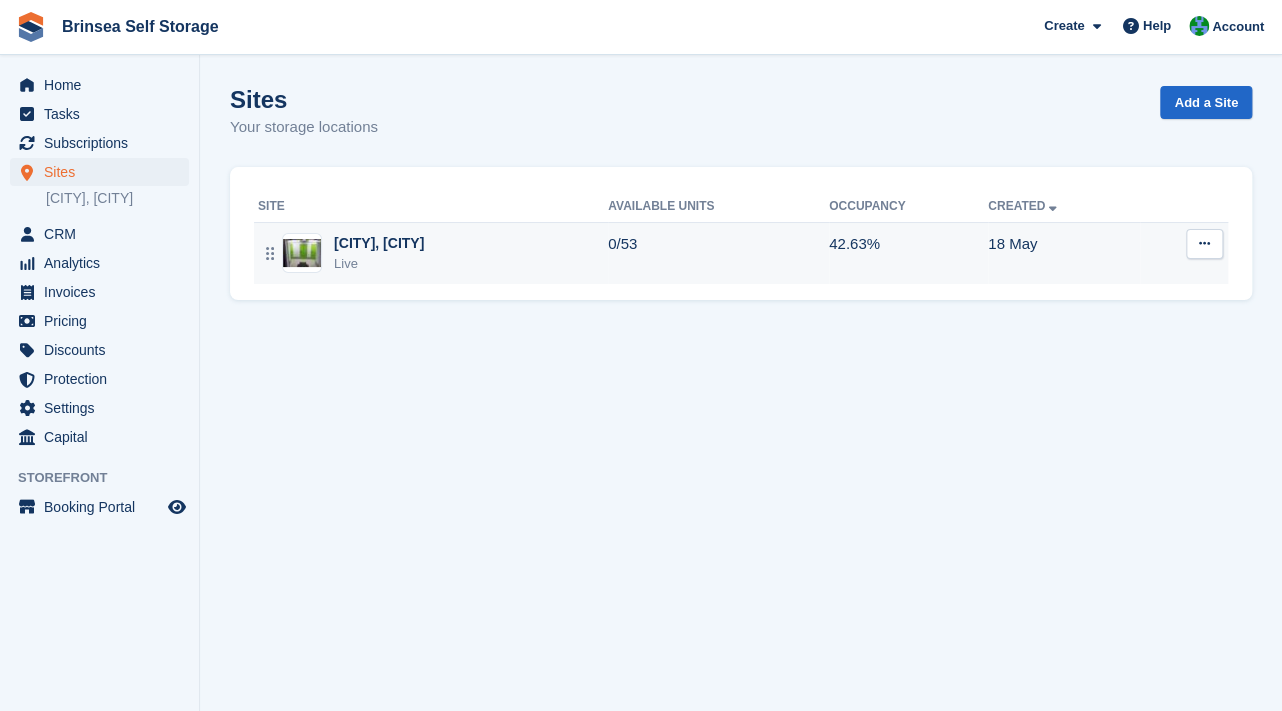 click on "[TOWN], [CITY]" at bounding box center [379, 243] 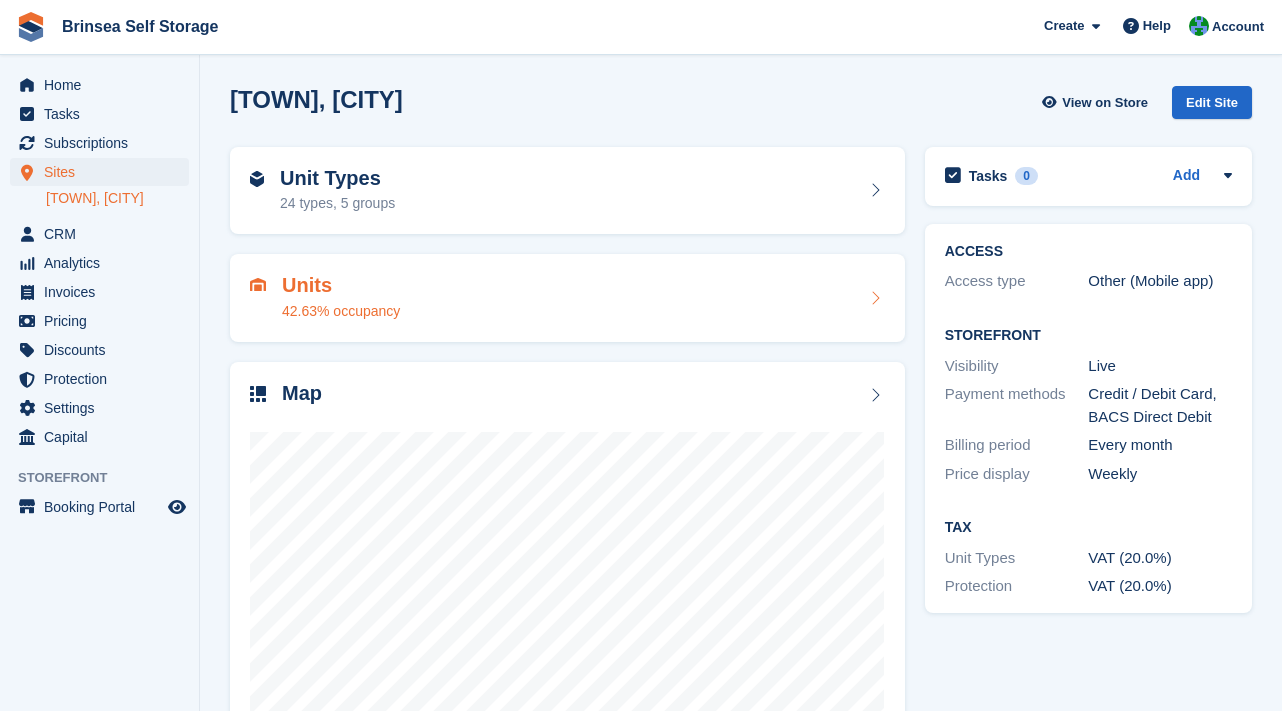 scroll, scrollTop: 0, scrollLeft: 0, axis: both 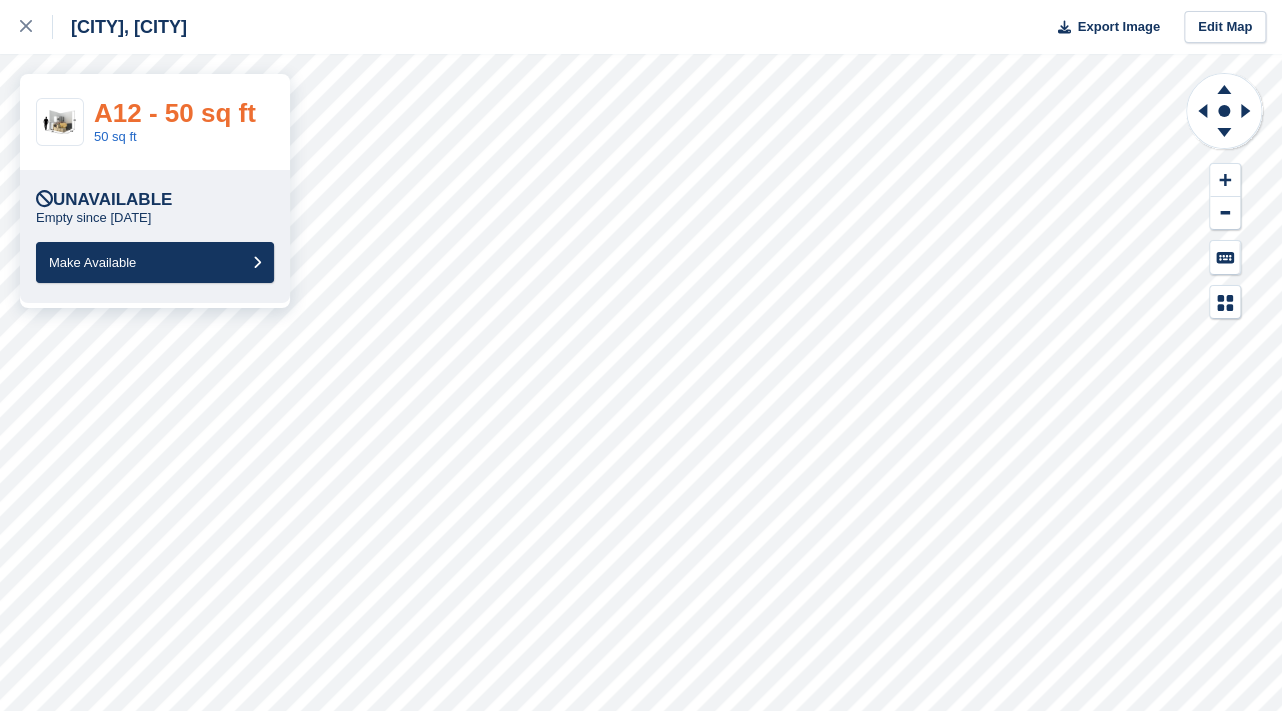 click on "A12 - 50 sq ft" at bounding box center [175, 113] 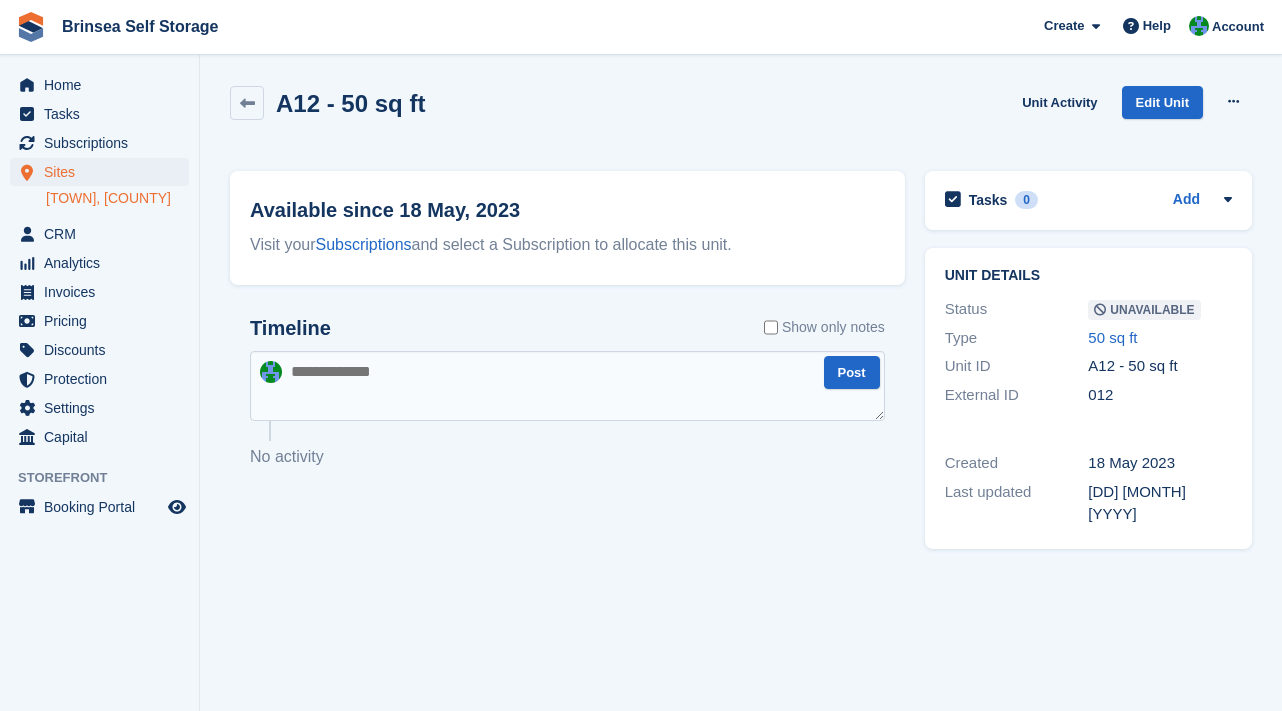 scroll, scrollTop: 0, scrollLeft: 0, axis: both 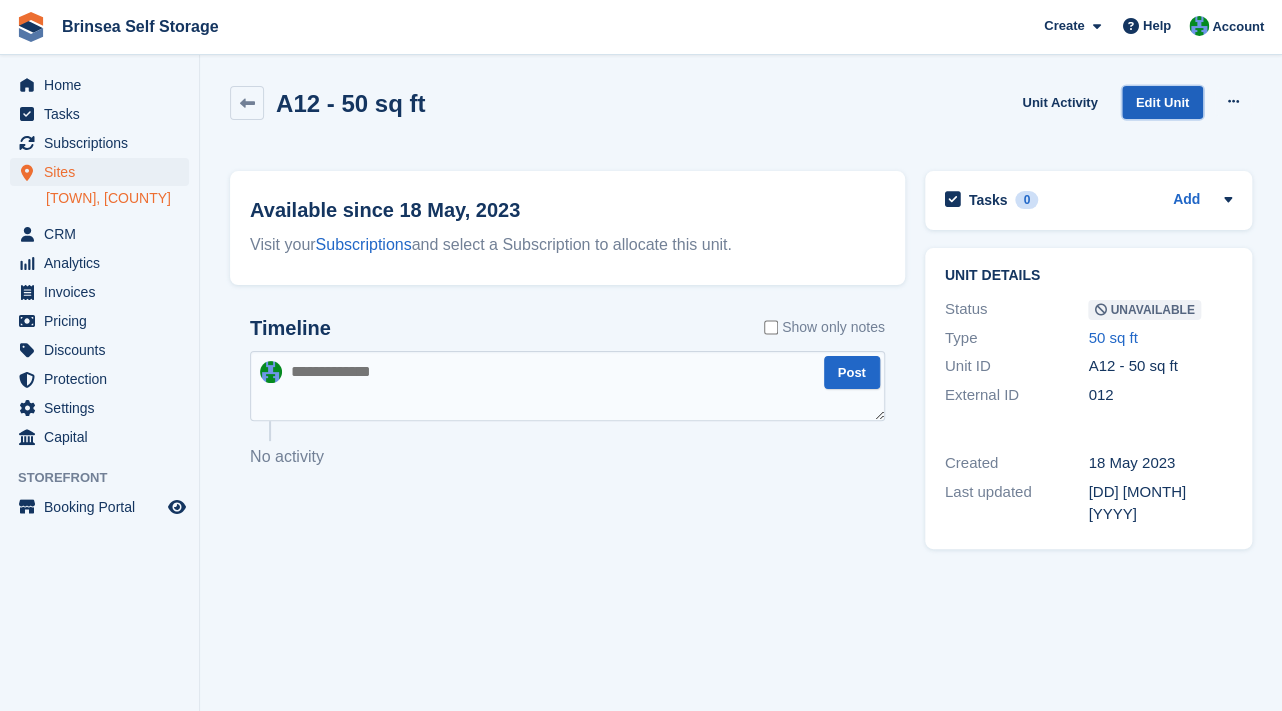 click on "Edit Unit" at bounding box center [1162, 102] 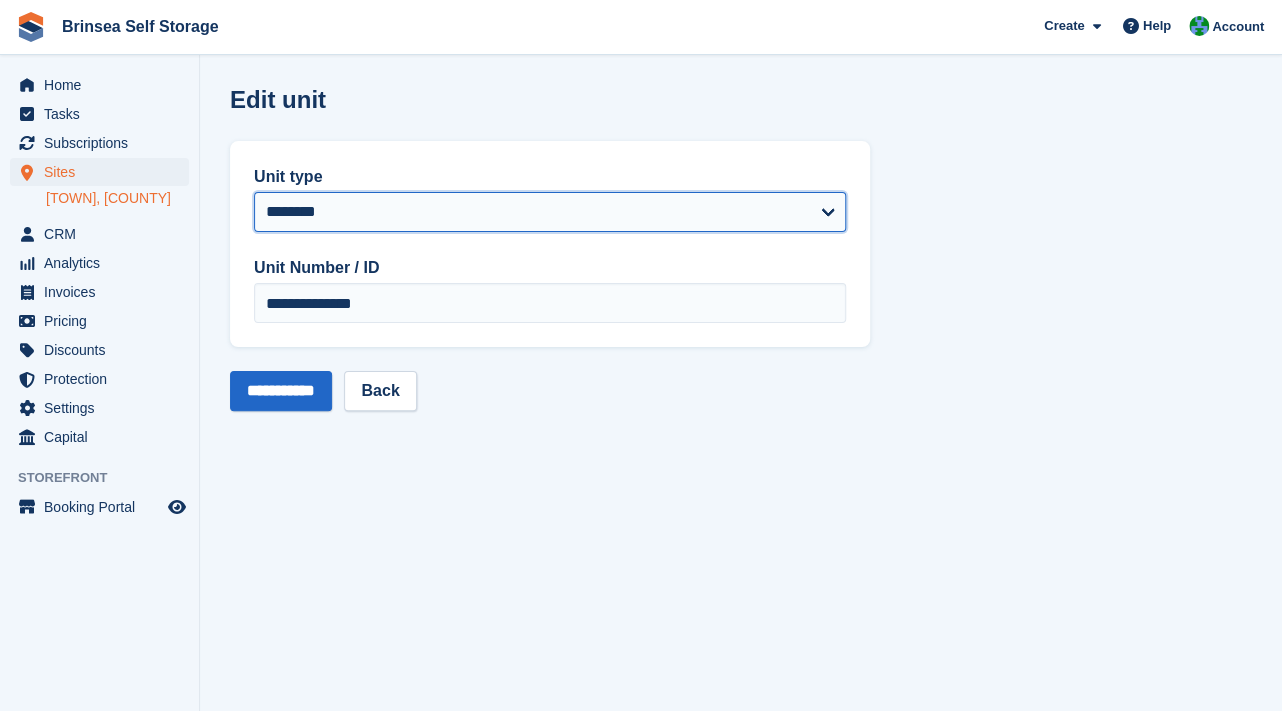 click on "**********" at bounding box center (550, 212) 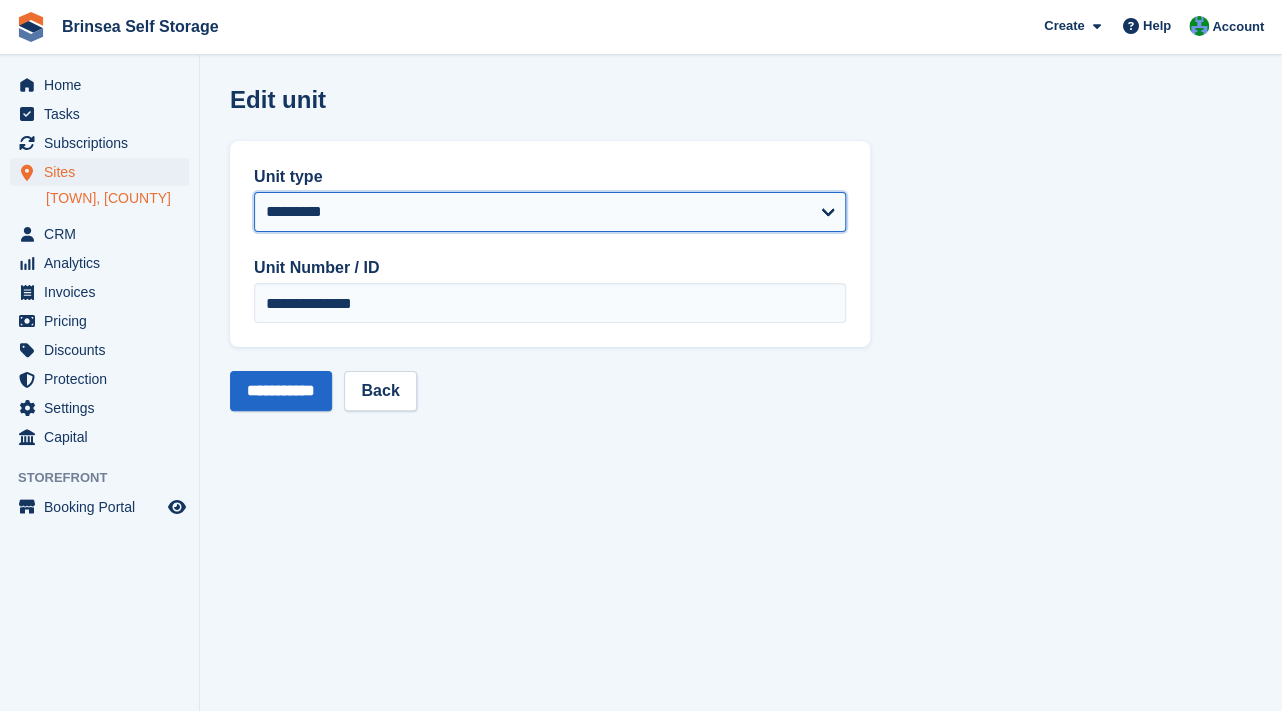 click on "**********" at bounding box center [0, 0] 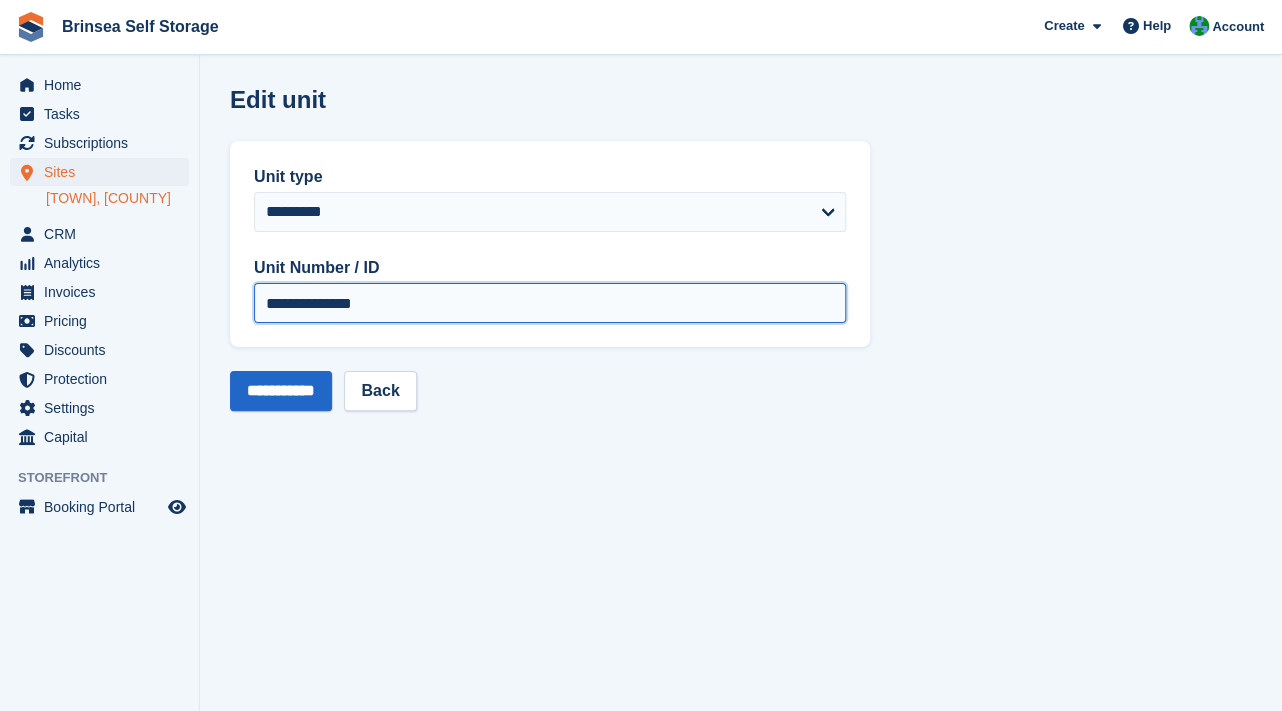 click on "**********" at bounding box center [550, 303] 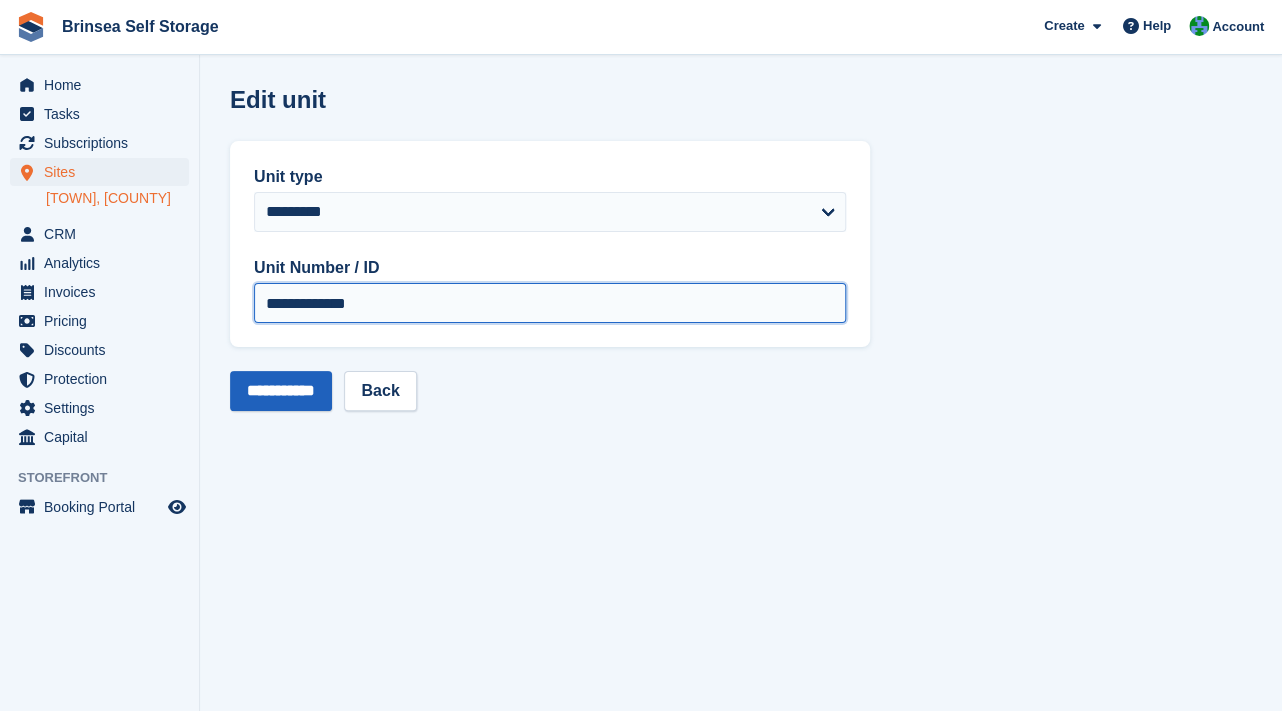 type on "**********" 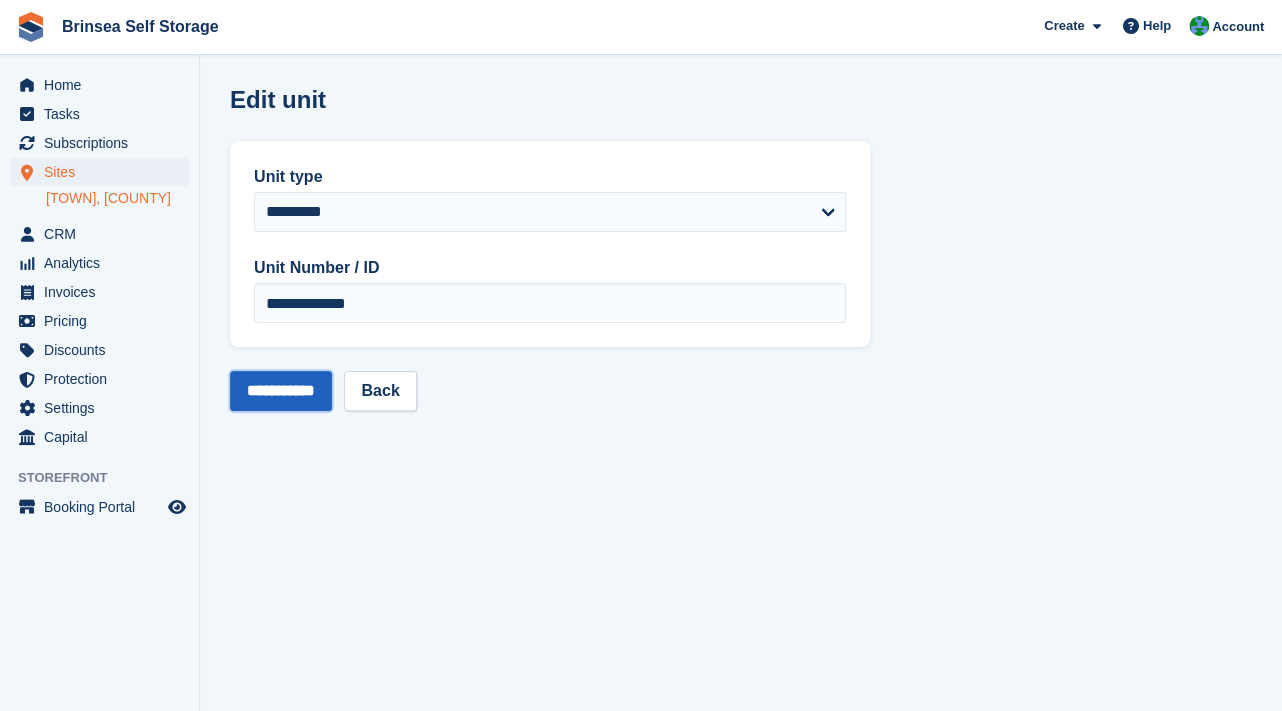 click on "**********" at bounding box center [281, 391] 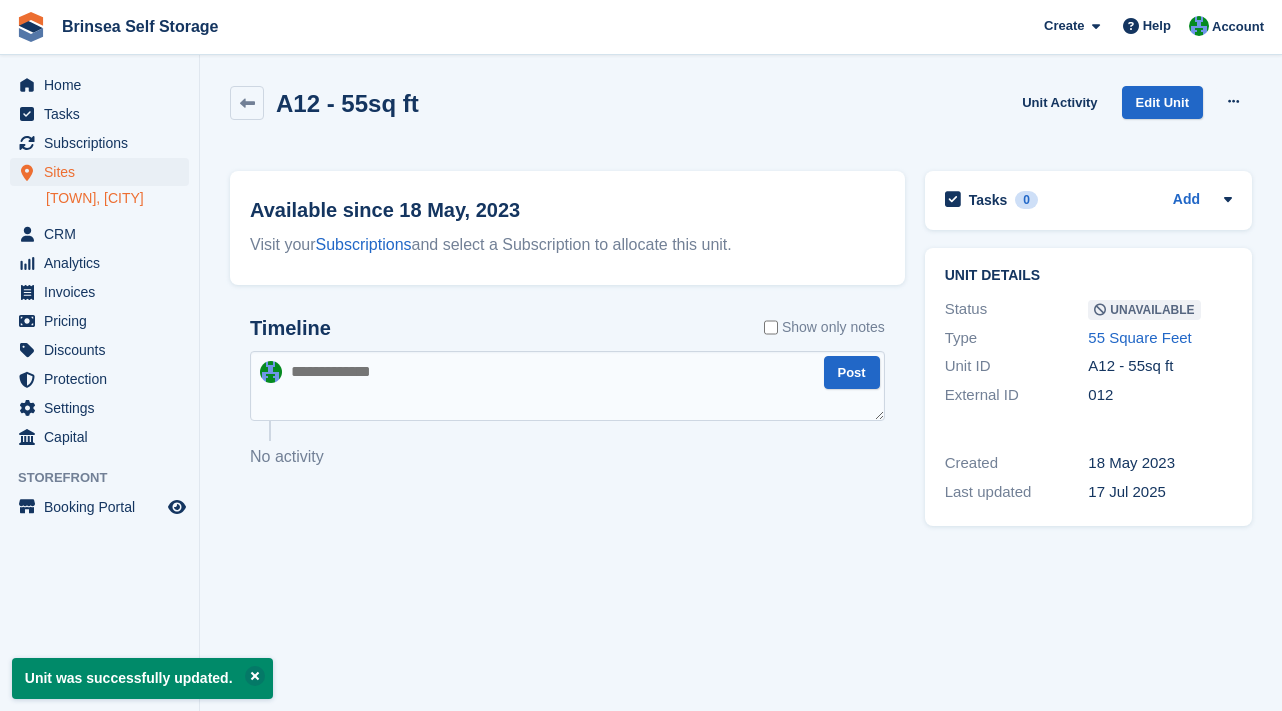 scroll, scrollTop: 0, scrollLeft: 0, axis: both 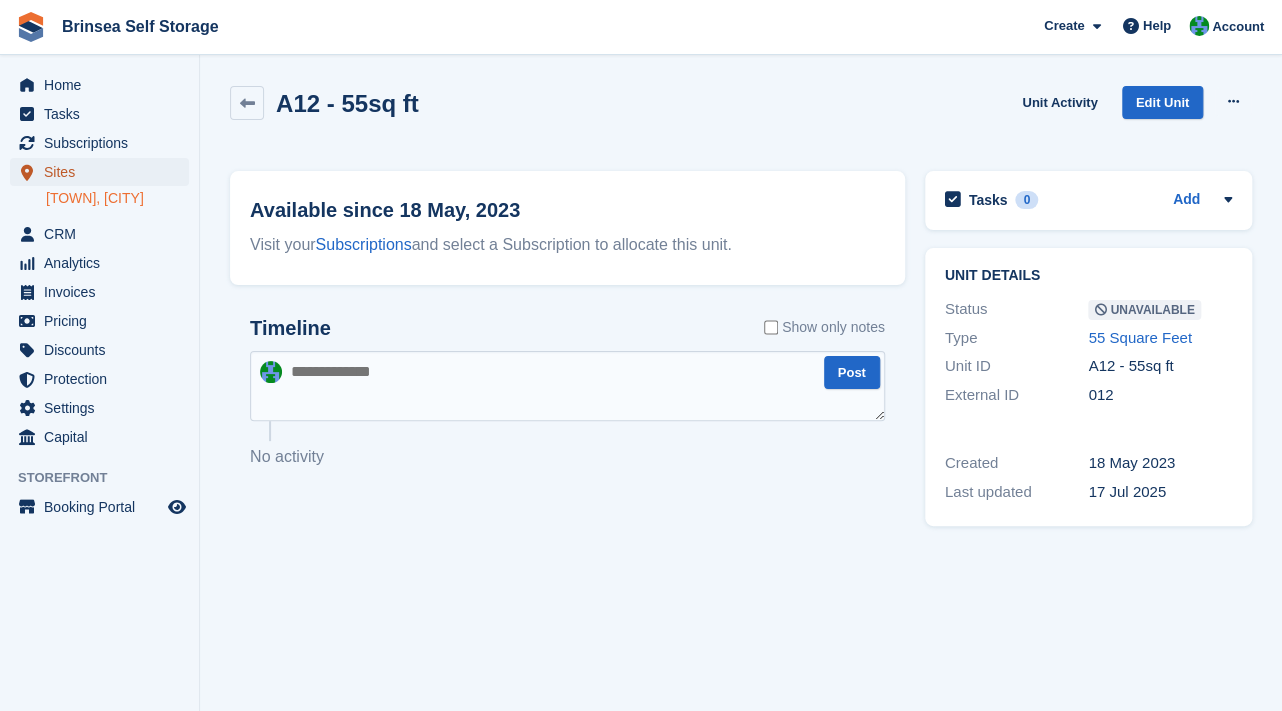 click on "Sites" at bounding box center (104, 172) 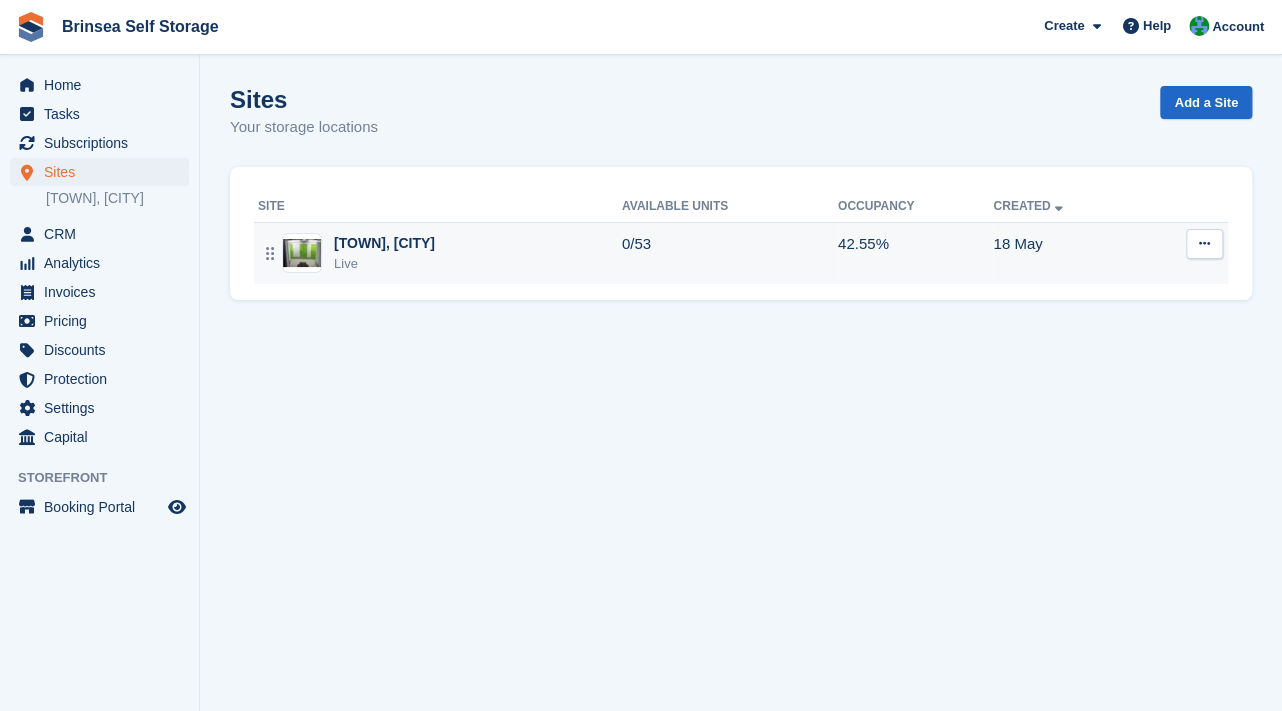 click at bounding box center (302, 253) 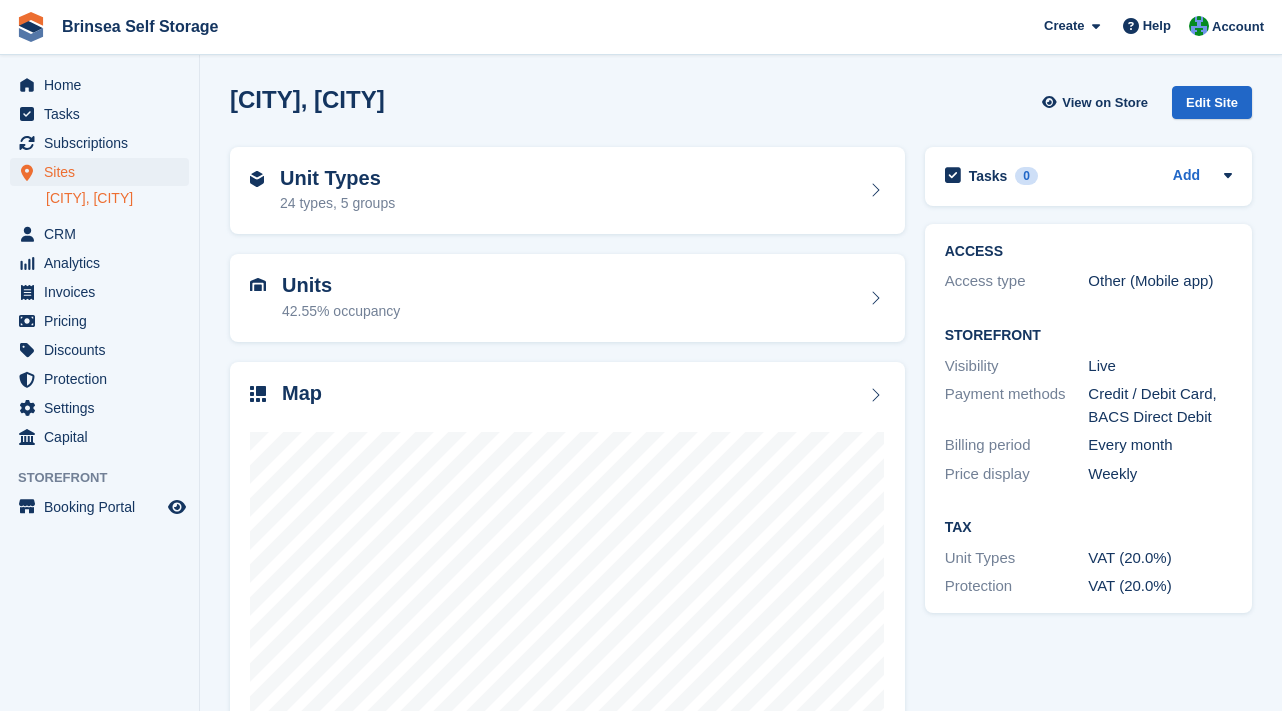 scroll, scrollTop: 0, scrollLeft: 0, axis: both 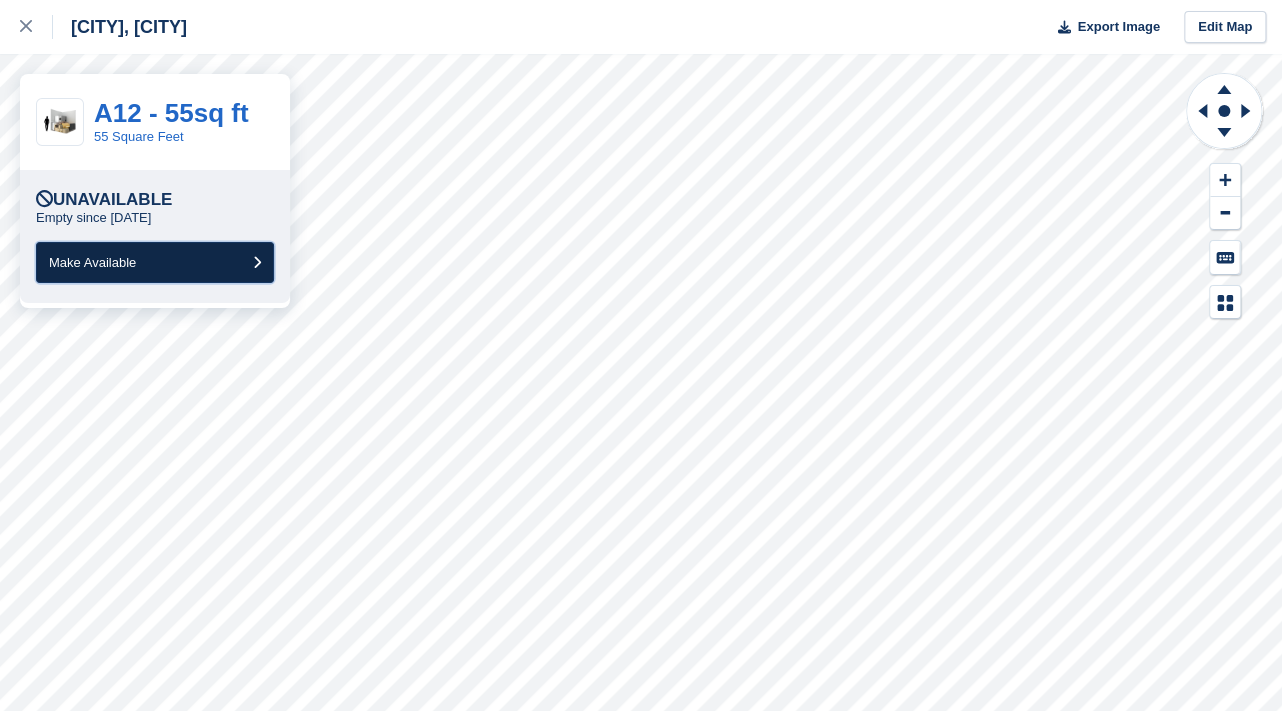 click on "Make Available" at bounding box center [155, 262] 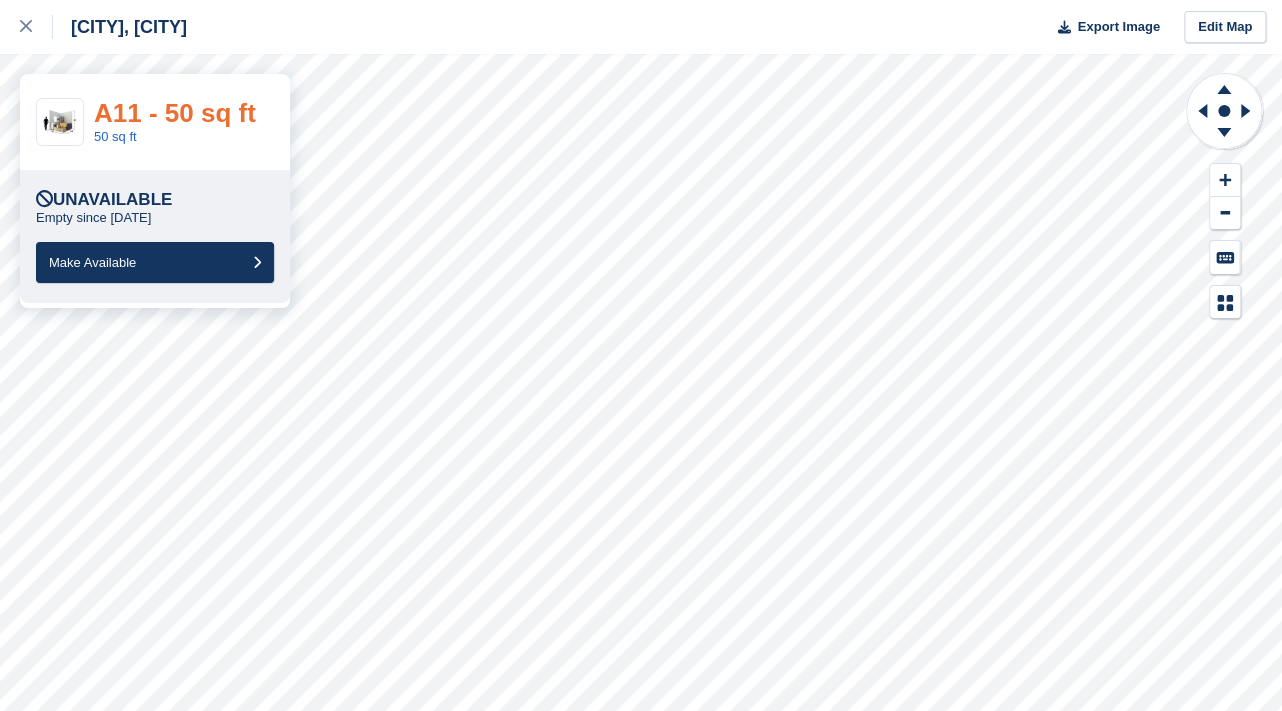 click on "A11 - 50 sq ft" at bounding box center (175, 113) 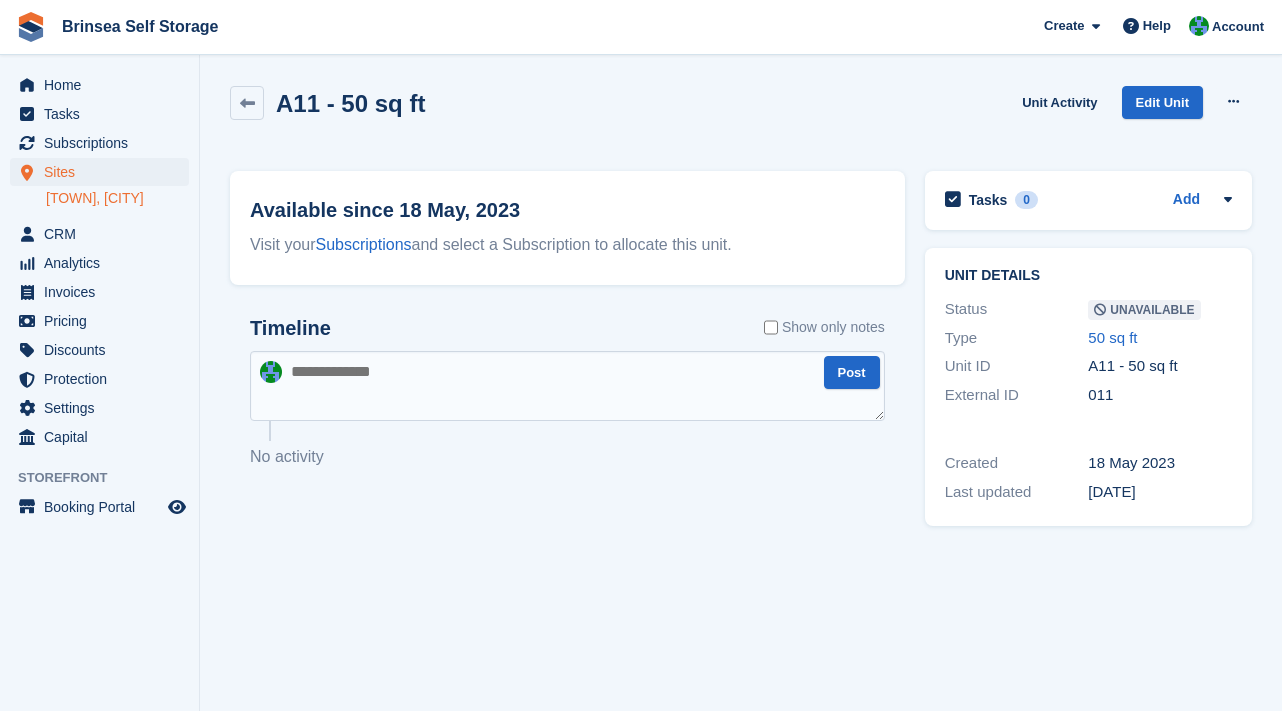 scroll, scrollTop: 0, scrollLeft: 0, axis: both 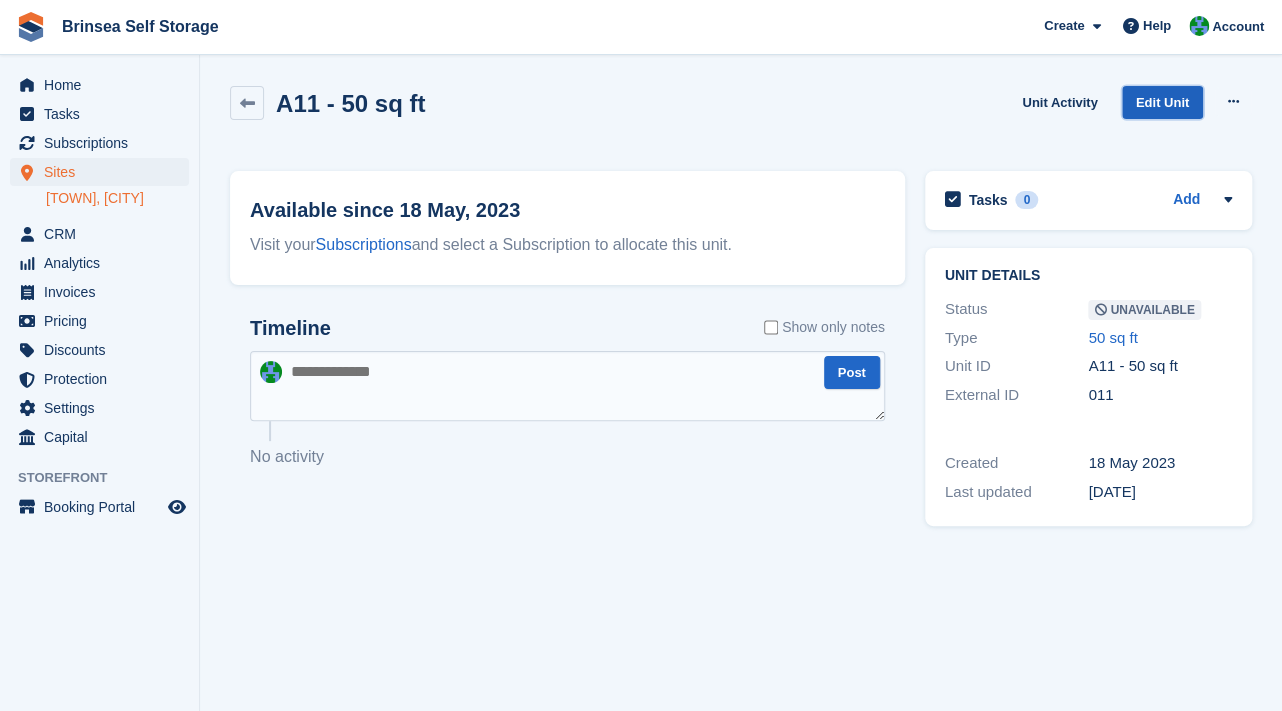 click on "Edit Unit" at bounding box center [1162, 102] 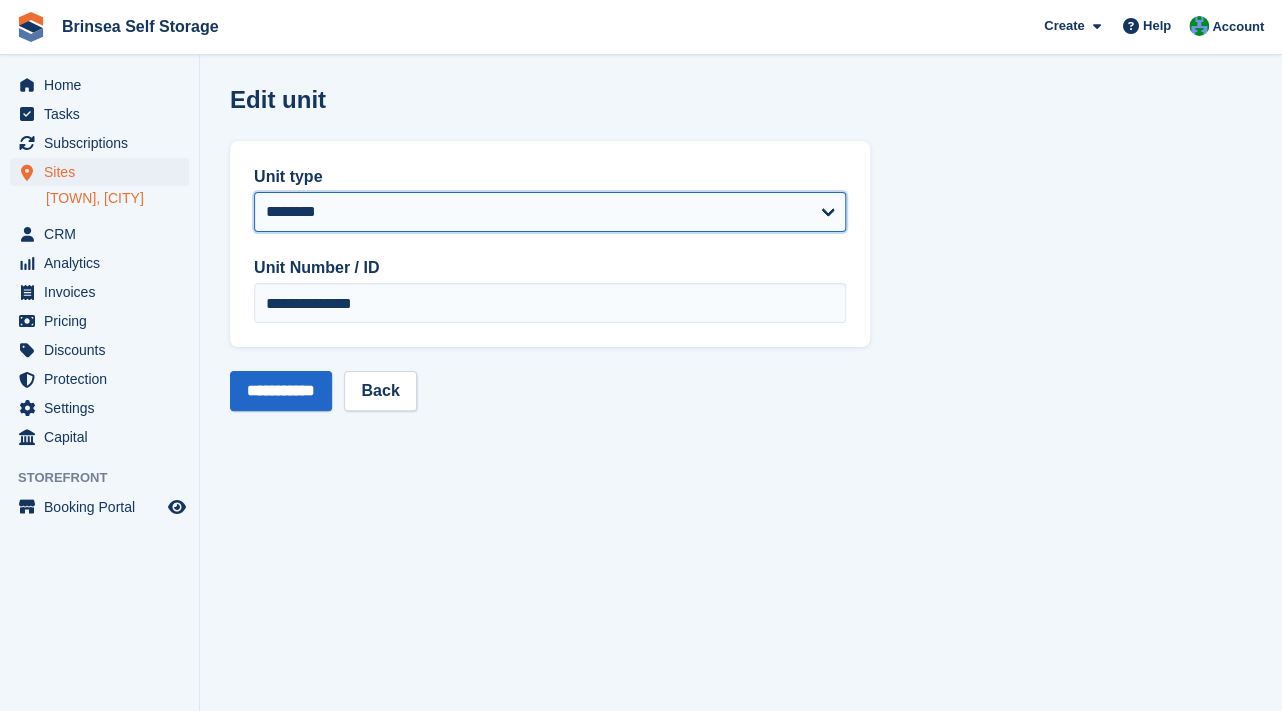 select on "*****" 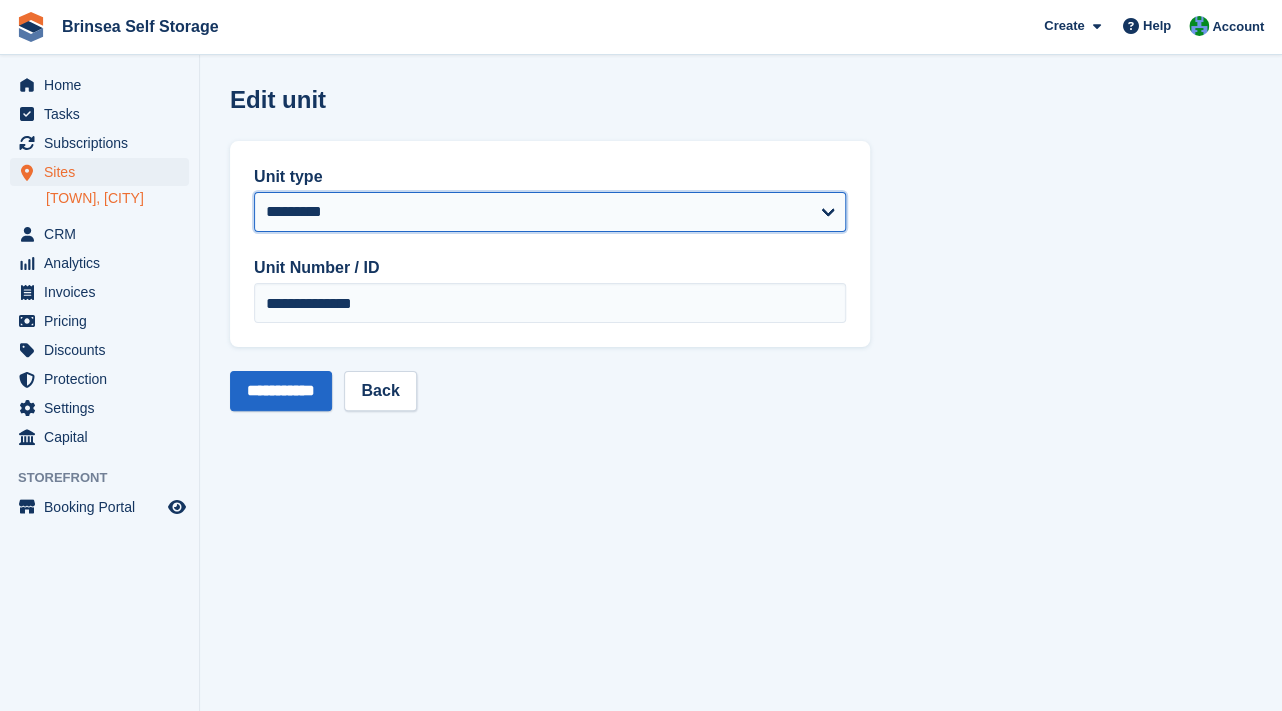click on "**********" at bounding box center [0, 0] 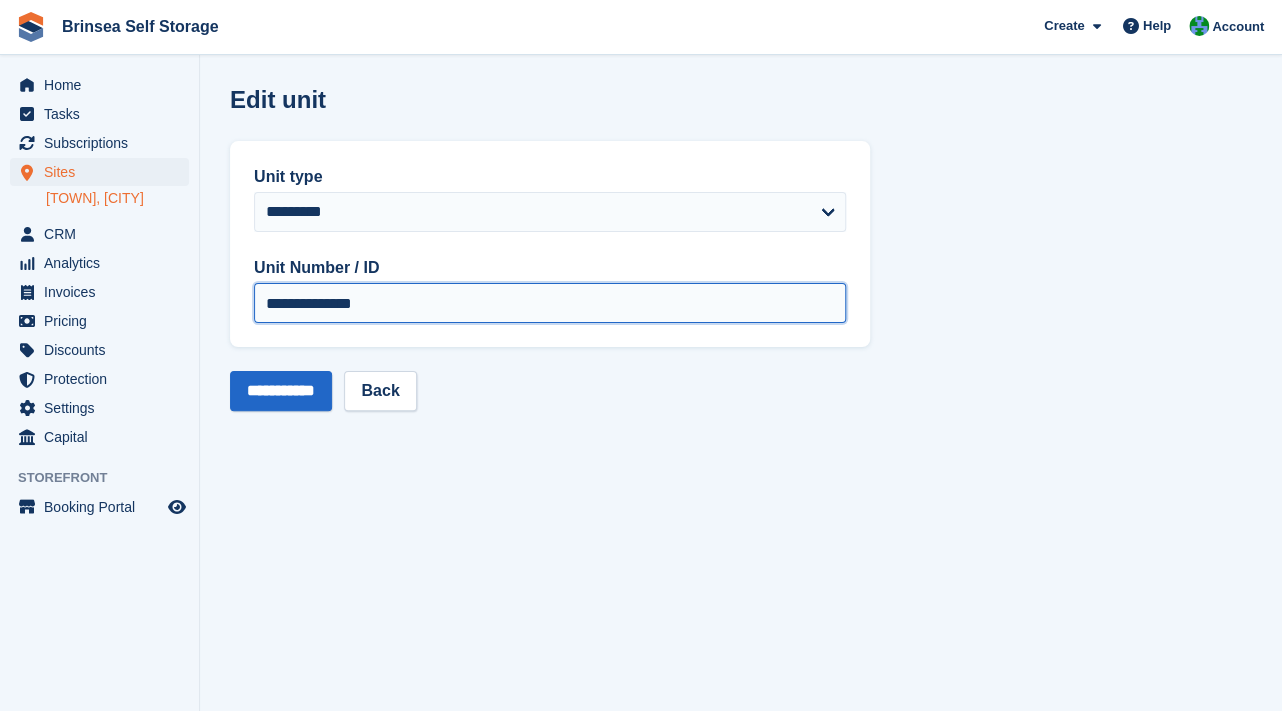 click on "**********" at bounding box center (550, 303) 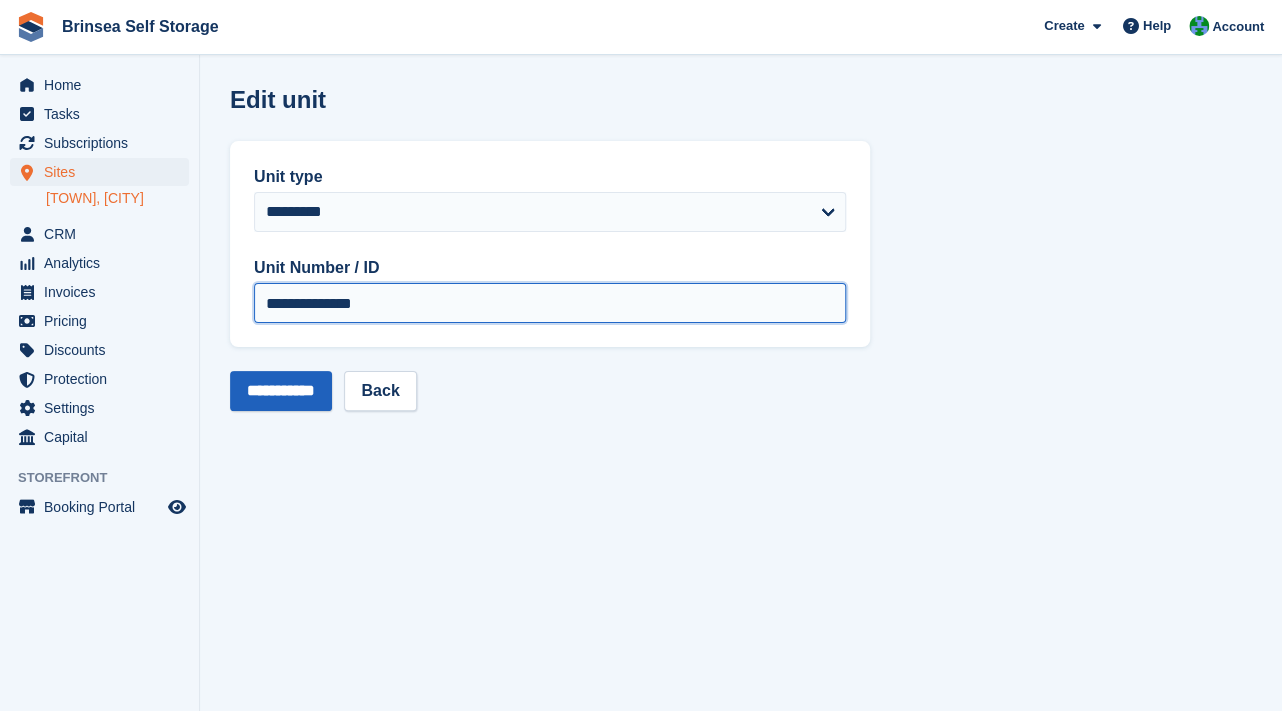 type on "**********" 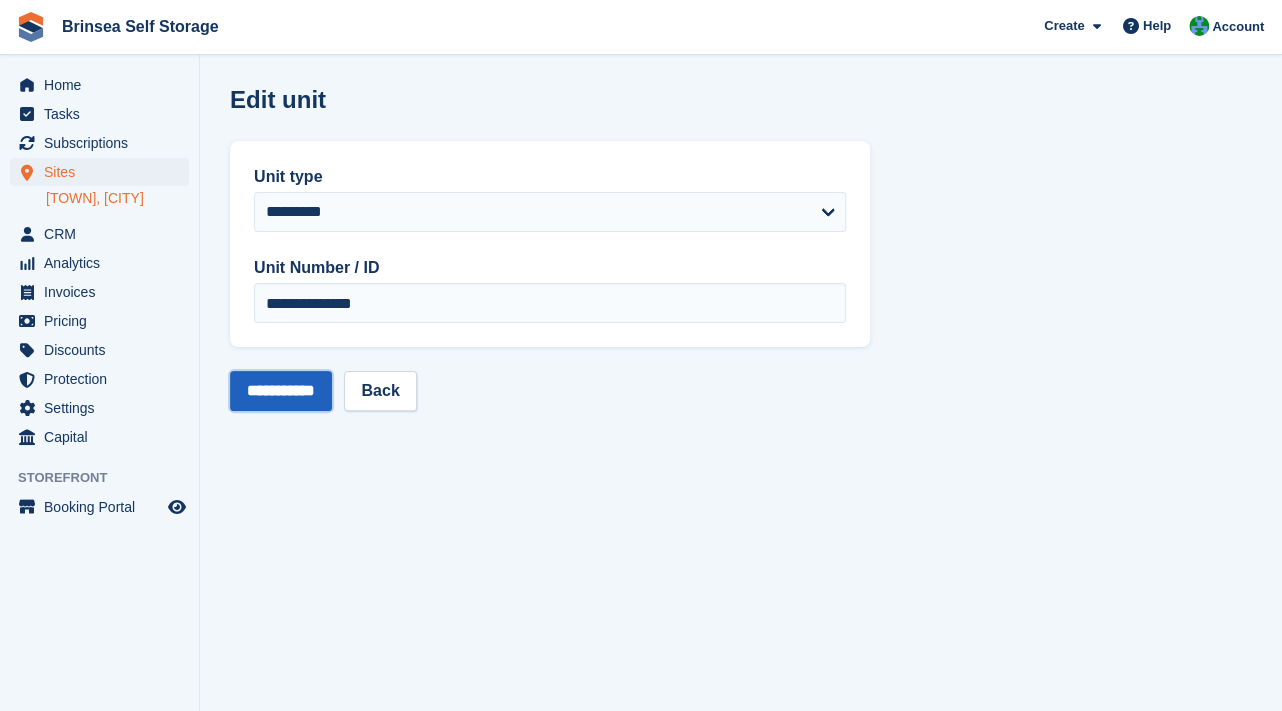 click on "**********" at bounding box center (281, 391) 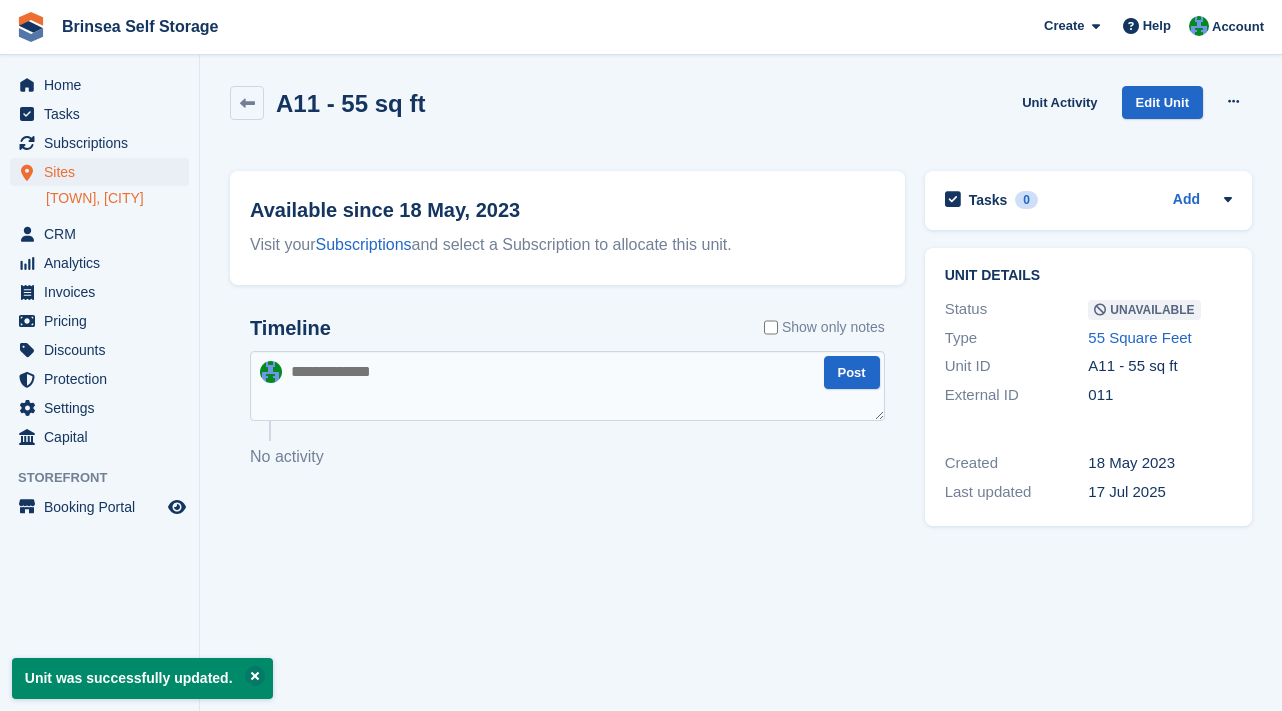 scroll, scrollTop: 0, scrollLeft: 0, axis: both 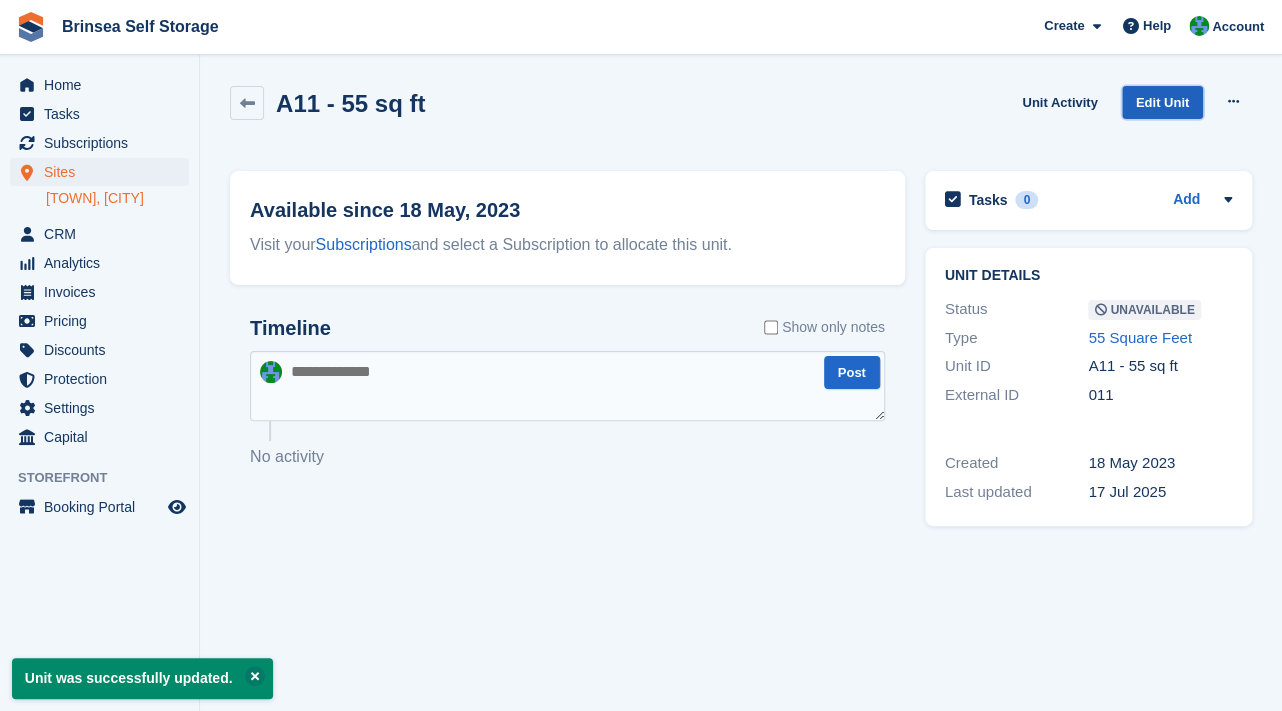 click on "Edit Unit" at bounding box center (1162, 102) 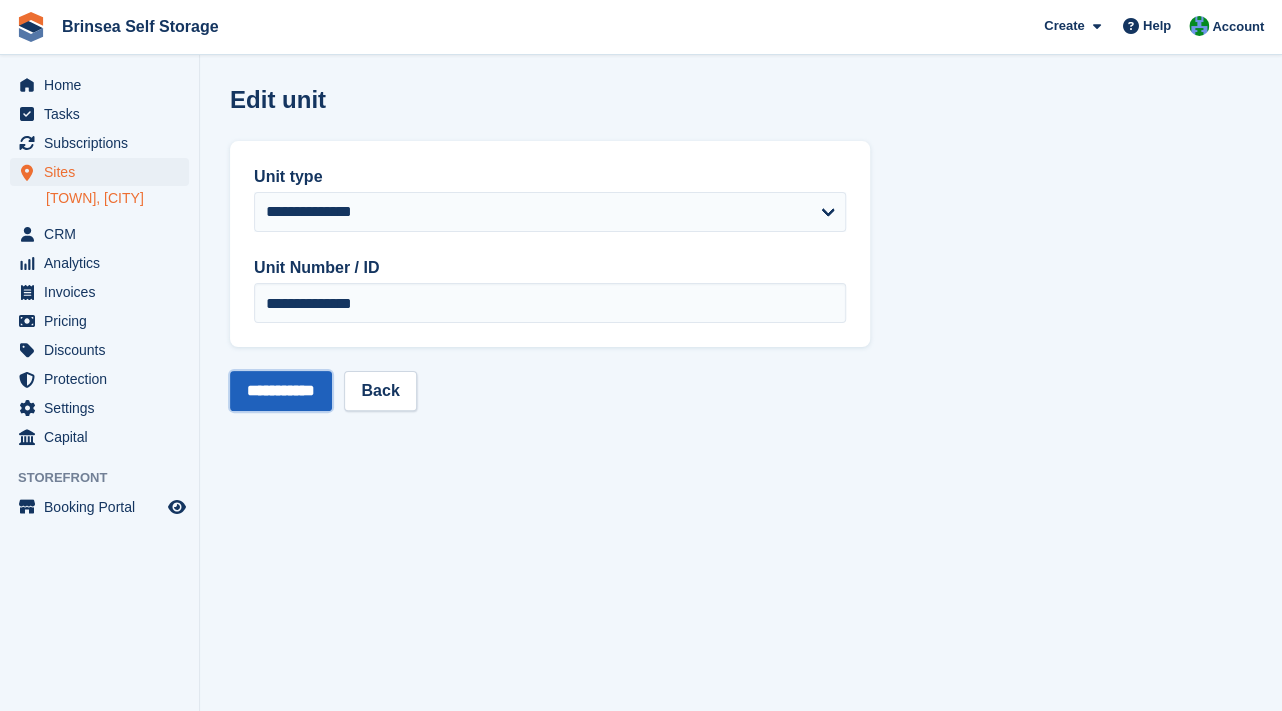 click on "**********" at bounding box center [281, 391] 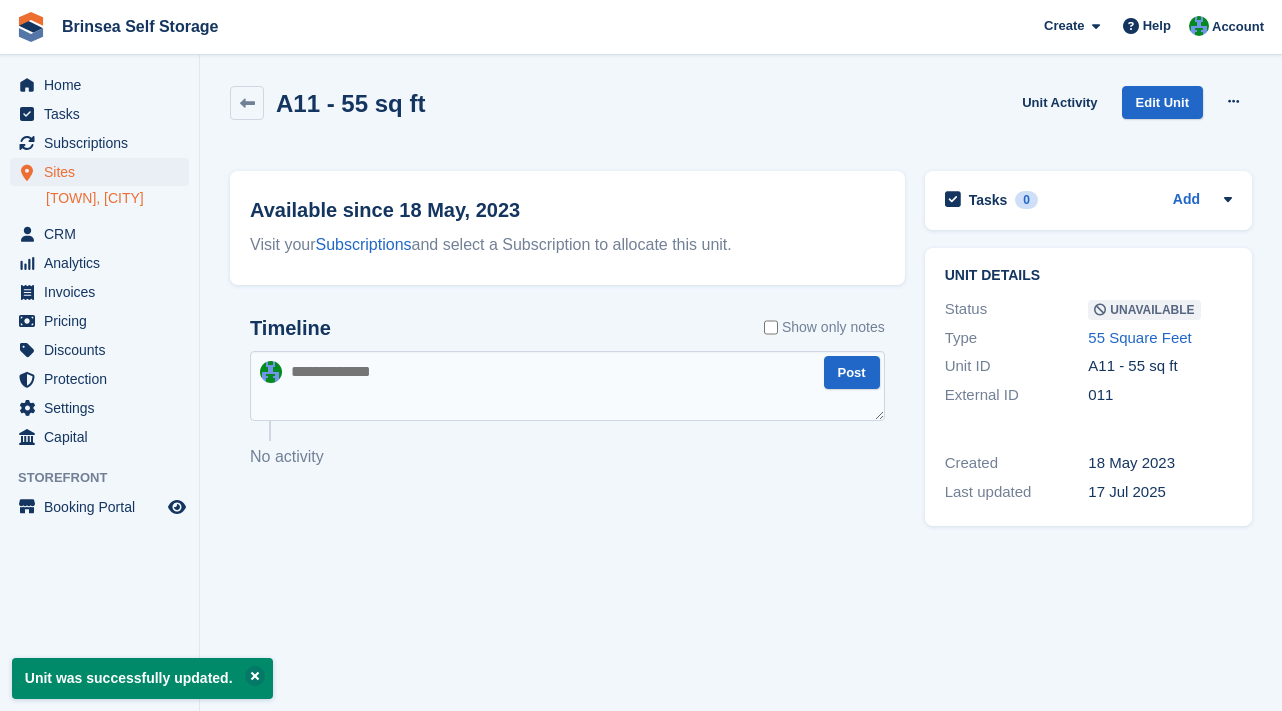 scroll, scrollTop: 0, scrollLeft: 0, axis: both 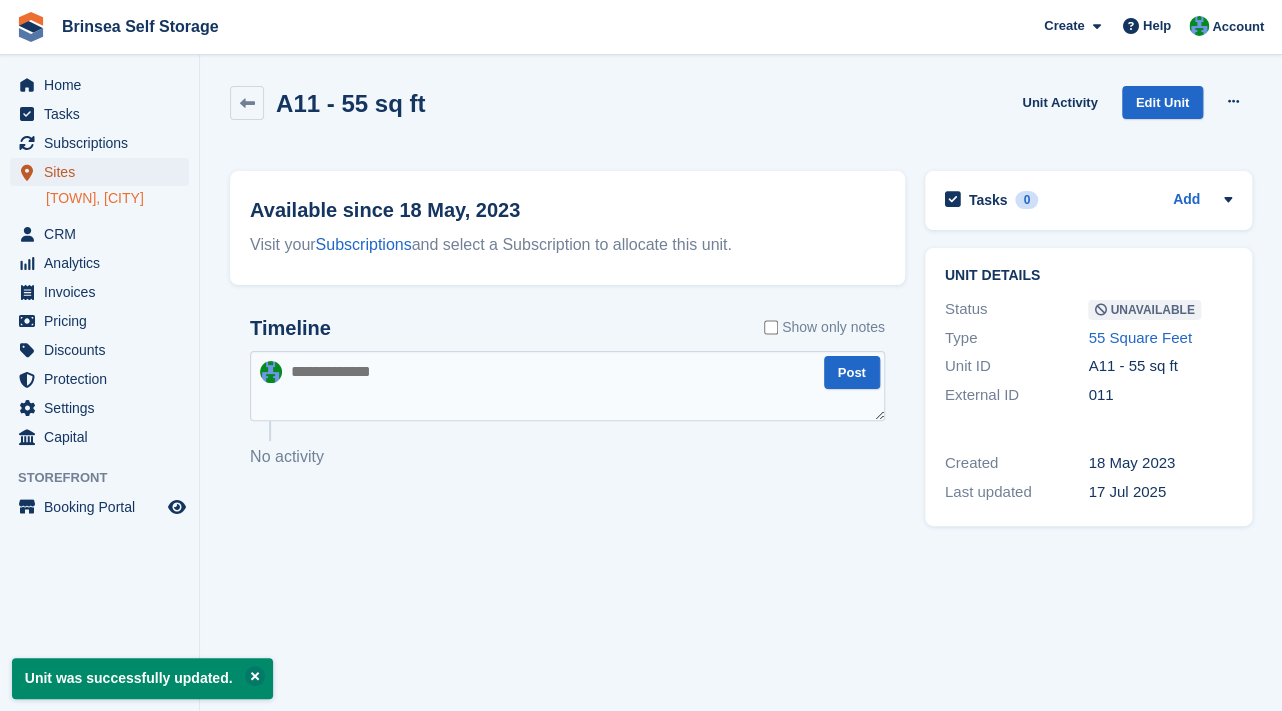 click on "Sites" at bounding box center [104, 172] 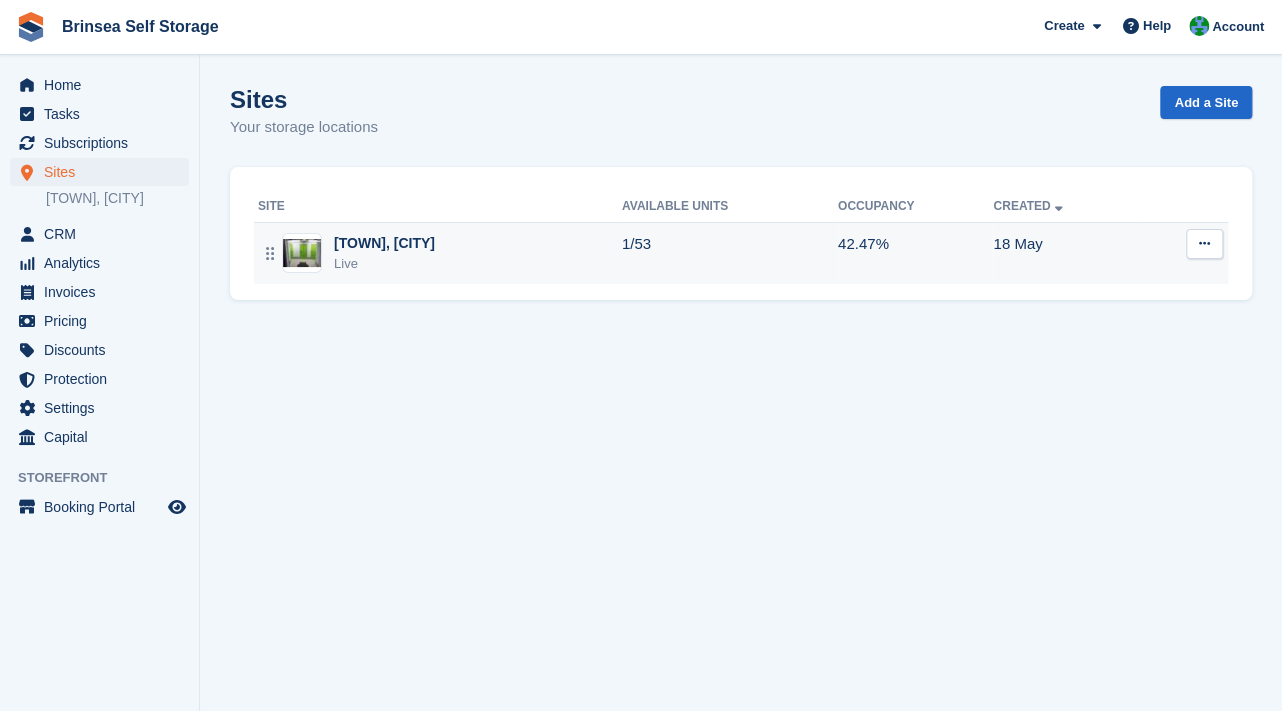 click on "[TOWN], [CITY]" at bounding box center (384, 243) 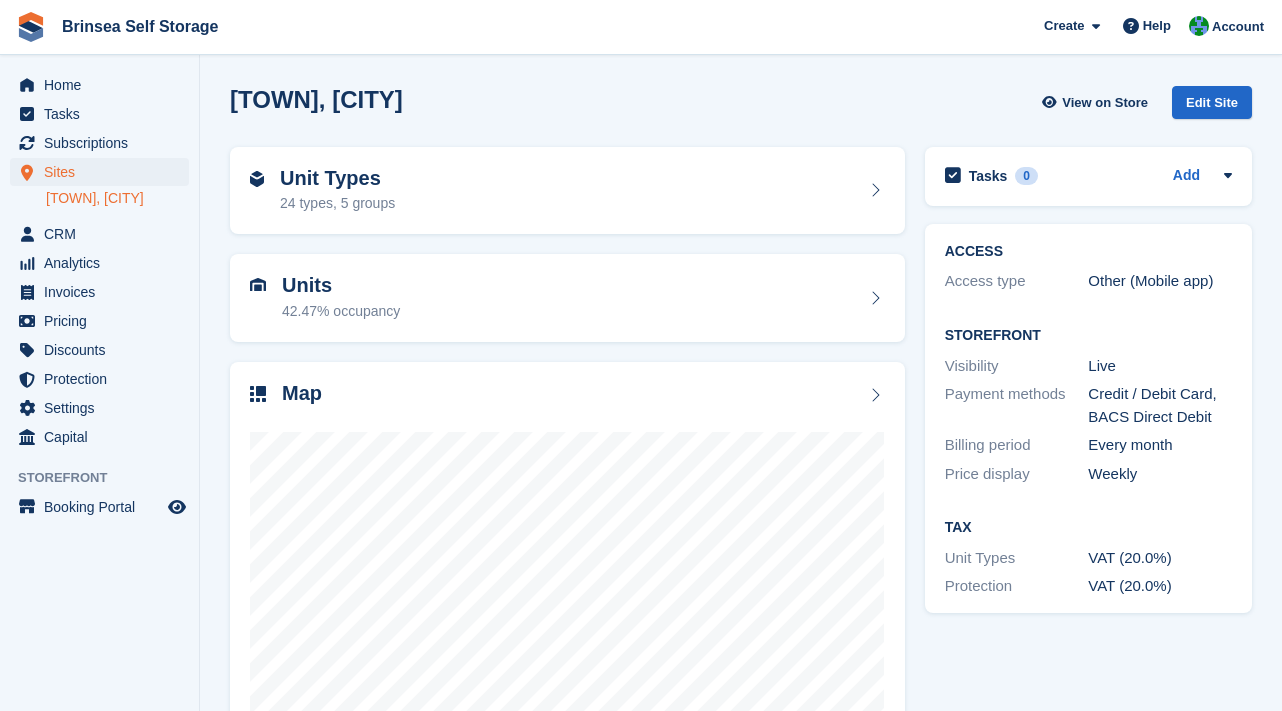 scroll, scrollTop: 0, scrollLeft: 0, axis: both 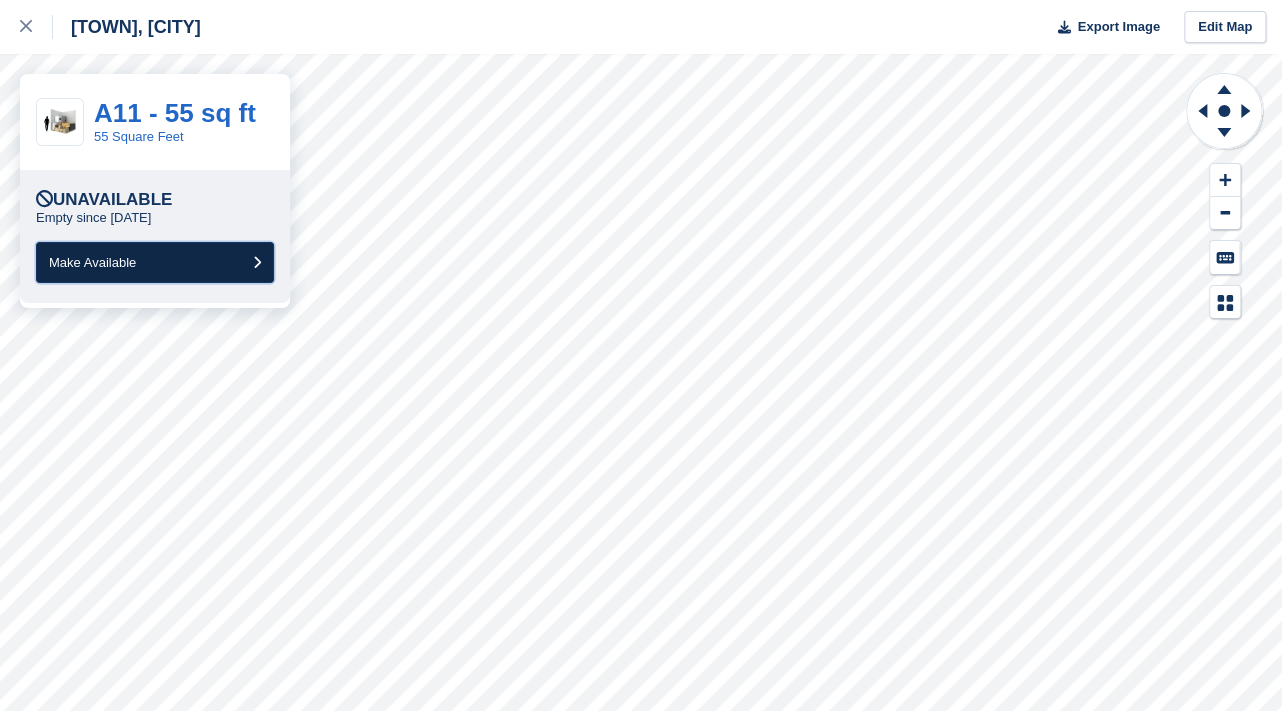 click on "Make Available" at bounding box center [155, 262] 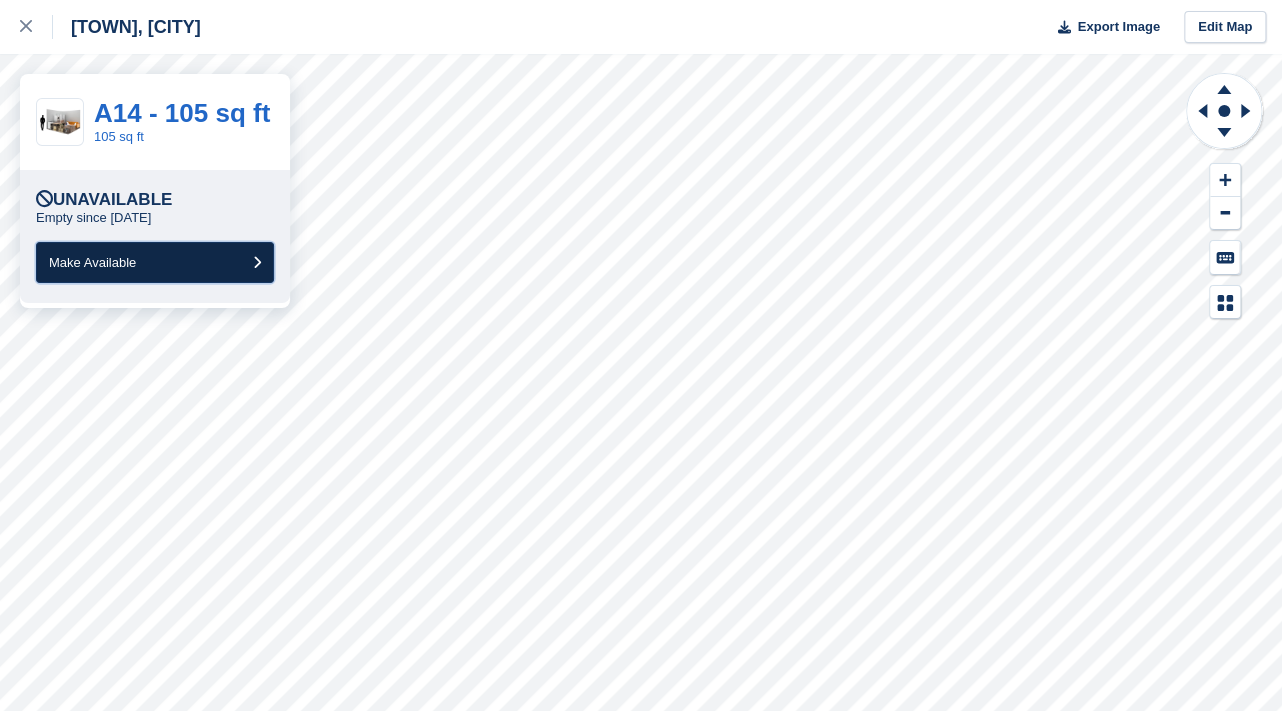 click on "Make Available" at bounding box center [155, 262] 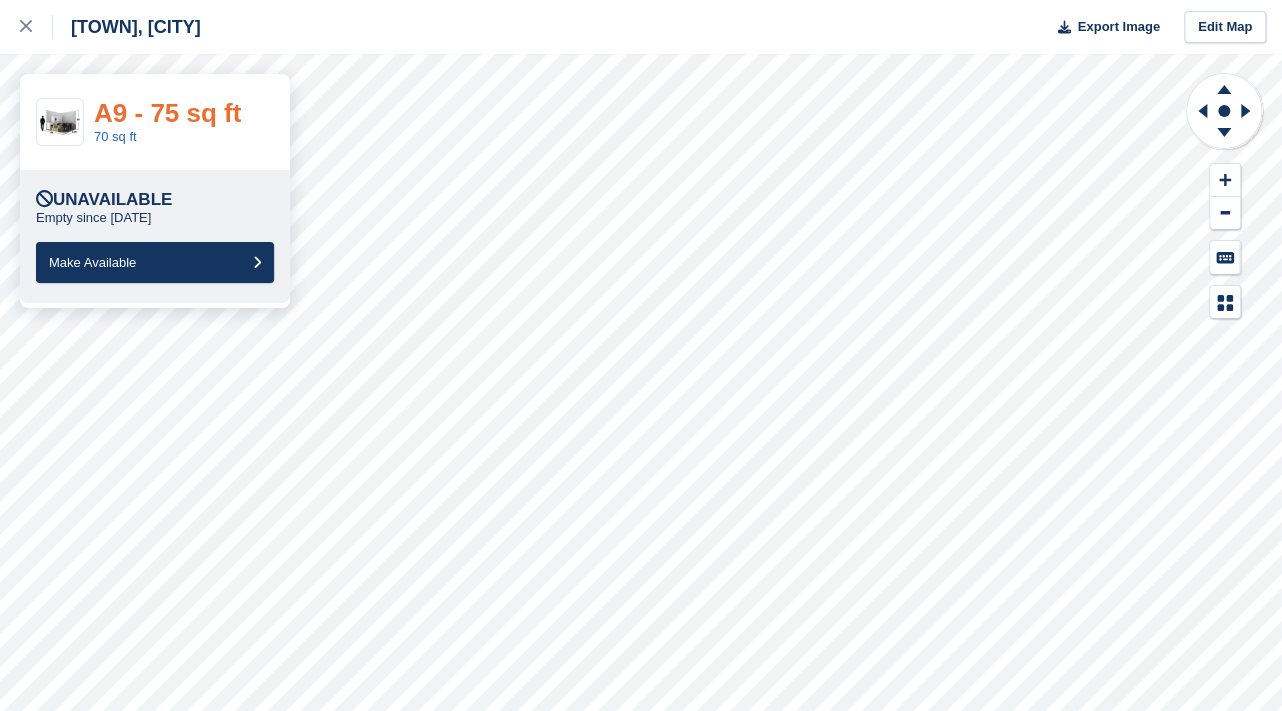 click on "A9 - 75 sq ft" at bounding box center [167, 113] 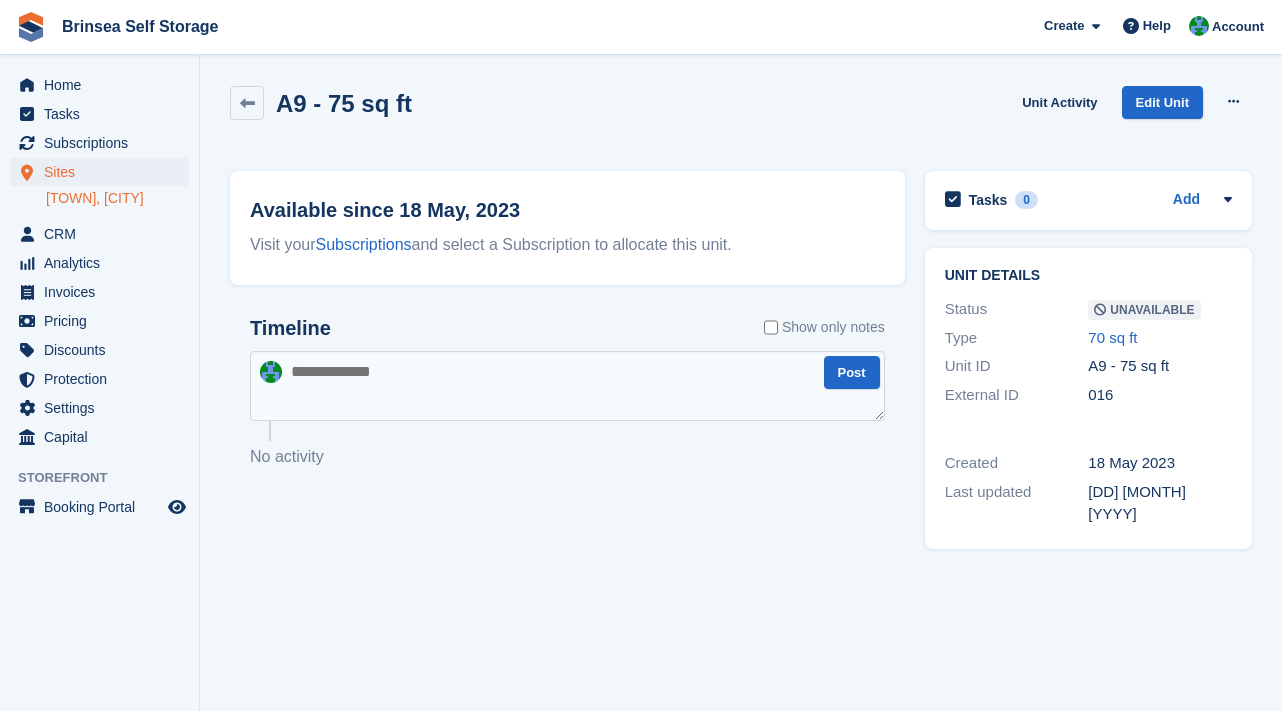 scroll, scrollTop: 0, scrollLeft: 0, axis: both 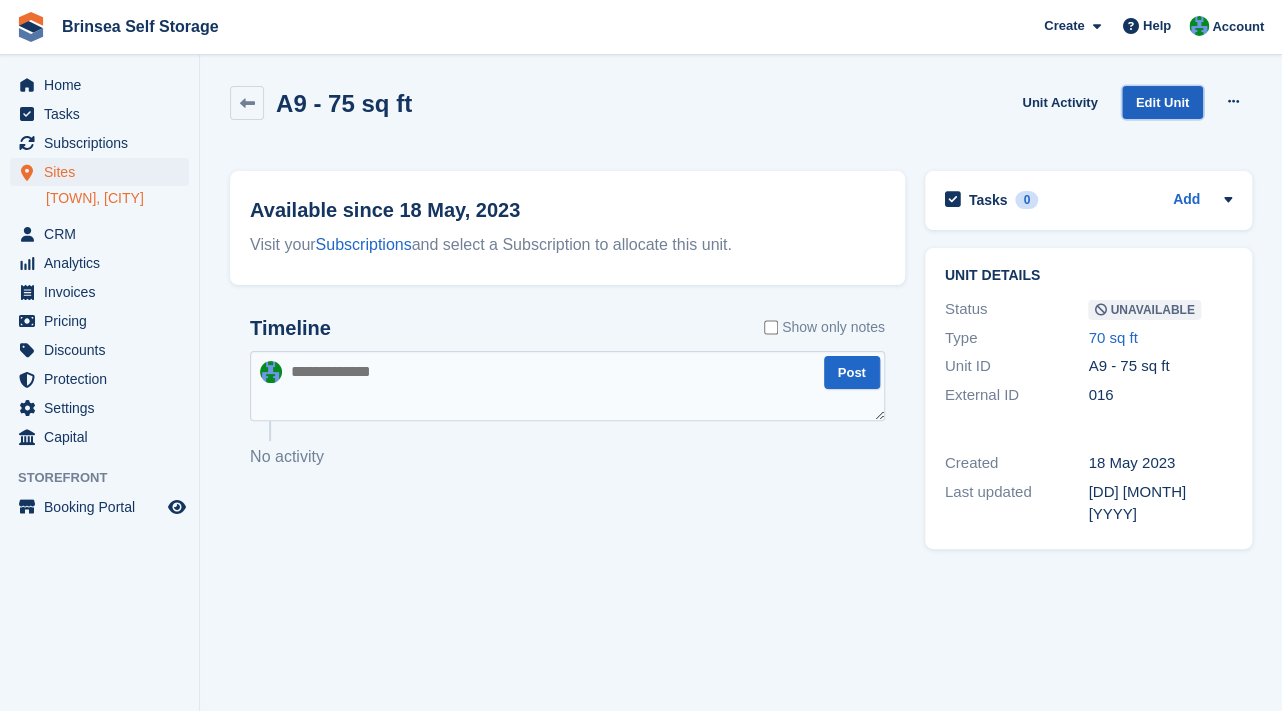 click on "Edit Unit" at bounding box center (1162, 102) 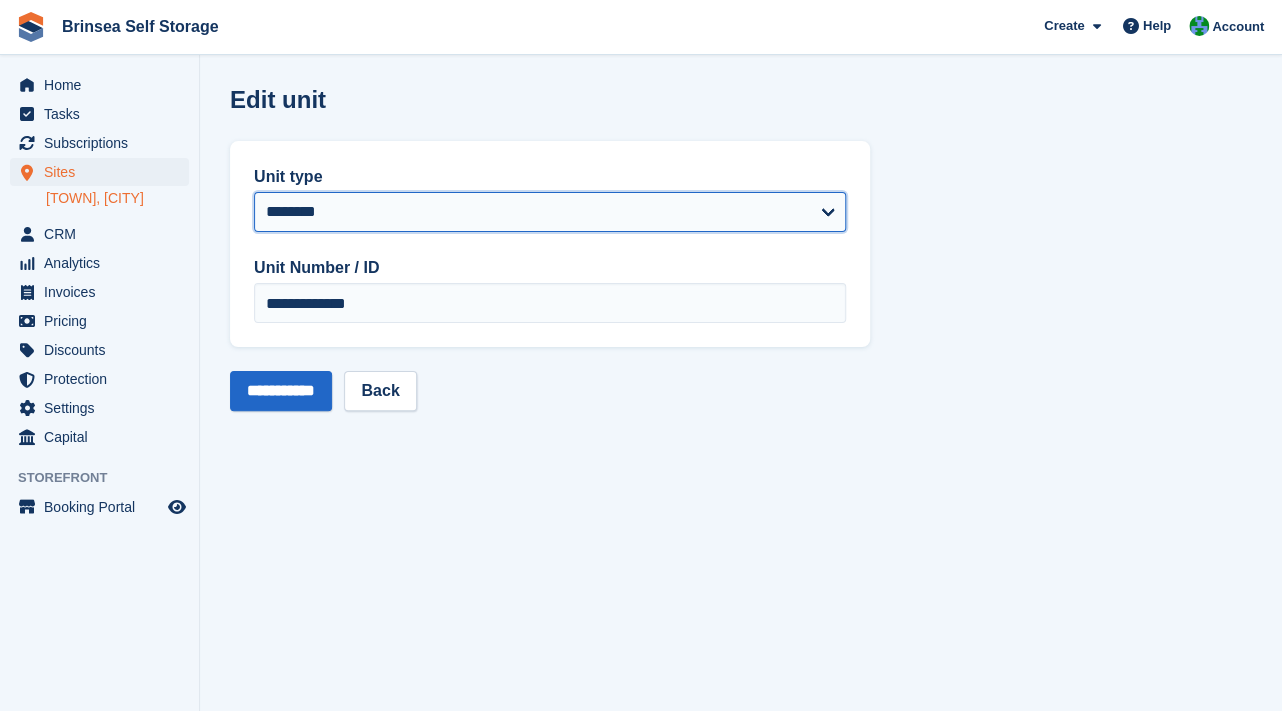 select on "*****" 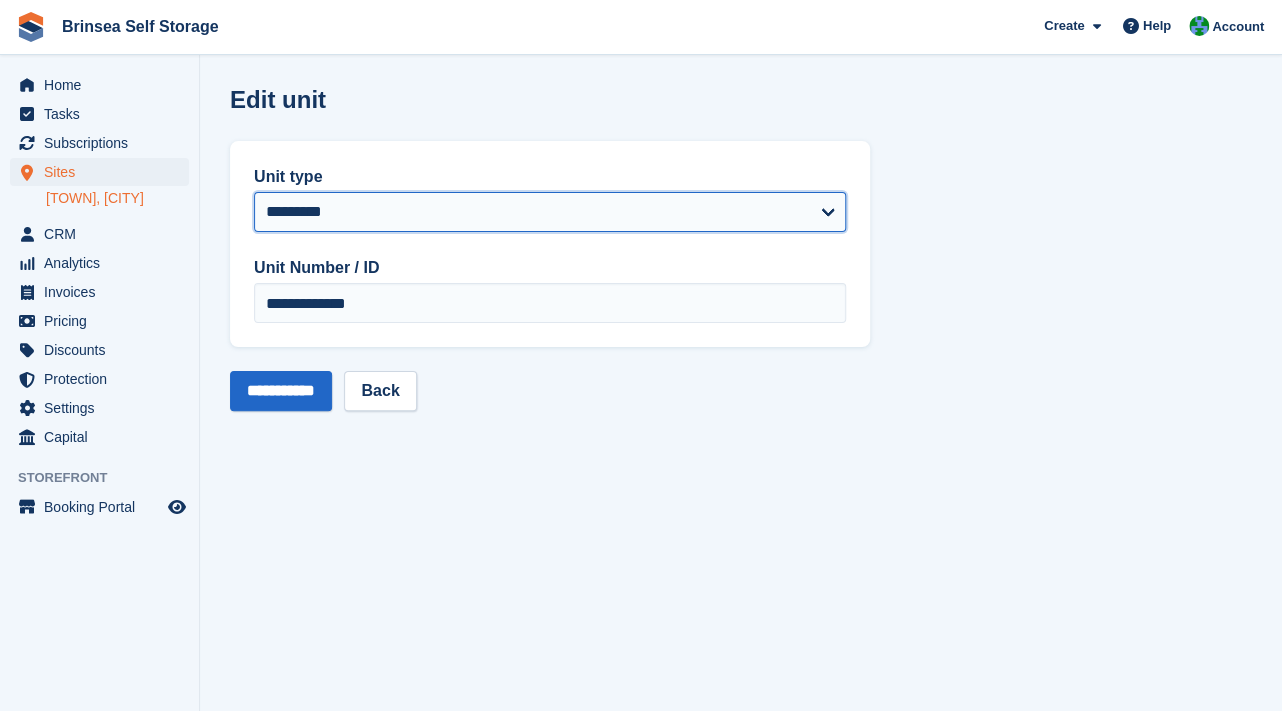 click on "********" at bounding box center [0, 0] 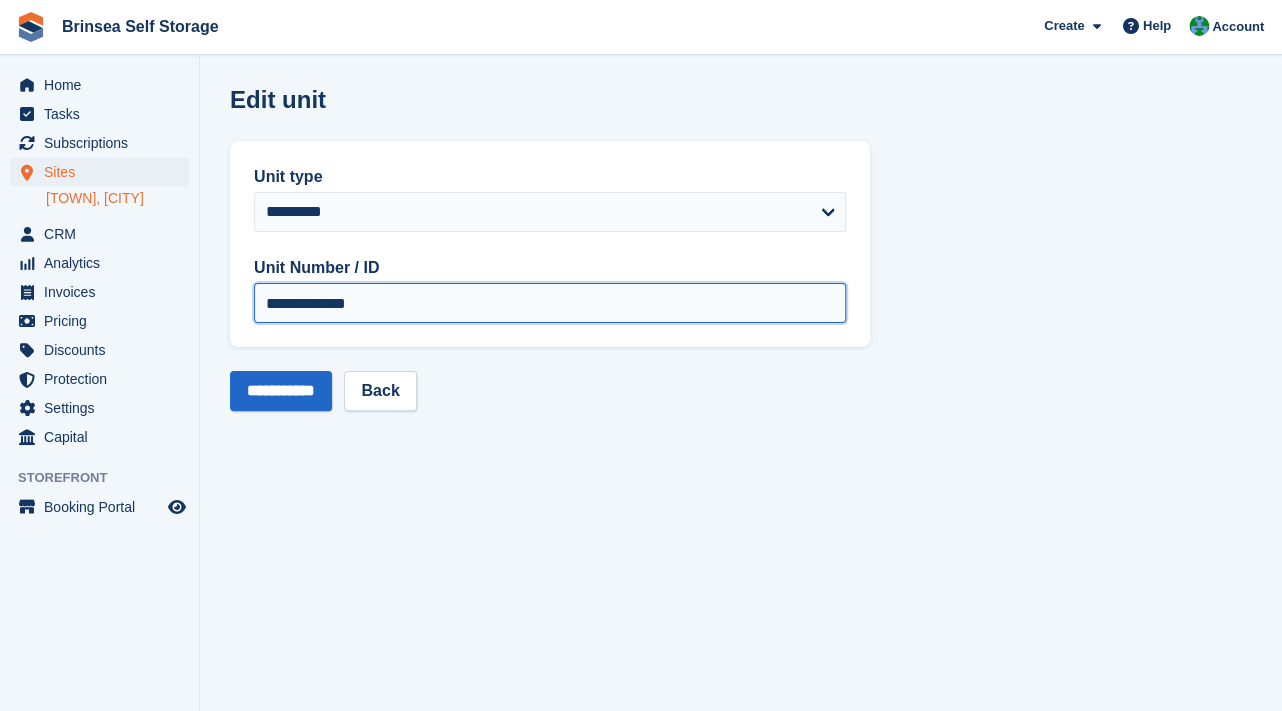 click on "**********" at bounding box center [550, 303] 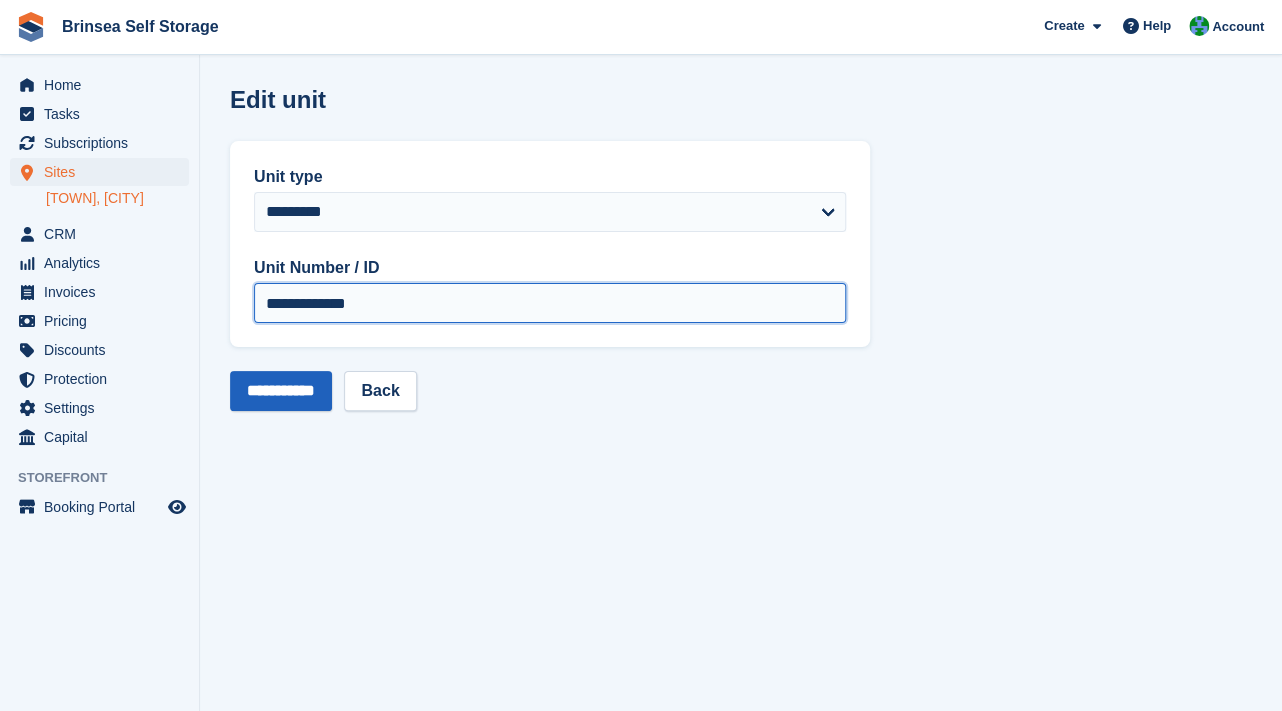 type on "**********" 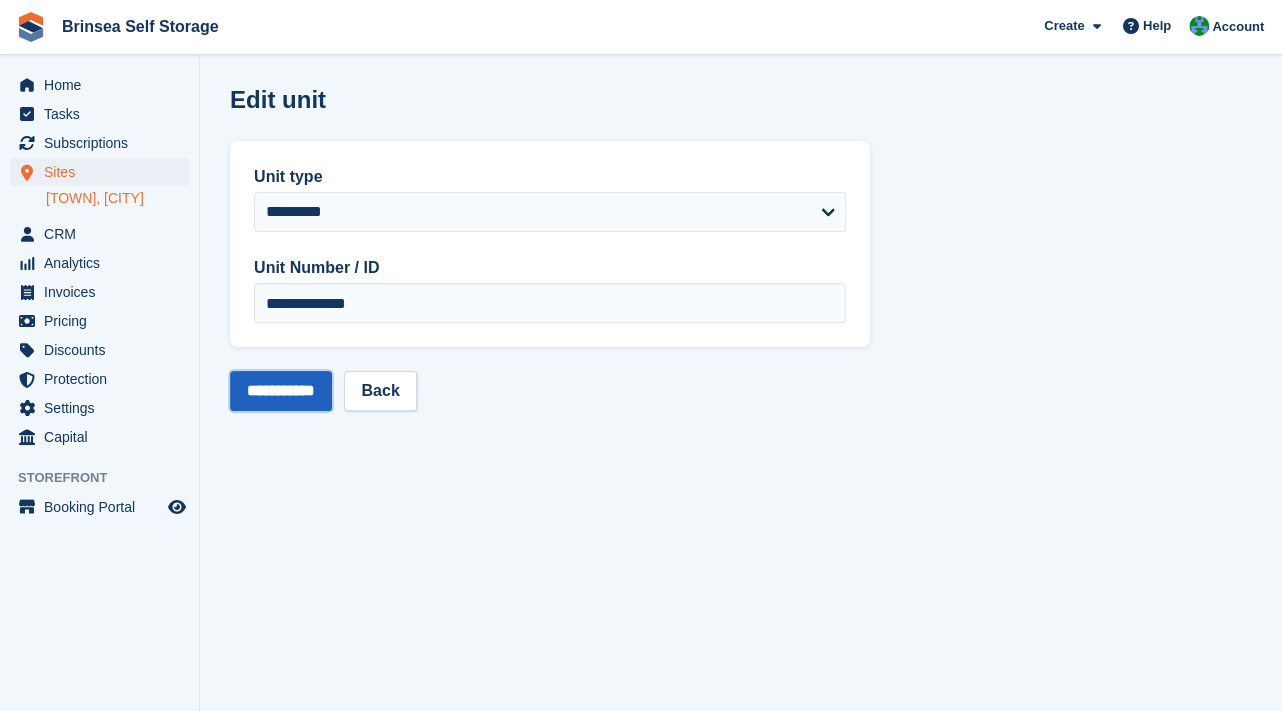 click on "**********" at bounding box center [281, 391] 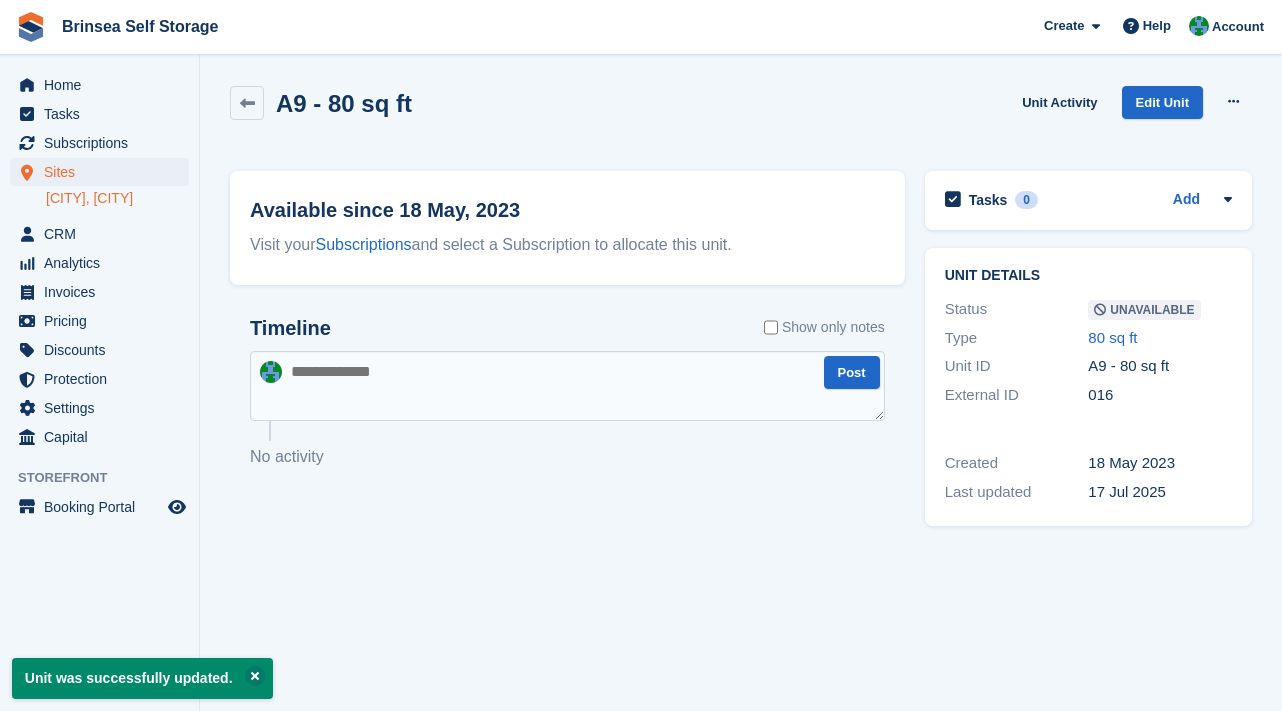 scroll, scrollTop: 0, scrollLeft: 0, axis: both 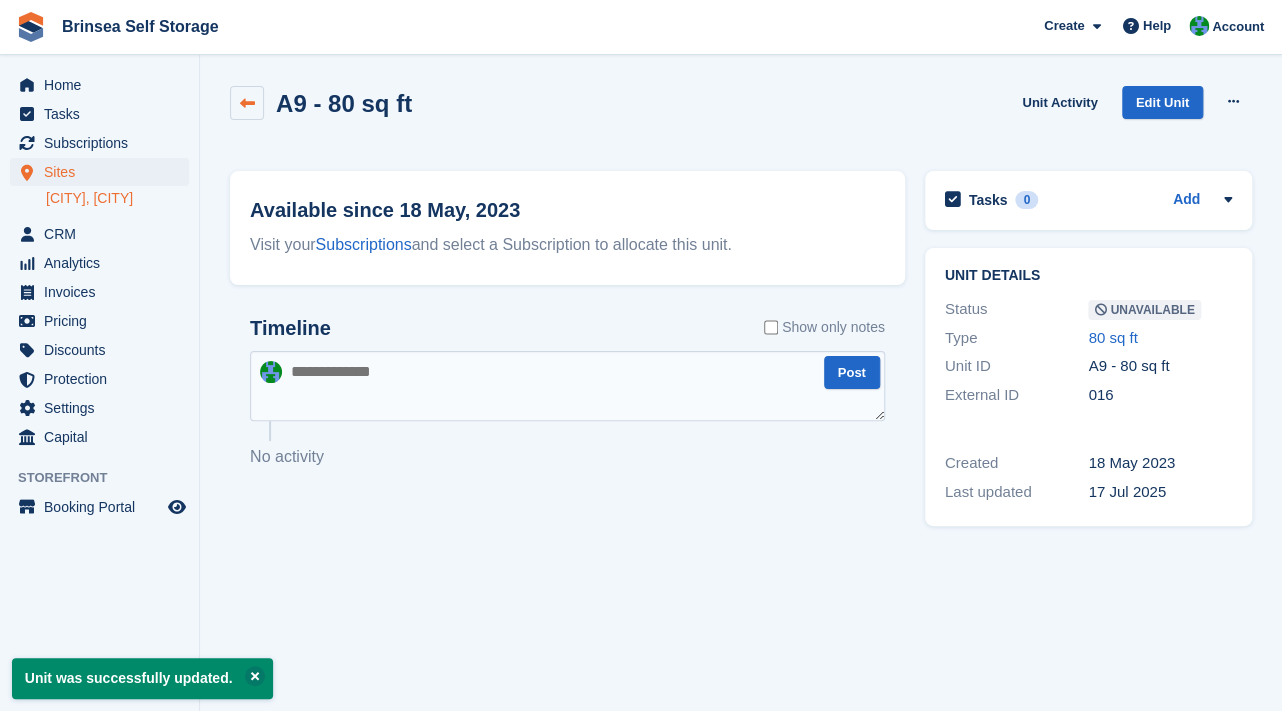 click at bounding box center (247, 103) 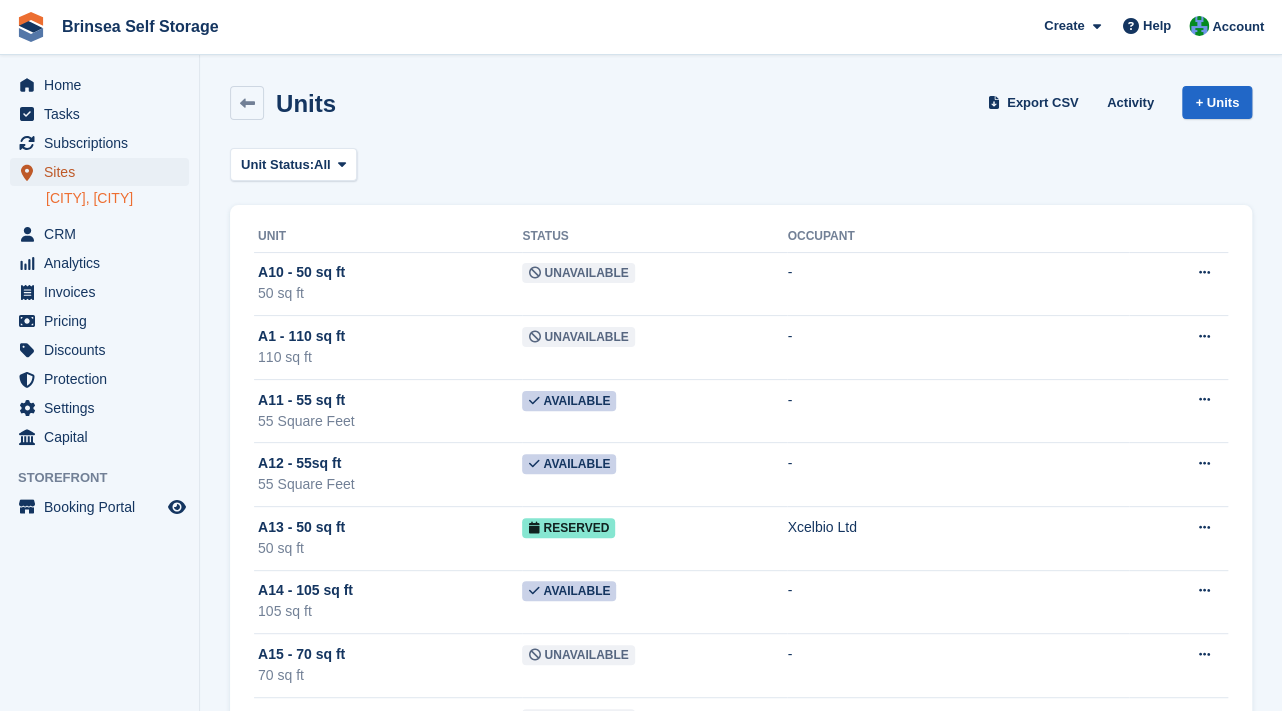 click on "Sites" at bounding box center (104, 172) 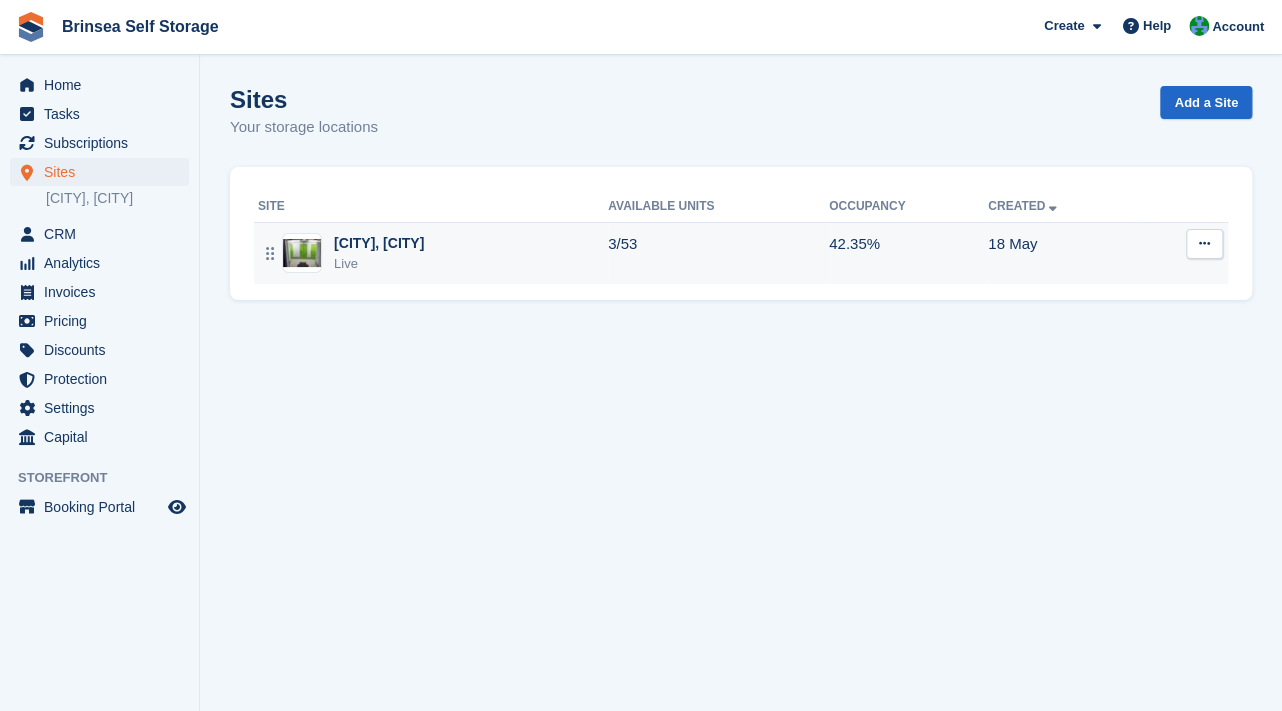 click on "[TOWN], [CITY]" at bounding box center (379, 243) 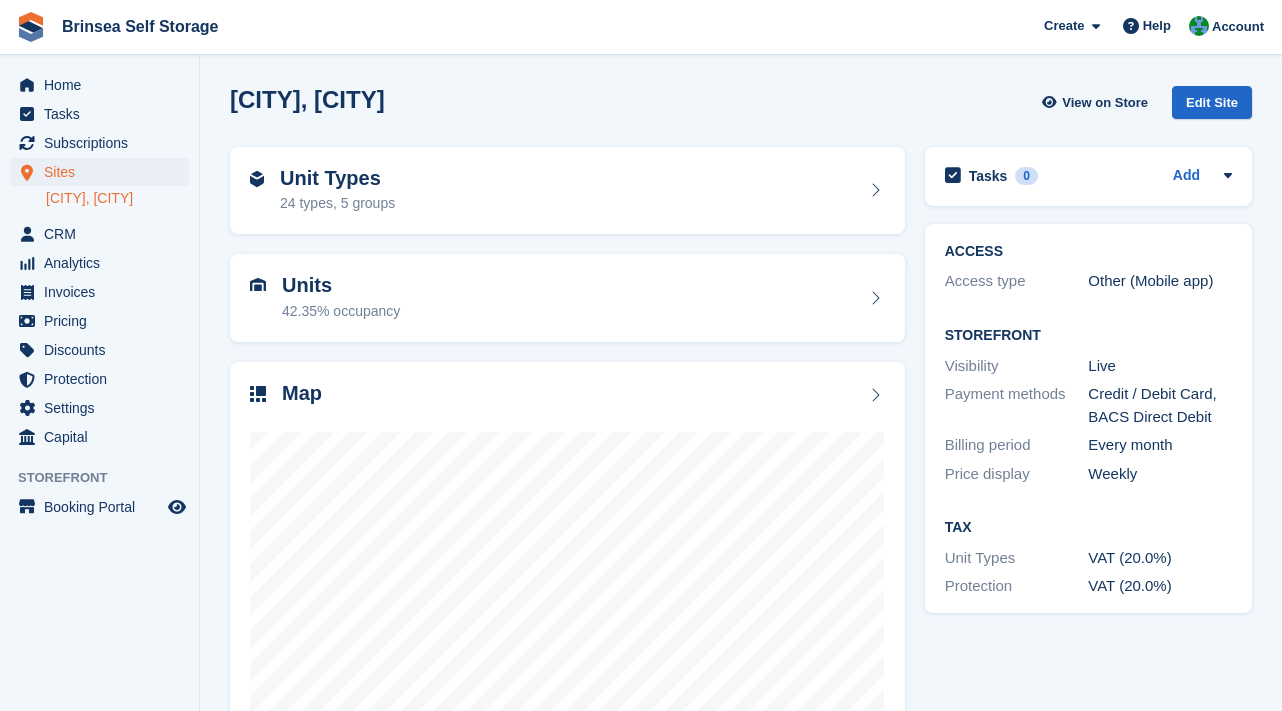 scroll, scrollTop: 0, scrollLeft: 0, axis: both 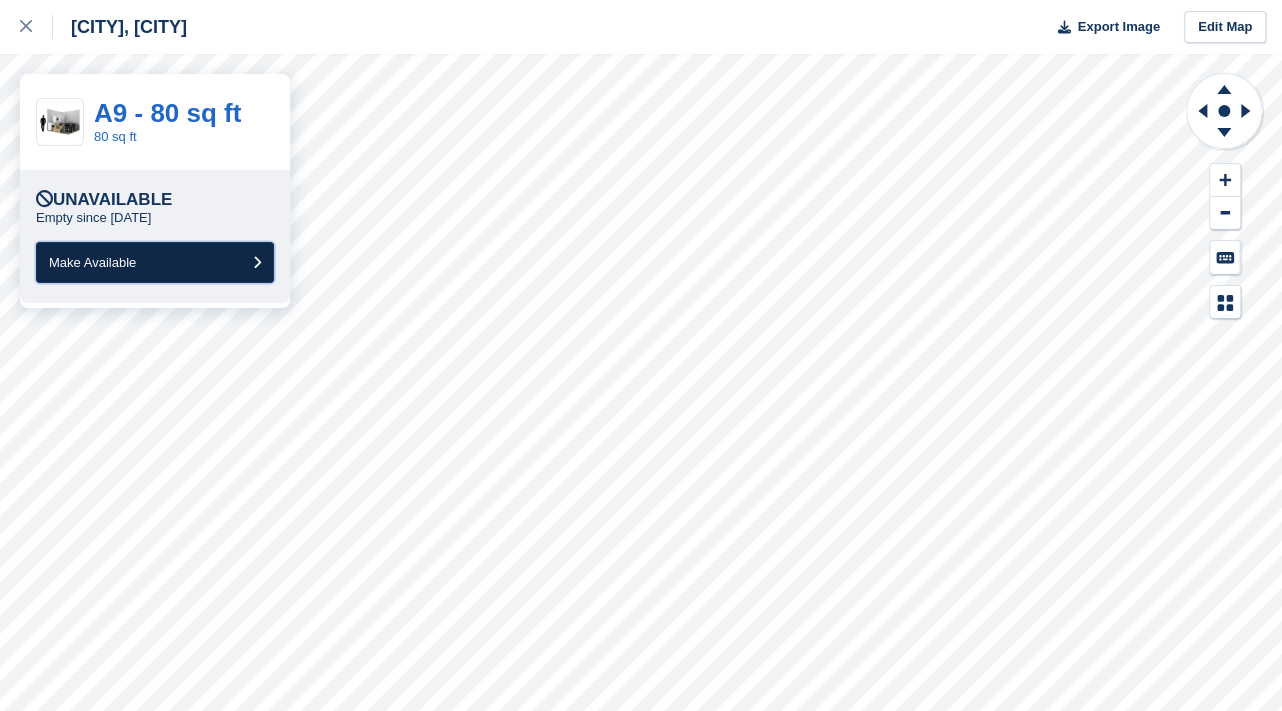 click on "Make Available" at bounding box center (155, 262) 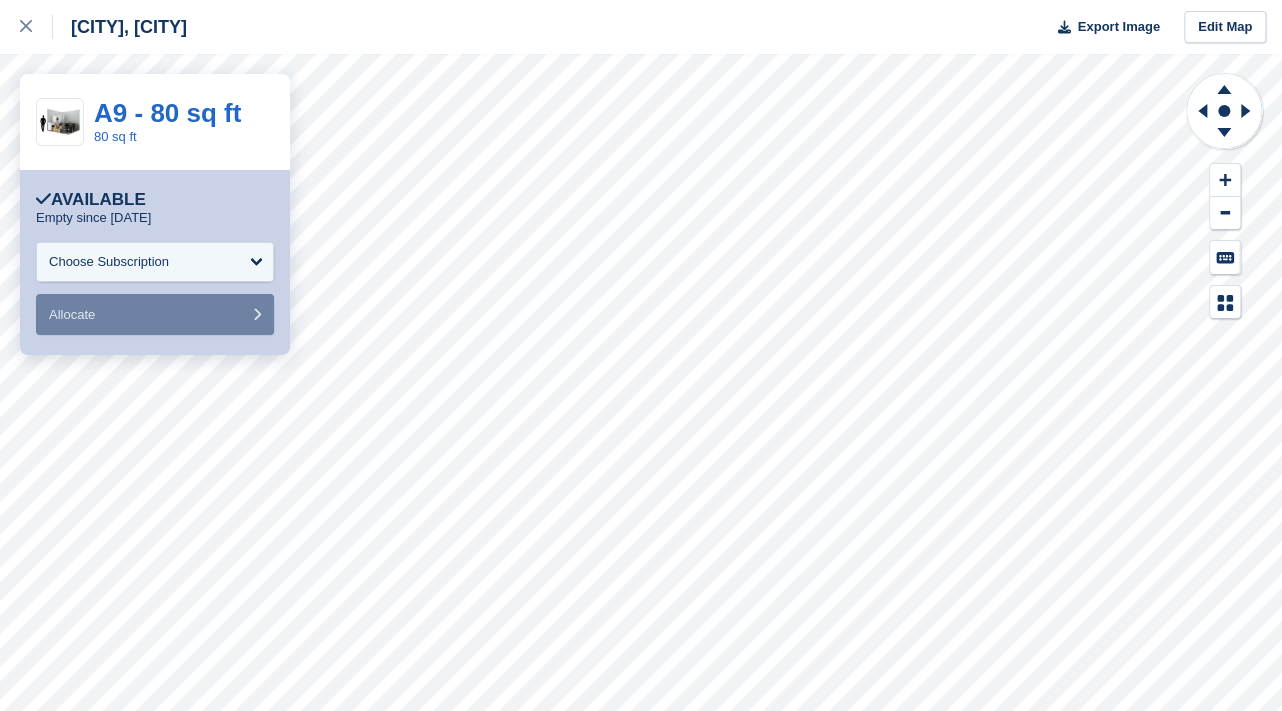 click on "Congresbury, Bristol  Export Image Edit Map" at bounding box center (641, 27) 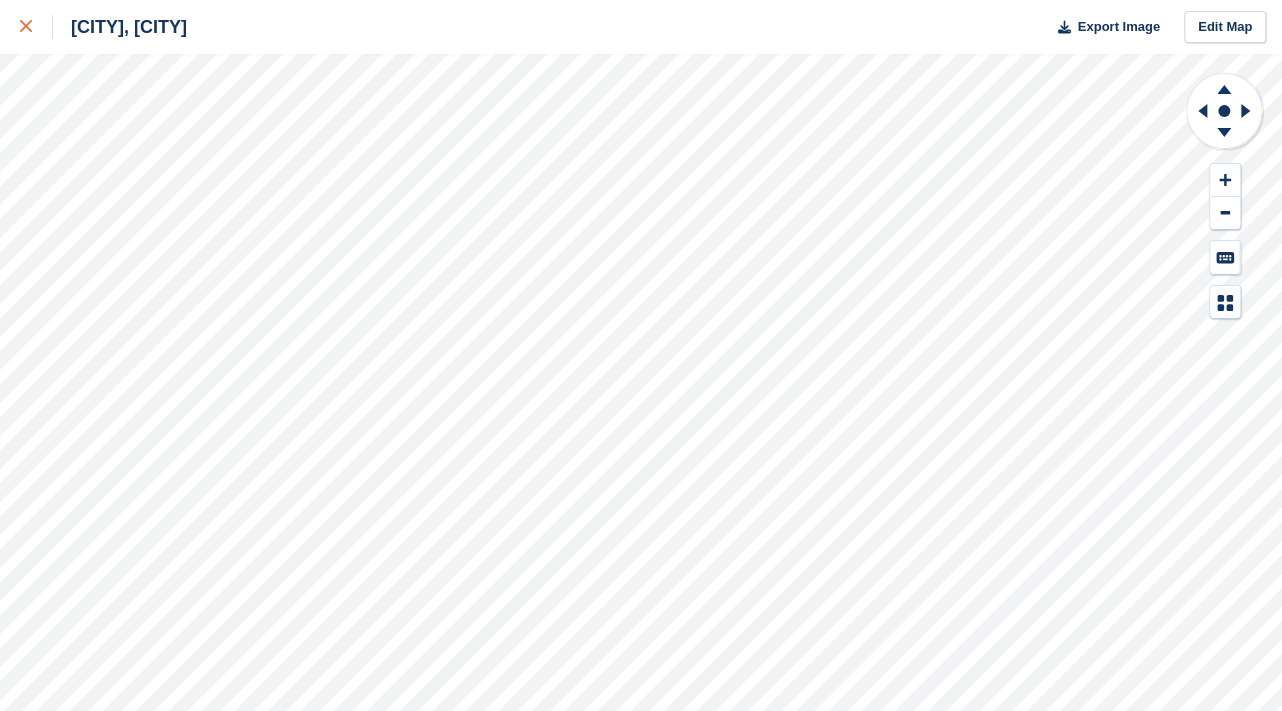click 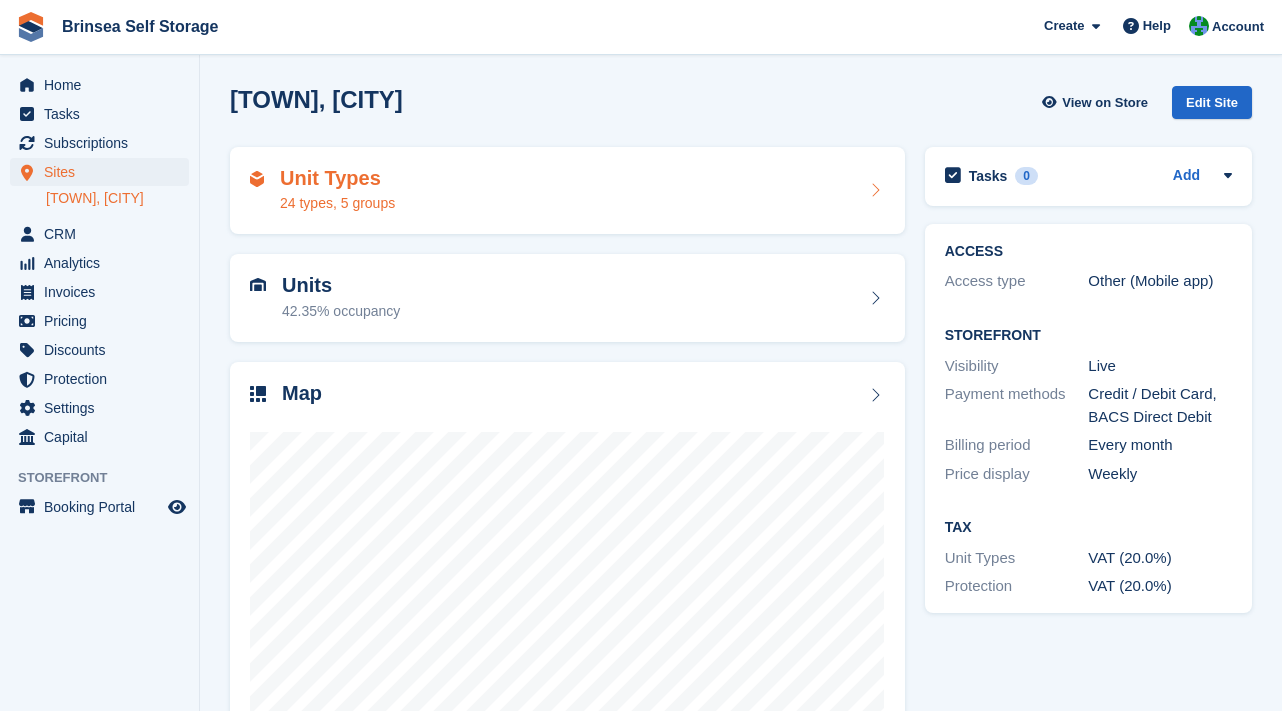 scroll, scrollTop: 0, scrollLeft: 0, axis: both 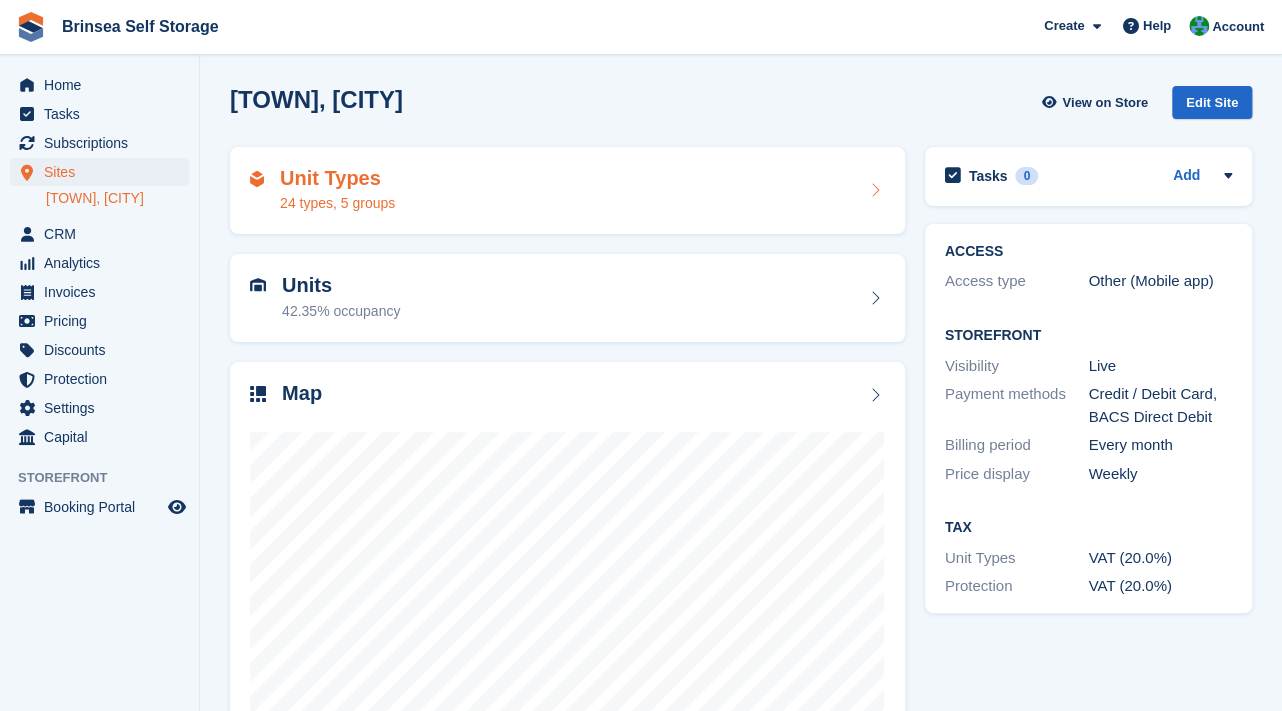 click on "Unit Types" at bounding box center [337, 178] 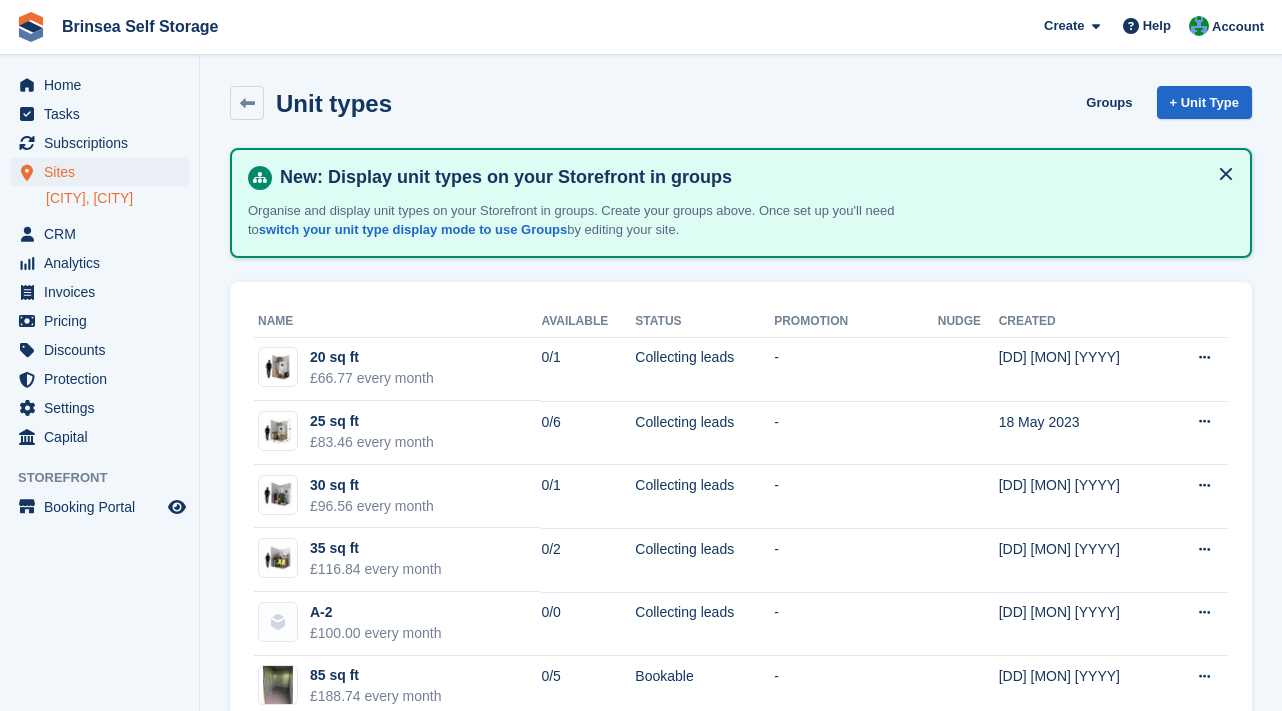 scroll, scrollTop: 0, scrollLeft: 0, axis: both 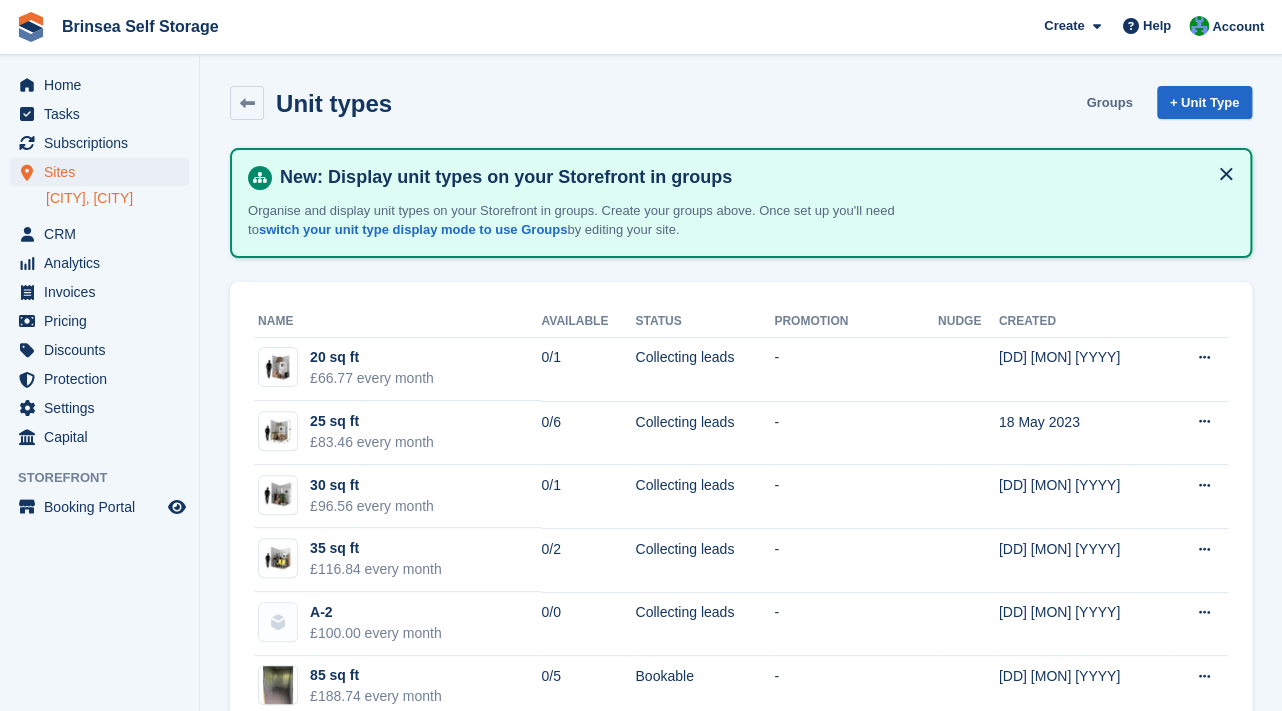 click on "Groups" at bounding box center (1109, 102) 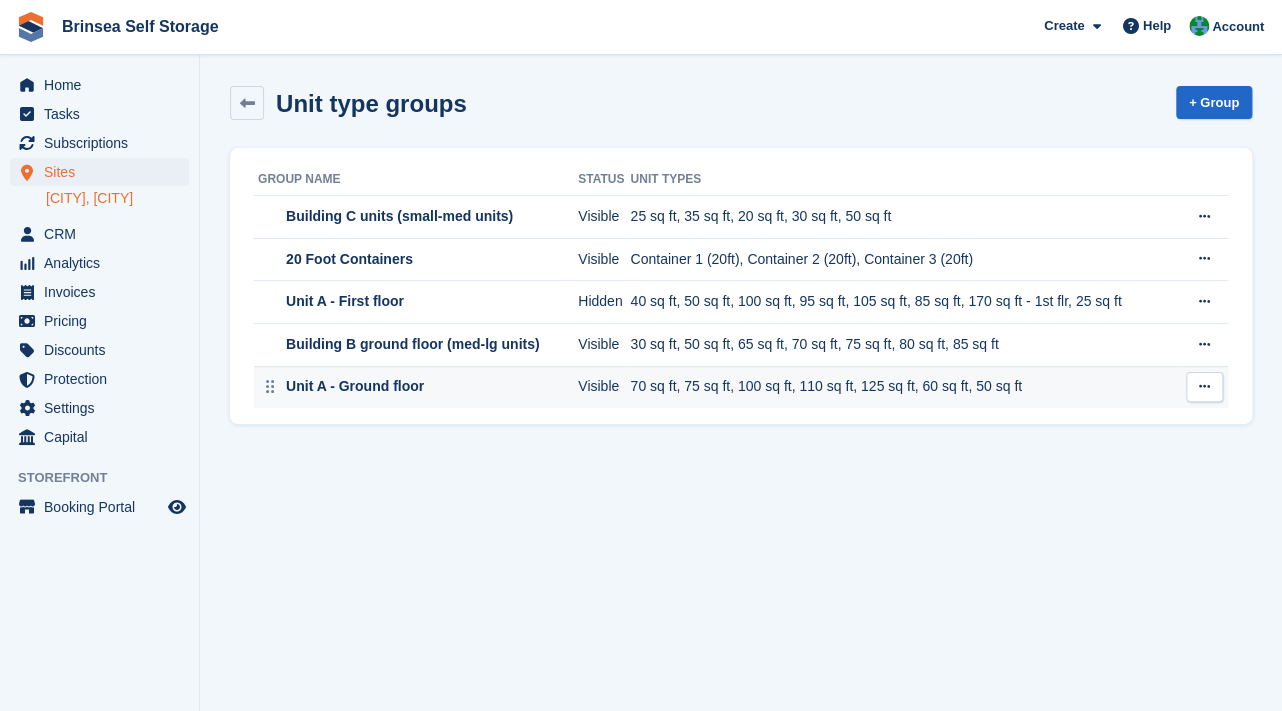 click on "70 sq ft, 75 sq ft, 100 sq ft, 110 sq ft, 125 sq ft, 60 sq ft, 50 sq ft" at bounding box center (905, 387) 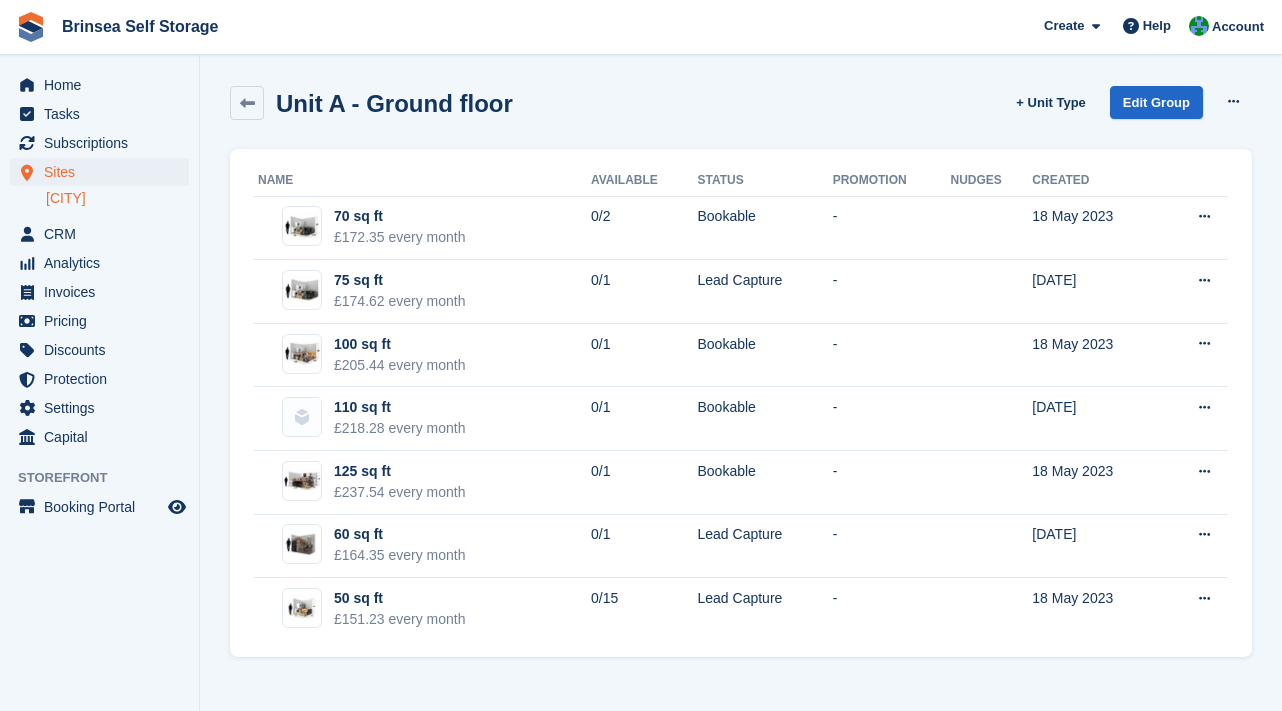scroll, scrollTop: 0, scrollLeft: 0, axis: both 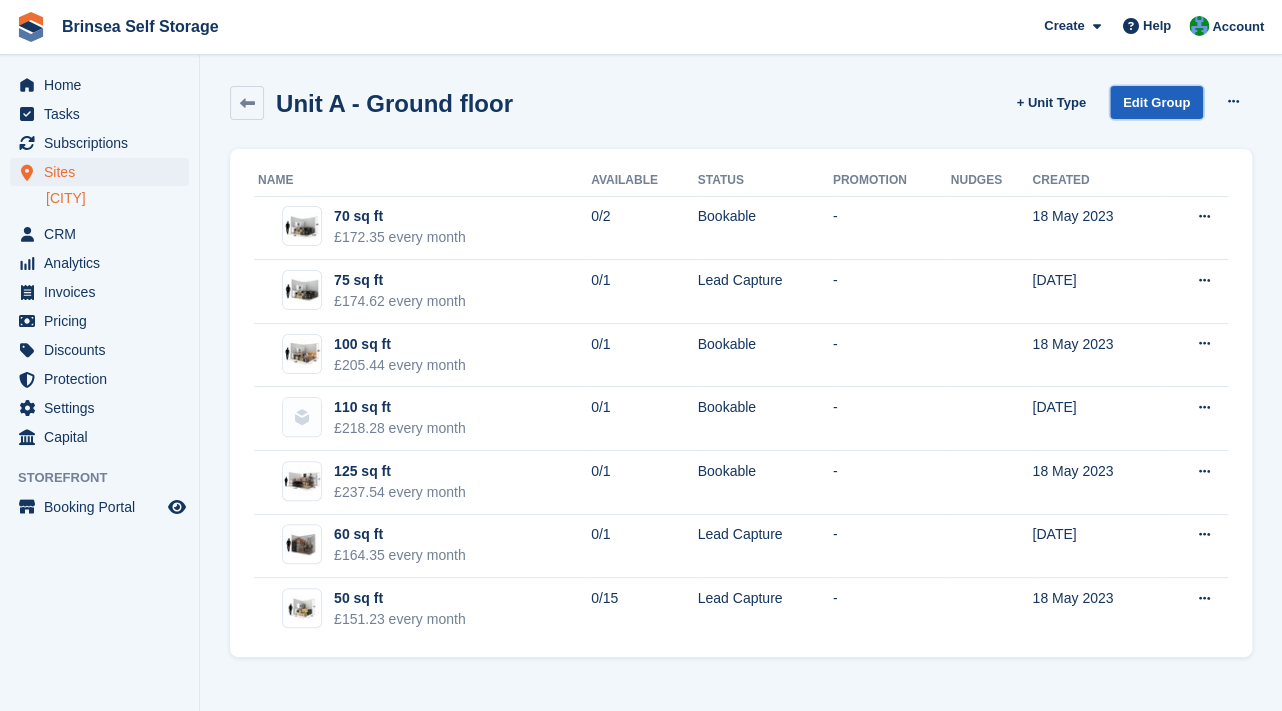 click on "Edit Group" at bounding box center (1156, 102) 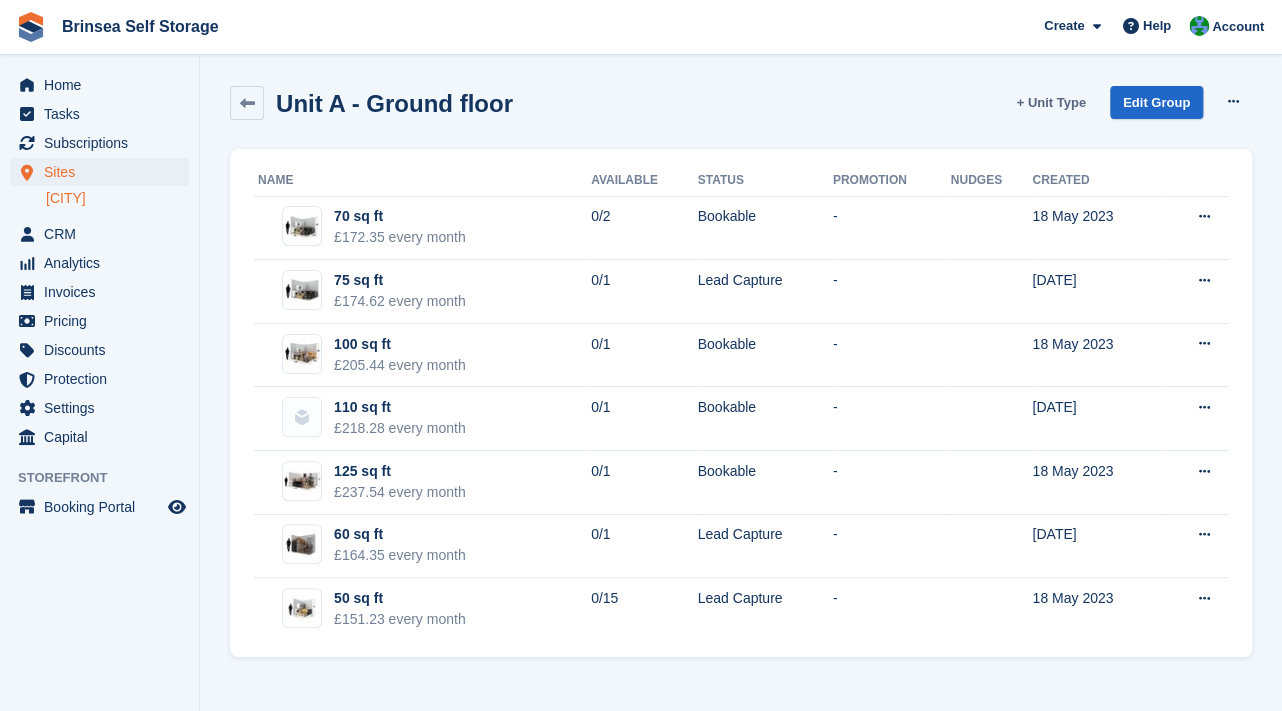 click on "+ Unit Type" at bounding box center [1050, 102] 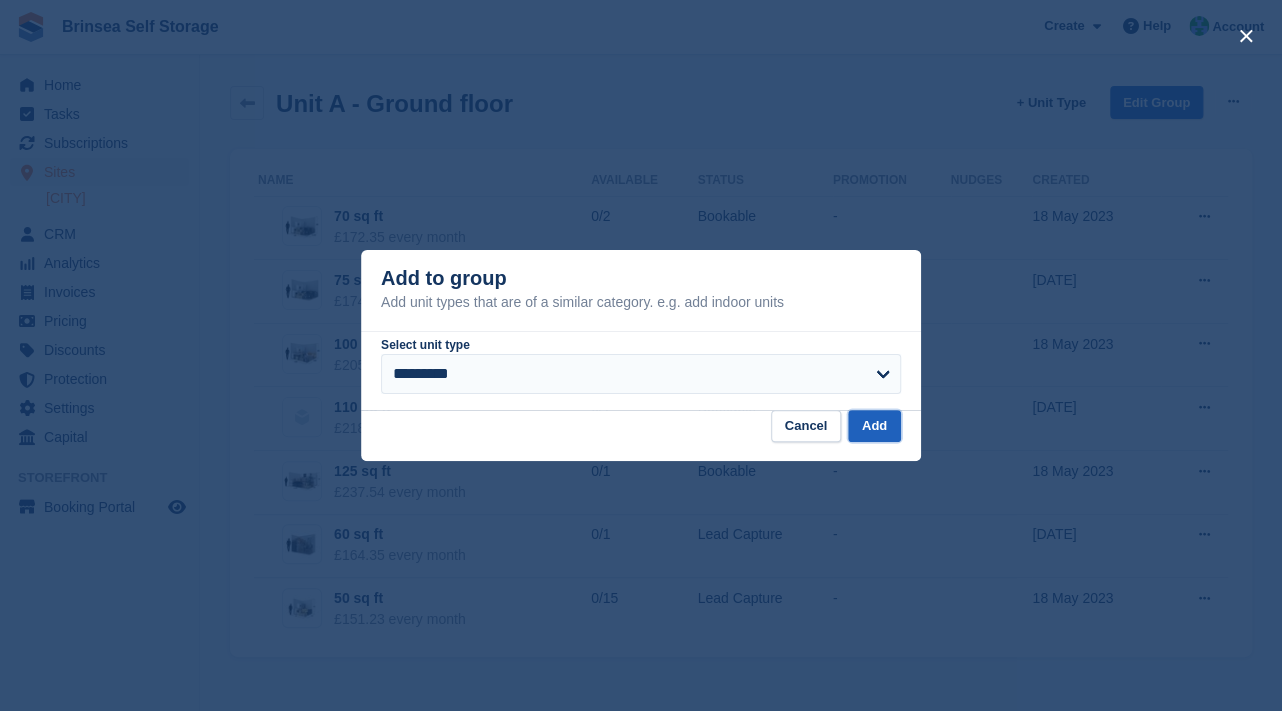 click on "Add" at bounding box center [874, 426] 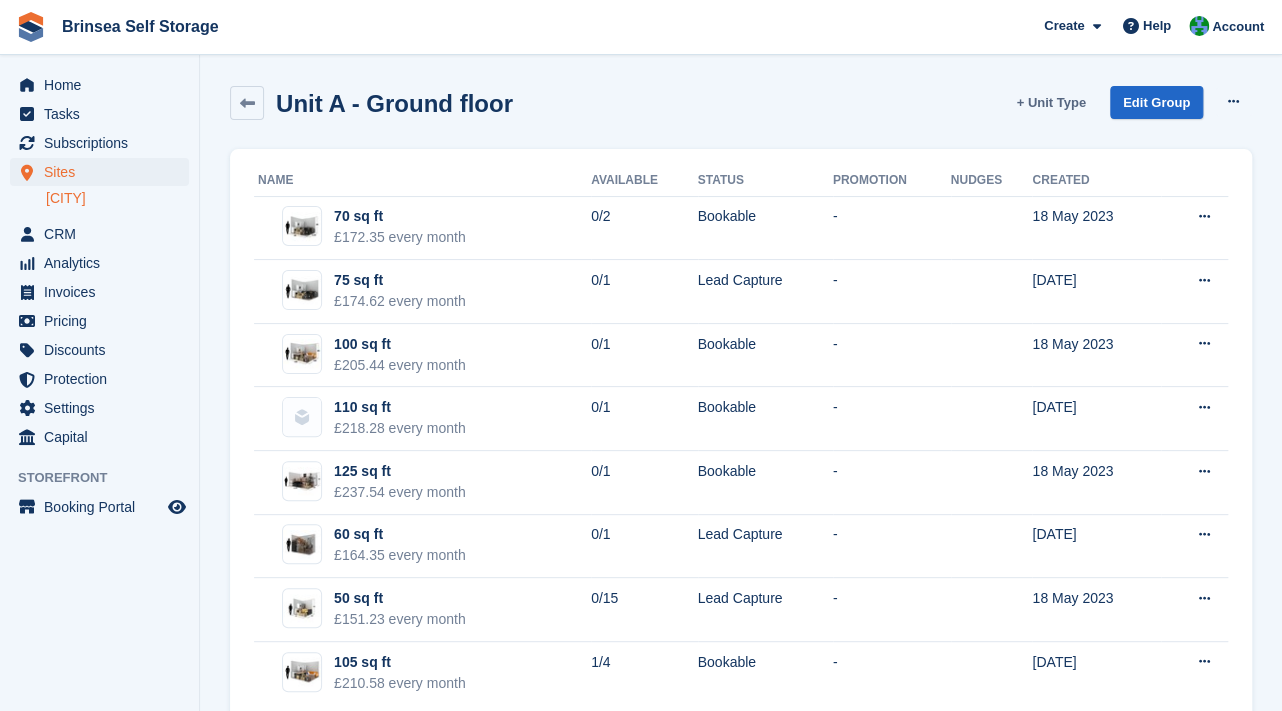 click on "+ Unit Type" at bounding box center [1050, 102] 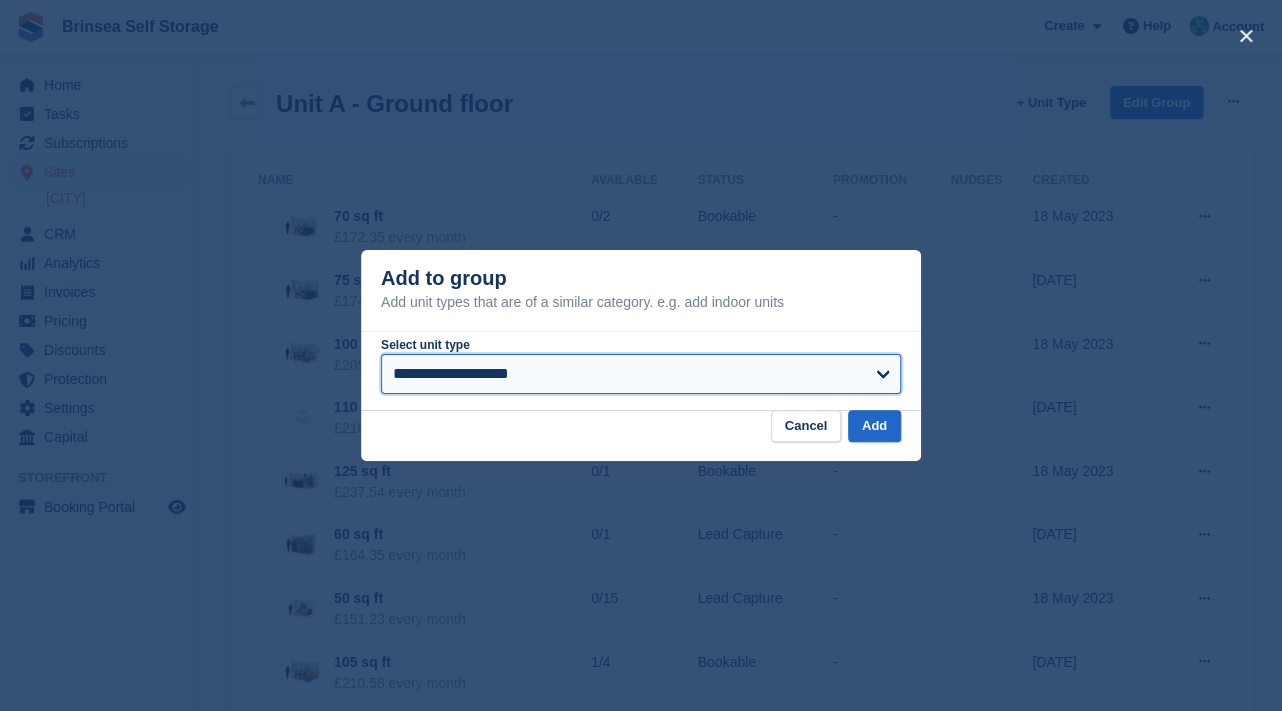 click on "**********" at bounding box center (641, 374) 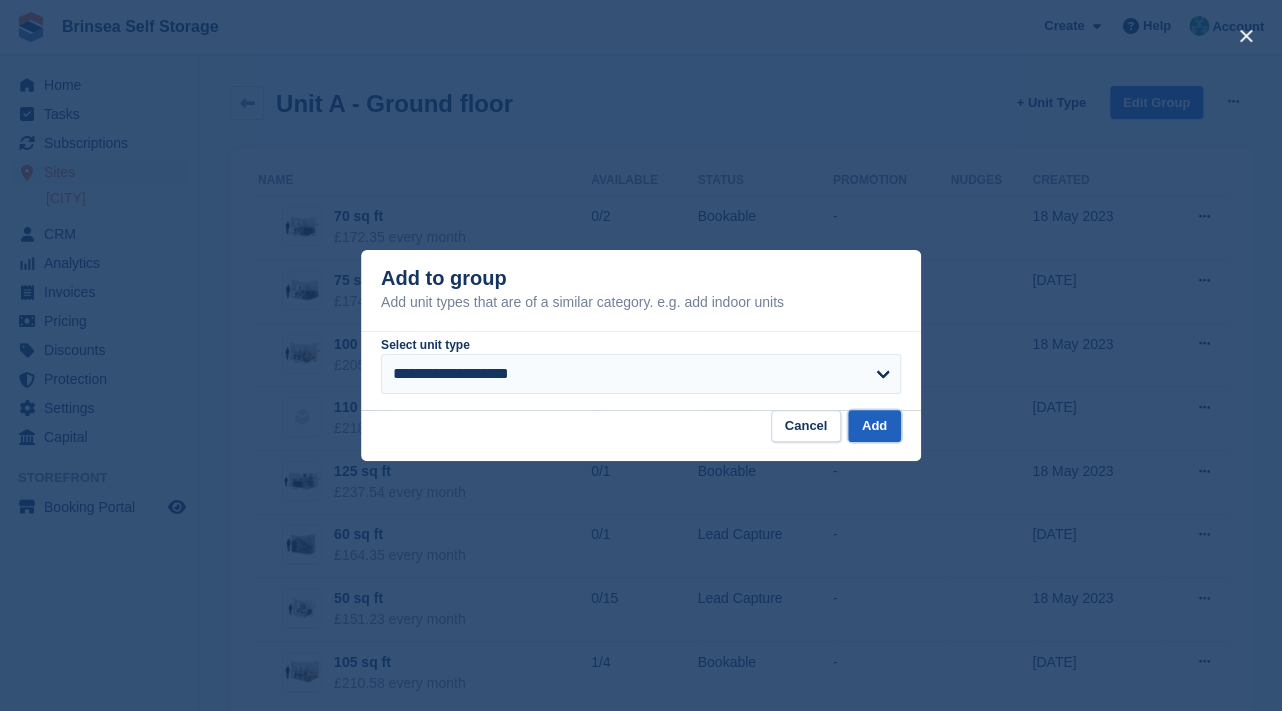 click on "Add" at bounding box center [874, 426] 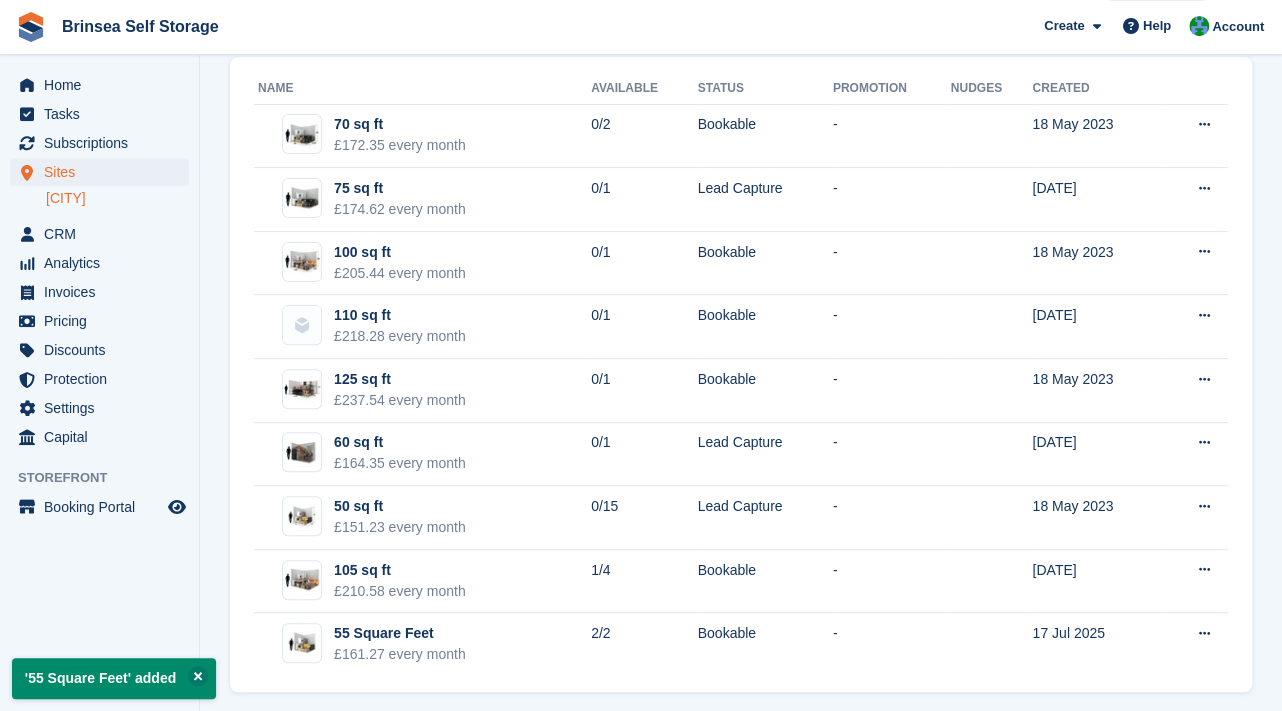 scroll, scrollTop: 100, scrollLeft: 0, axis: vertical 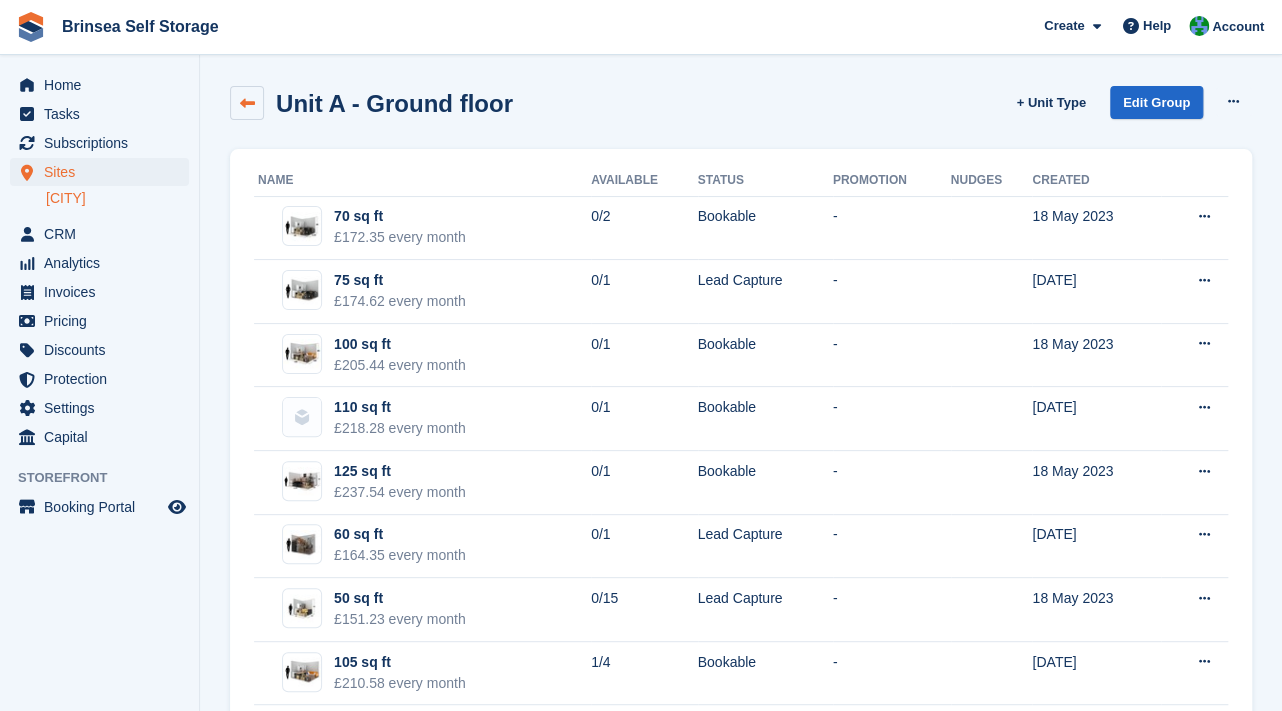 click at bounding box center (247, 103) 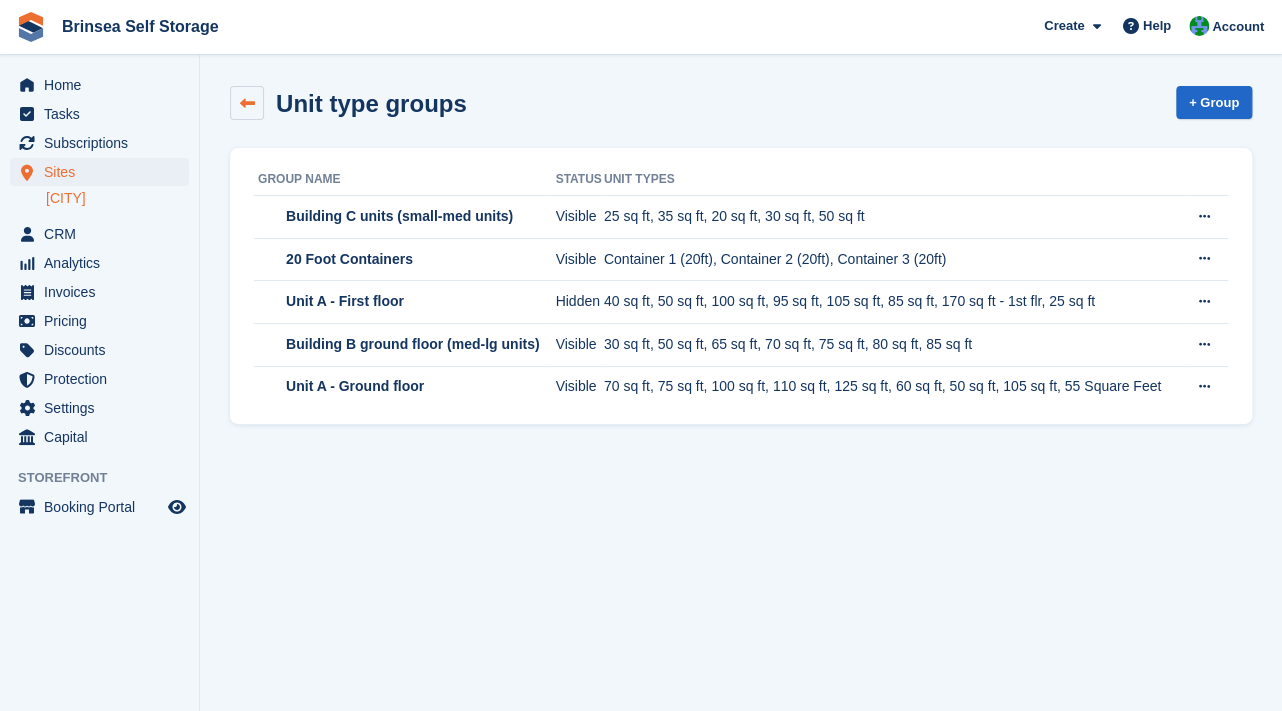 click at bounding box center (247, 103) 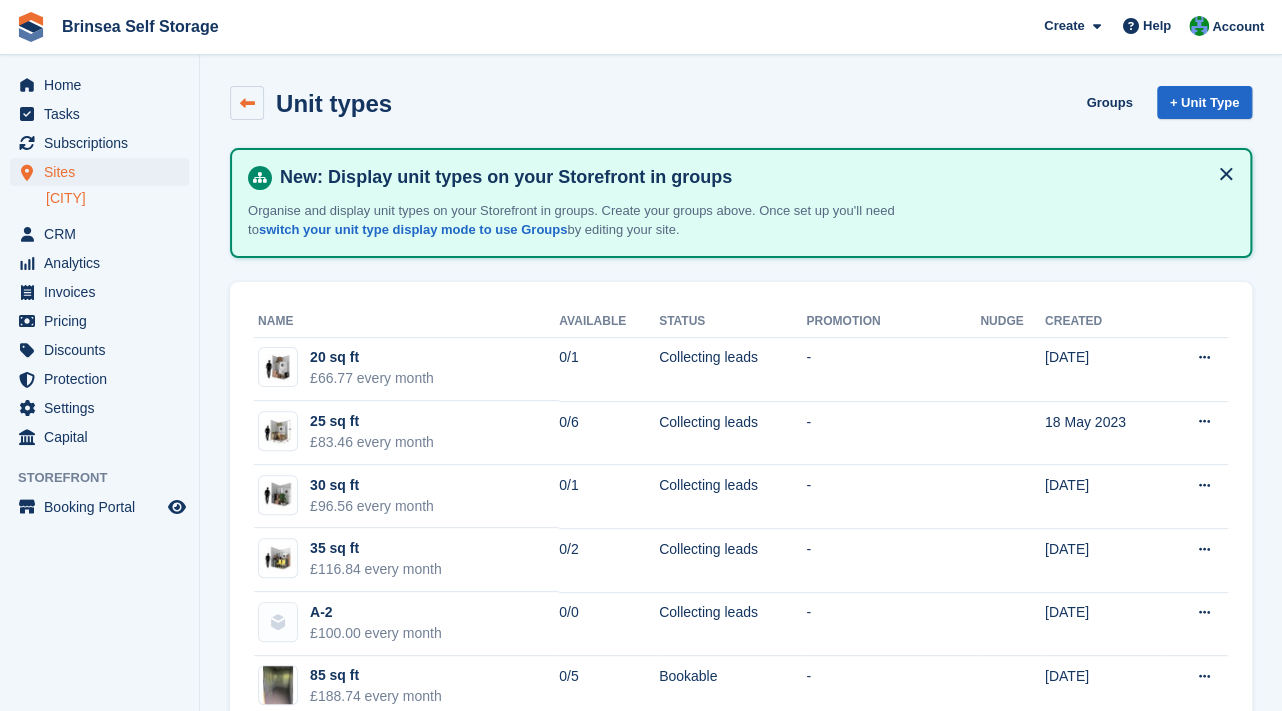 click at bounding box center (247, 103) 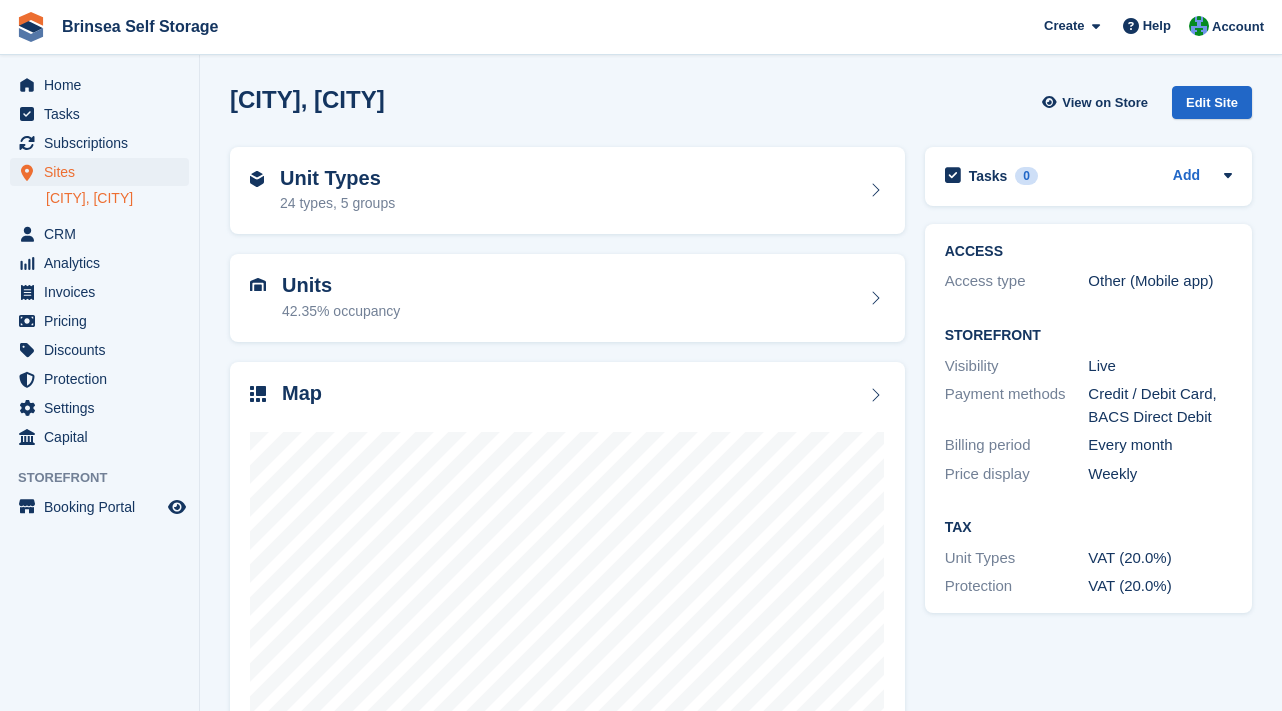 scroll, scrollTop: 0, scrollLeft: 0, axis: both 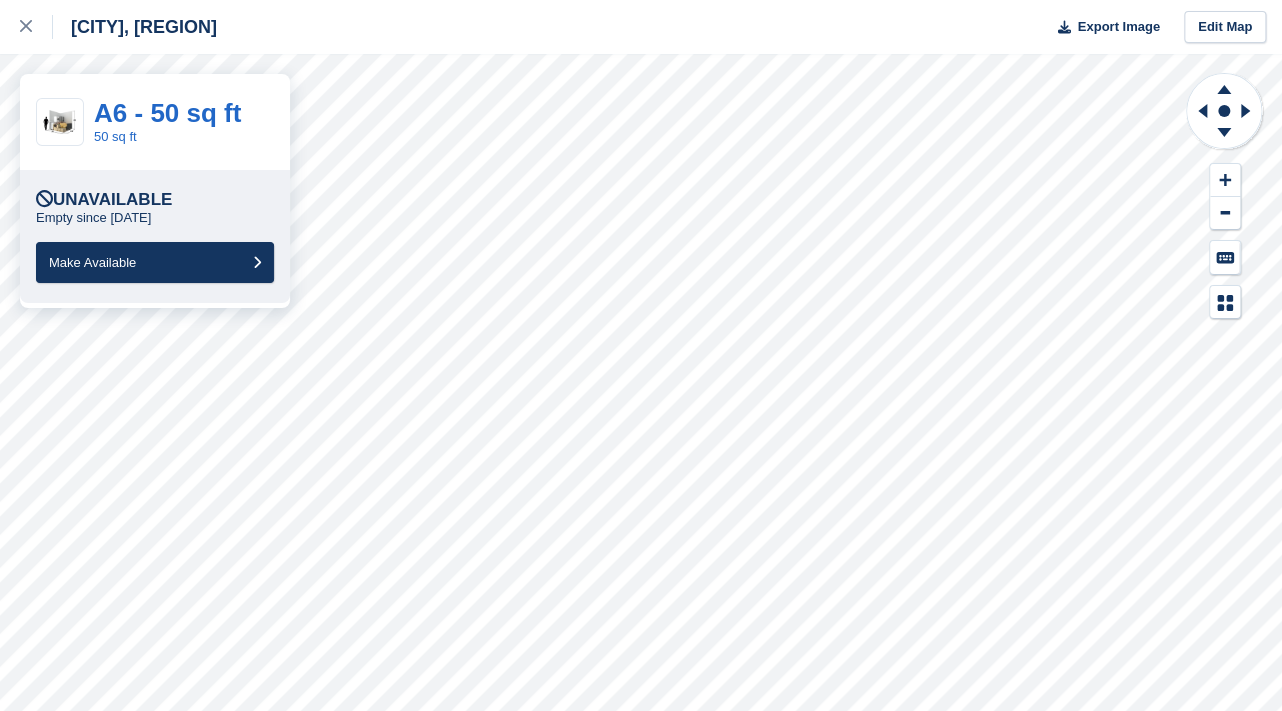 click on "Congresbury, Bristol  Export Image Edit Map" at bounding box center [641, 27] 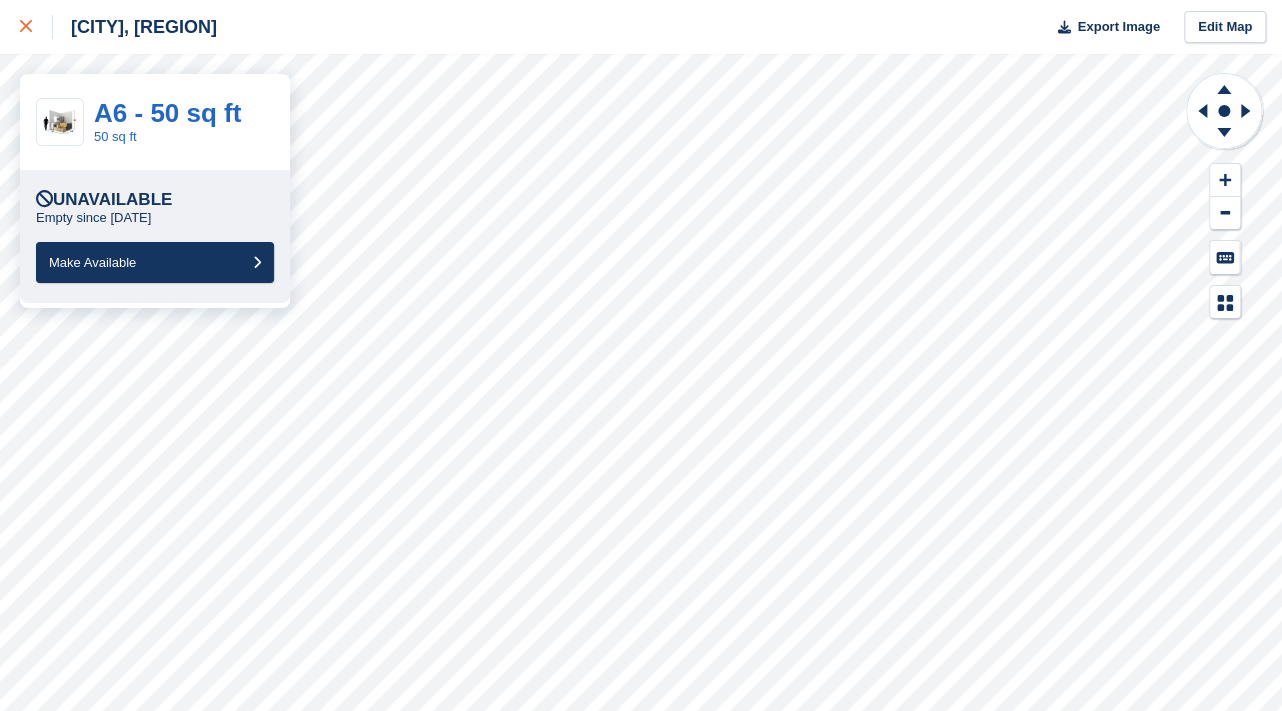 click 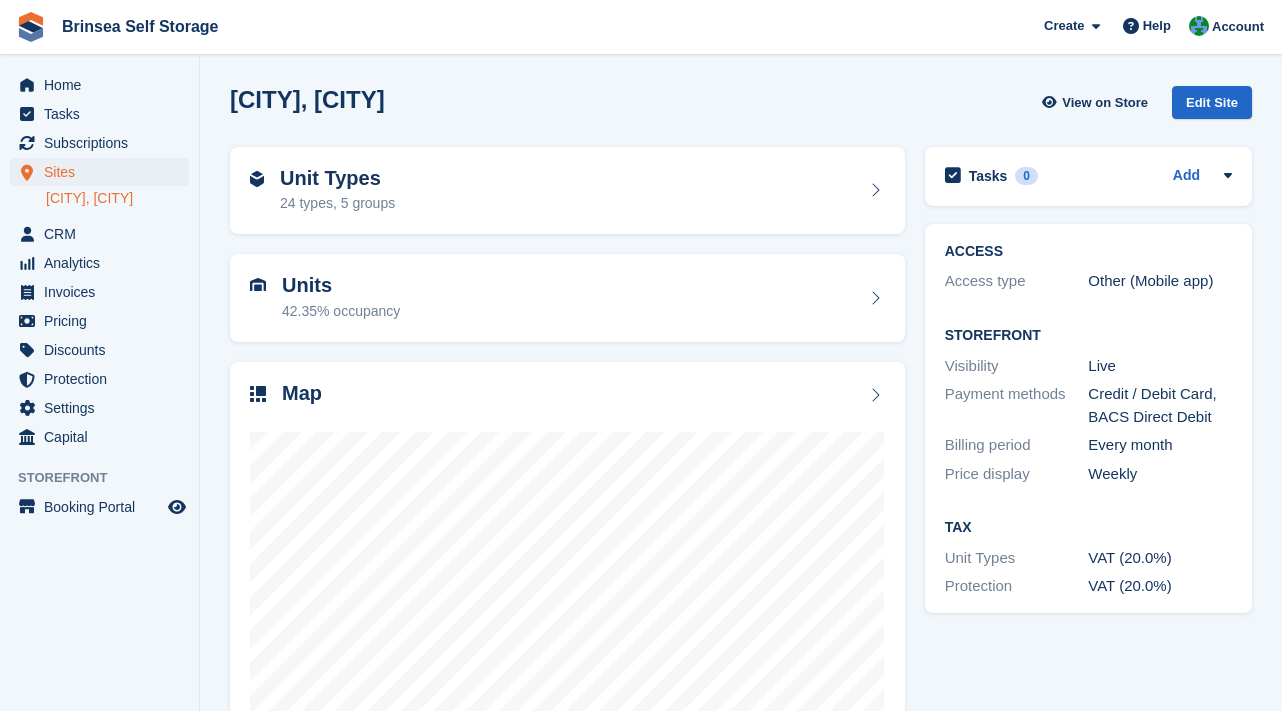 scroll, scrollTop: 0, scrollLeft: 0, axis: both 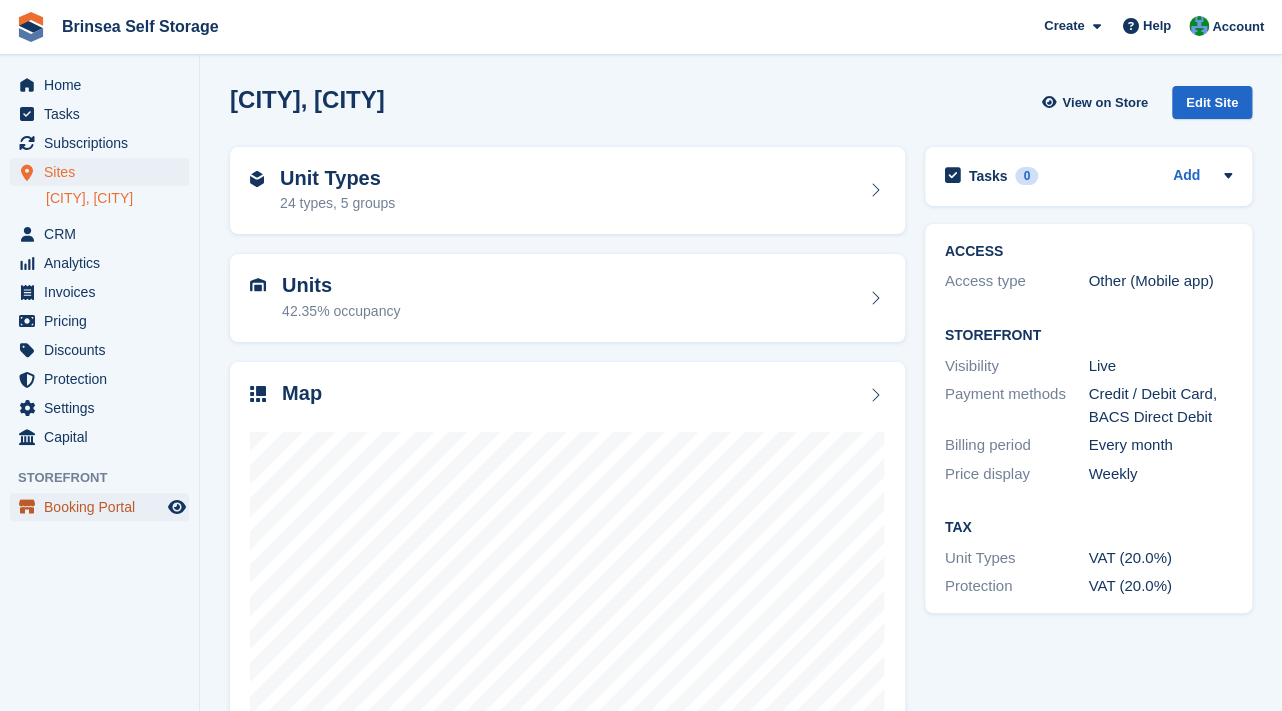 click on "Booking Portal" at bounding box center [104, 507] 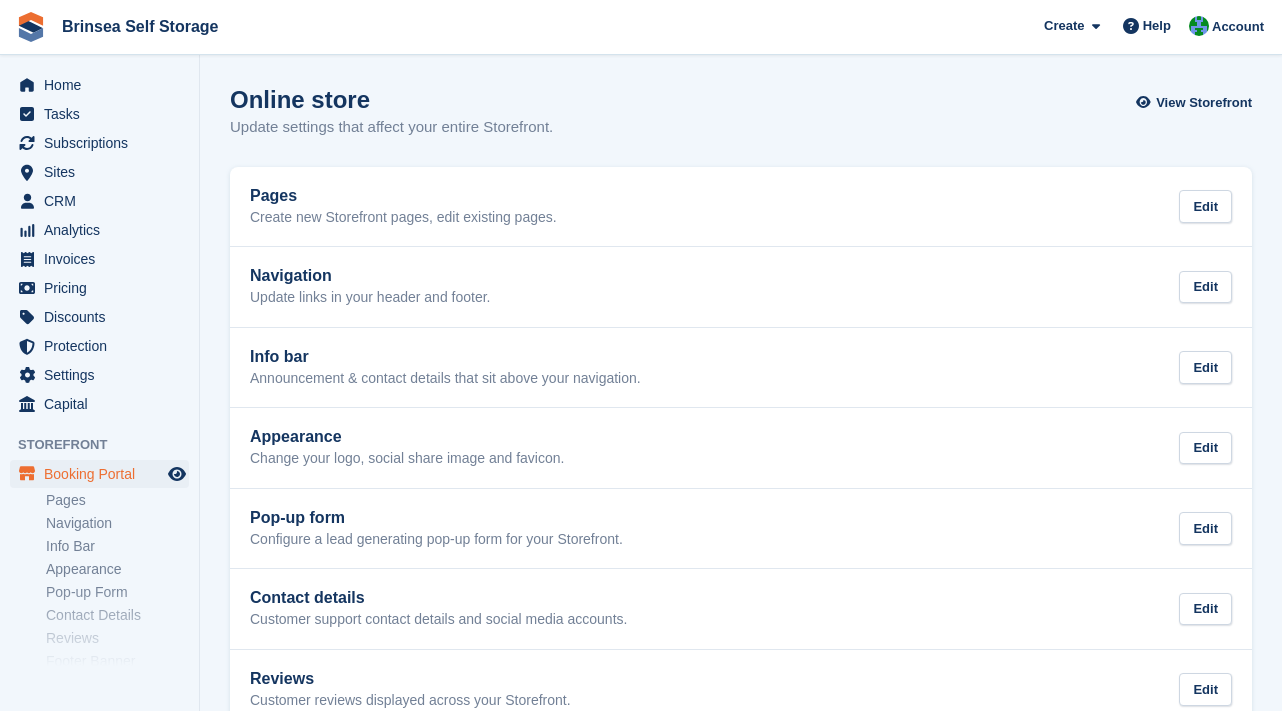 scroll, scrollTop: 0, scrollLeft: 0, axis: both 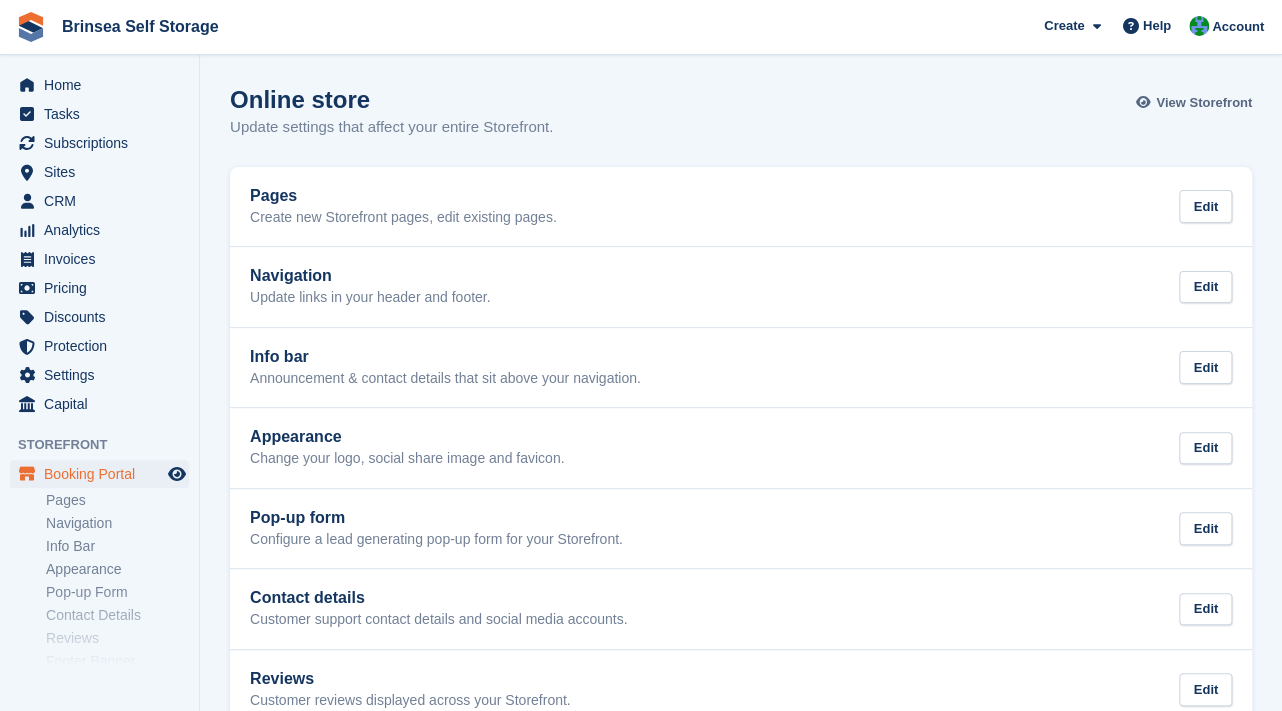 click on "View Storefront" at bounding box center (1204, 103) 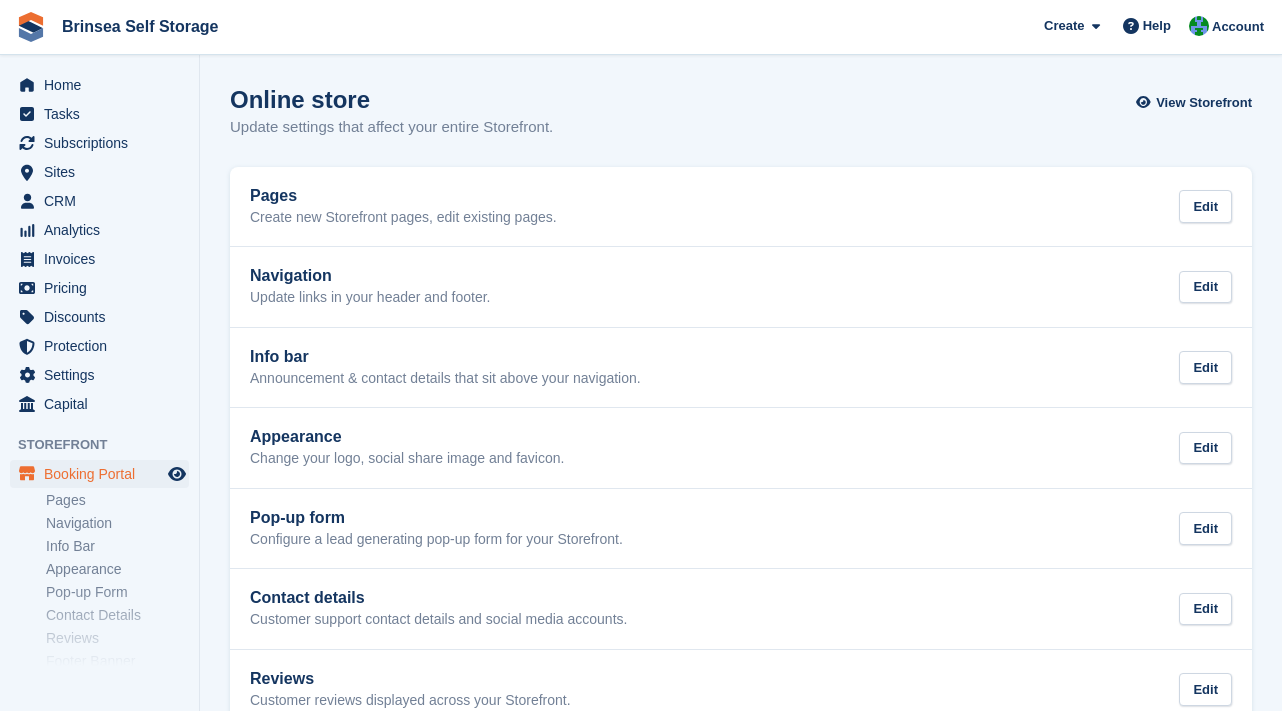 scroll, scrollTop: 0, scrollLeft: 0, axis: both 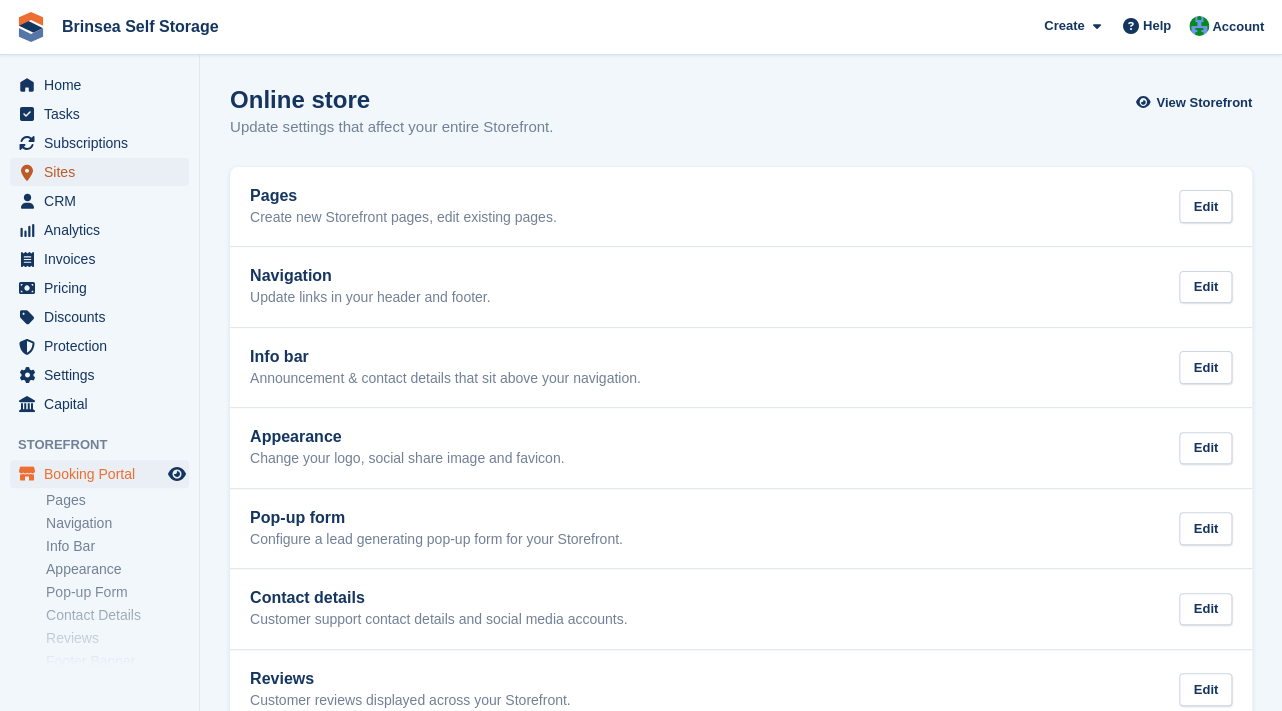 click on "Sites" at bounding box center [104, 172] 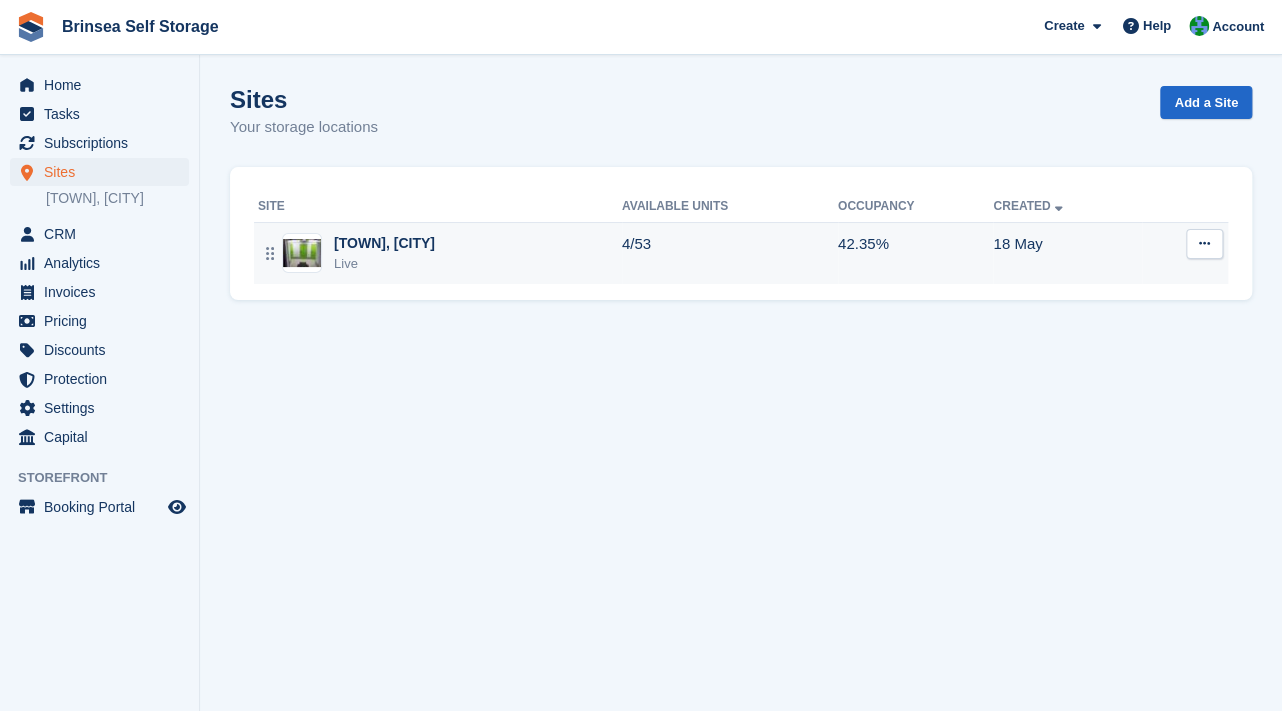 click on "[TOWN], [CITY]" at bounding box center [384, 243] 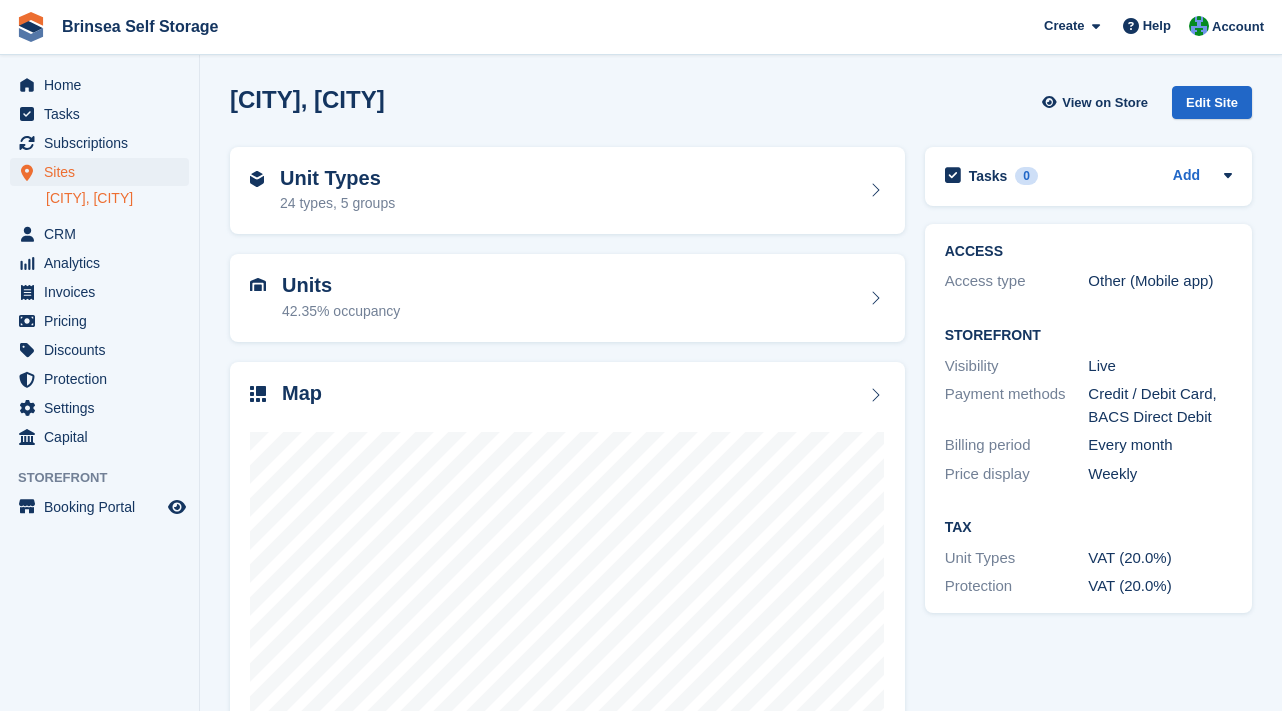 scroll, scrollTop: 0, scrollLeft: 0, axis: both 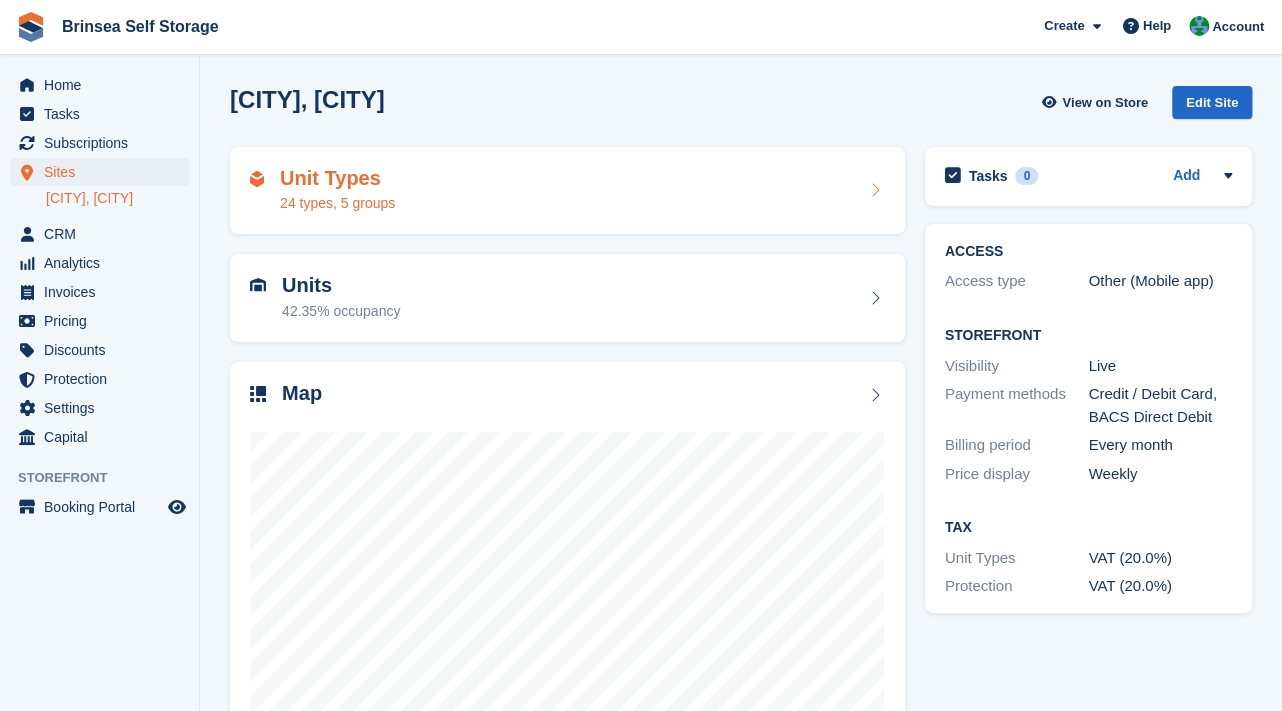 click on "24 types, 5 groups" at bounding box center (337, 203) 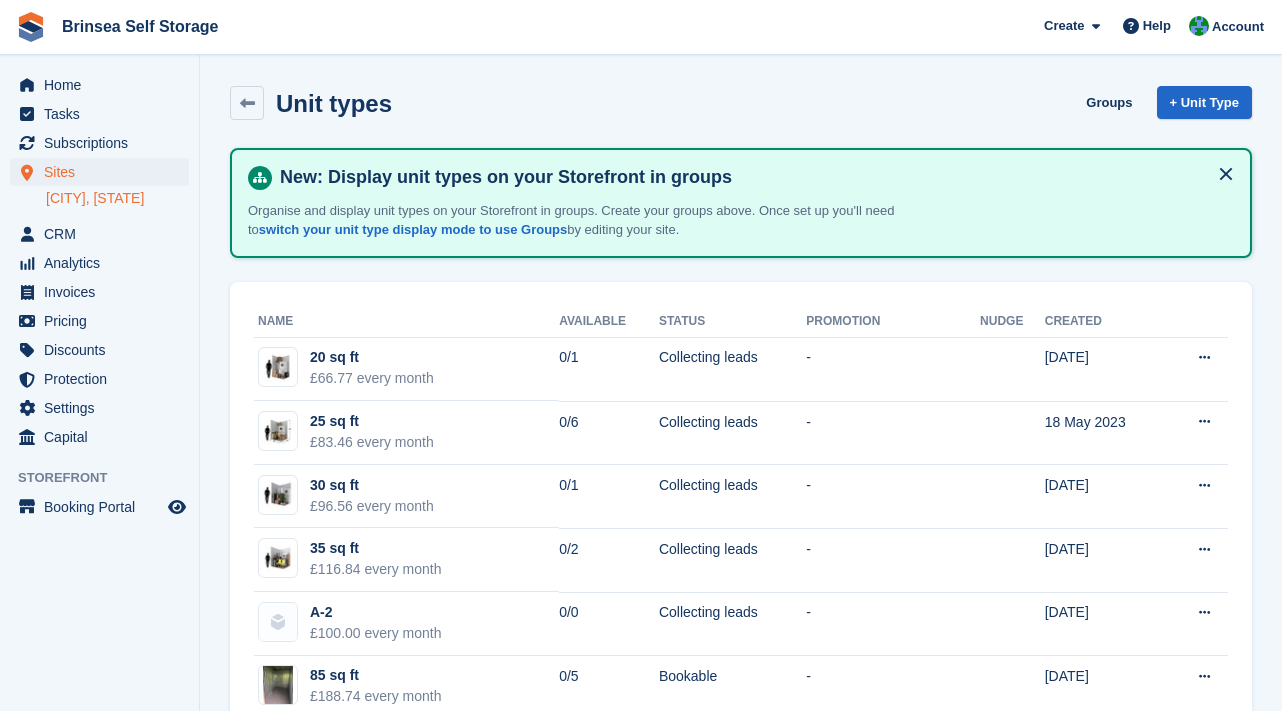 scroll, scrollTop: 0, scrollLeft: 0, axis: both 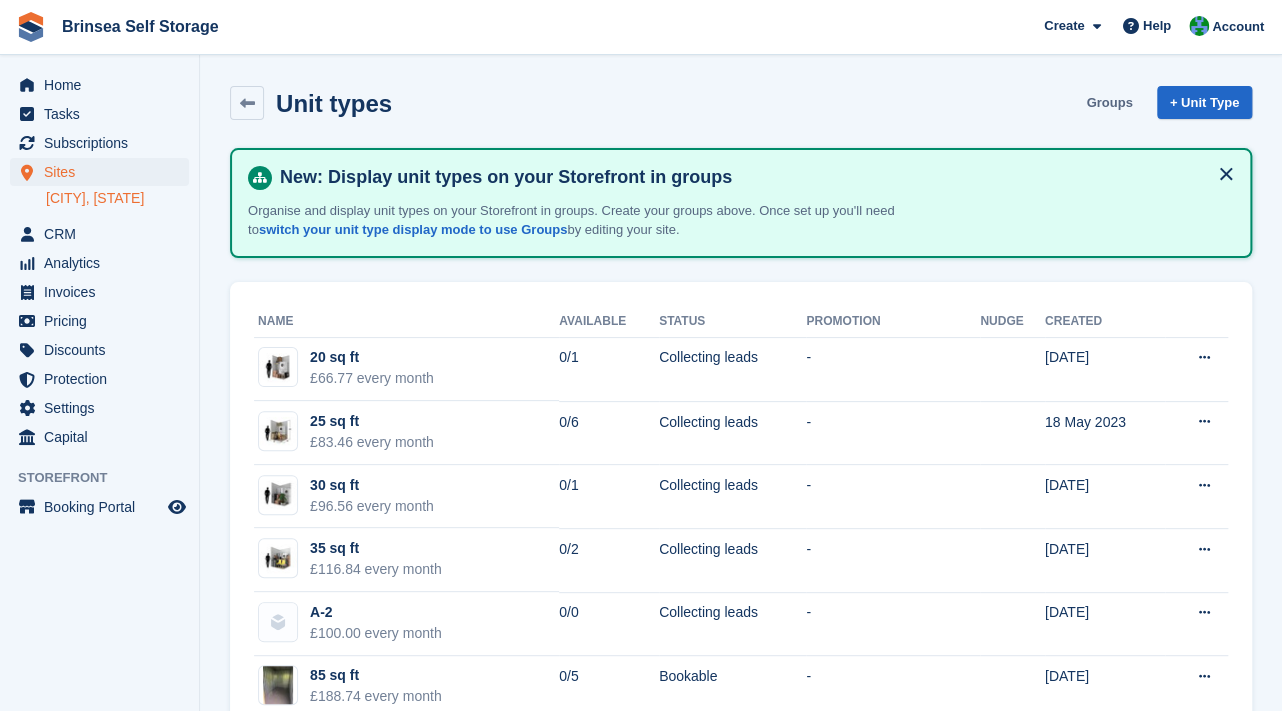 click on "Groups" at bounding box center [1109, 102] 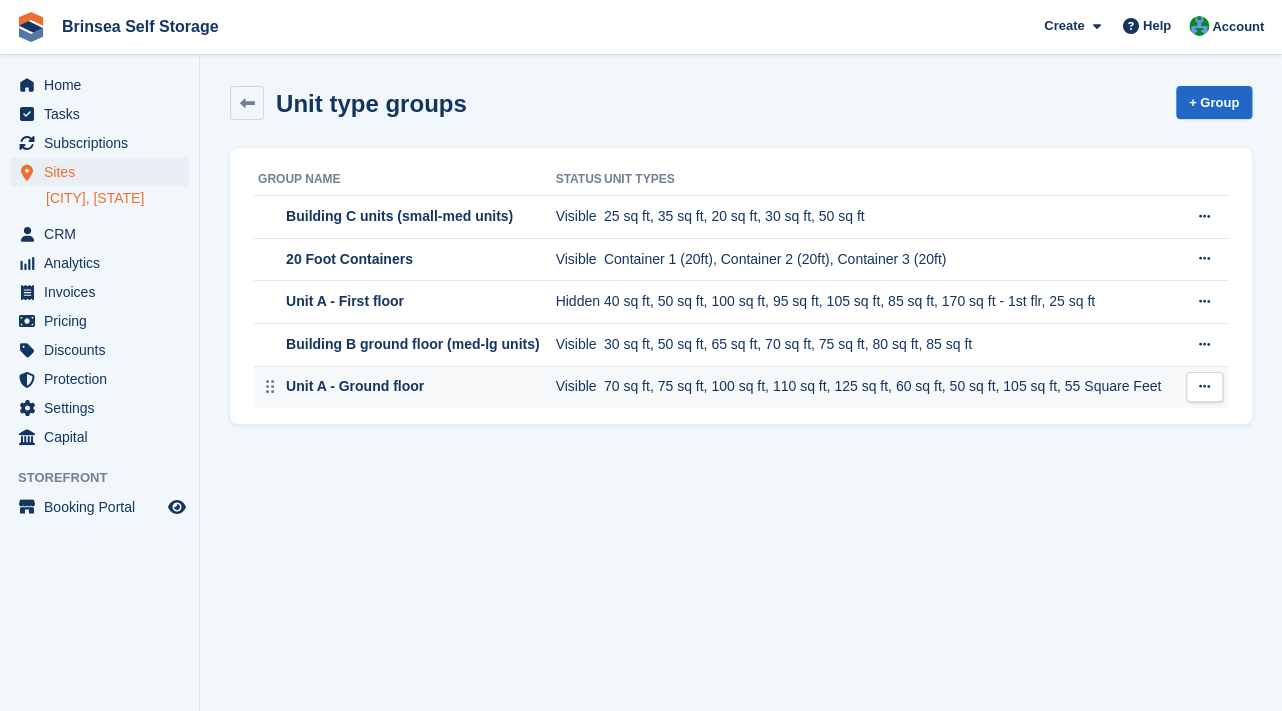 click on "70 sq ft, 75 sq ft, 100 sq ft, 110 sq ft, 125 sq ft, 60 sq ft, 50 sq ft, 105 sq ft, 55 Square Feet" at bounding box center (894, 387) 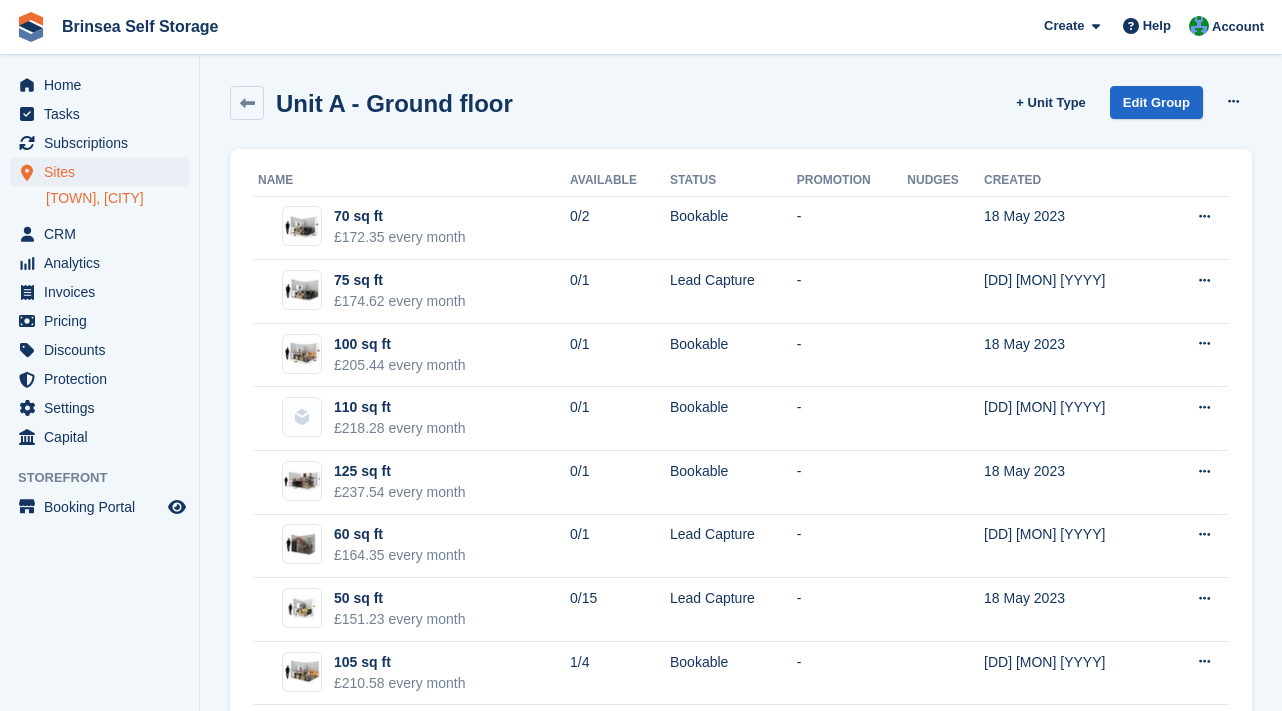 scroll, scrollTop: 0, scrollLeft: 0, axis: both 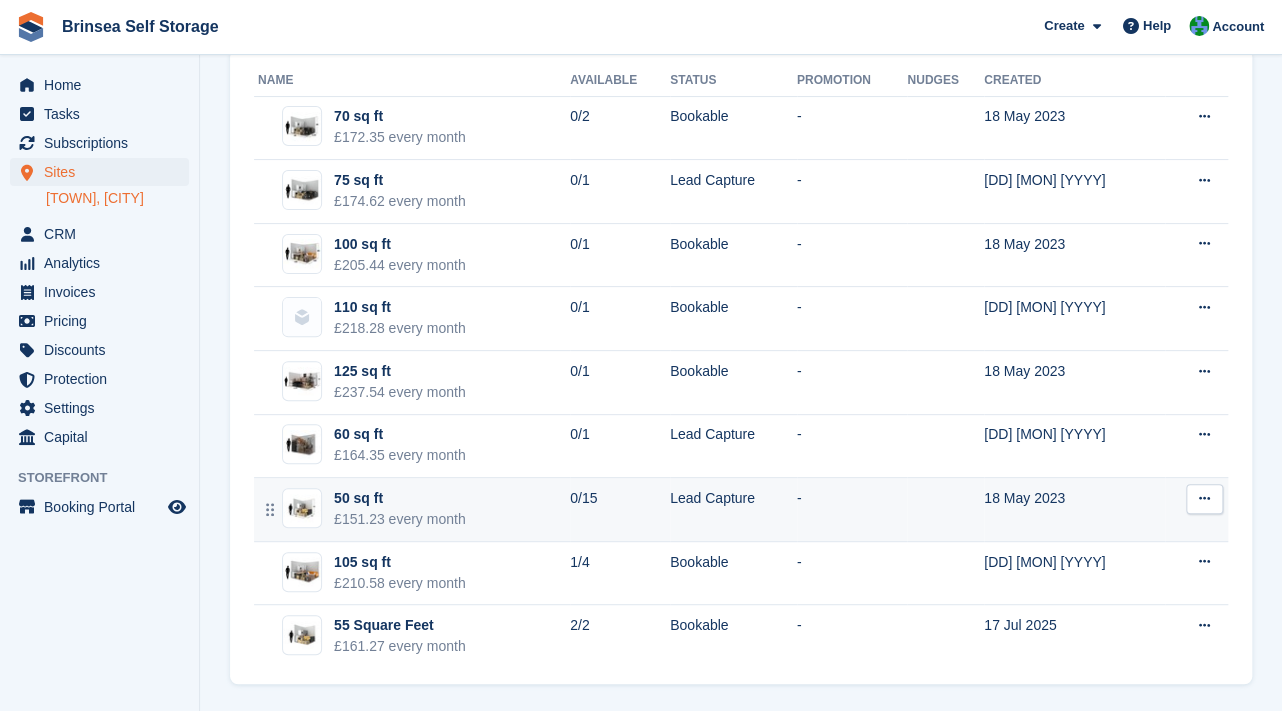 type 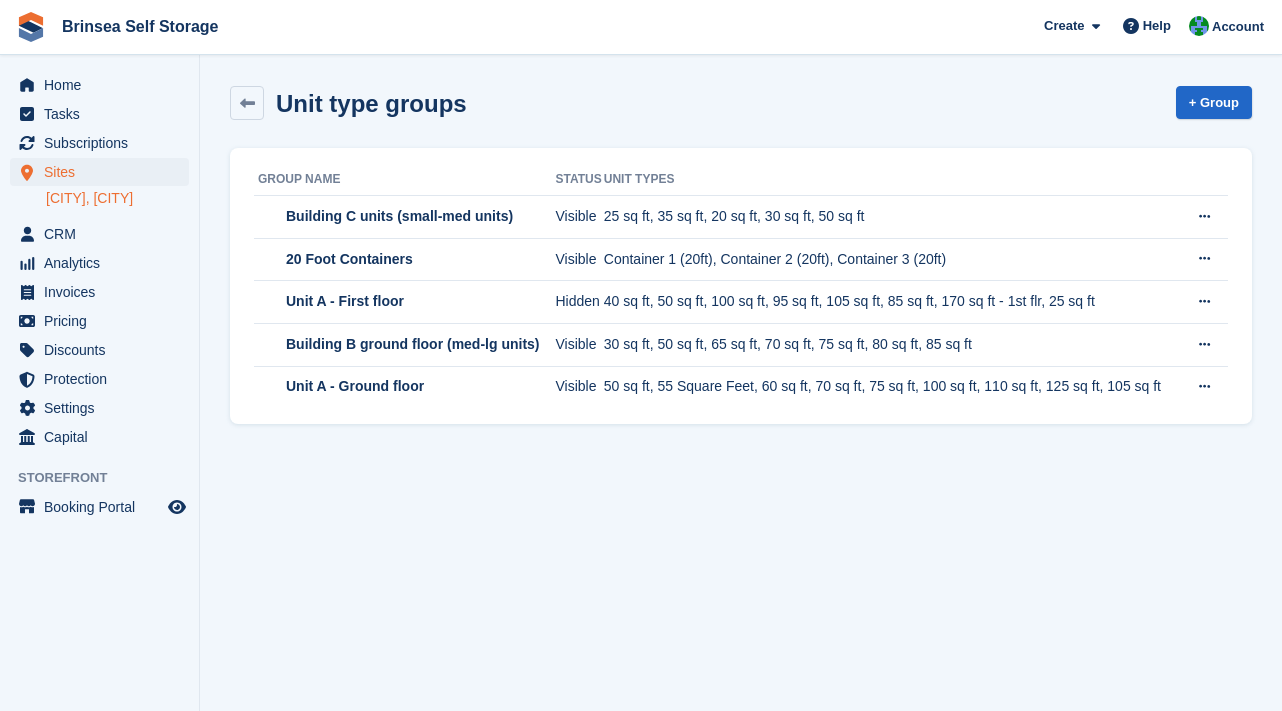 scroll, scrollTop: 0, scrollLeft: 0, axis: both 